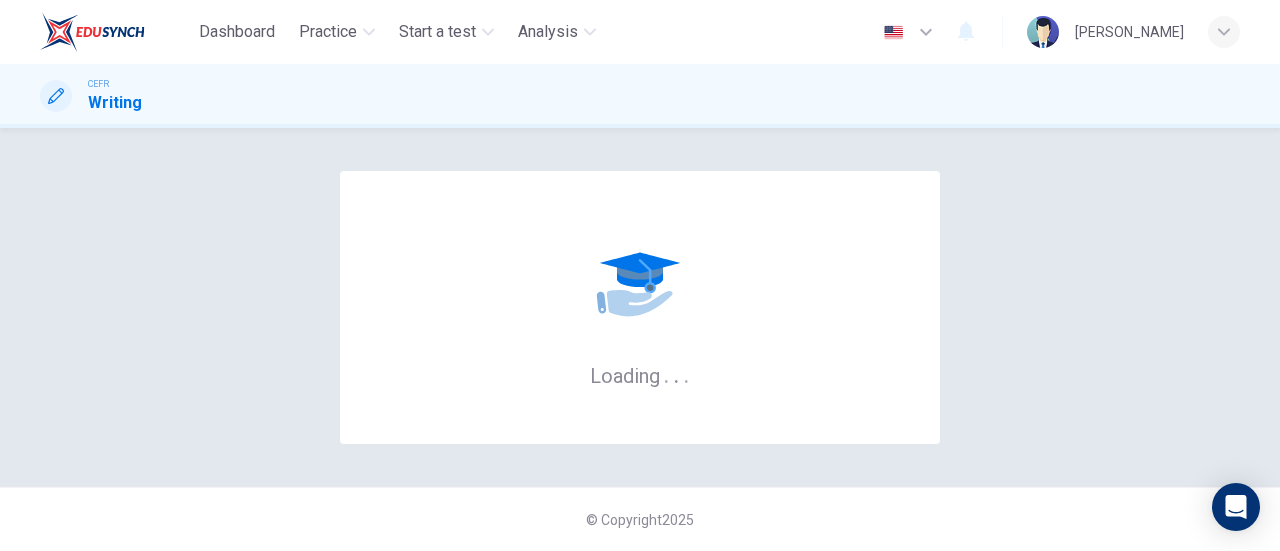 scroll, scrollTop: 0, scrollLeft: 0, axis: both 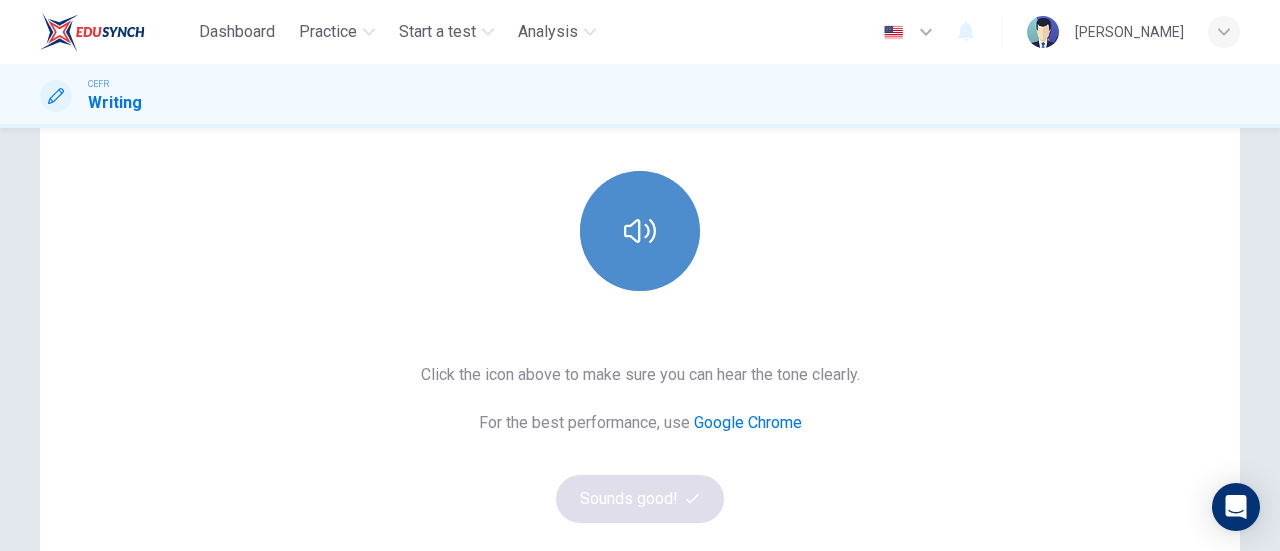 click 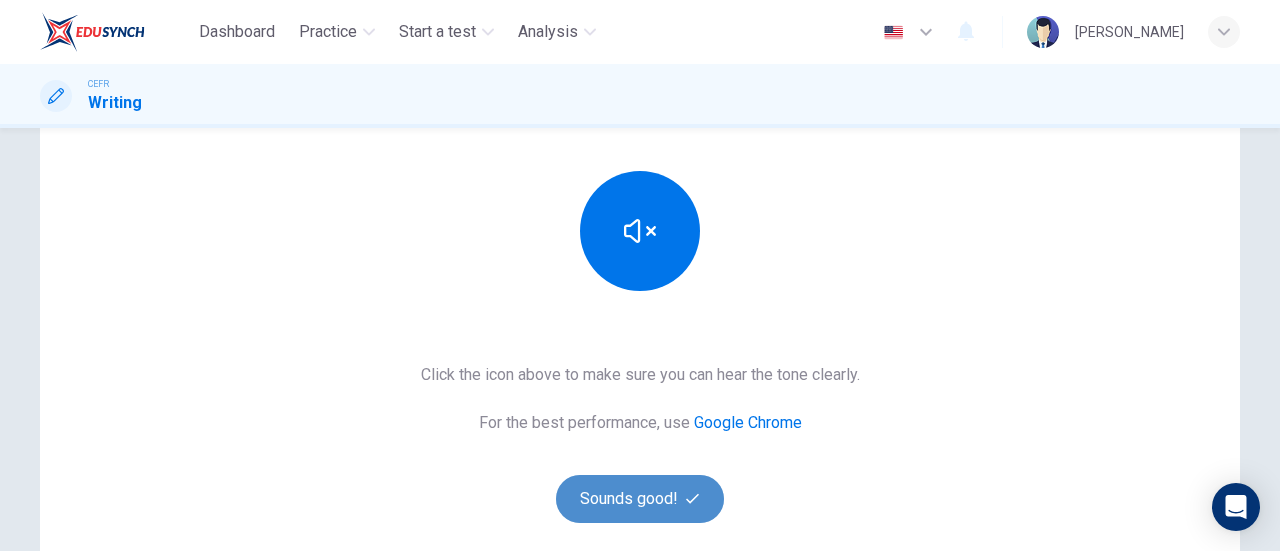 click on "Sounds good!" at bounding box center [640, 499] 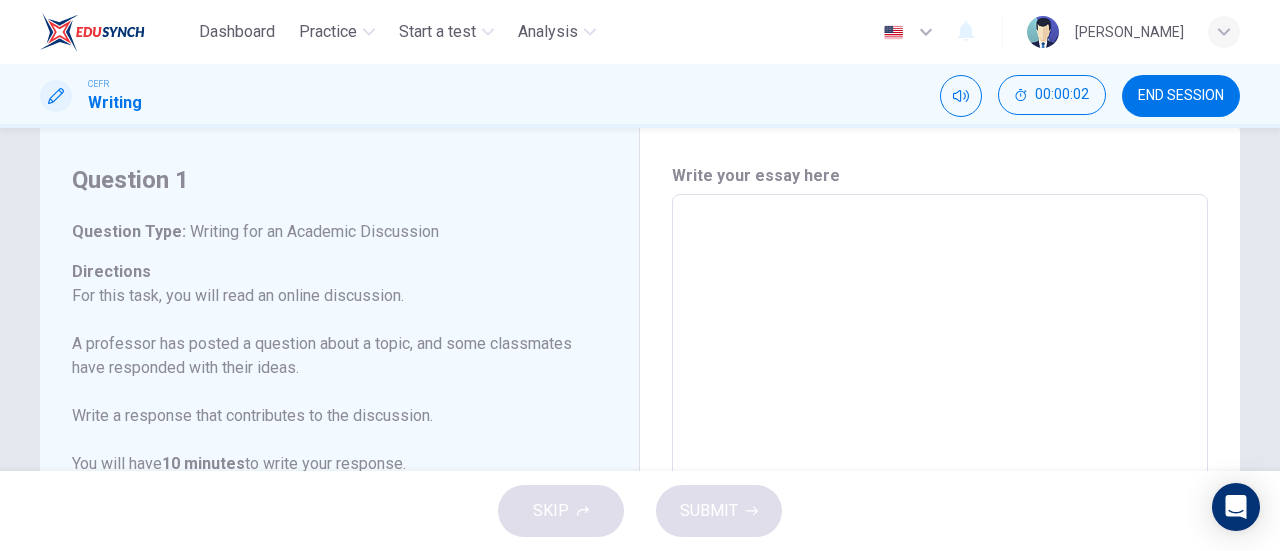 scroll, scrollTop: 0, scrollLeft: 0, axis: both 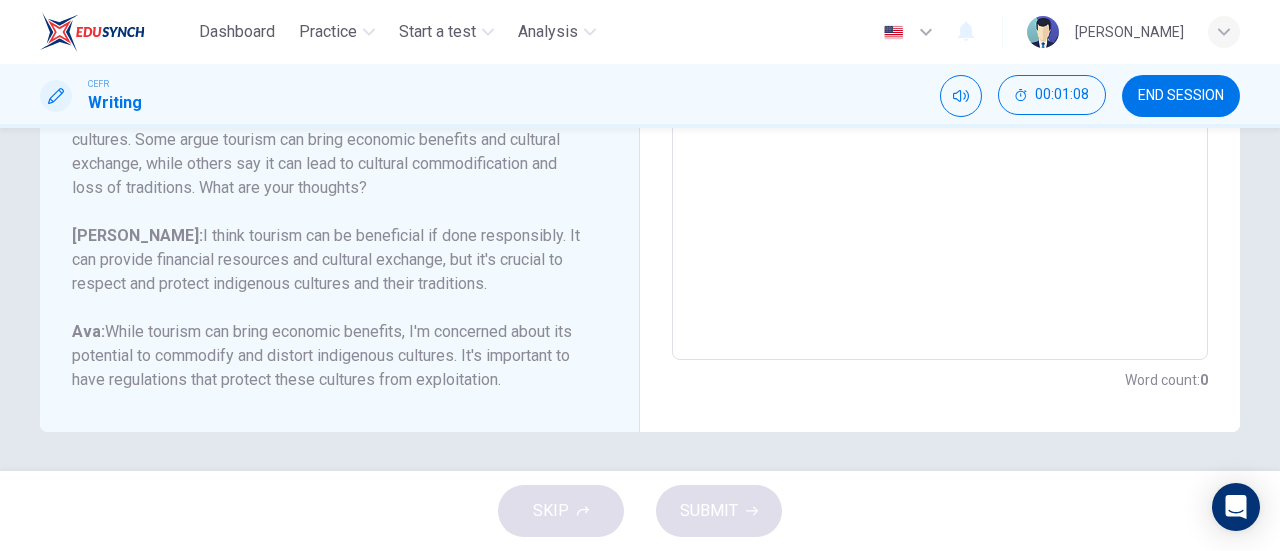 click on "SKIP SUBMIT" at bounding box center (640, 511) 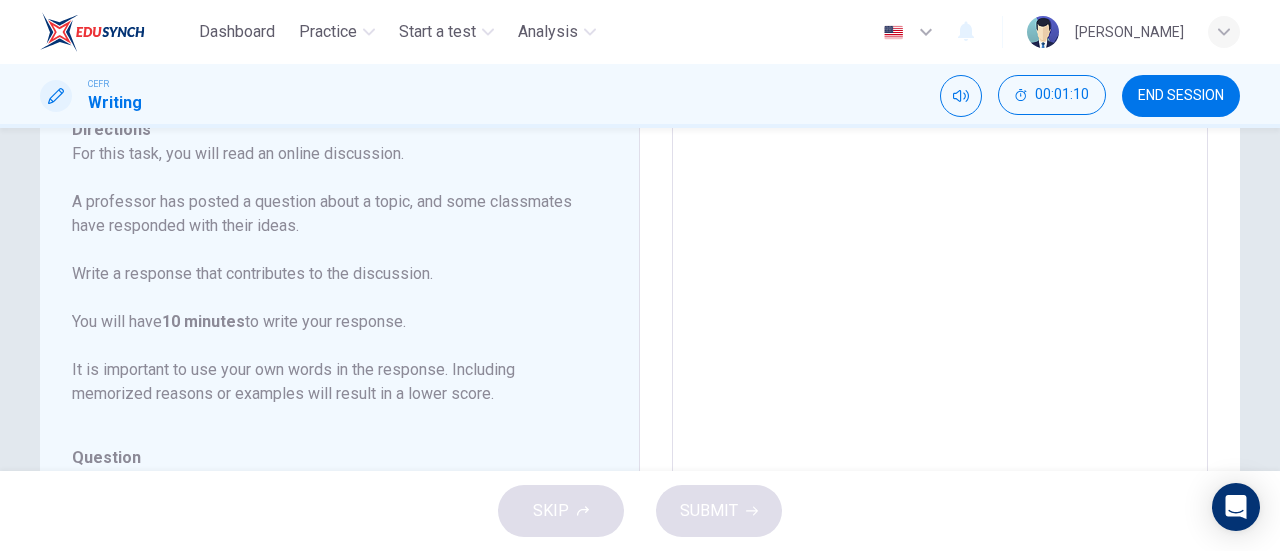 scroll, scrollTop: 0, scrollLeft: 0, axis: both 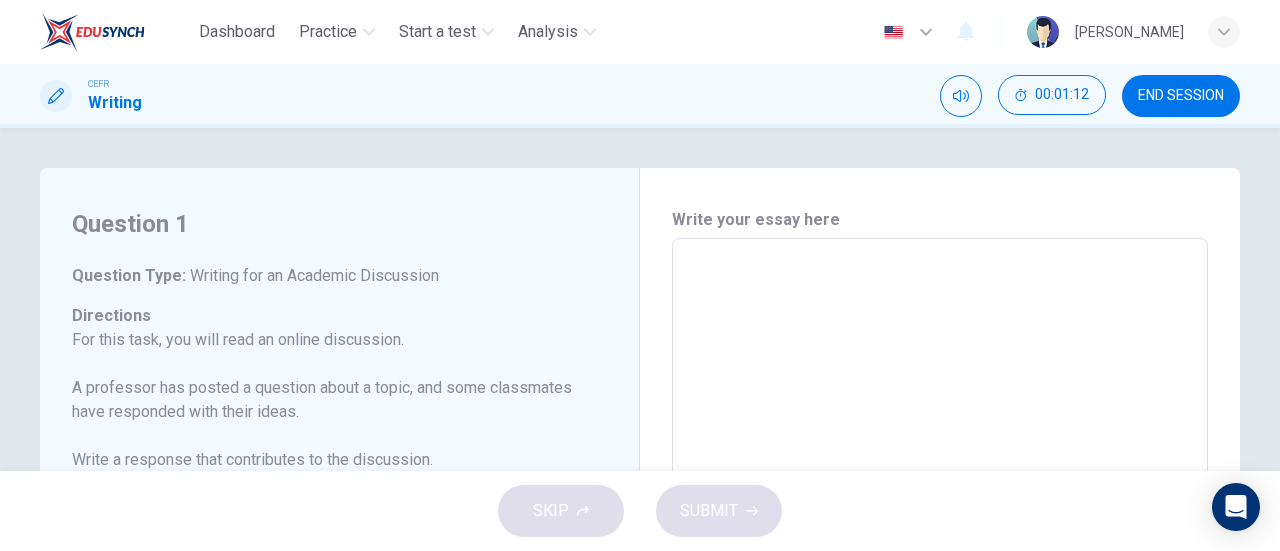 drag, startPoint x: 69, startPoint y: 274, endPoint x: 325, endPoint y: 329, distance: 261.84155 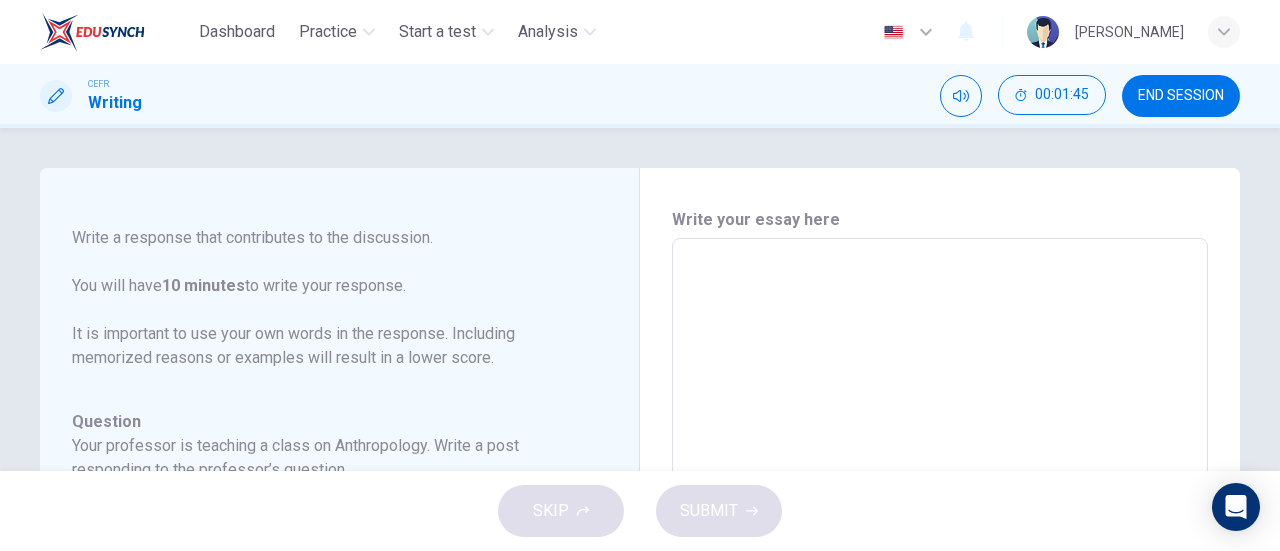 scroll, scrollTop: 246, scrollLeft: 0, axis: vertical 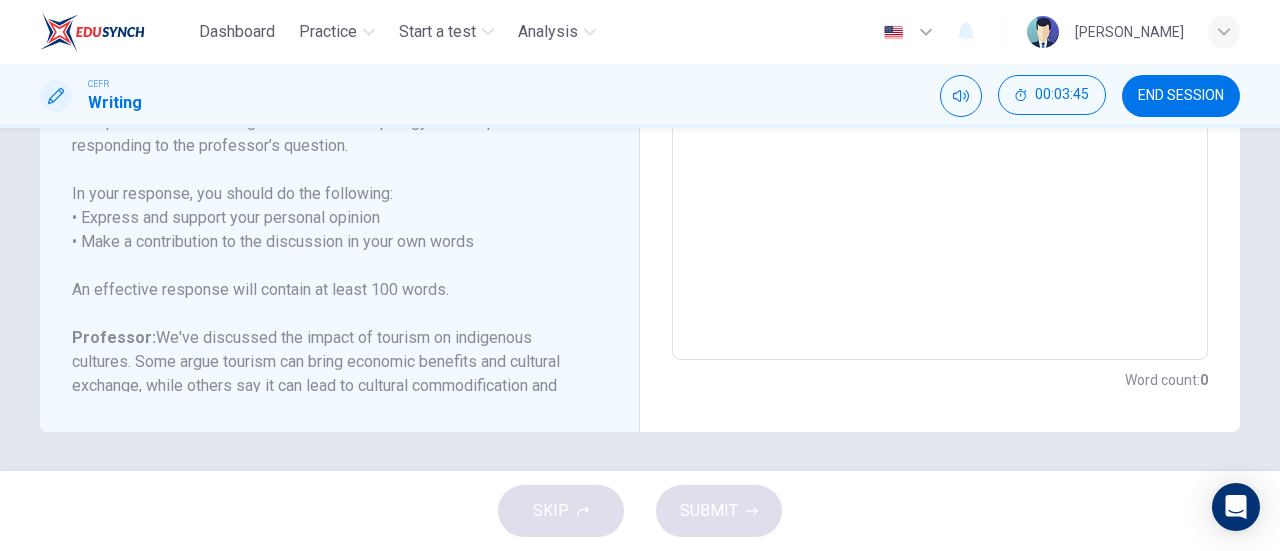 click on "In your response, you should do the following:
• Express and support your personal opinion
• Make a contribution to the discussion in your own words" at bounding box center (327, 218) 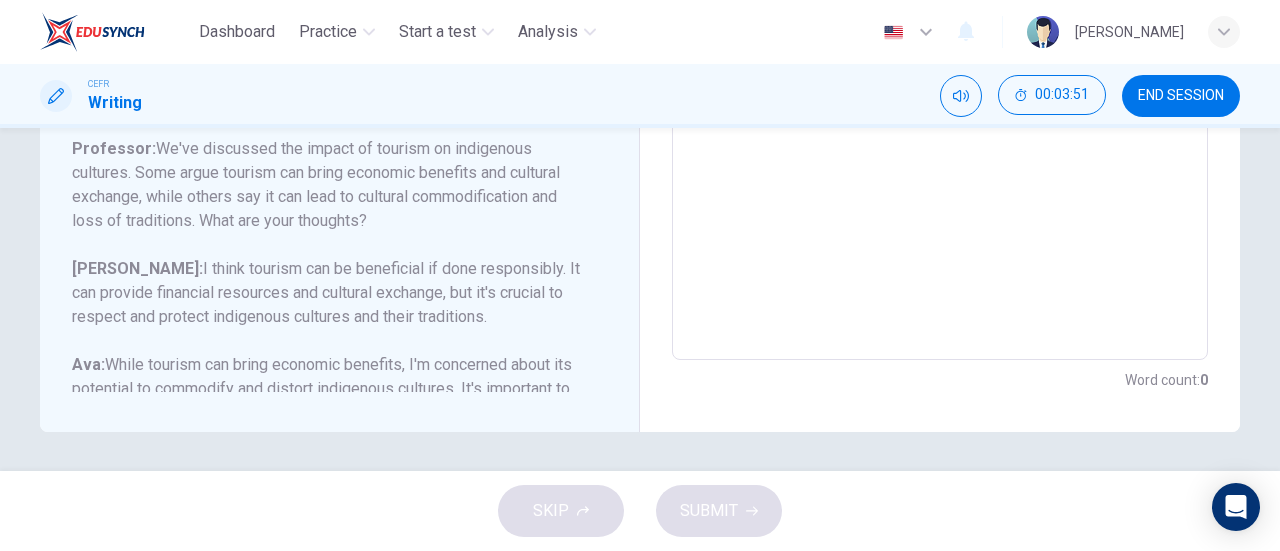 scroll, scrollTop: 182, scrollLeft: 0, axis: vertical 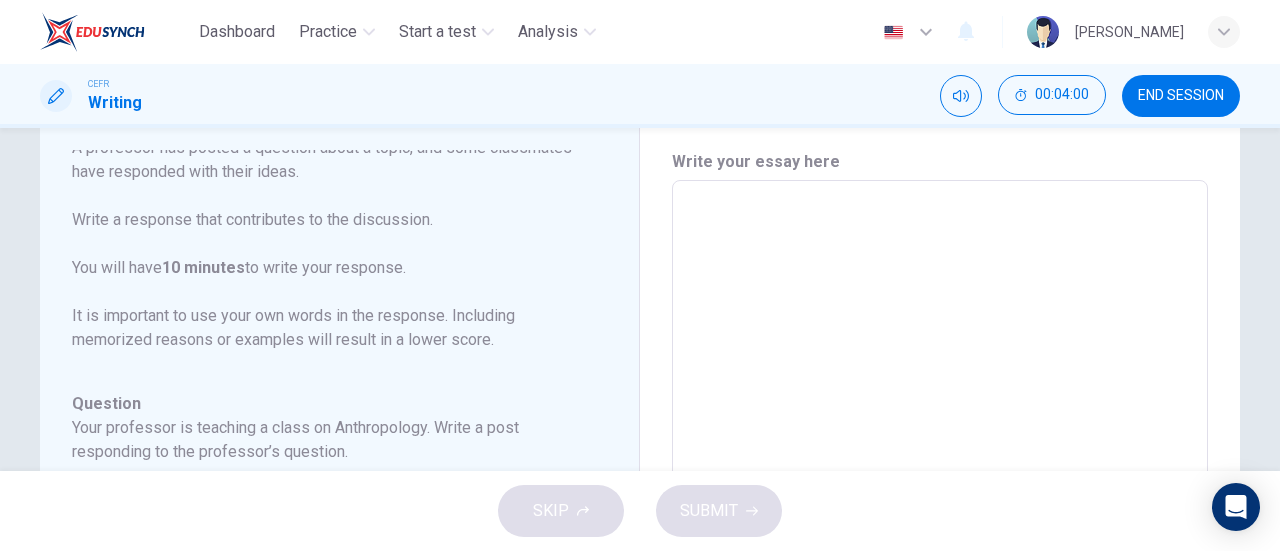 click at bounding box center [940, 514] 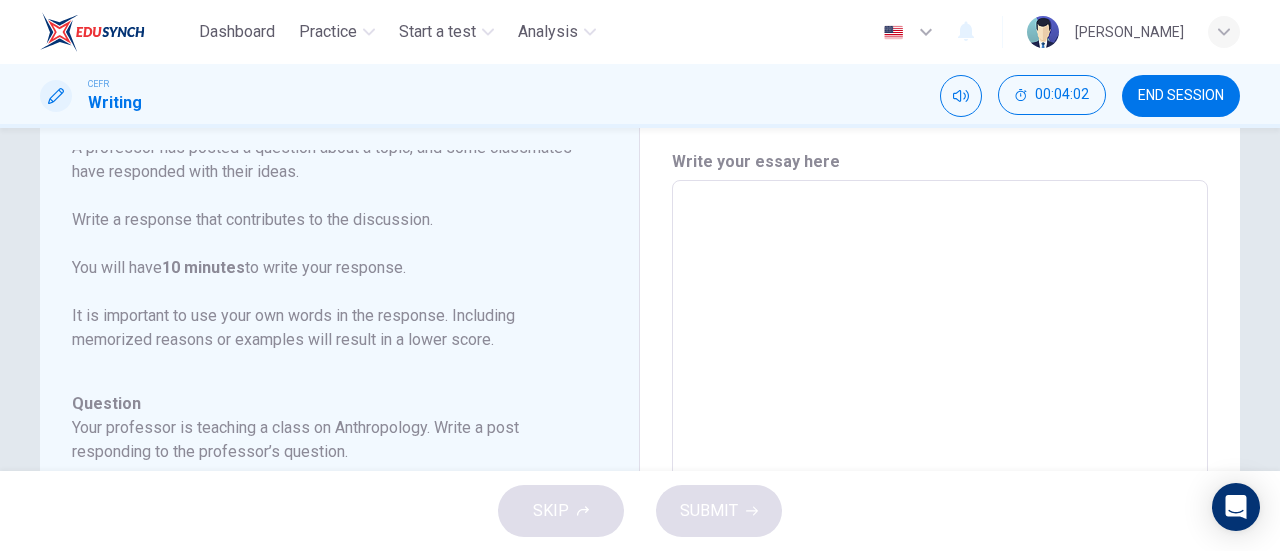 click at bounding box center (940, 514) 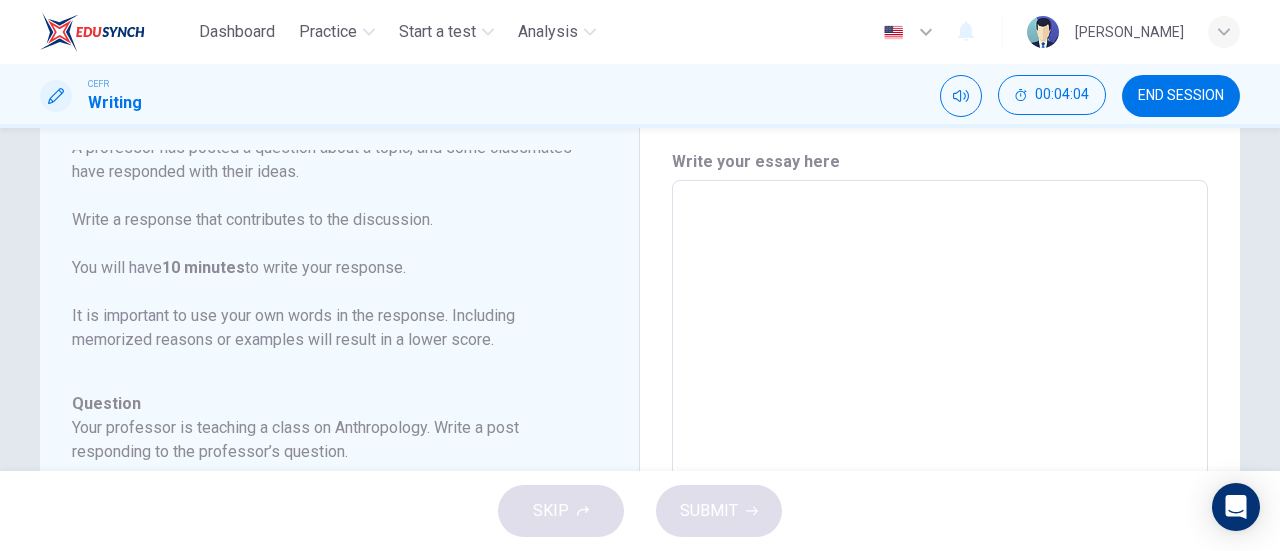 click at bounding box center (940, 514) 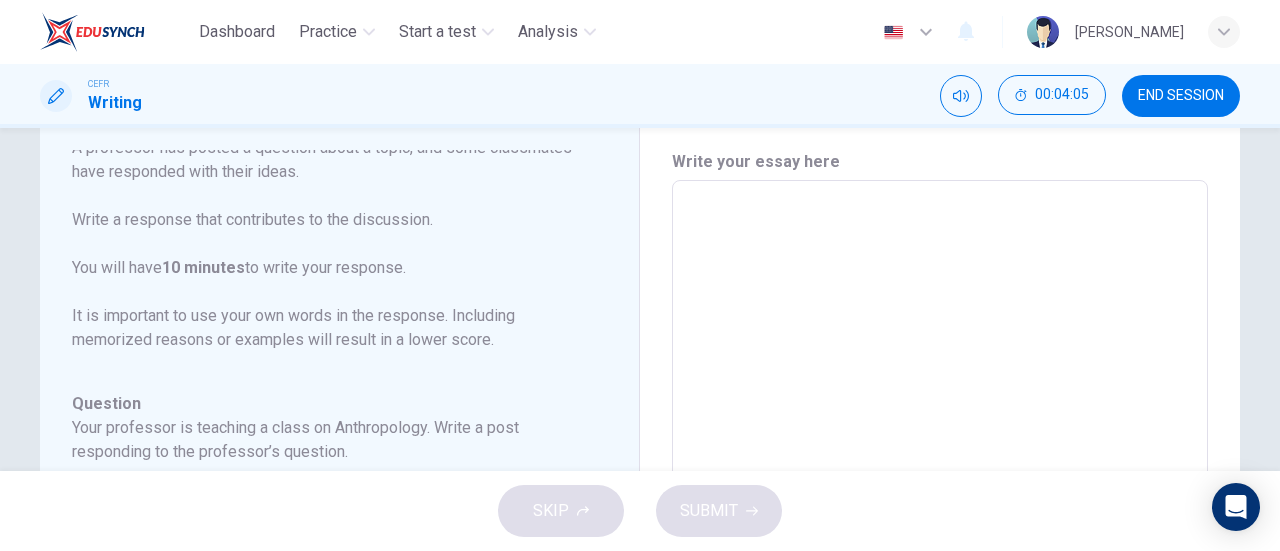 click at bounding box center (940, 514) 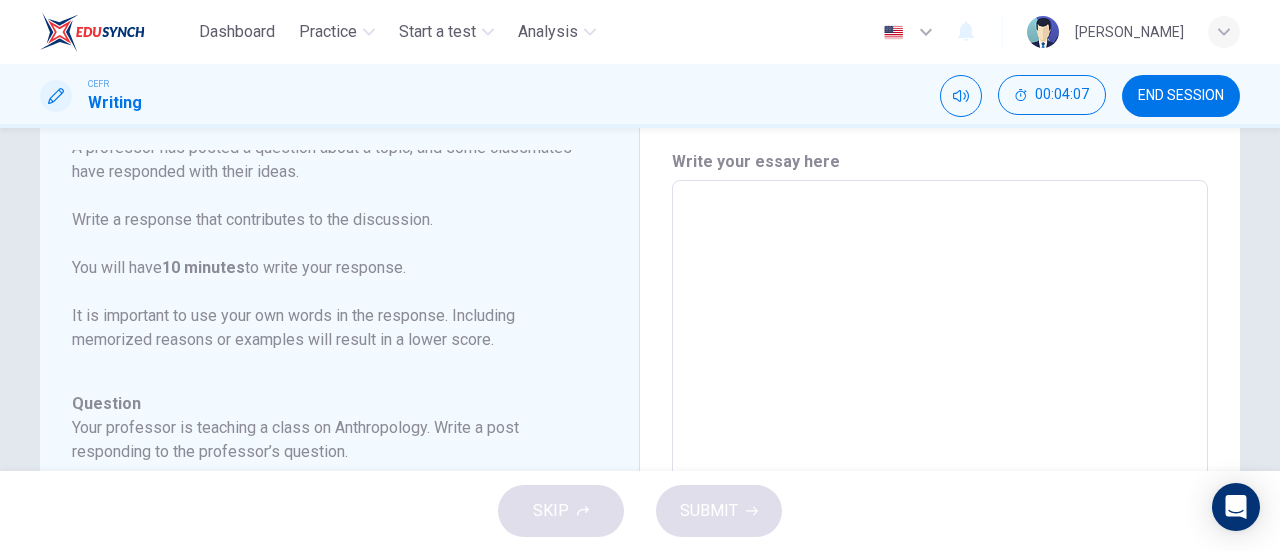 click on "For this task, you will read an online discussion. A professor has posted a question about a topic, and some classmates have responded with their ideas. Write a response that contributes to the discussion. You will have  10 minutes  to write your response.  It is important to use your own words in the response. Including memorized reasons or examples will result in a lower score." at bounding box center [327, 220] 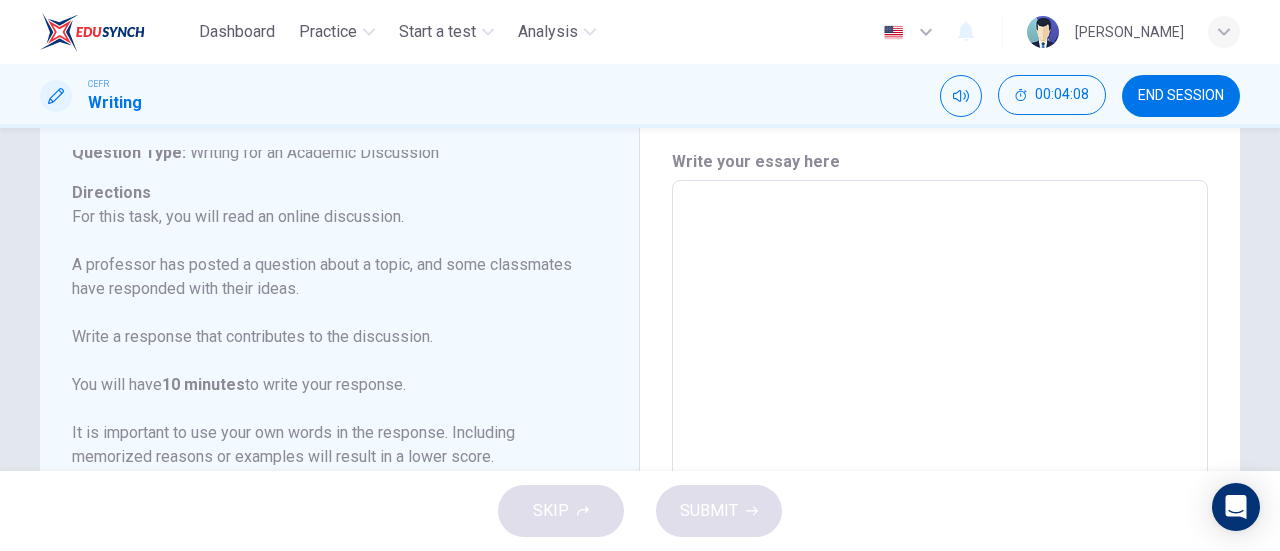 scroll, scrollTop: 59, scrollLeft: 0, axis: vertical 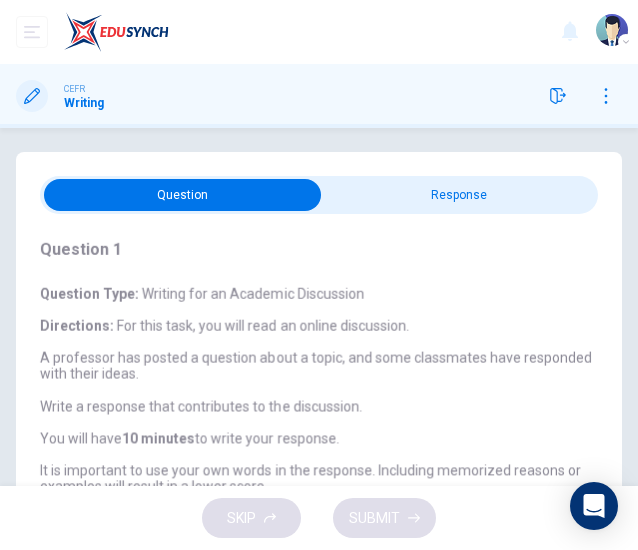 click at bounding box center (182, 195) 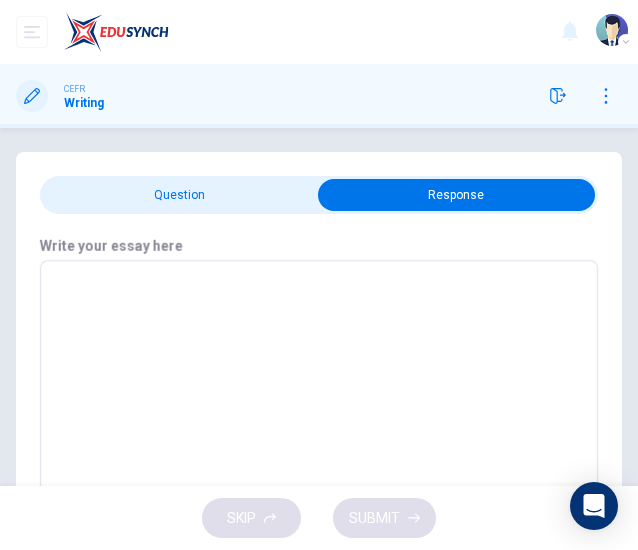 click at bounding box center (319, 410) 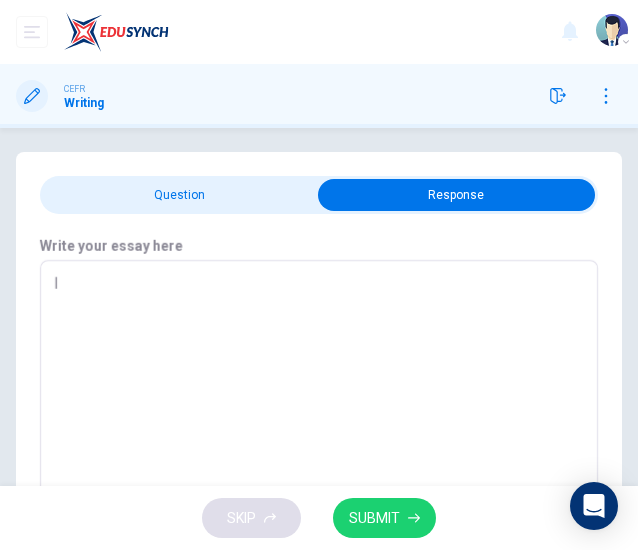 type on "I" 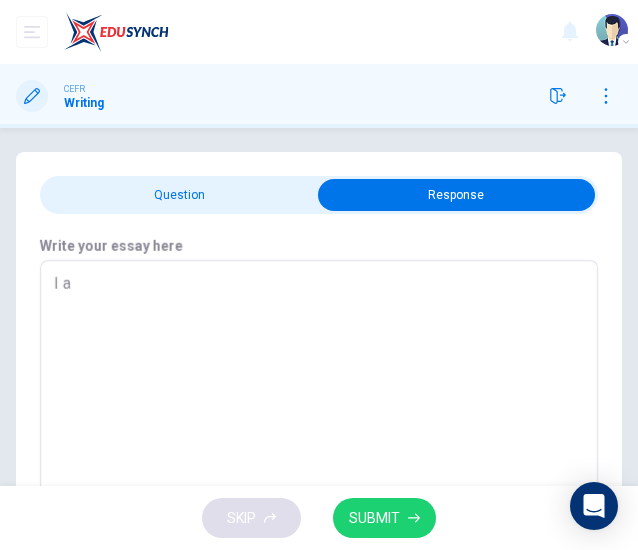 type on "I ag" 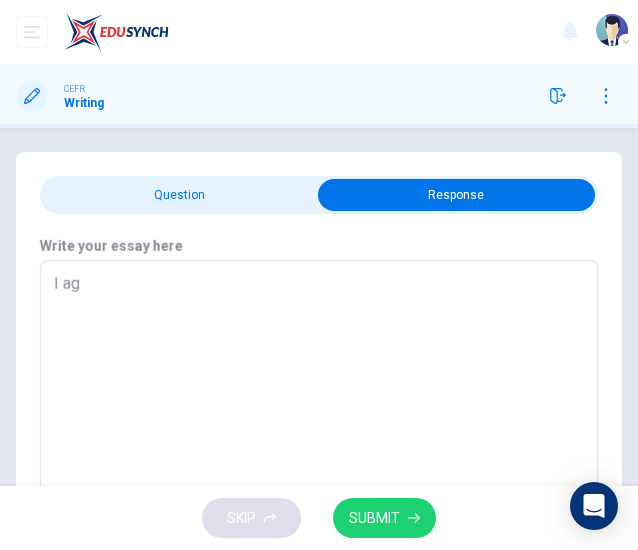type on "x" 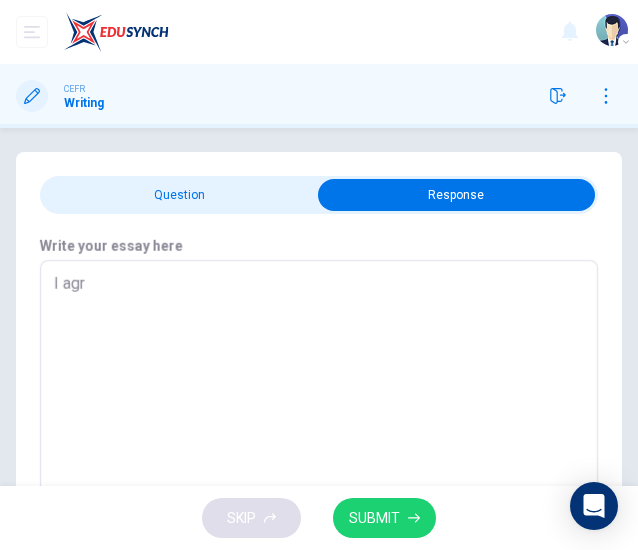 type on "x" 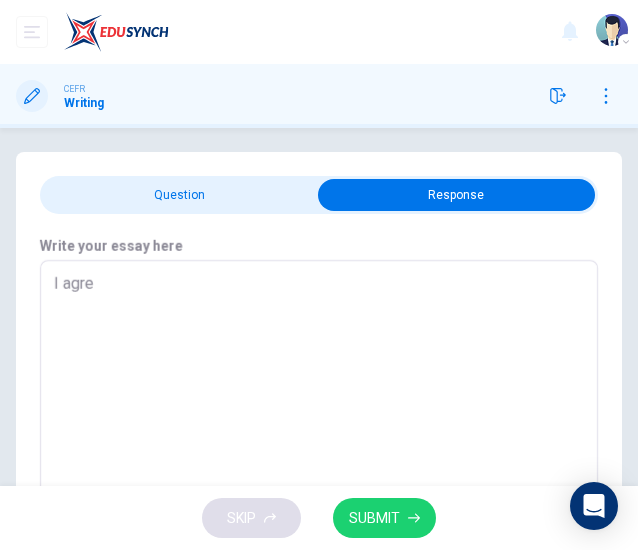 type on "x" 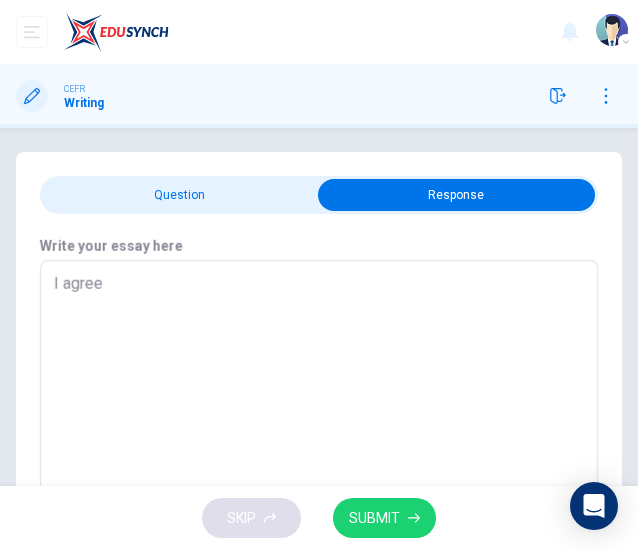 type on "x" 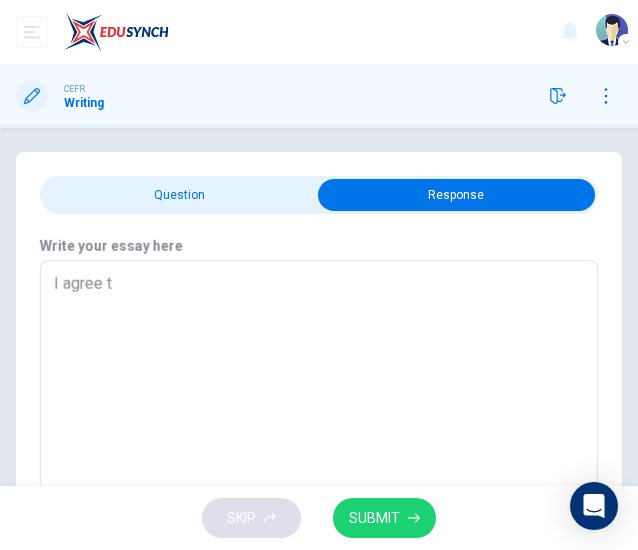 type on "x" 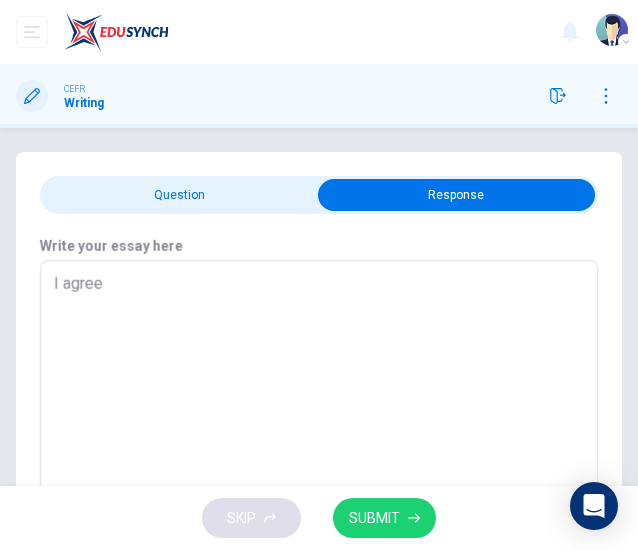 type on "x" 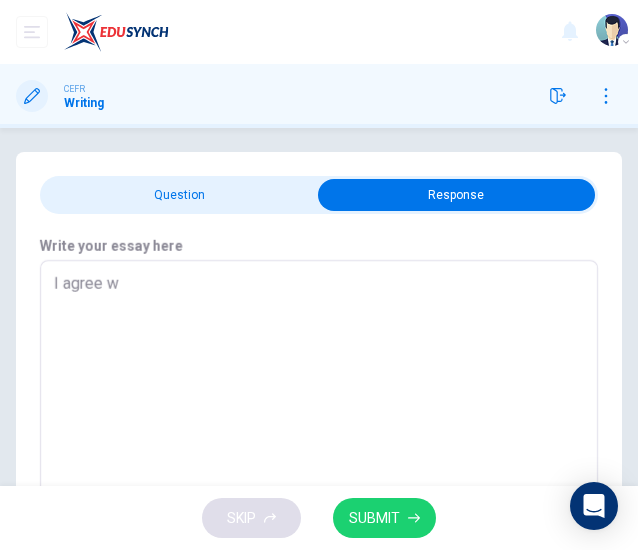 type on "I agree wi" 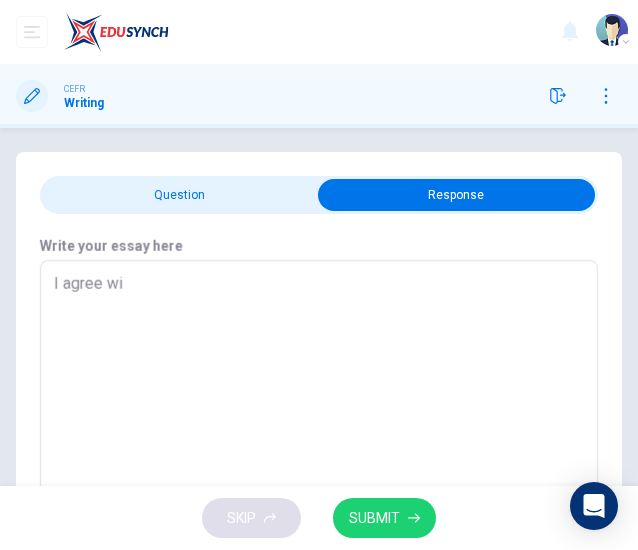 type on "x" 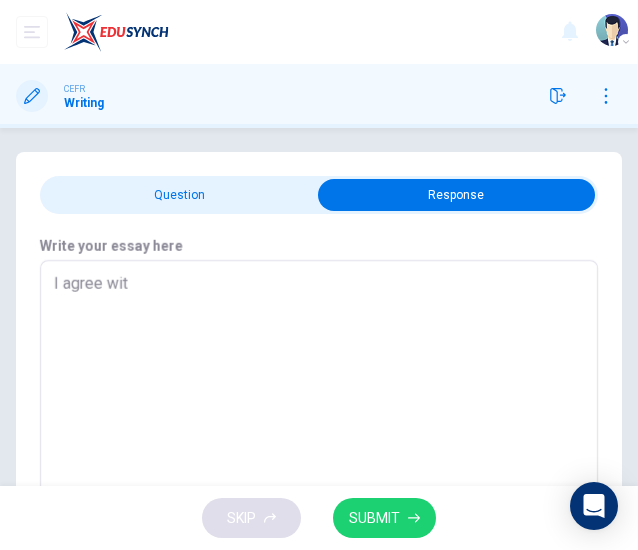 type on "x" 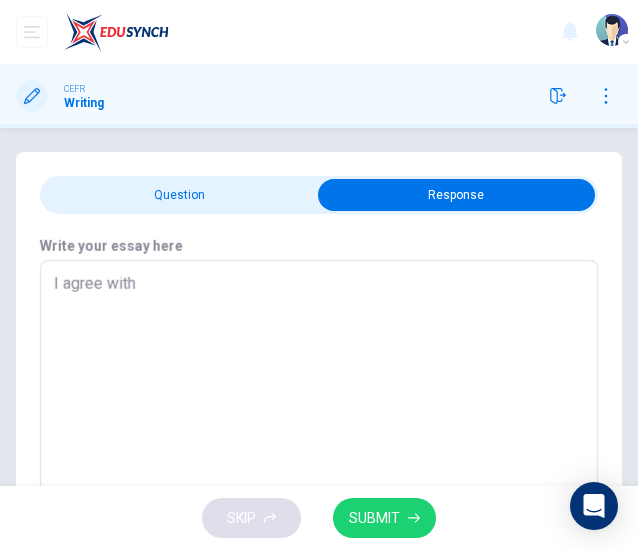 type on "x" 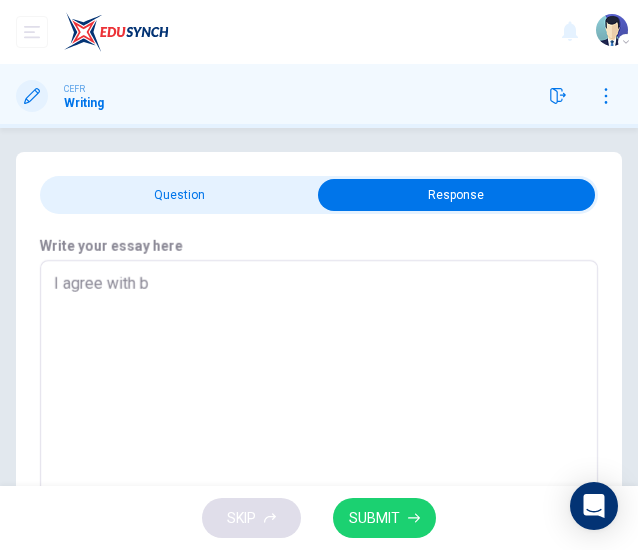 type on "x" 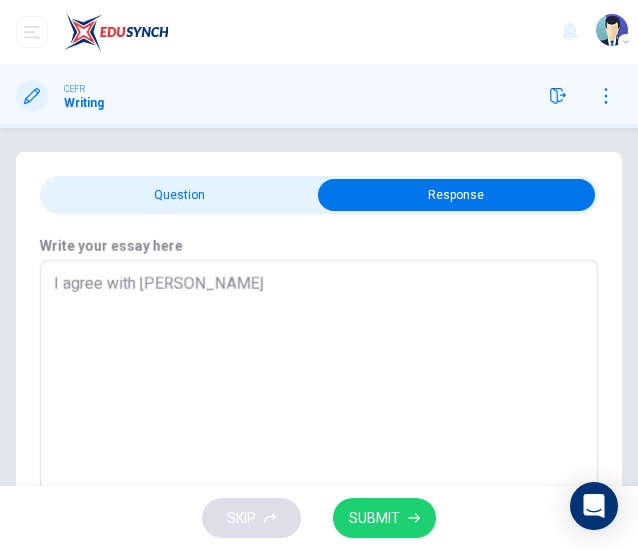 type on "x" 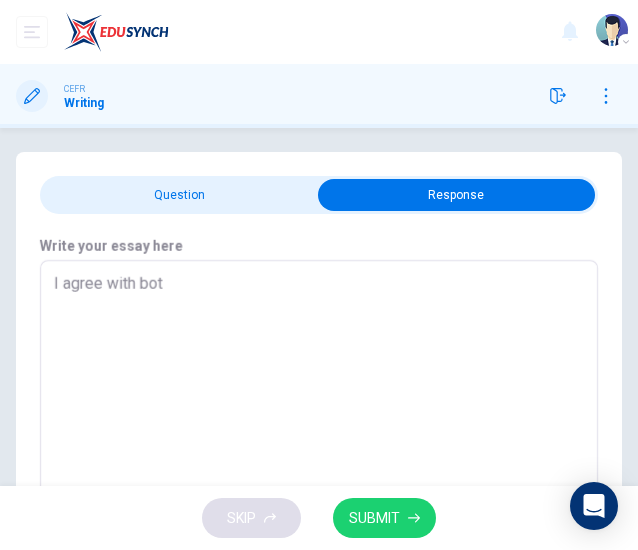 type on "x" 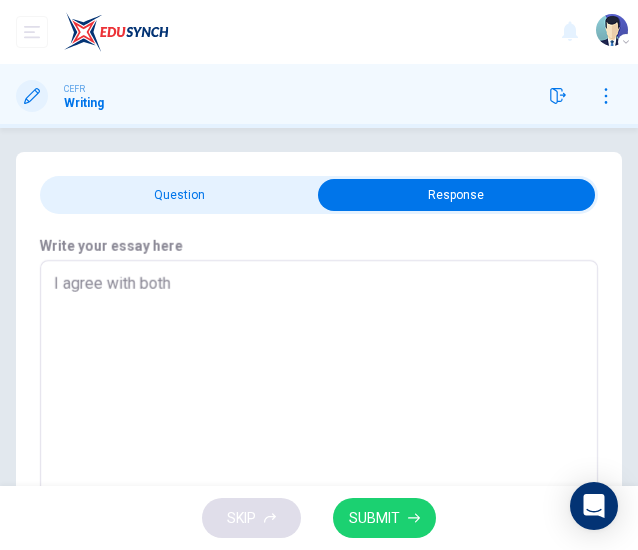 type on "x" 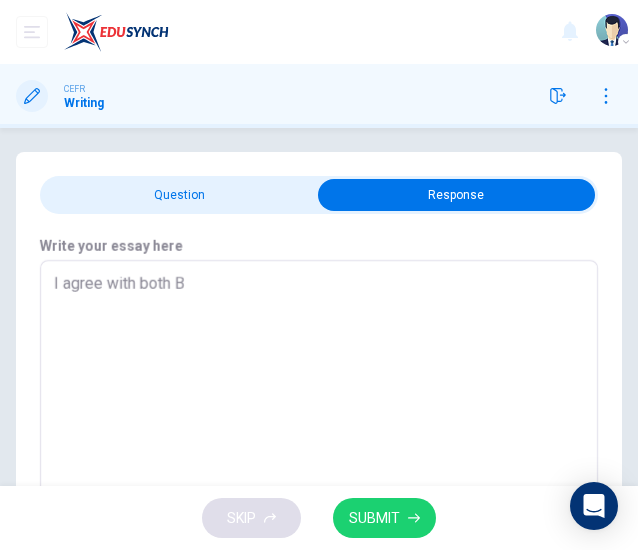 type on "x" 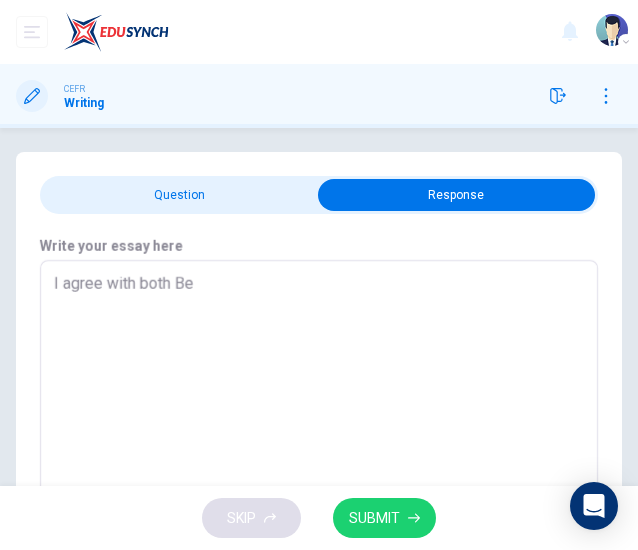 type on "x" 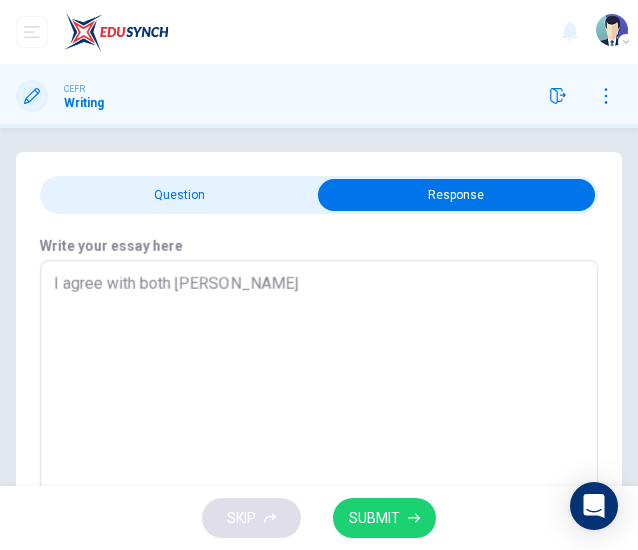type on "x" 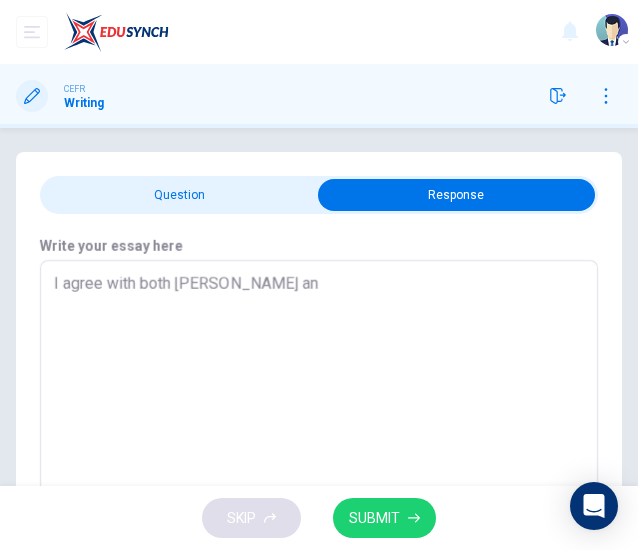 type on "x" 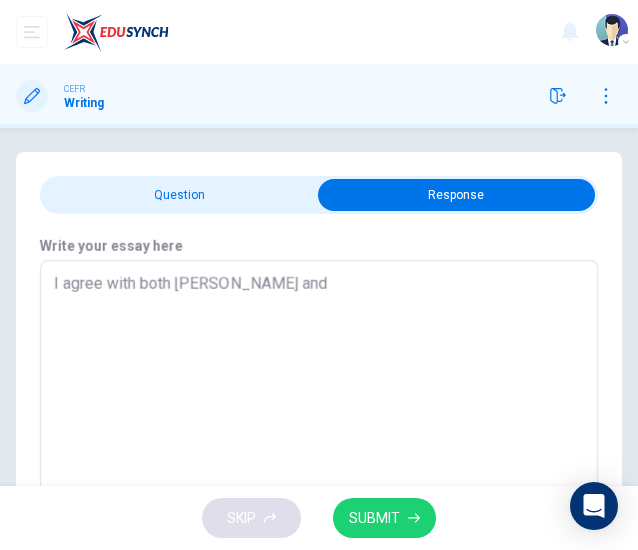type on "x" 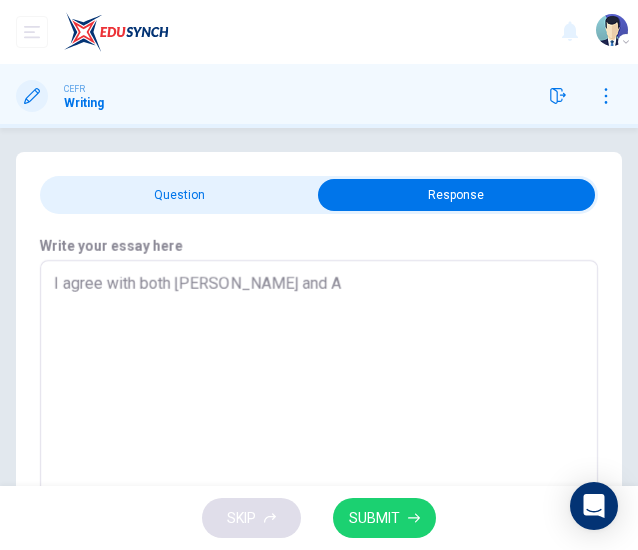 type on "x" 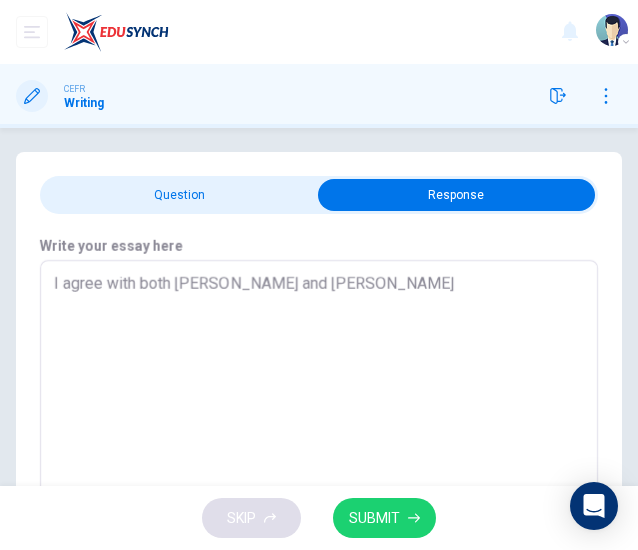 type on "x" 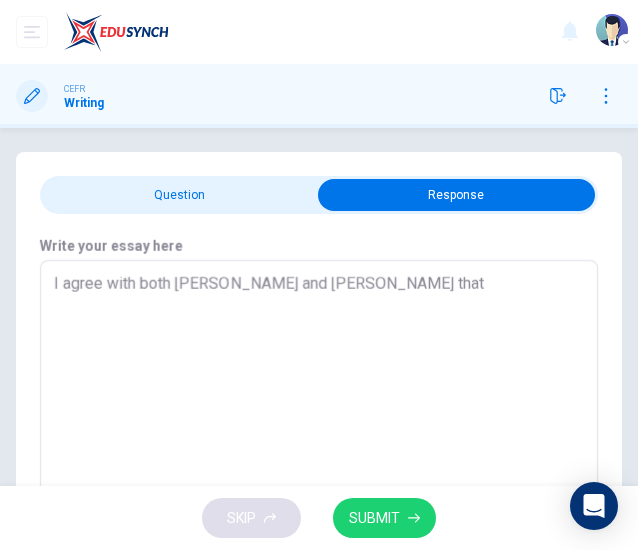 type on "x" 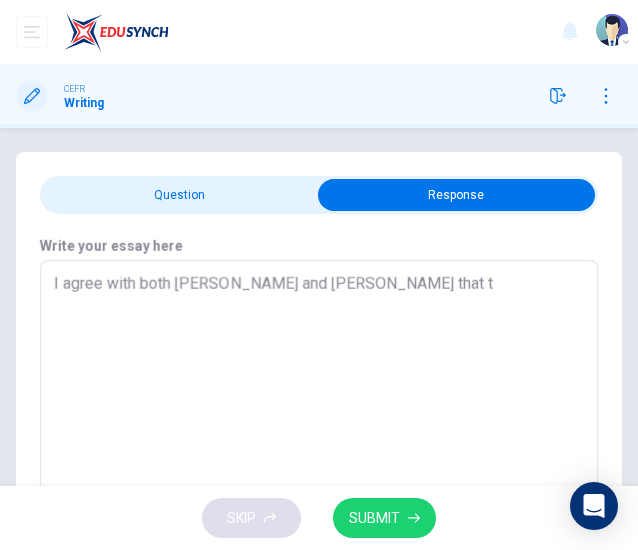 type on "x" 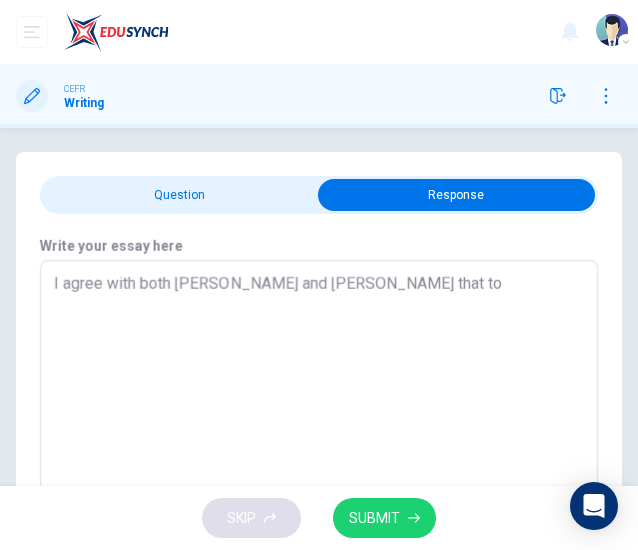 type on "I agree with both [PERSON_NAME] and [PERSON_NAME] that tou" 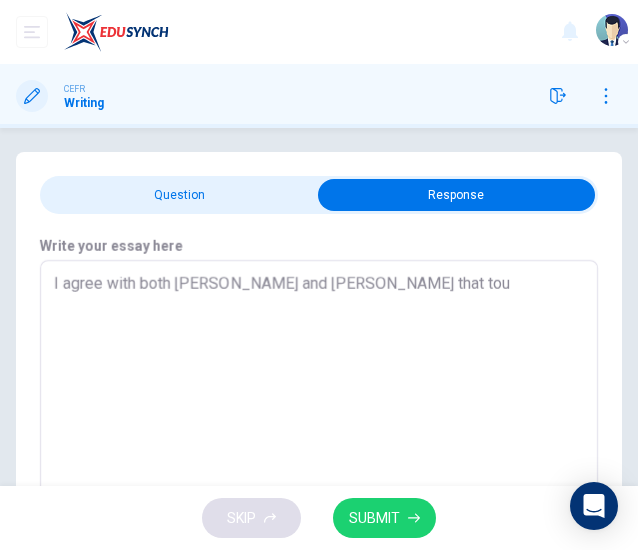 type on "x" 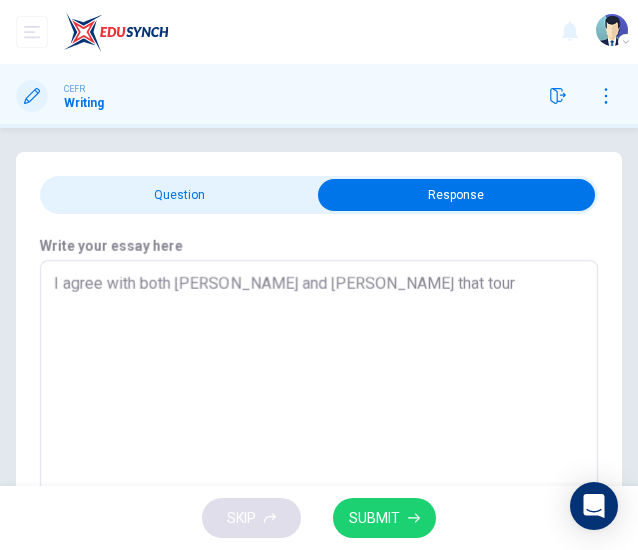 type on "x" 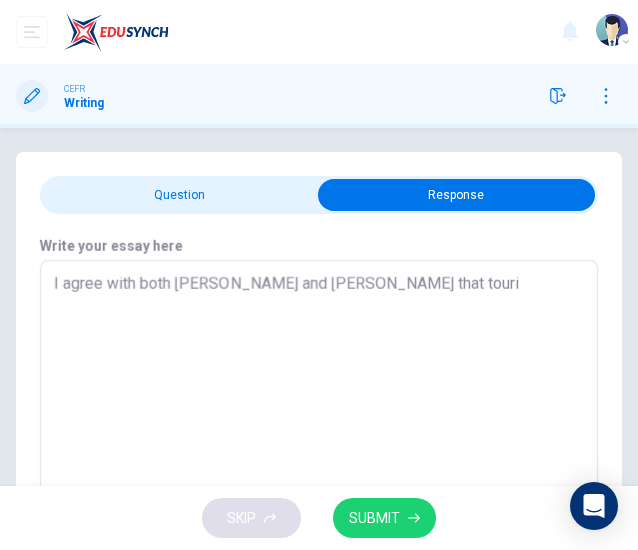 type on "x" 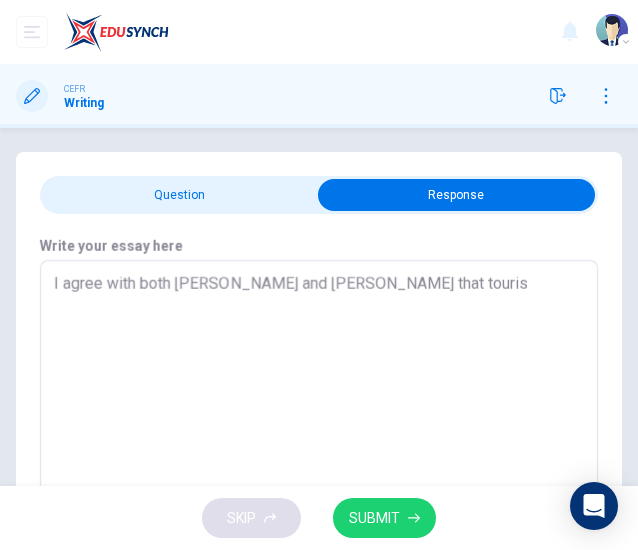 type on "x" 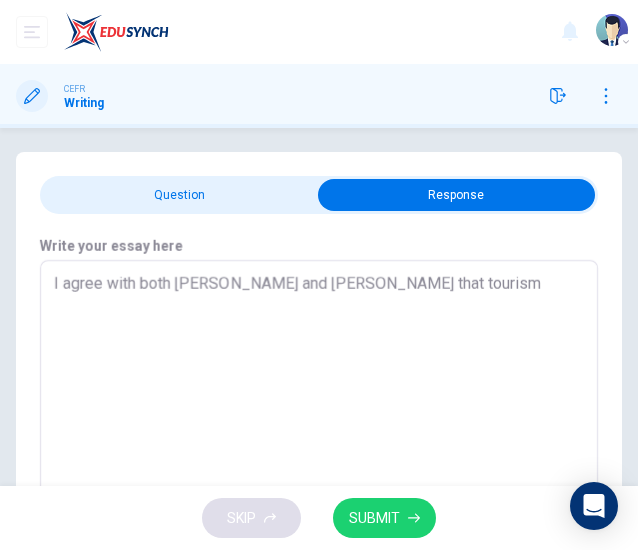 type on "I agree with both [PERSON_NAME] and [PERSON_NAME] that tourism" 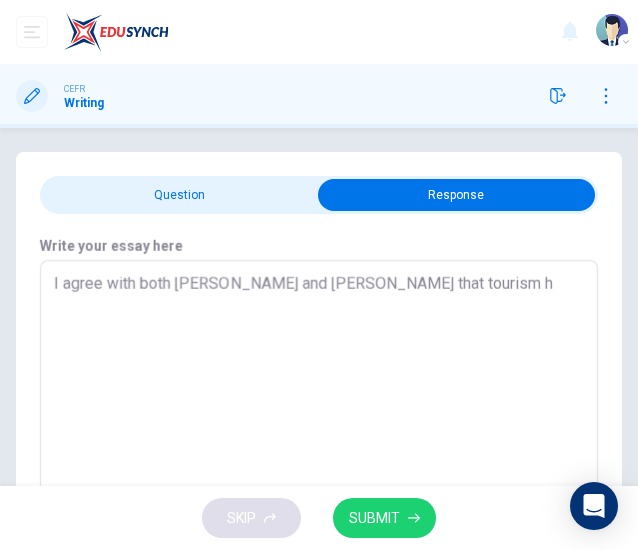 type on "I agree with both [PERSON_NAME] and [PERSON_NAME] that tourism ha" 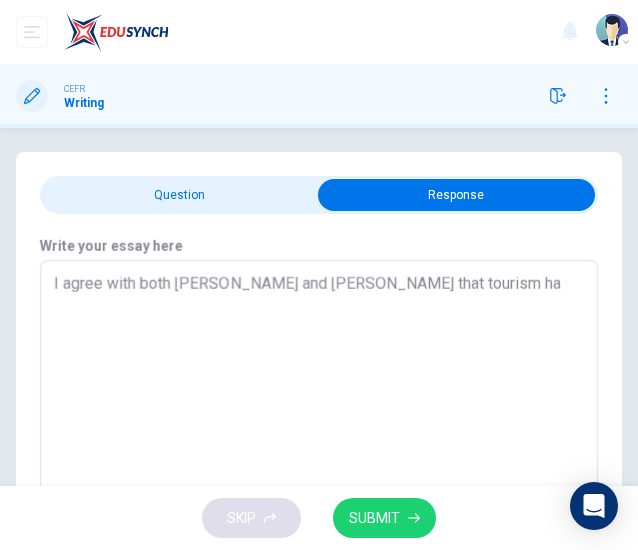 type on "I agree with both [PERSON_NAME] and [PERSON_NAME] that tourism has" 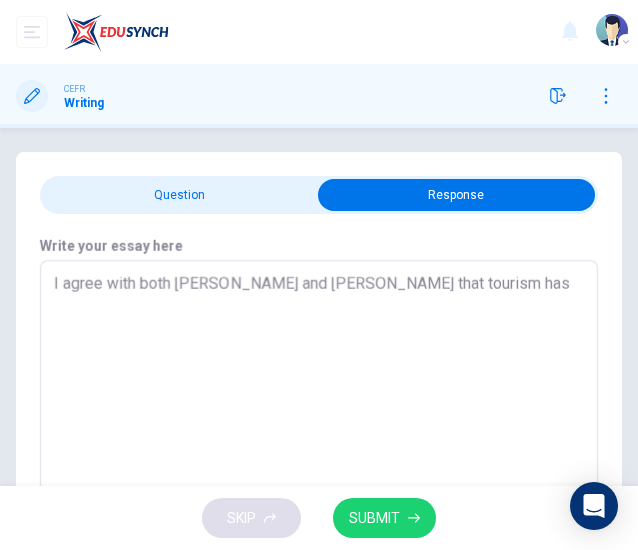 type on "x" 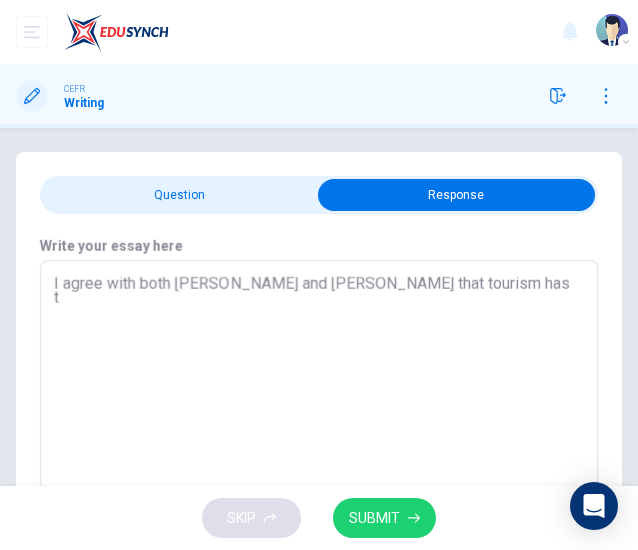 type on "x" 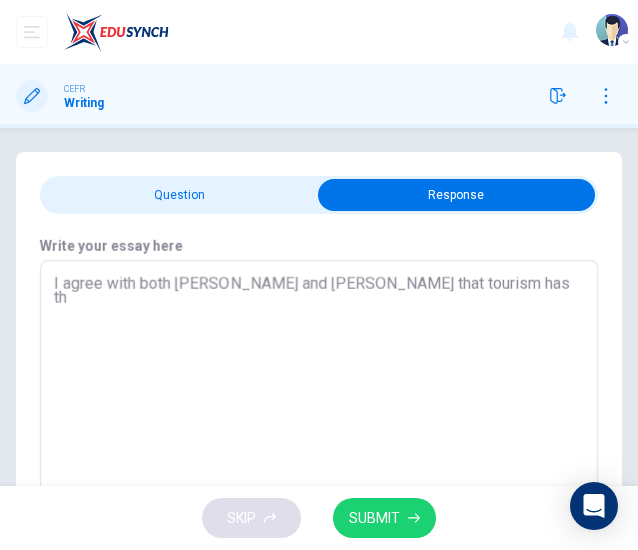 type on "I agree with both [PERSON_NAME] and [PERSON_NAME] that tourism has the" 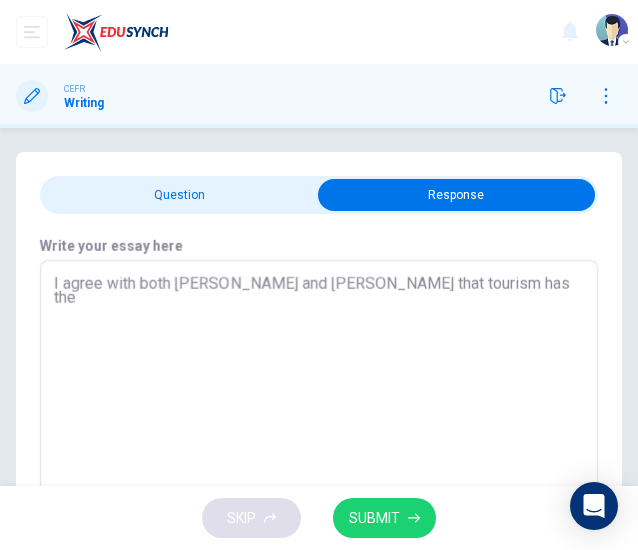 type on "I agree with both [PERSON_NAME] and [PERSON_NAME] that tourism has the" 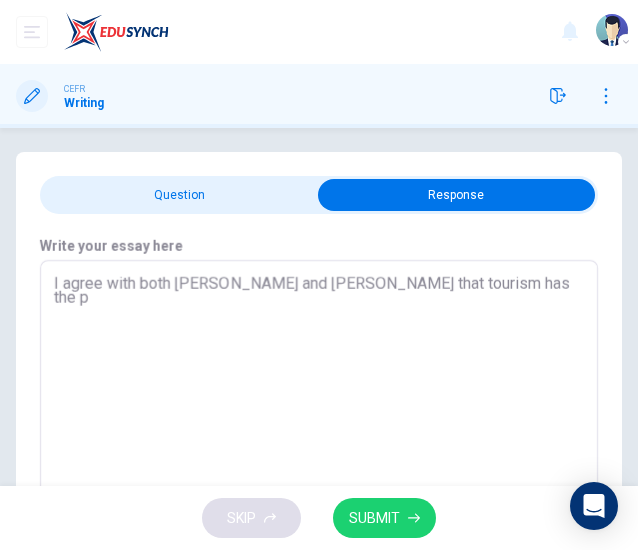 type on "x" 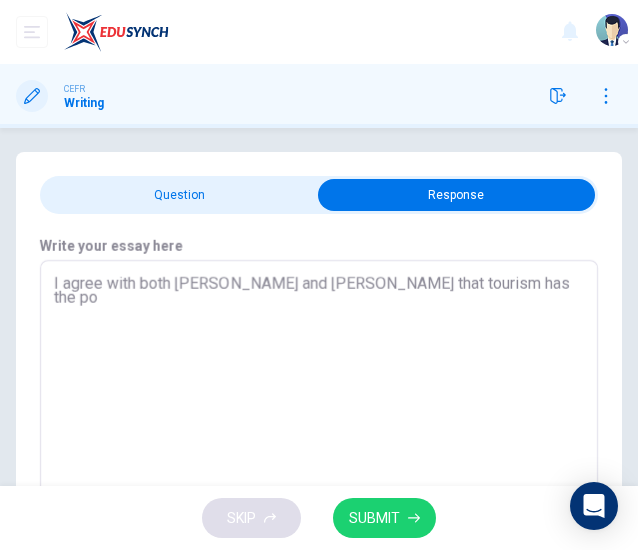 type on "x" 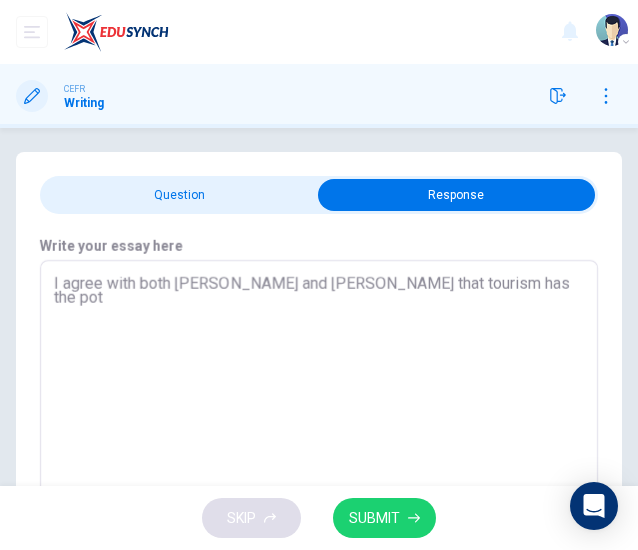 type on "I agree with both [PERSON_NAME] and [PERSON_NAME] that tourism has the pote" 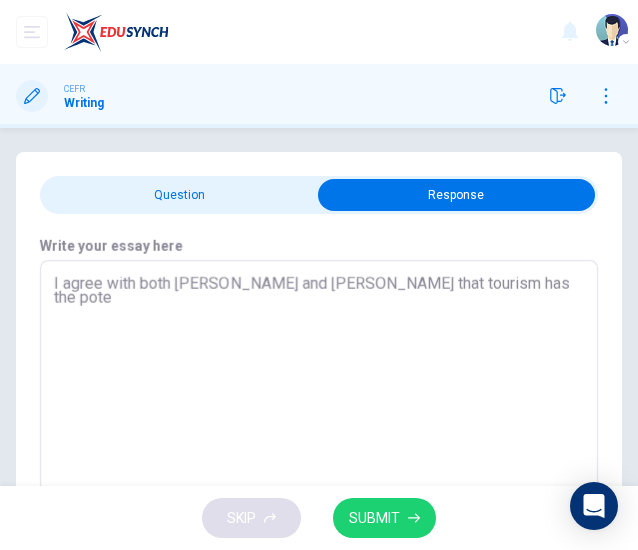 type on "x" 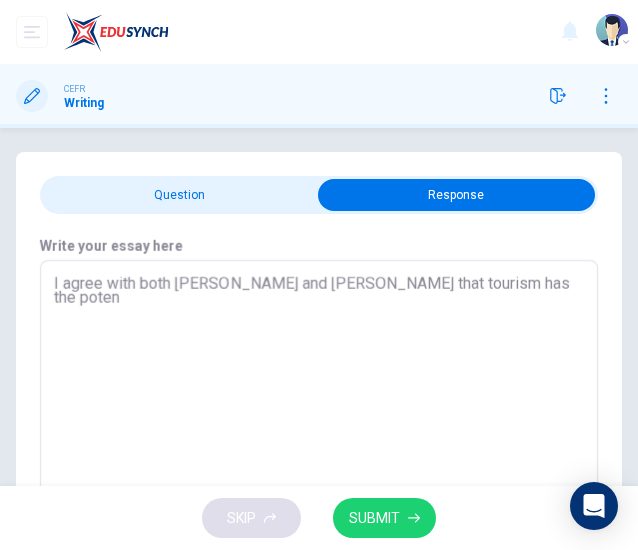 type on "x" 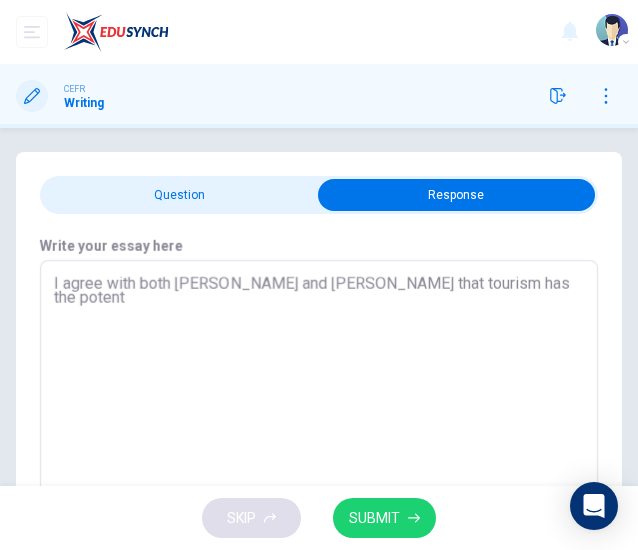 type on "x" 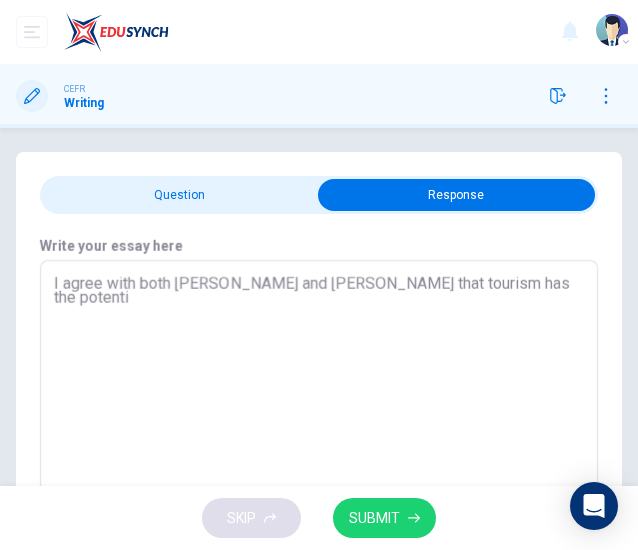 type on "x" 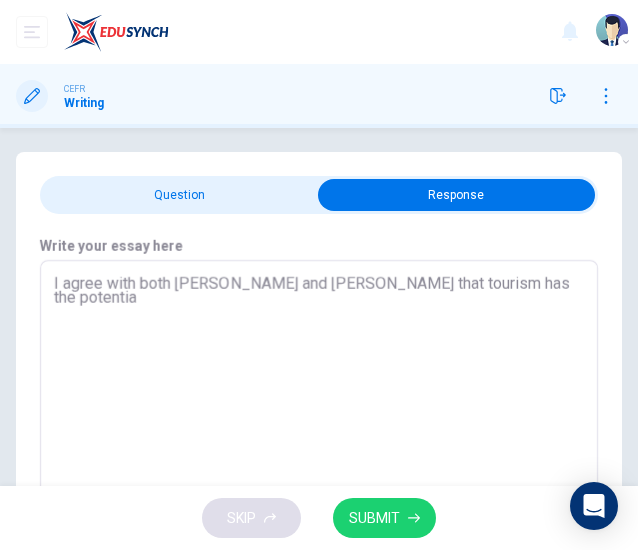type on "I agree with both [PERSON_NAME] and [PERSON_NAME] that tourism has the potential" 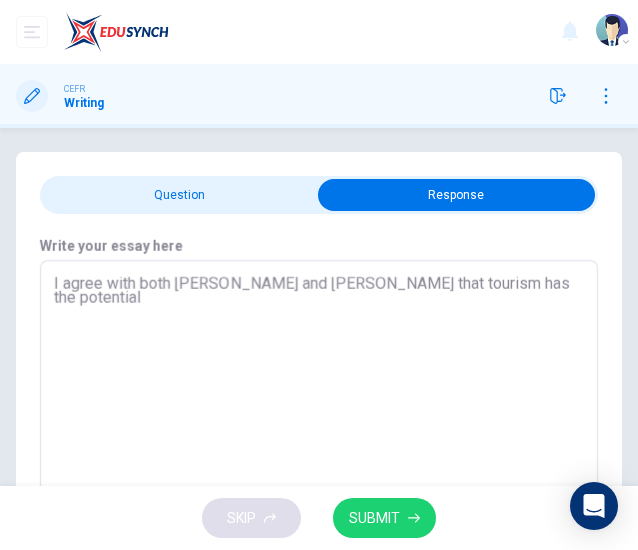 type on "x" 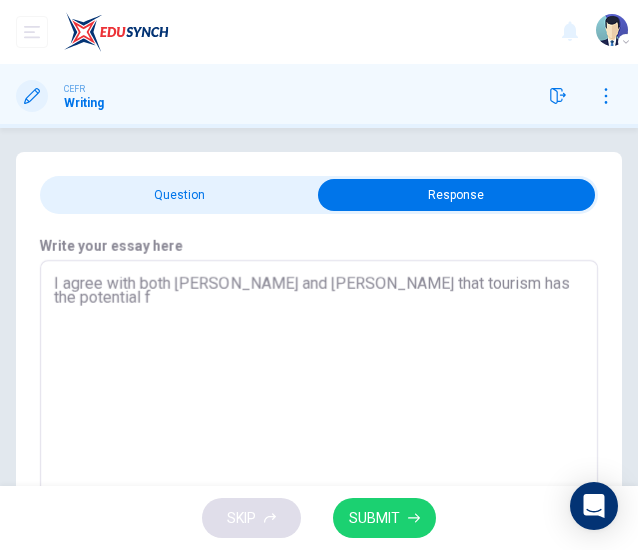 type on "x" 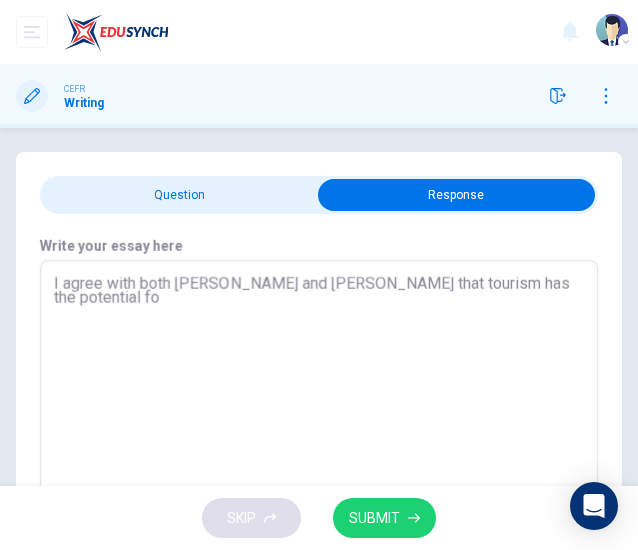 type on "x" 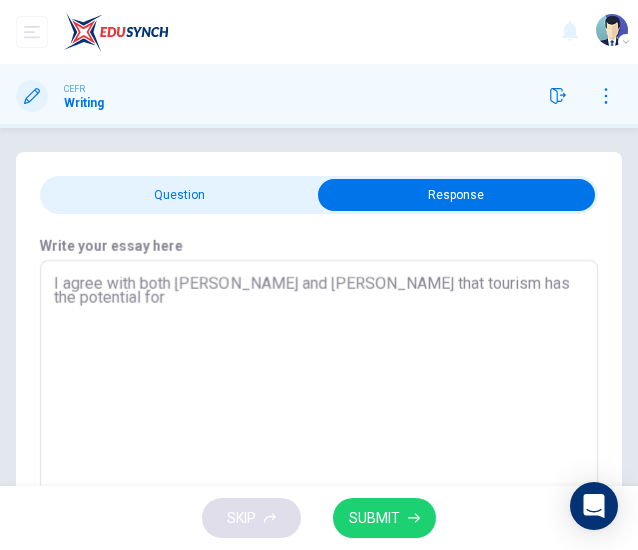 type on "x" 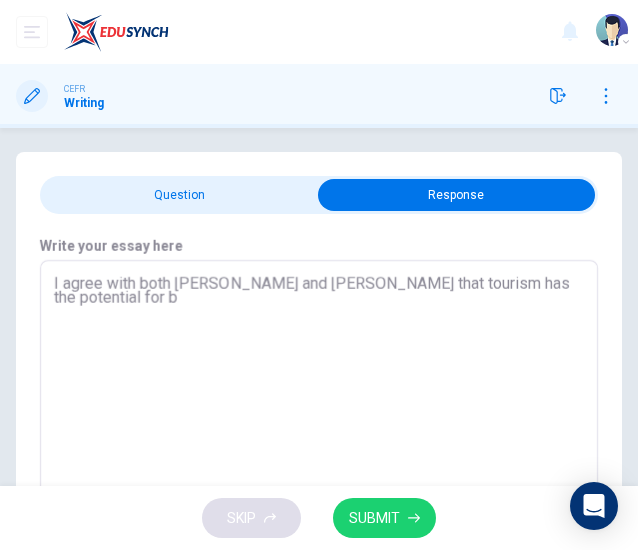 type on "x" 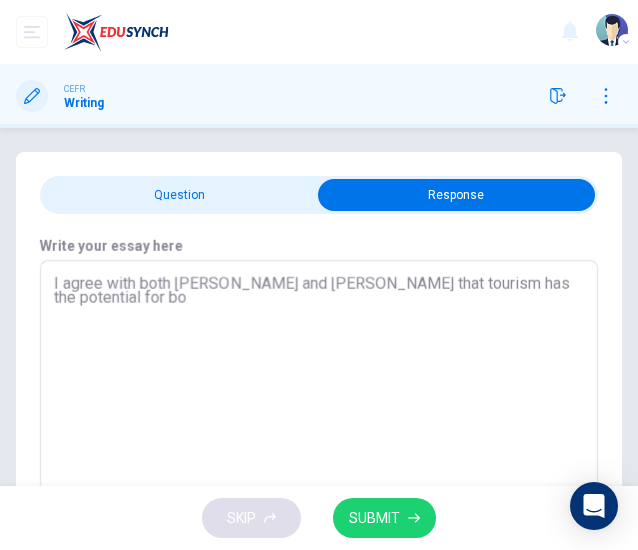 type on "I agree with both [PERSON_NAME] and [PERSON_NAME] that tourism has the potential for bot" 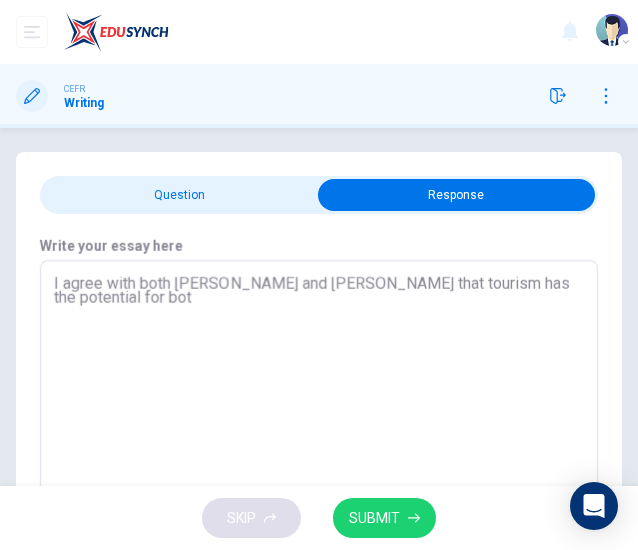 type on "x" 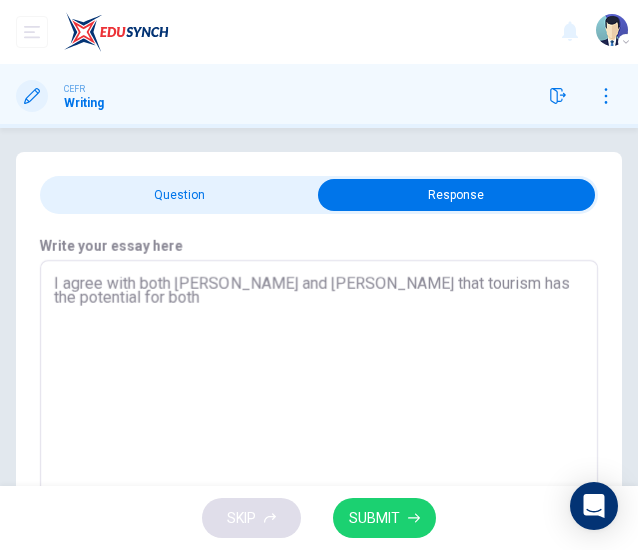type on "x" 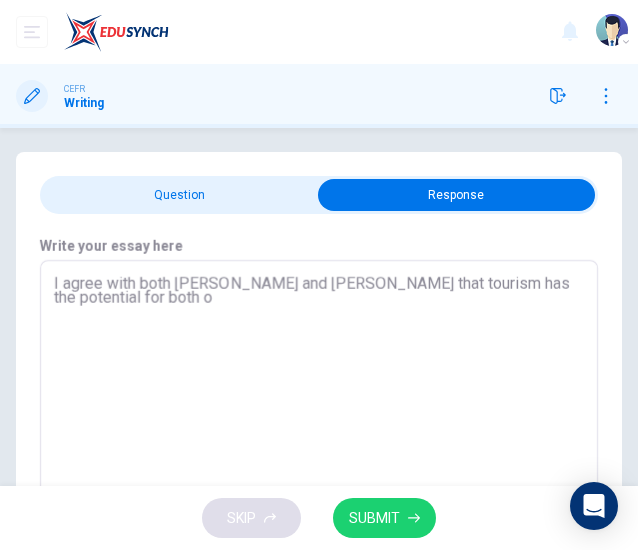 type on "x" 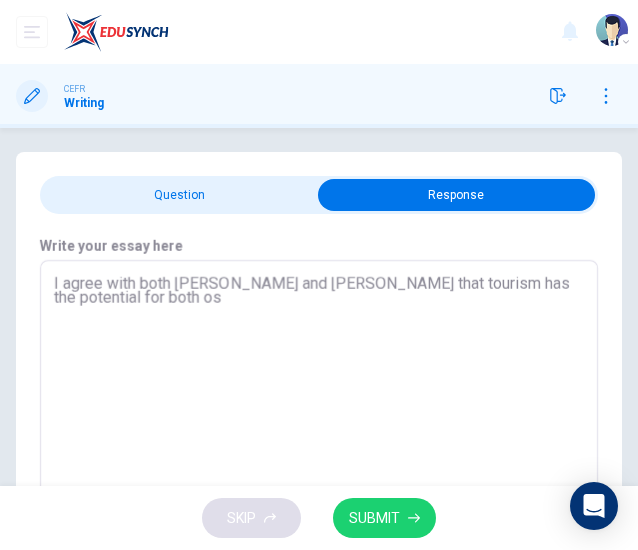 type on "I agree with both [PERSON_NAME] and [PERSON_NAME] that tourism has the potential for both o" 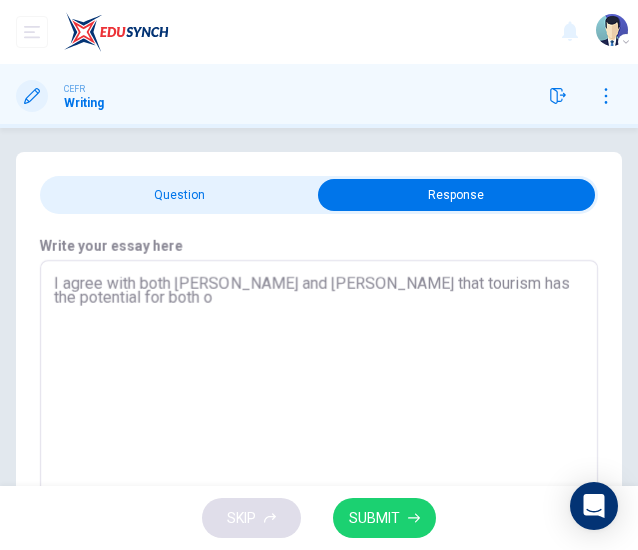 type on "x" 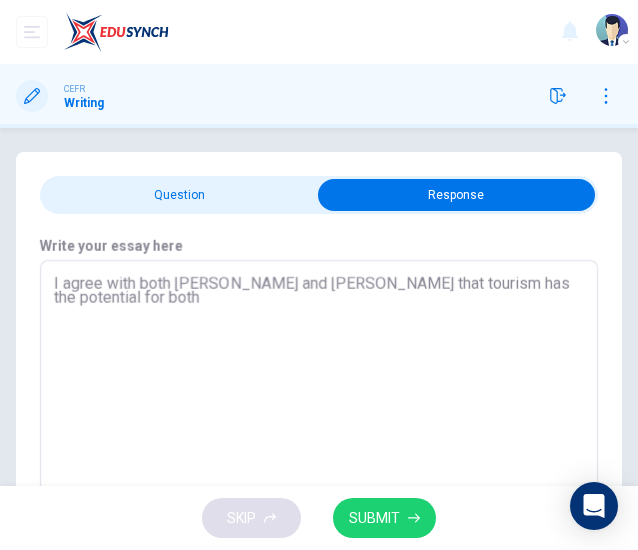 type on "x" 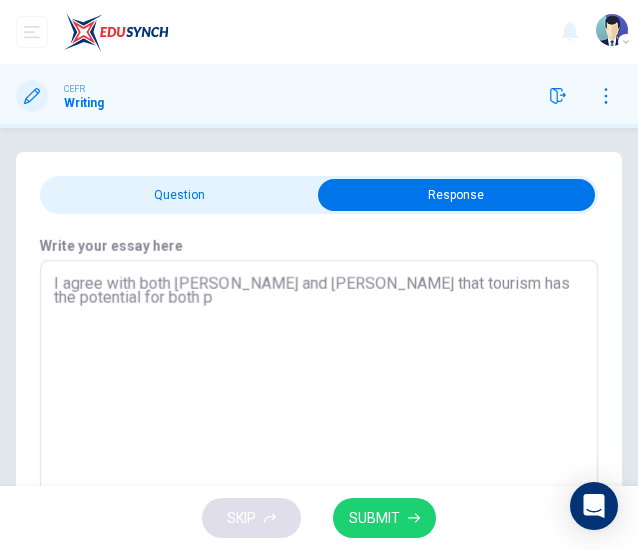 type on "I agree with both [PERSON_NAME] and [PERSON_NAME] that tourism has the potential for both po" 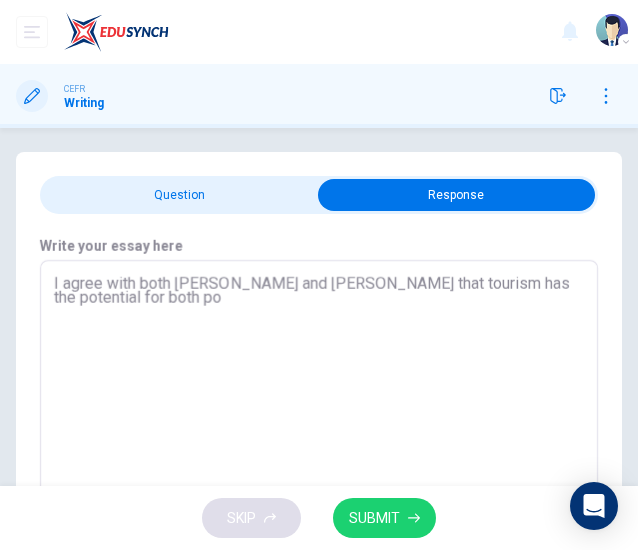 type on "x" 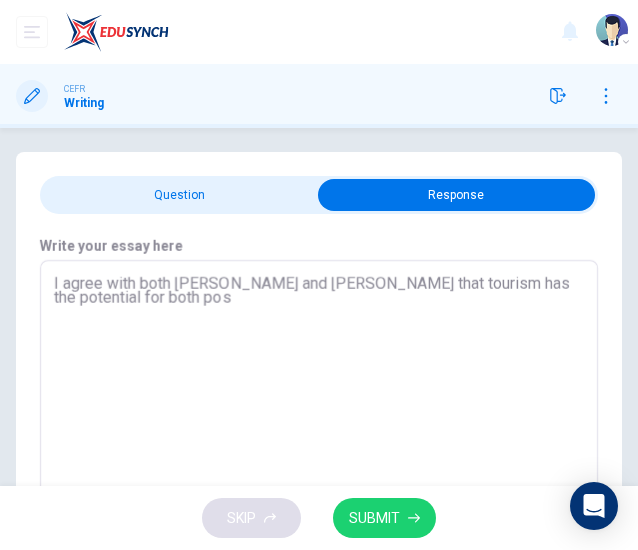 type on "x" 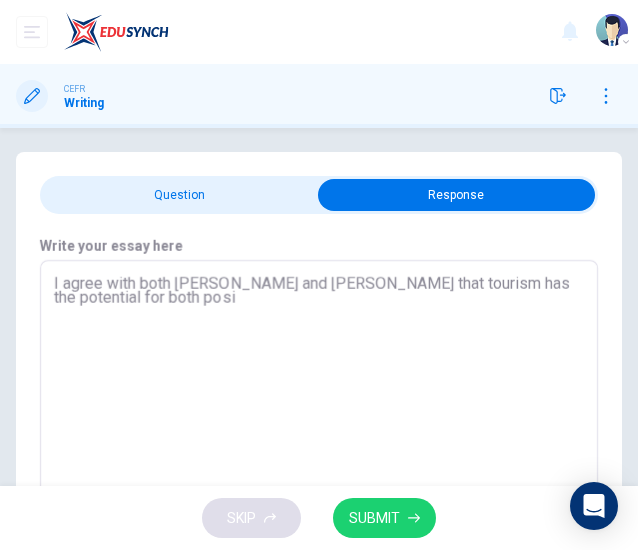 type on "x" 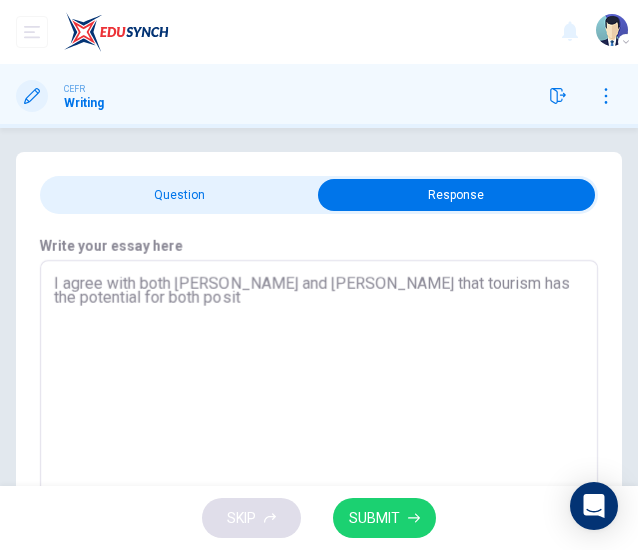 type on "I agree with both [PERSON_NAME] and [PERSON_NAME] that tourism has the potential for both positi" 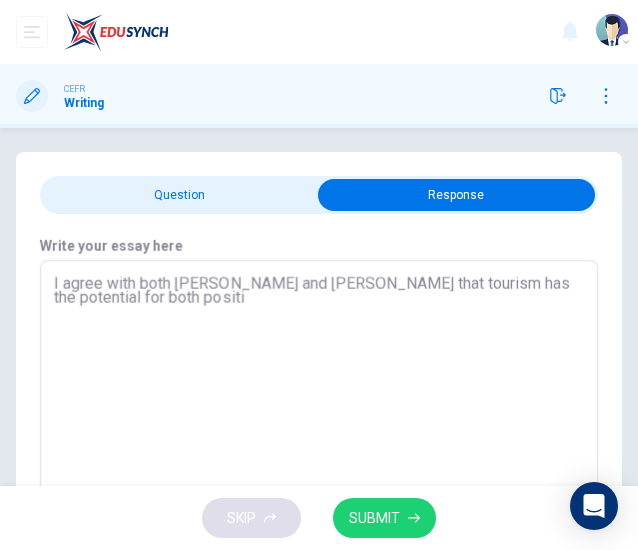 type on "x" 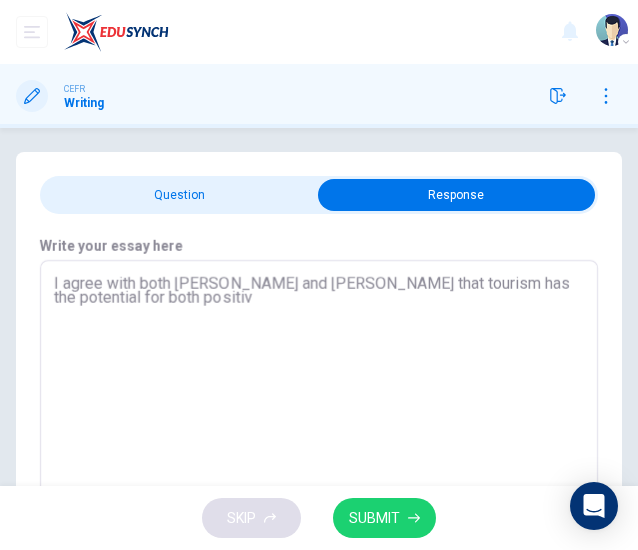 type on "x" 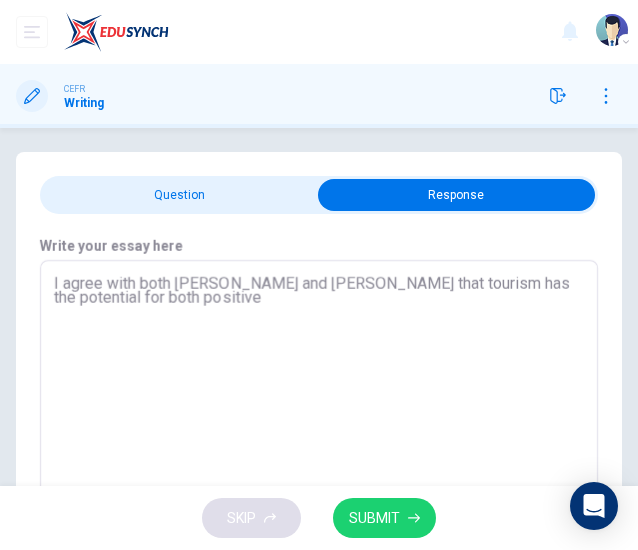 type on "x" 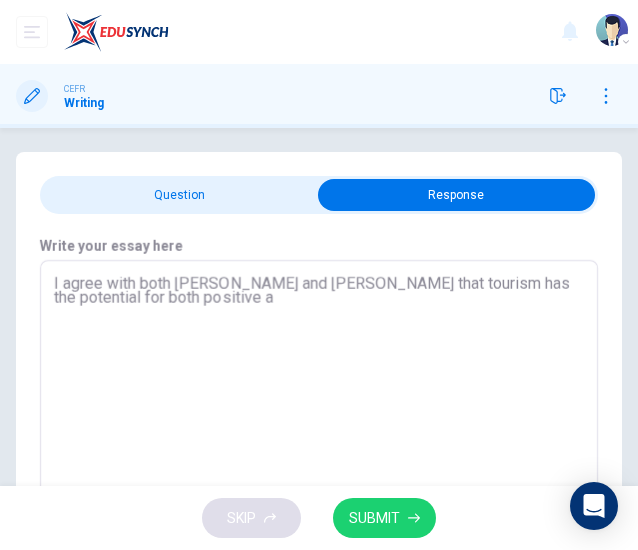 type on "I agree with both [PERSON_NAME] and [PERSON_NAME] that tourism has the potential for both positive an" 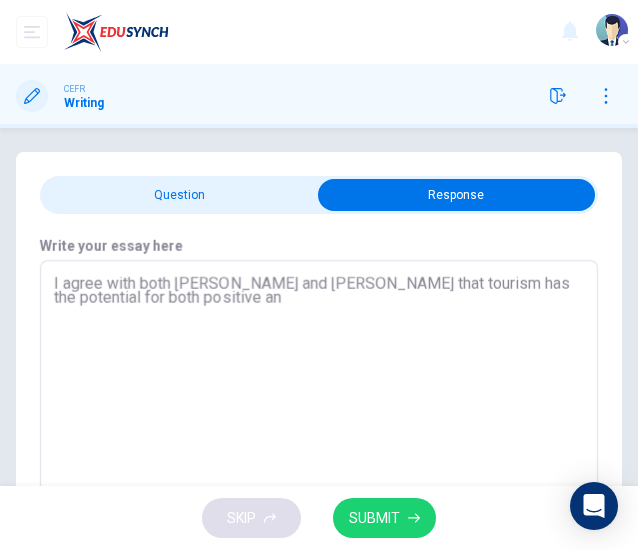 type on "x" 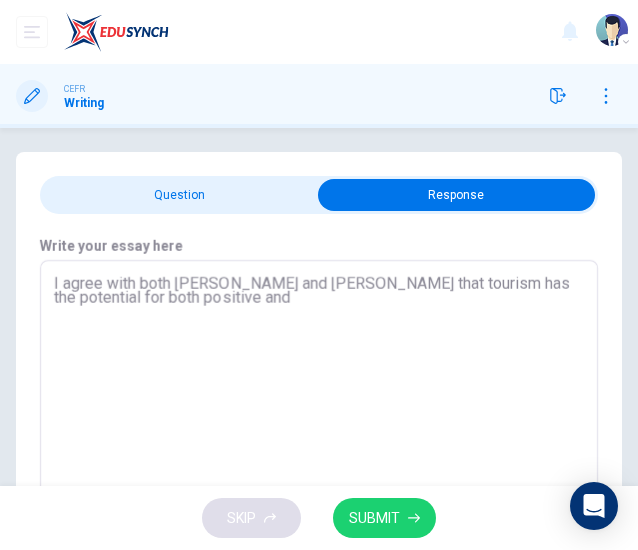 type on "x" 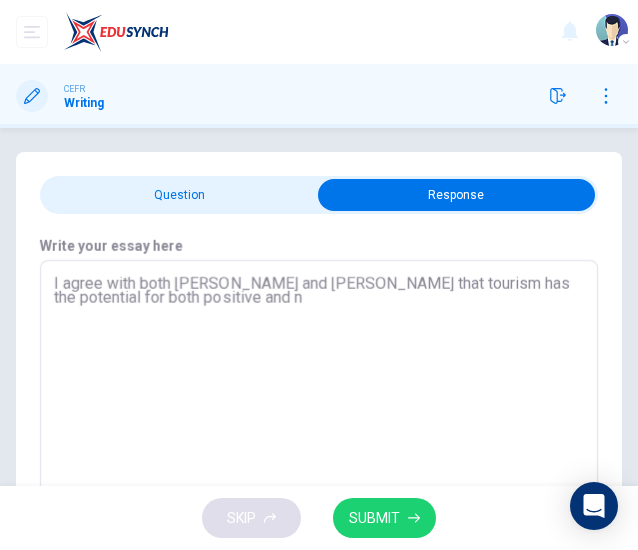 type on "x" 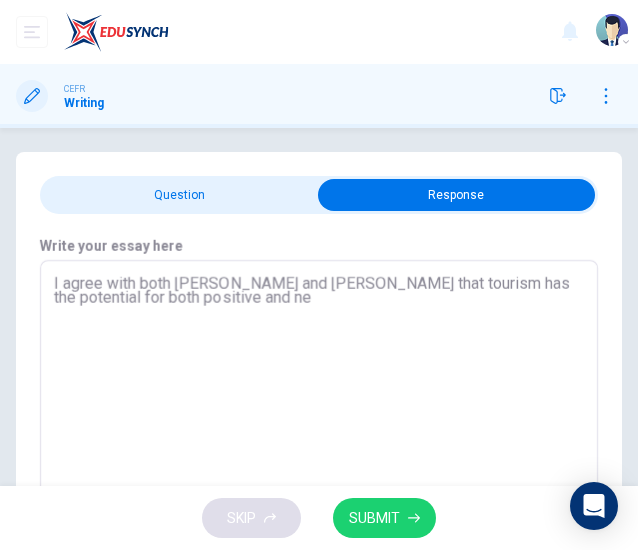 type on "x" 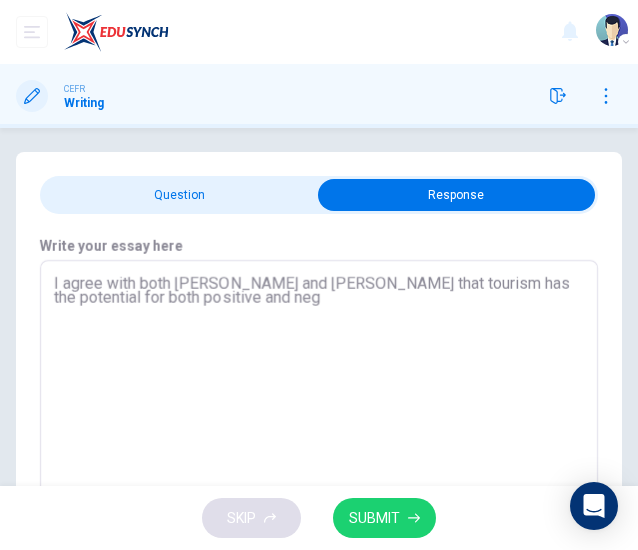 type on "x" 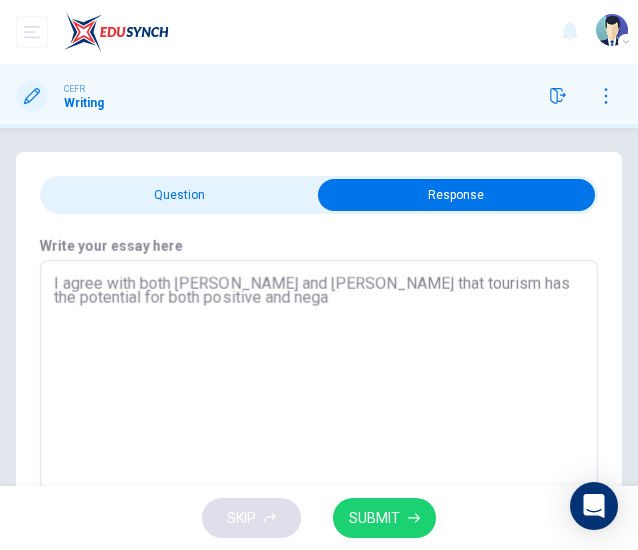 type on "I agree with both [PERSON_NAME] and [PERSON_NAME] that tourism has the potential for both positive and negat" 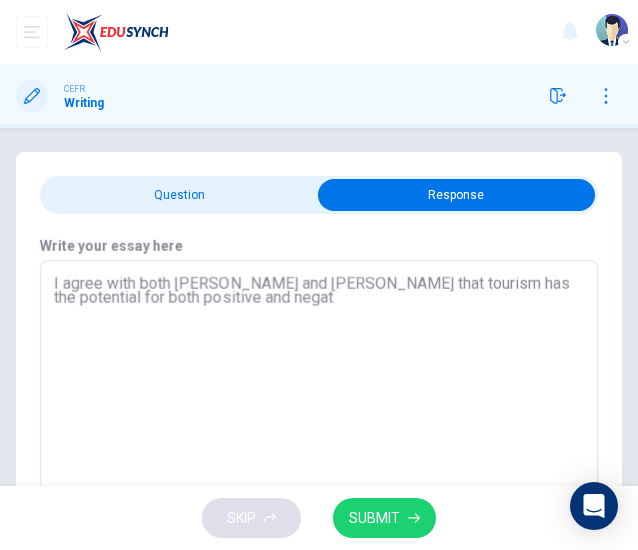 type on "x" 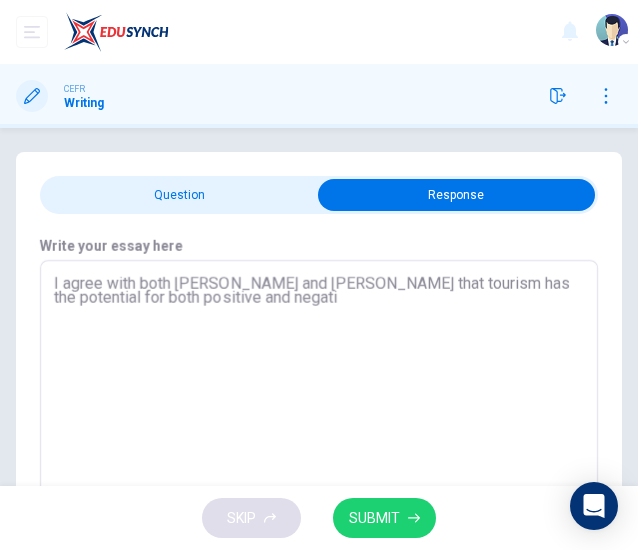 type 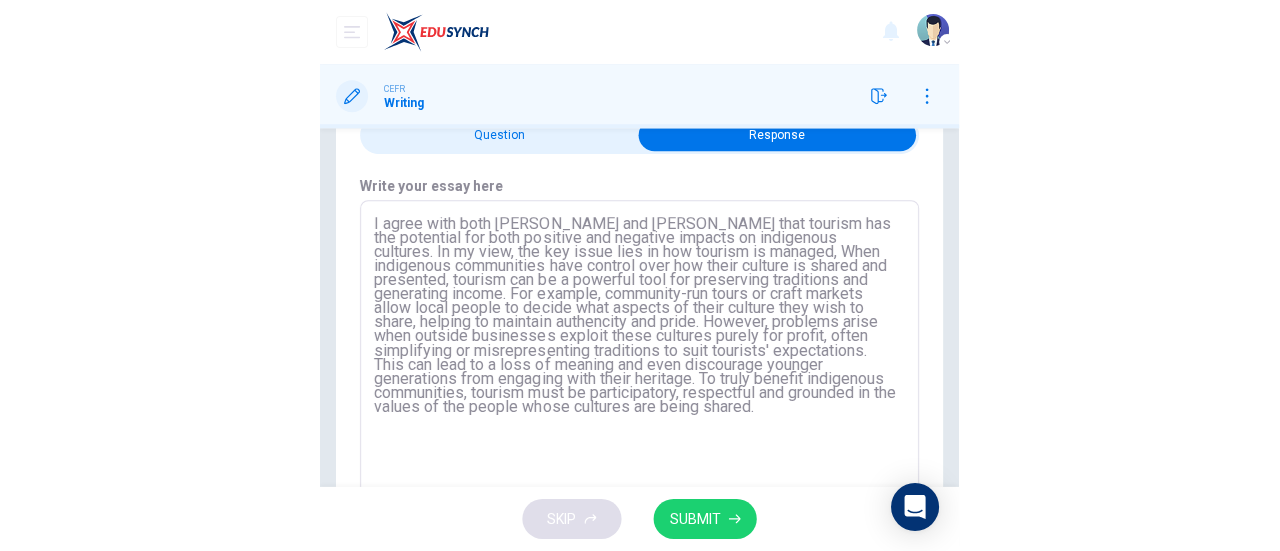 scroll, scrollTop: 146, scrollLeft: 0, axis: vertical 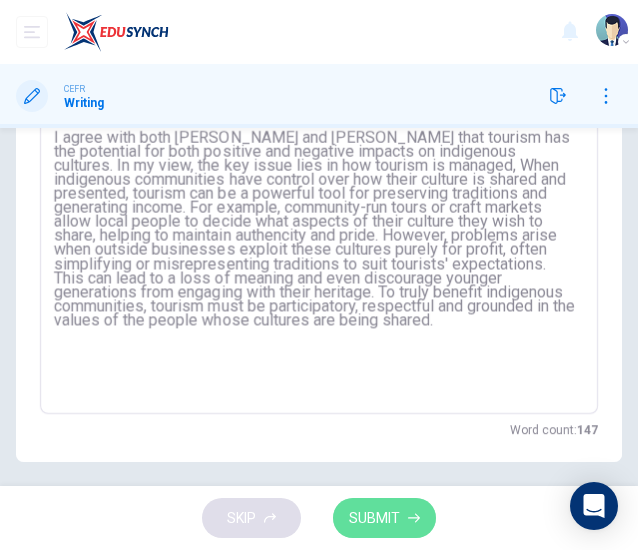 click on "SUBMIT" at bounding box center [374, 518] 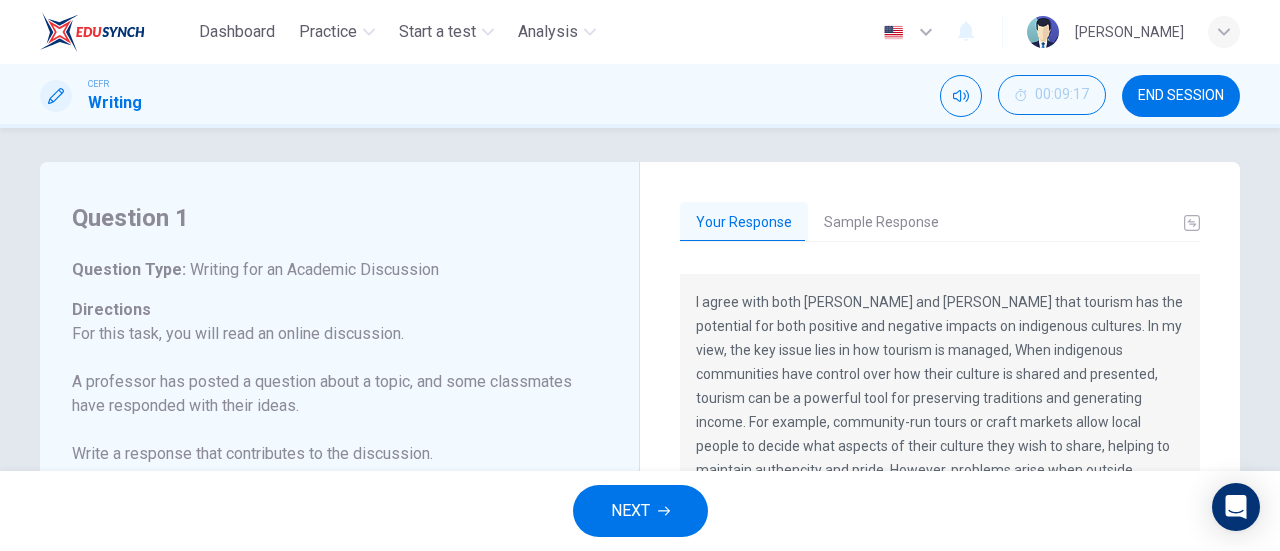 scroll, scrollTop: 0, scrollLeft: 0, axis: both 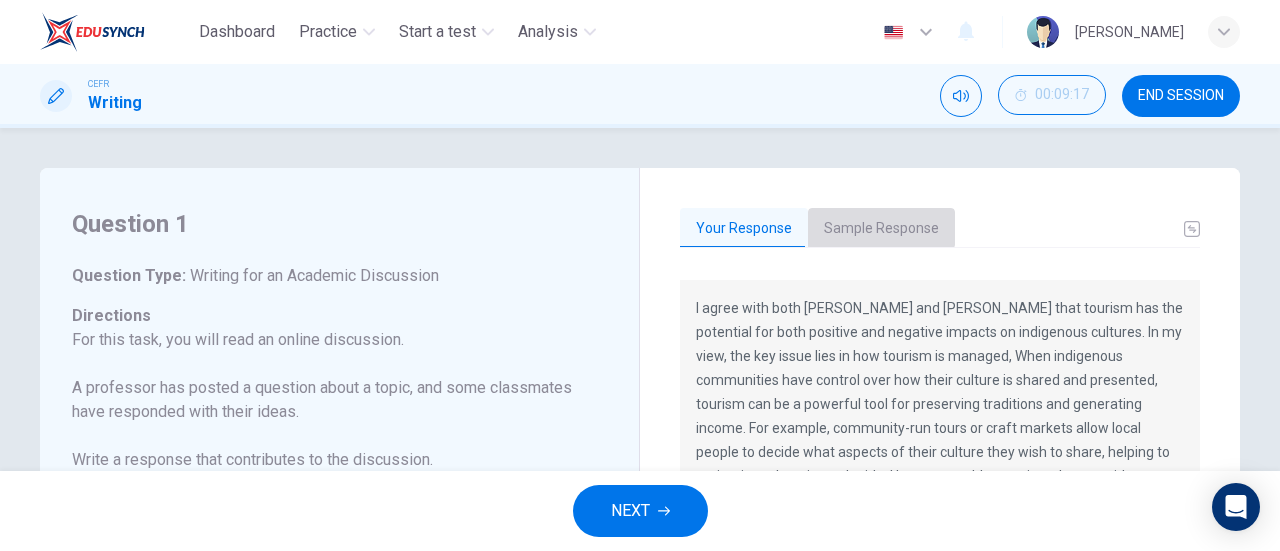 click on "Sample Response" at bounding box center (881, 229) 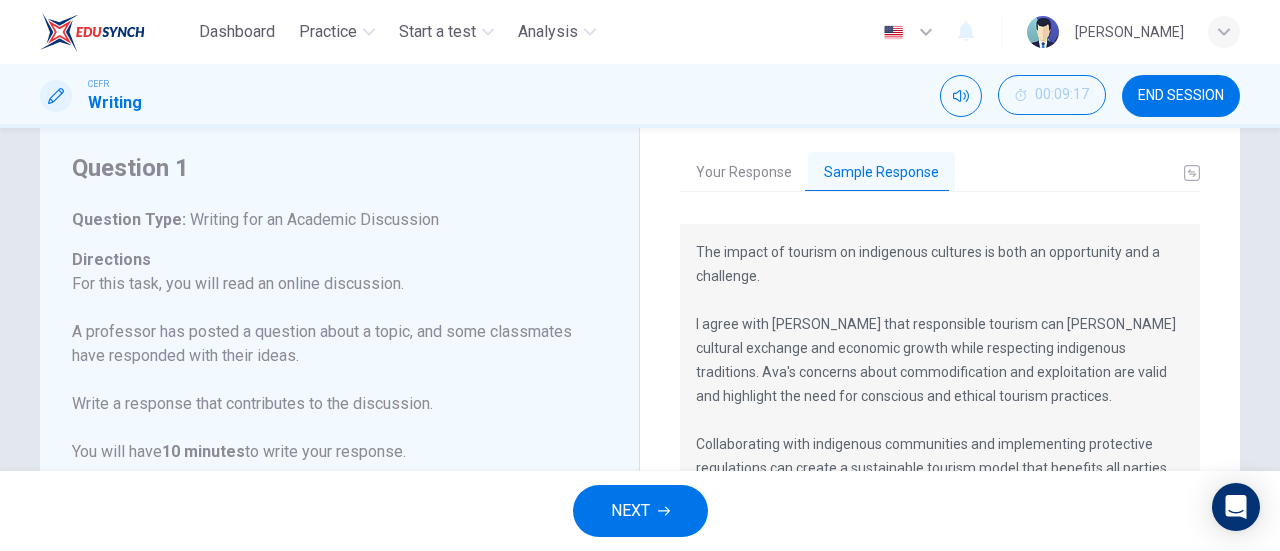 scroll, scrollTop: 61, scrollLeft: 0, axis: vertical 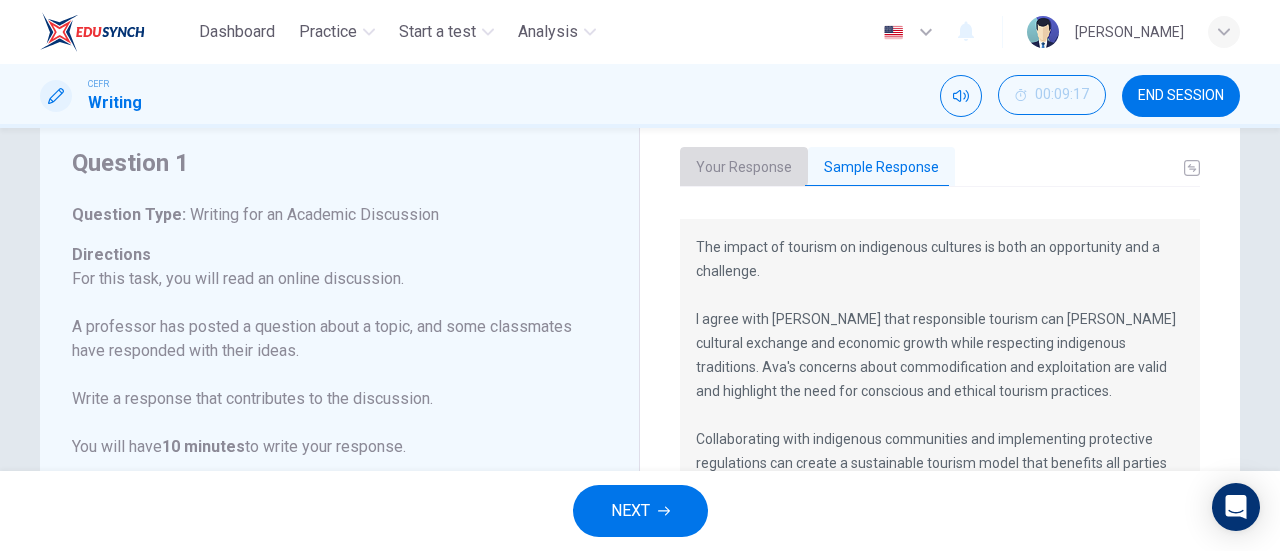 click on "Your Response" at bounding box center [744, 168] 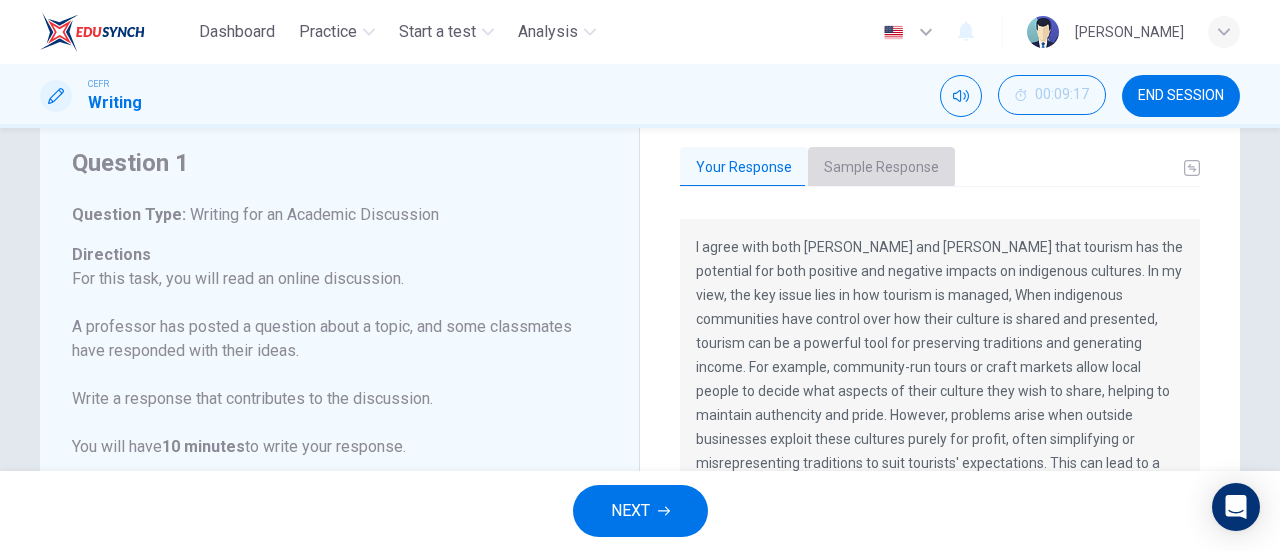 click on "Sample Response" at bounding box center (881, 168) 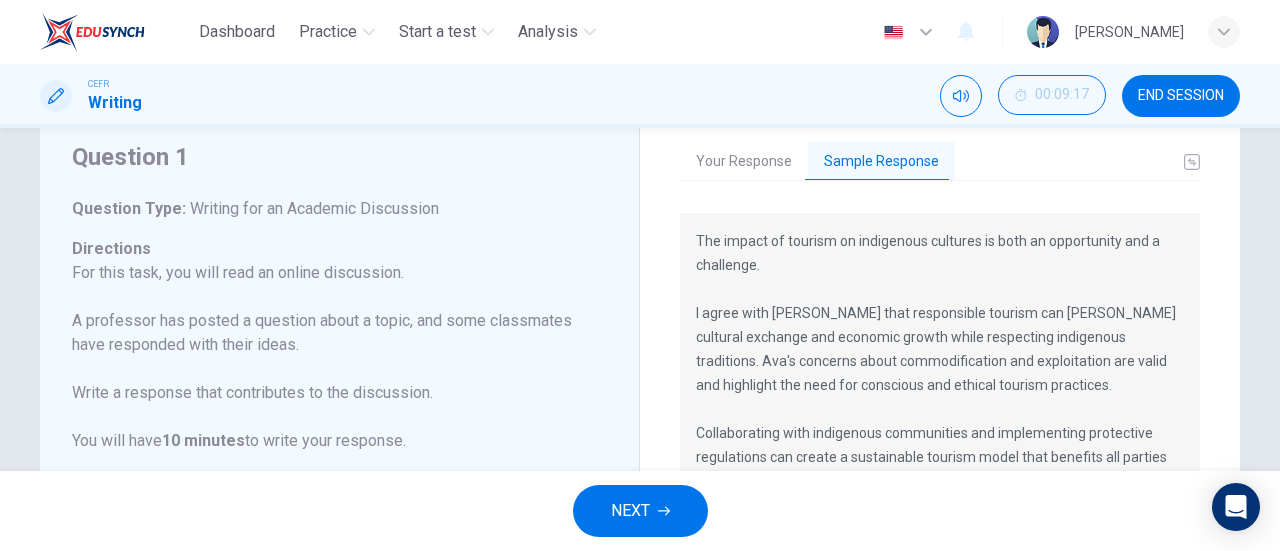 scroll, scrollTop: 68, scrollLeft: 0, axis: vertical 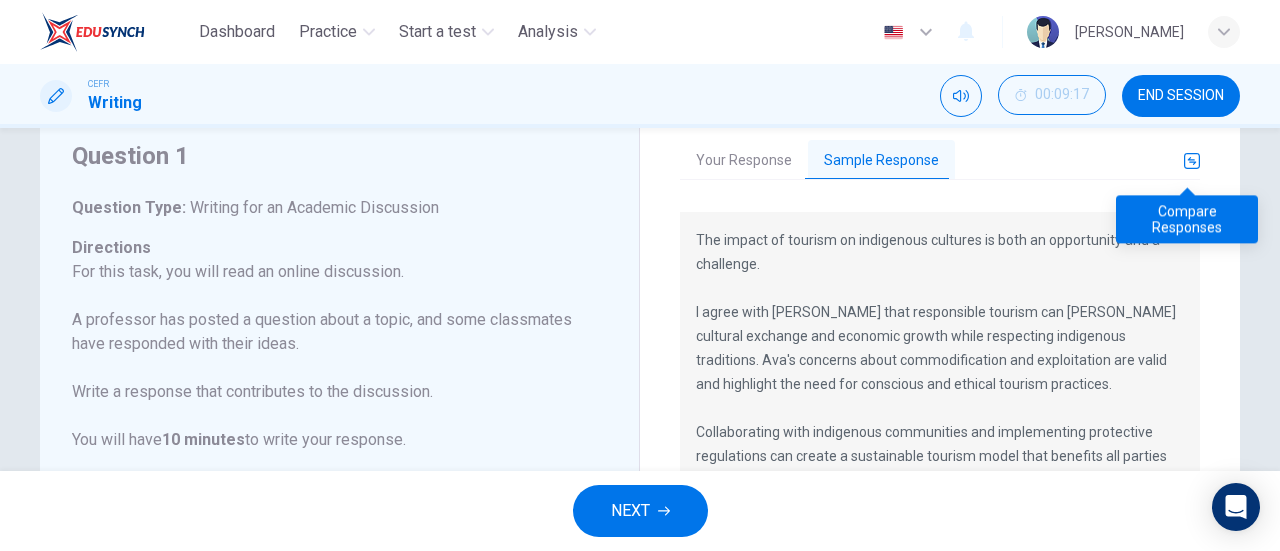 click 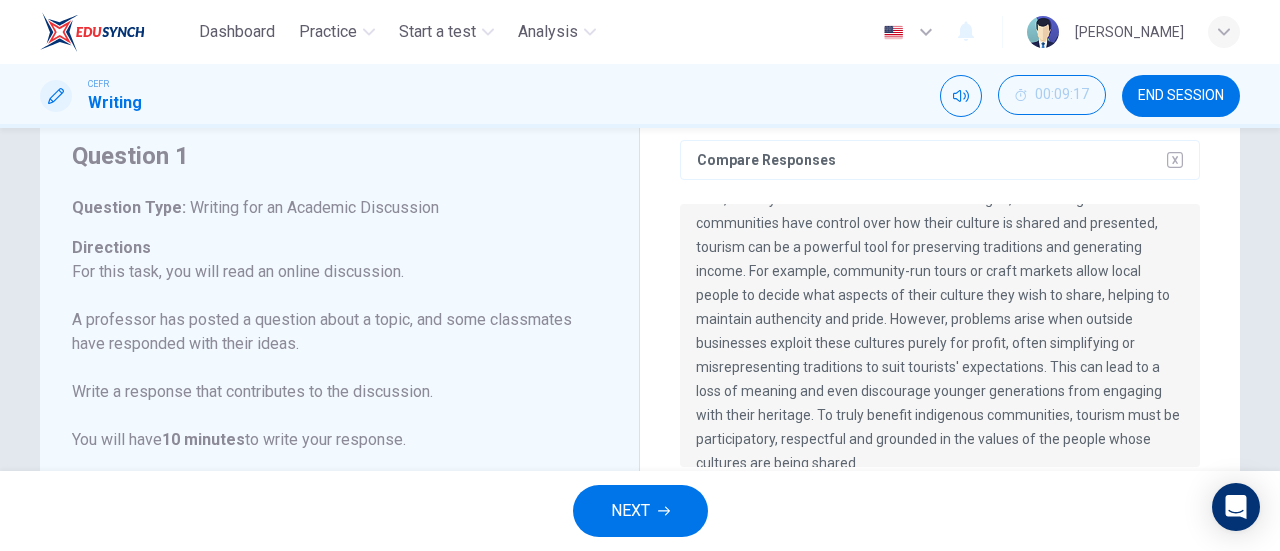 scroll, scrollTop: 0, scrollLeft: 0, axis: both 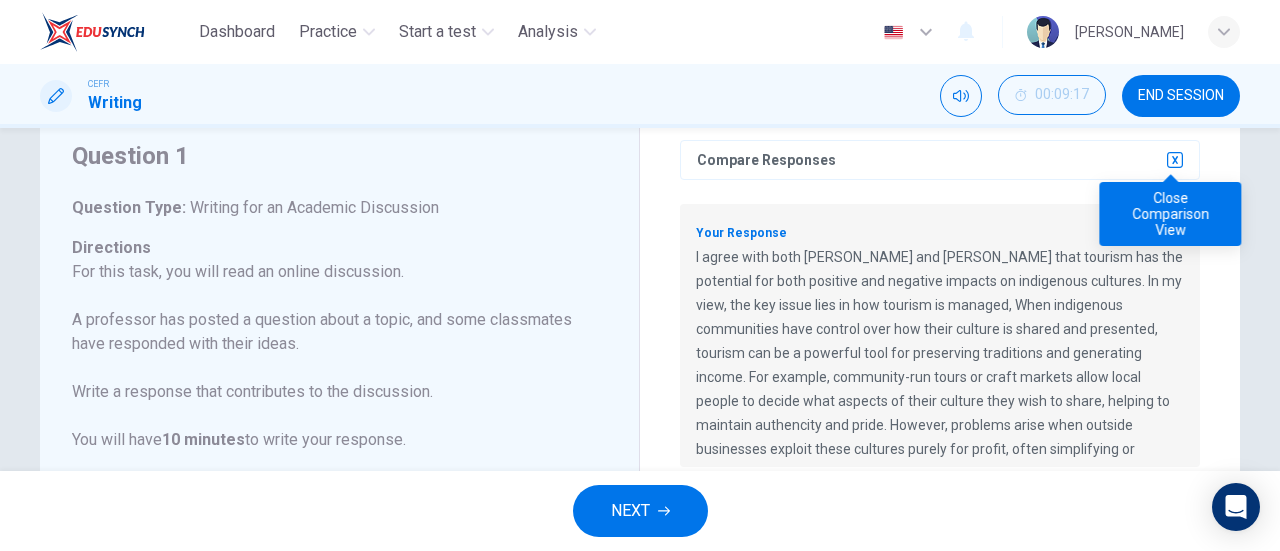 click 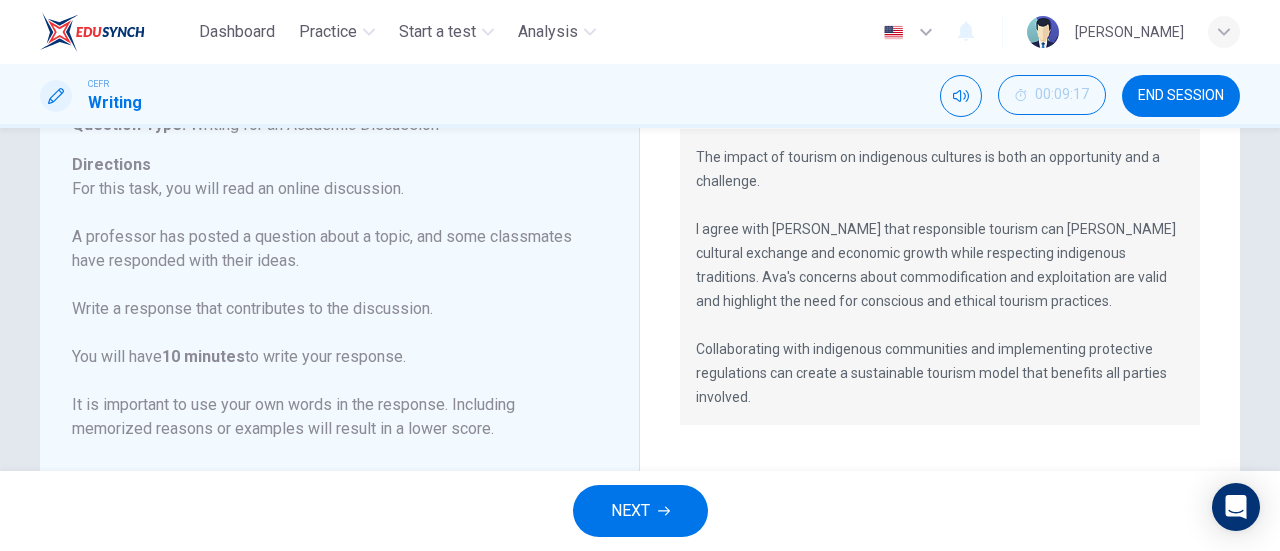 scroll, scrollTop: 167, scrollLeft: 0, axis: vertical 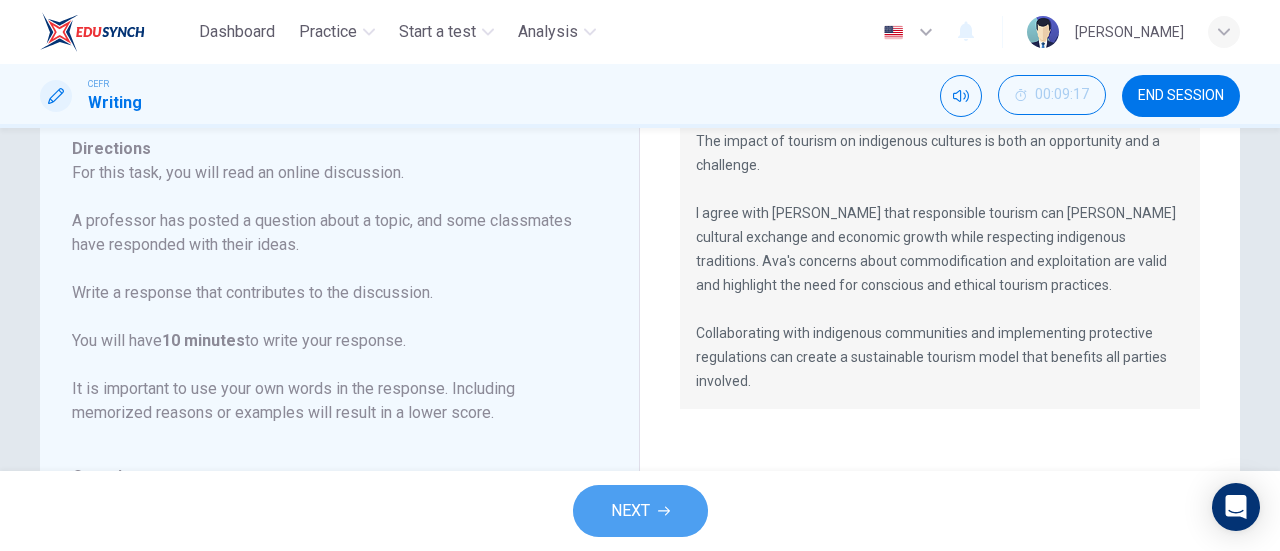 click 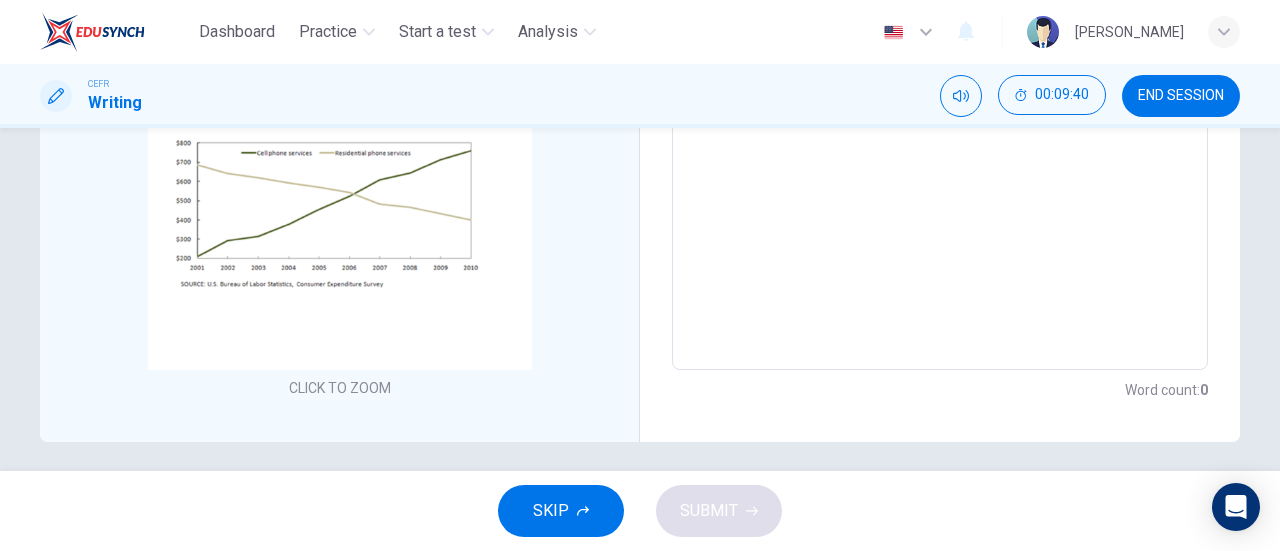 scroll, scrollTop: 529, scrollLeft: 0, axis: vertical 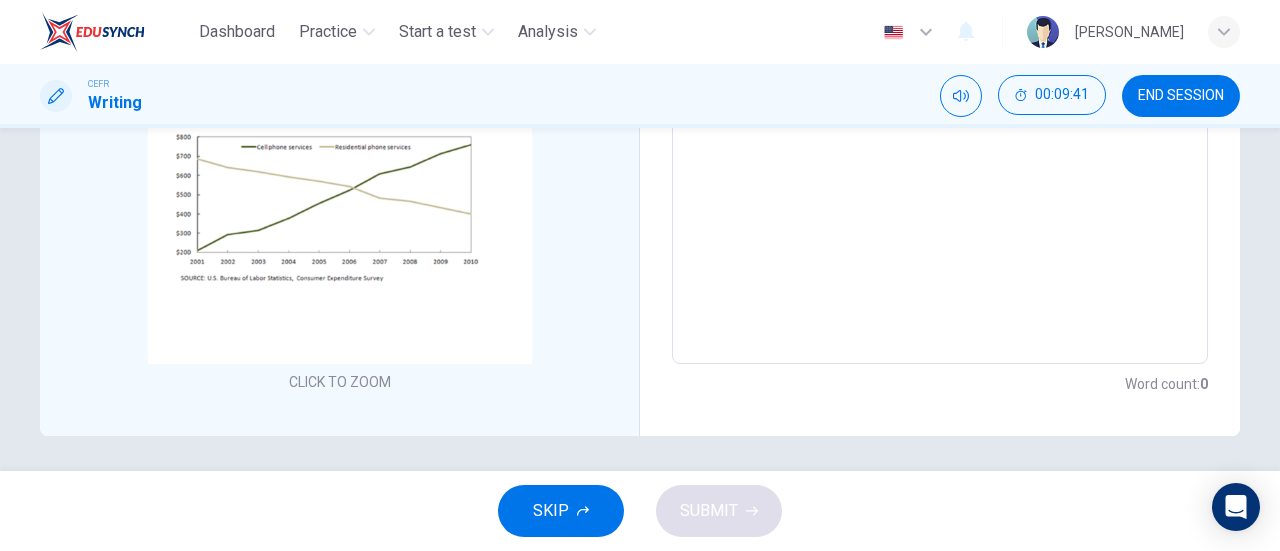 click on "Click to Zoom" at bounding box center [339, 205] 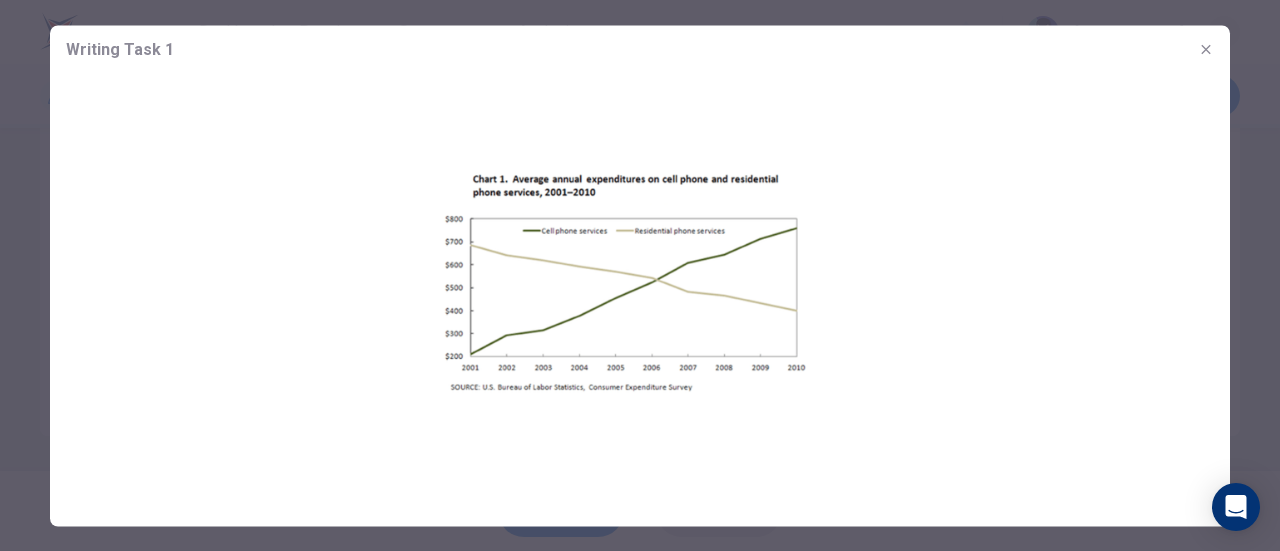 click at bounding box center (640, 281) 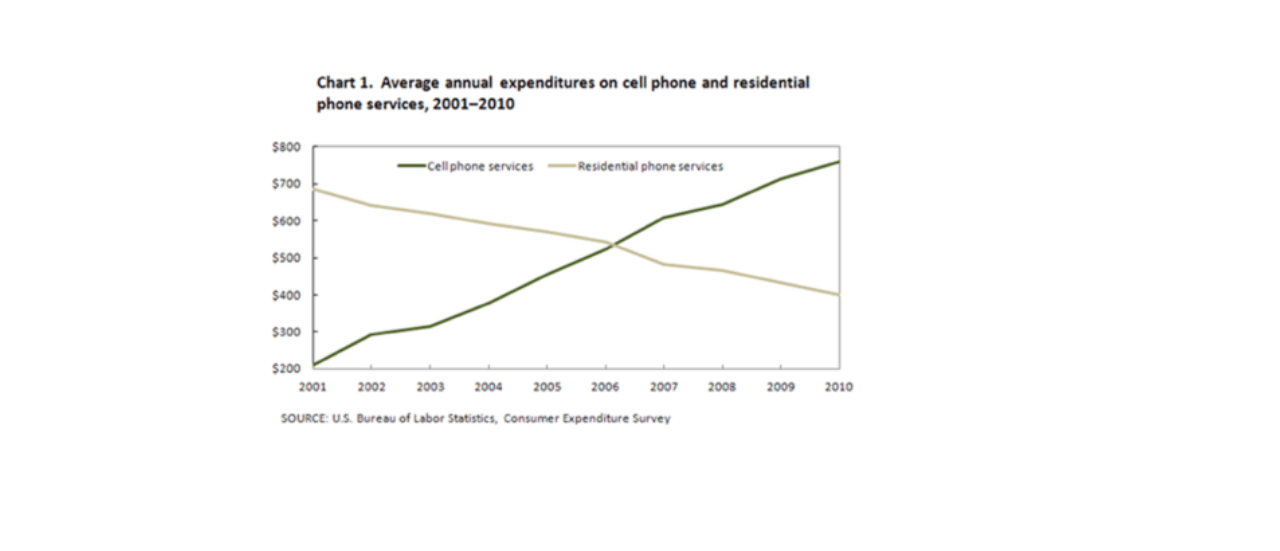 click at bounding box center (640, 281) 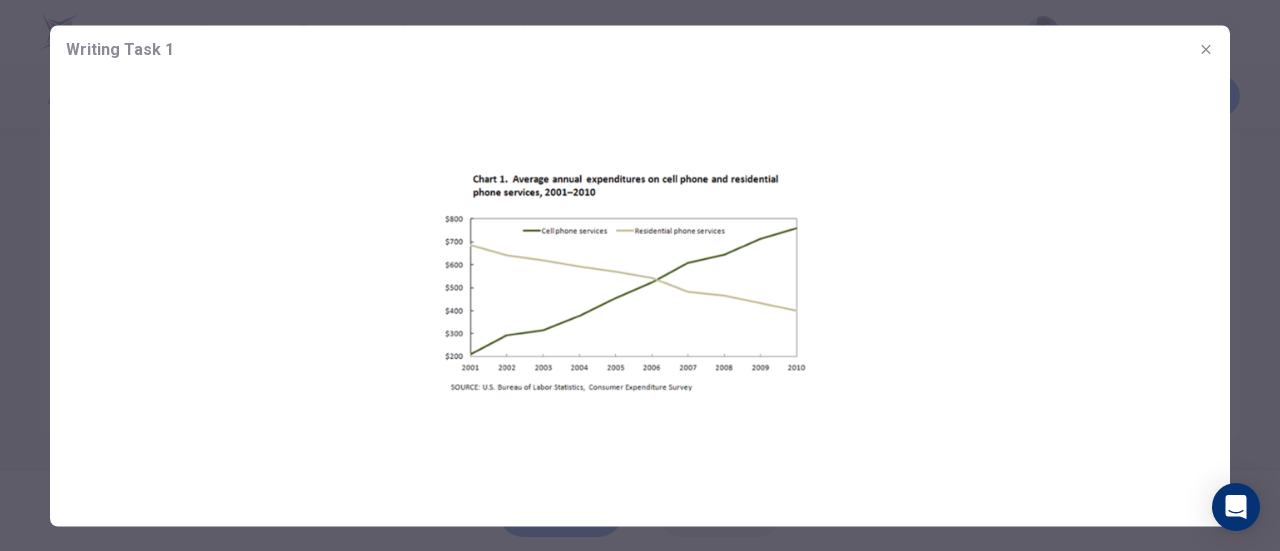click at bounding box center (640, 281) 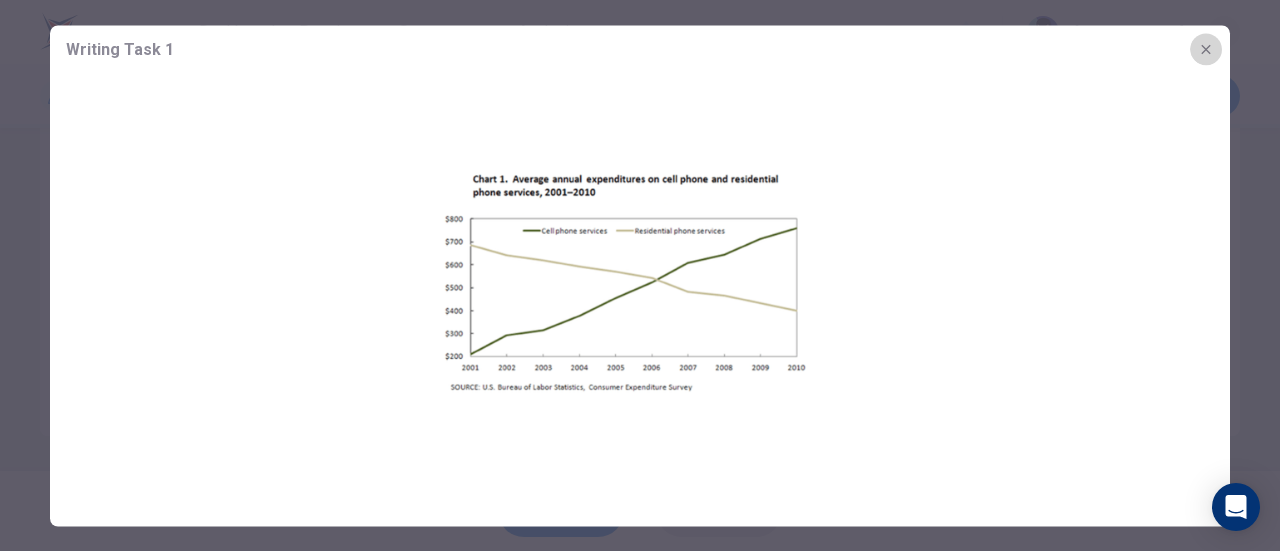click 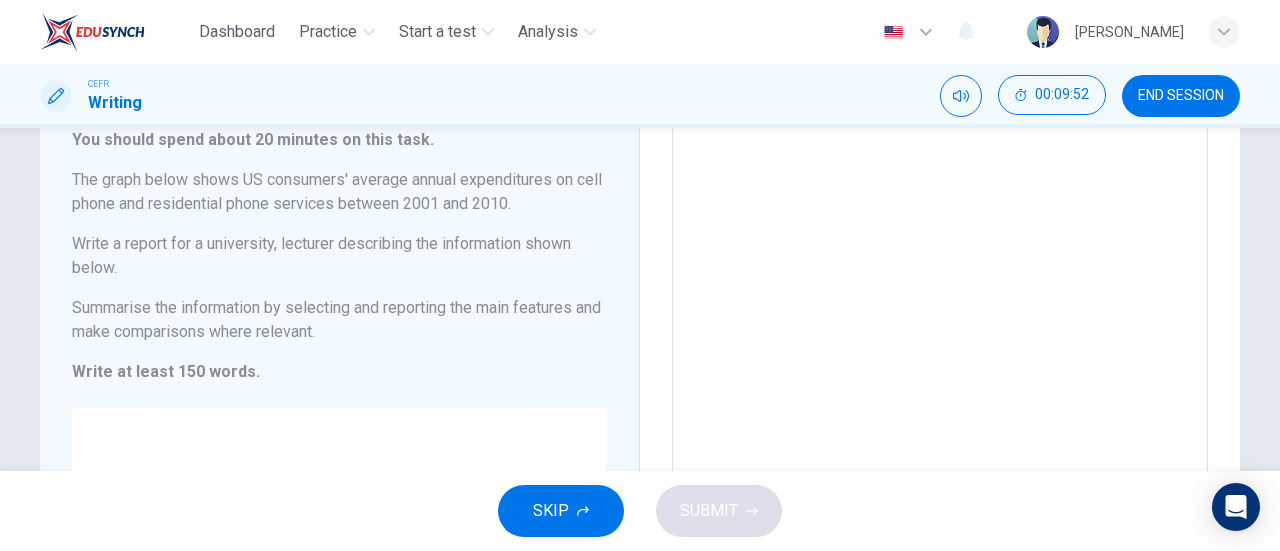 scroll, scrollTop: 85, scrollLeft: 0, axis: vertical 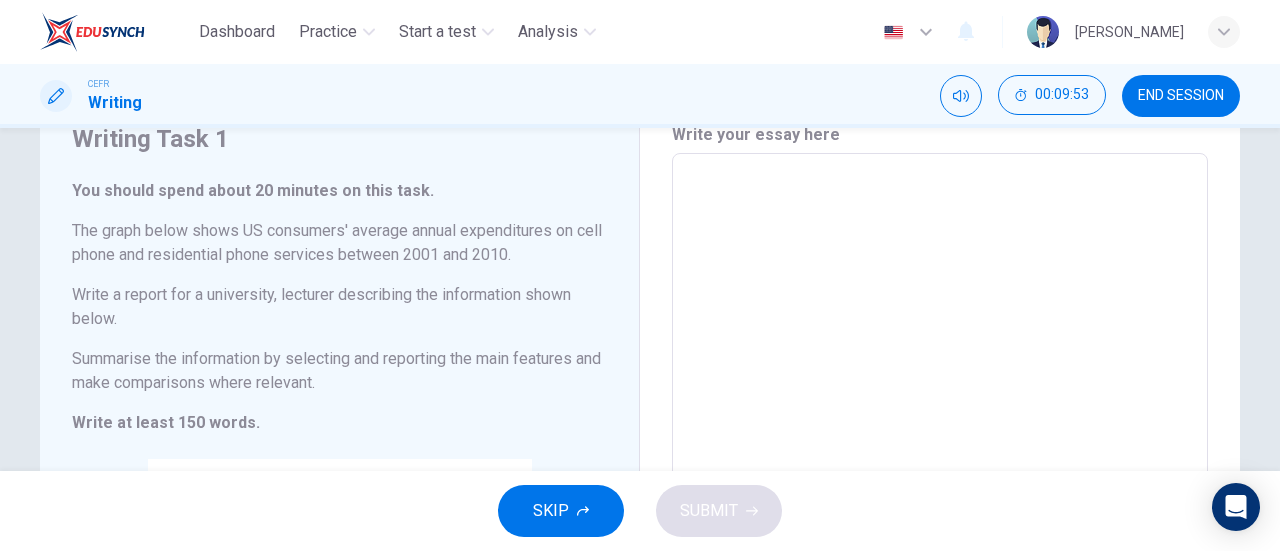 click on "Write a report for a university, lecturer describing the information shown below." at bounding box center [339, 307] 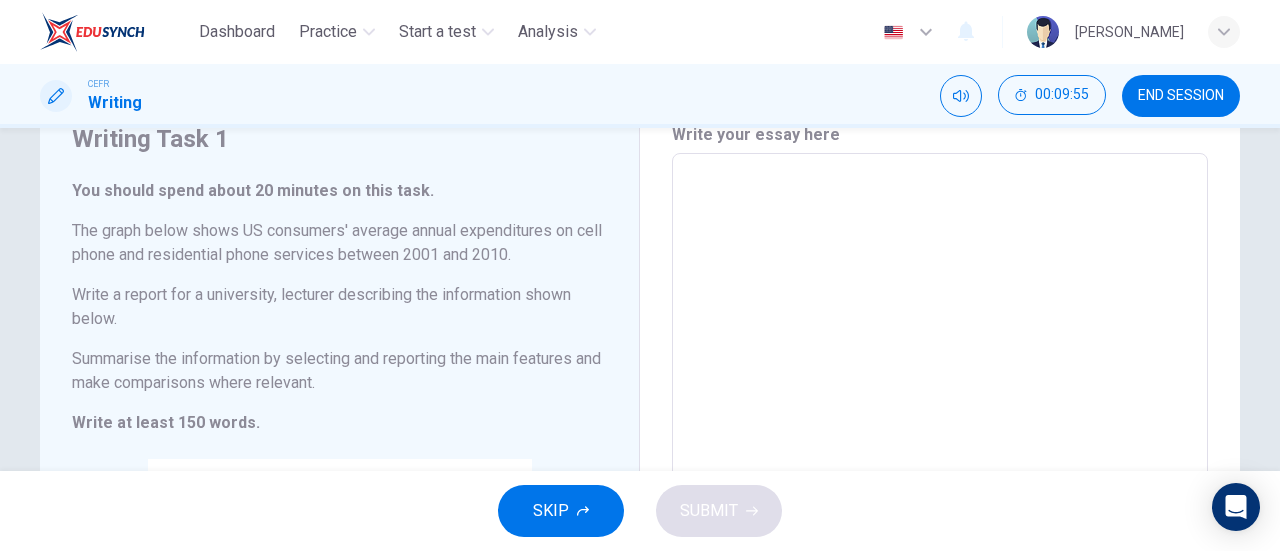 drag, startPoint x: 62, startPoint y: 231, endPoint x: 282, endPoint y: 343, distance: 246.8684 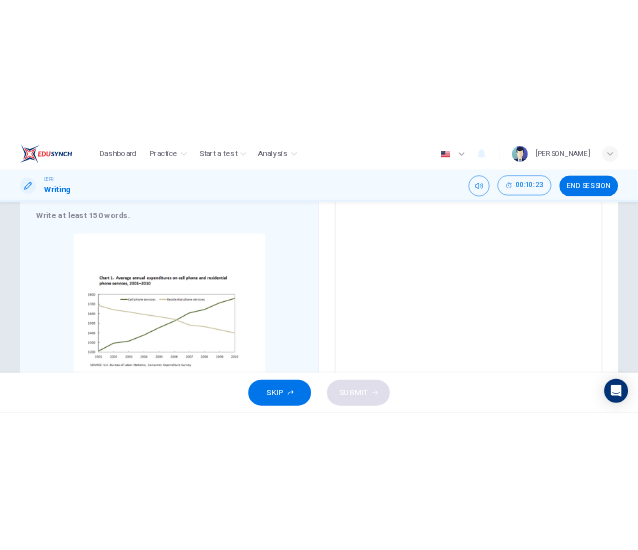 scroll, scrollTop: 376, scrollLeft: 0, axis: vertical 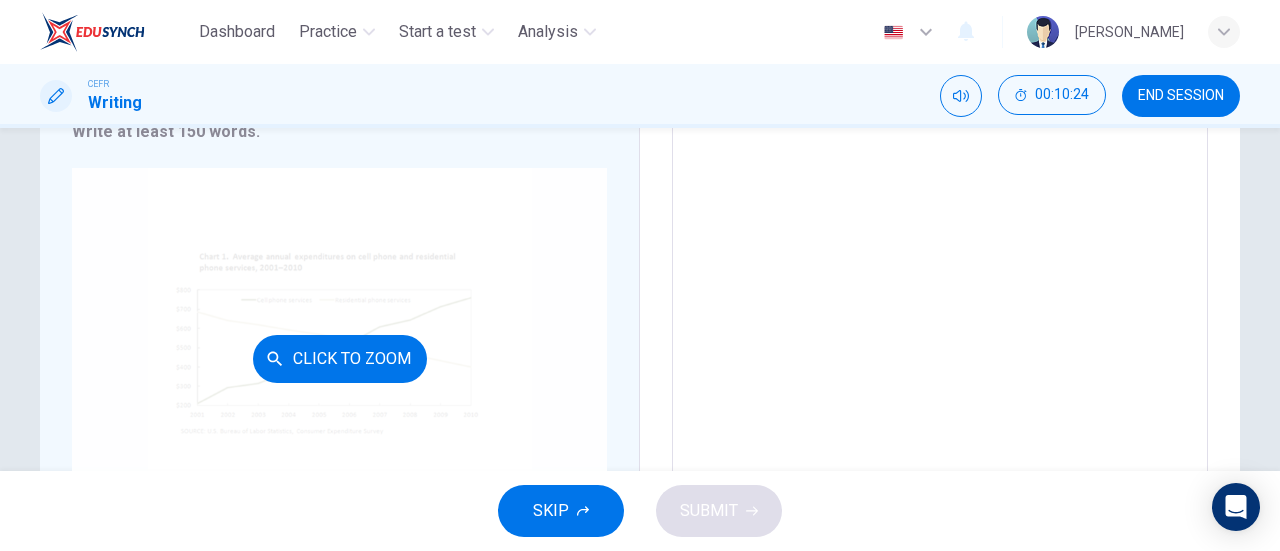 click on "Click to Zoom" at bounding box center [339, 358] 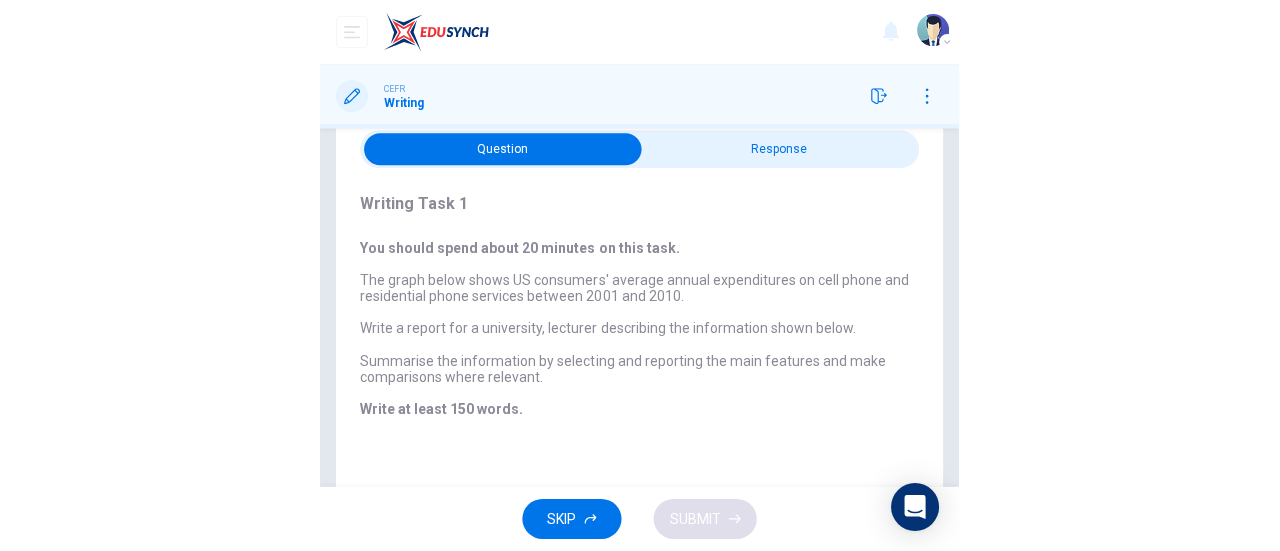 scroll, scrollTop: 0, scrollLeft: 0, axis: both 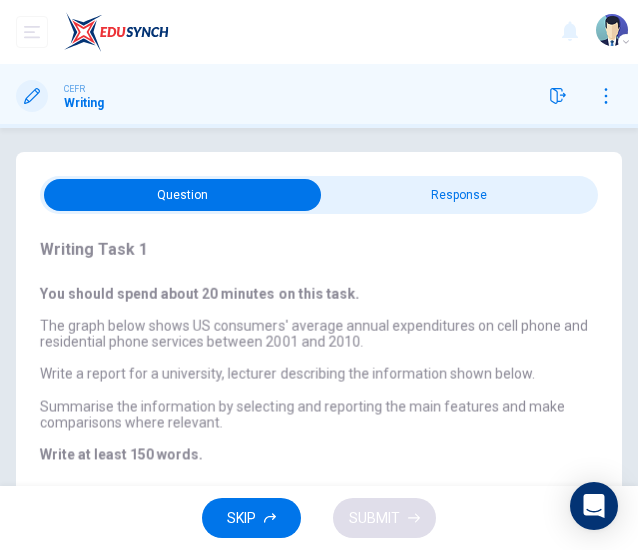 click at bounding box center (182, 195) 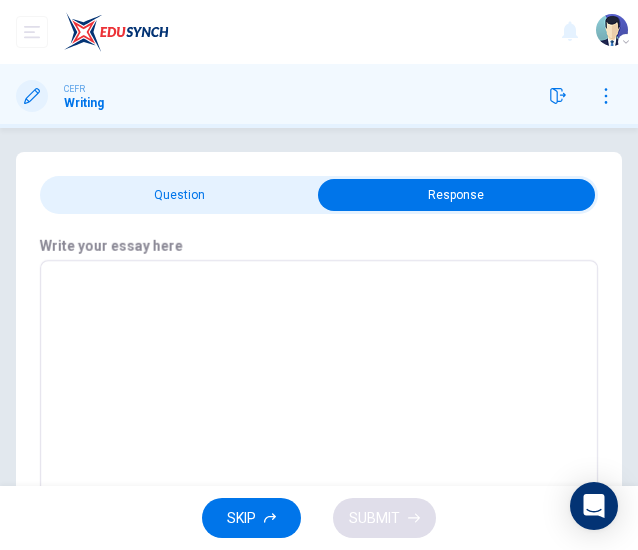 click on "x ​" at bounding box center [319, 410] 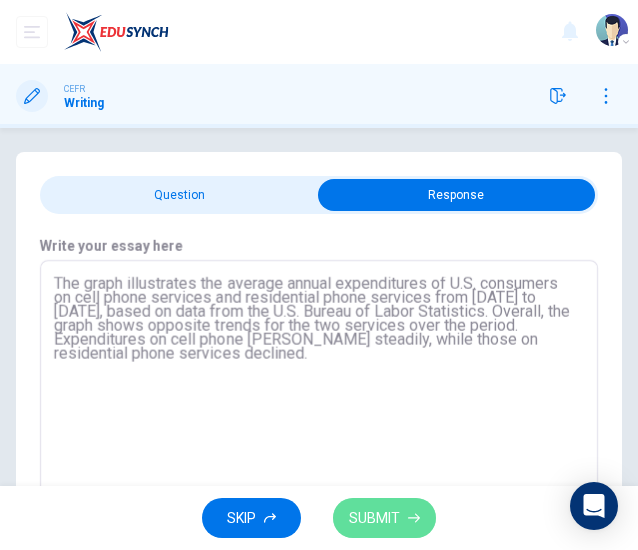 click on "SUBMIT" at bounding box center [374, 518] 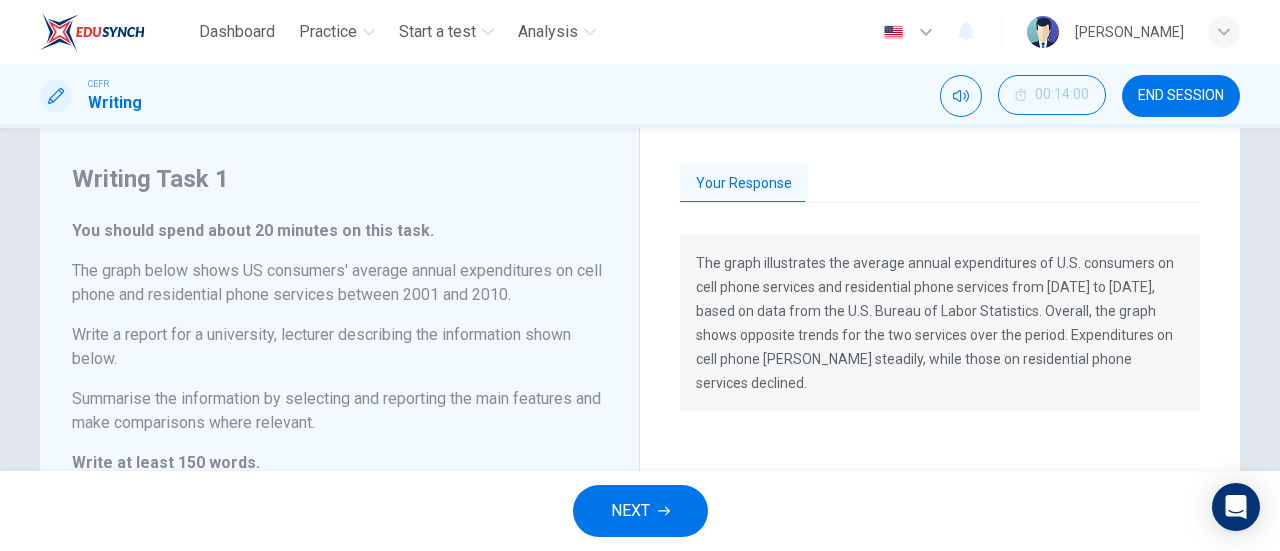 scroll, scrollTop: 44, scrollLeft: 0, axis: vertical 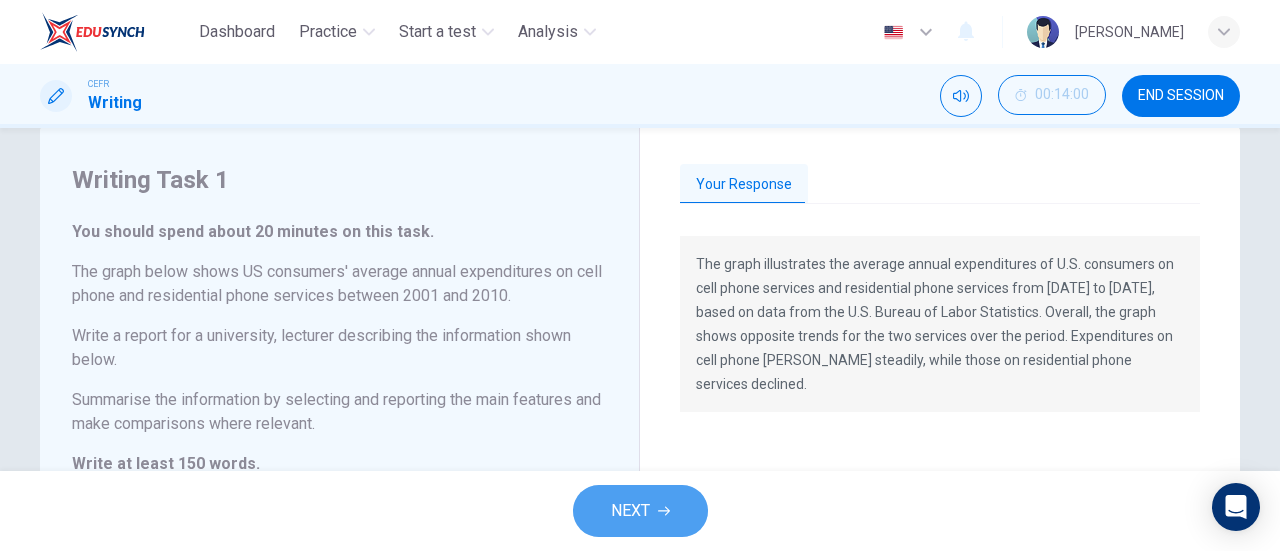 click on "NEXT" at bounding box center [640, 511] 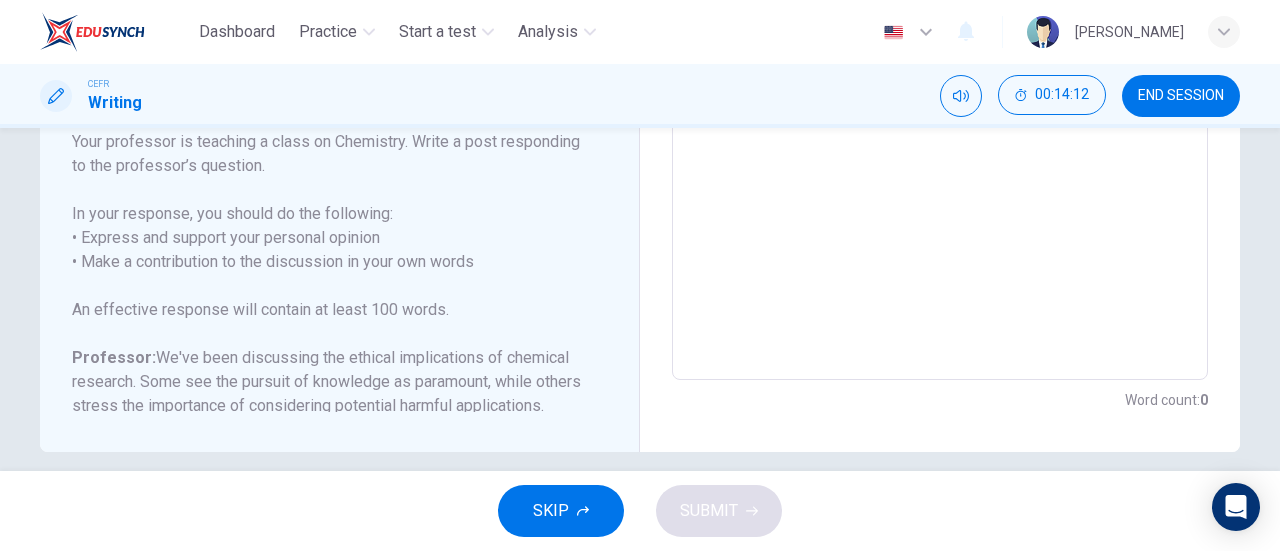 scroll, scrollTop: 546, scrollLeft: 0, axis: vertical 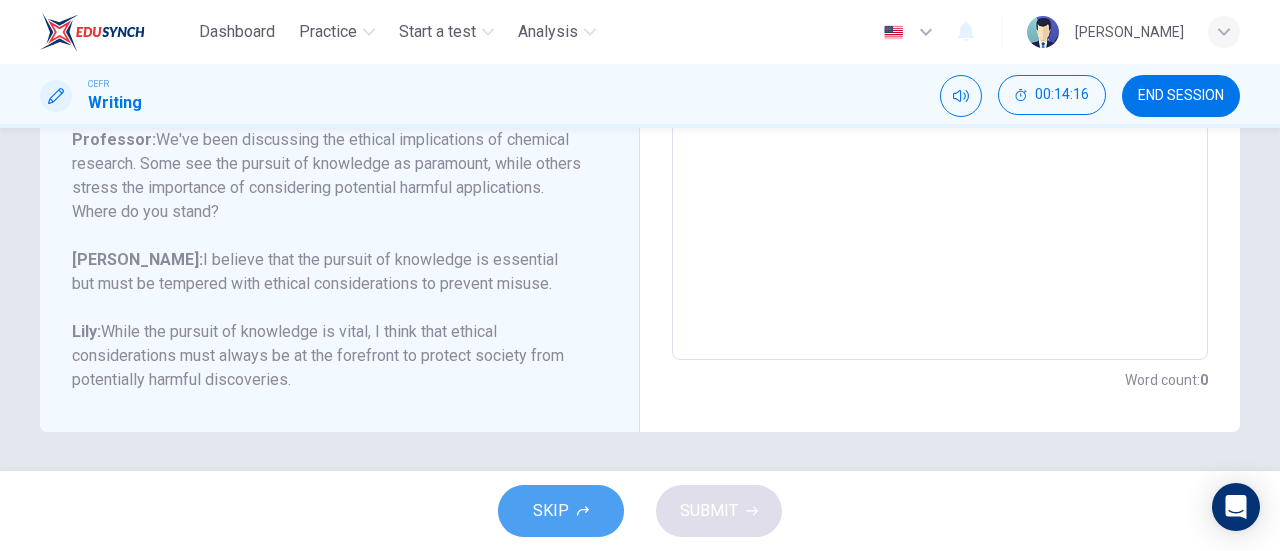 click on "SKIP" at bounding box center (561, 511) 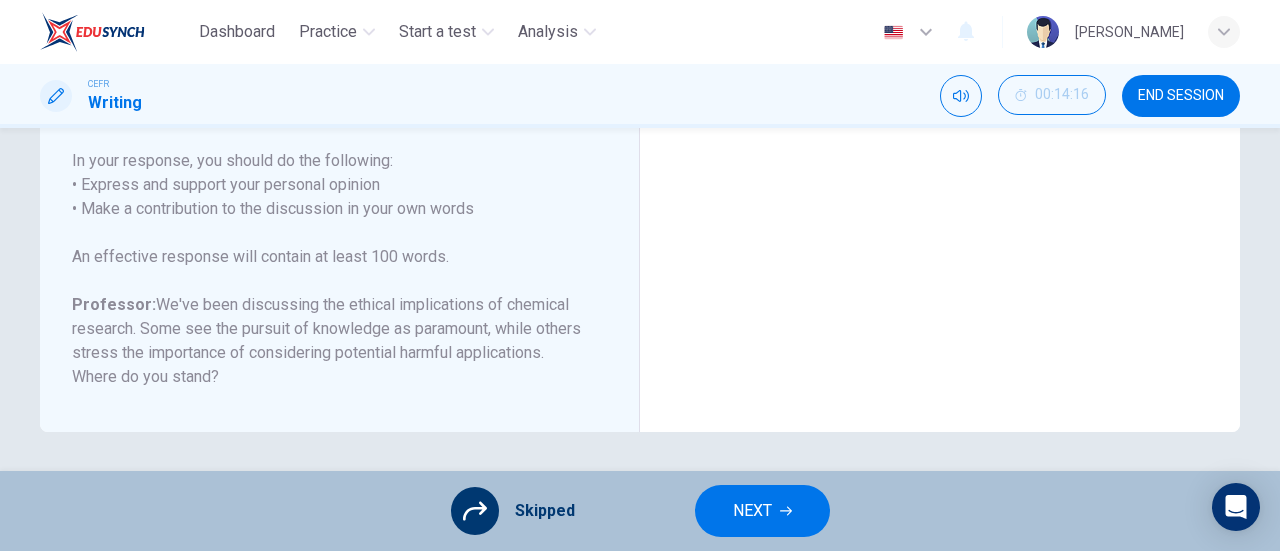 scroll, scrollTop: 0, scrollLeft: 0, axis: both 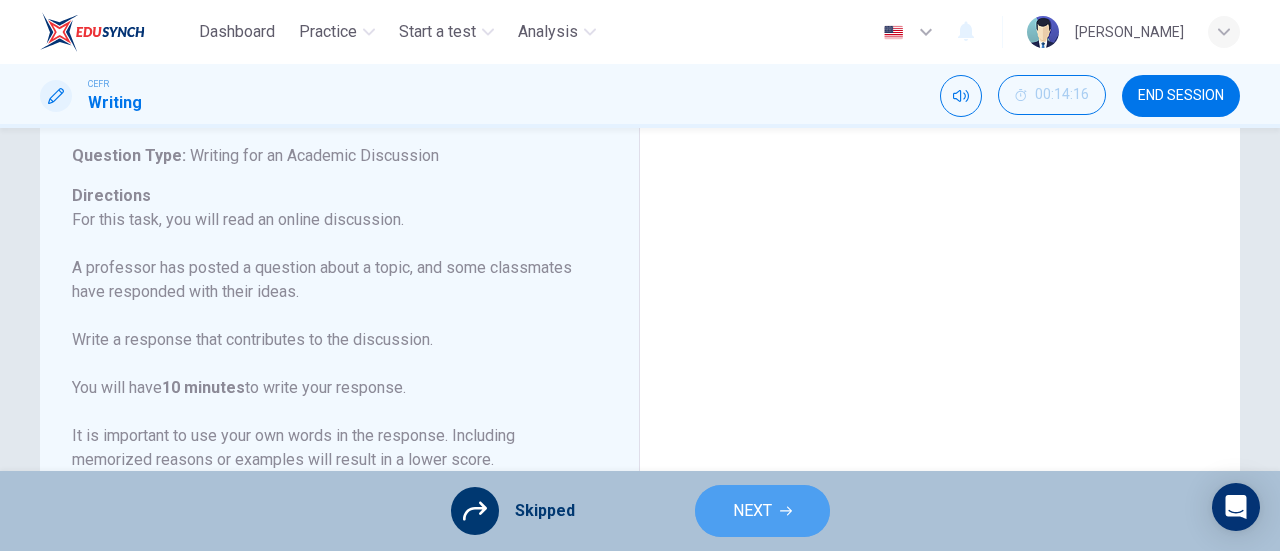 click on "NEXT" at bounding box center [762, 511] 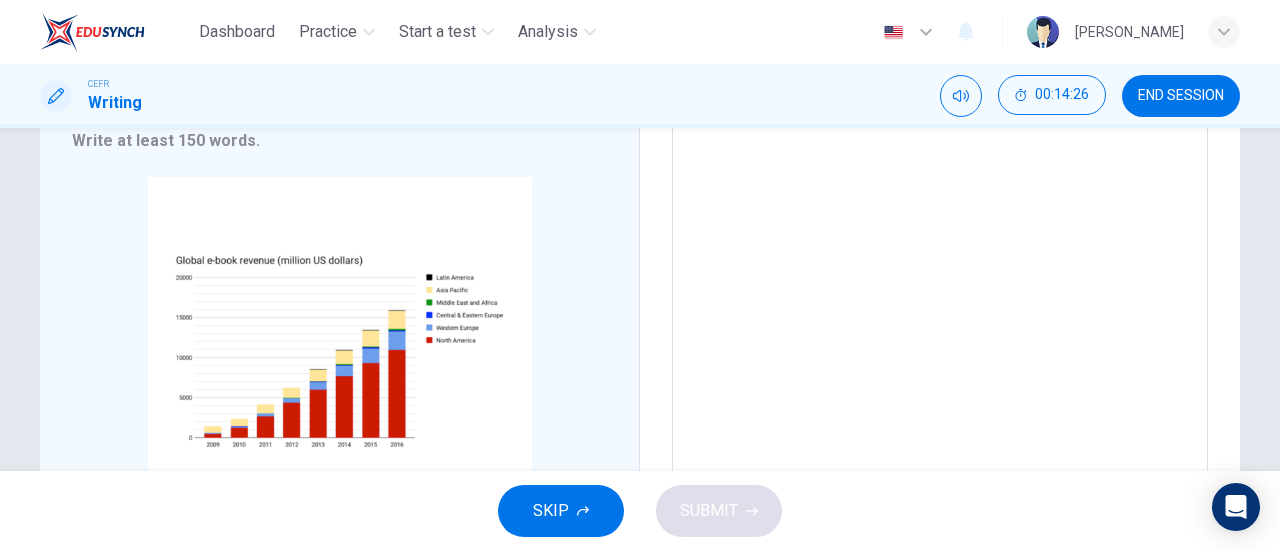 scroll, scrollTop: 315, scrollLeft: 0, axis: vertical 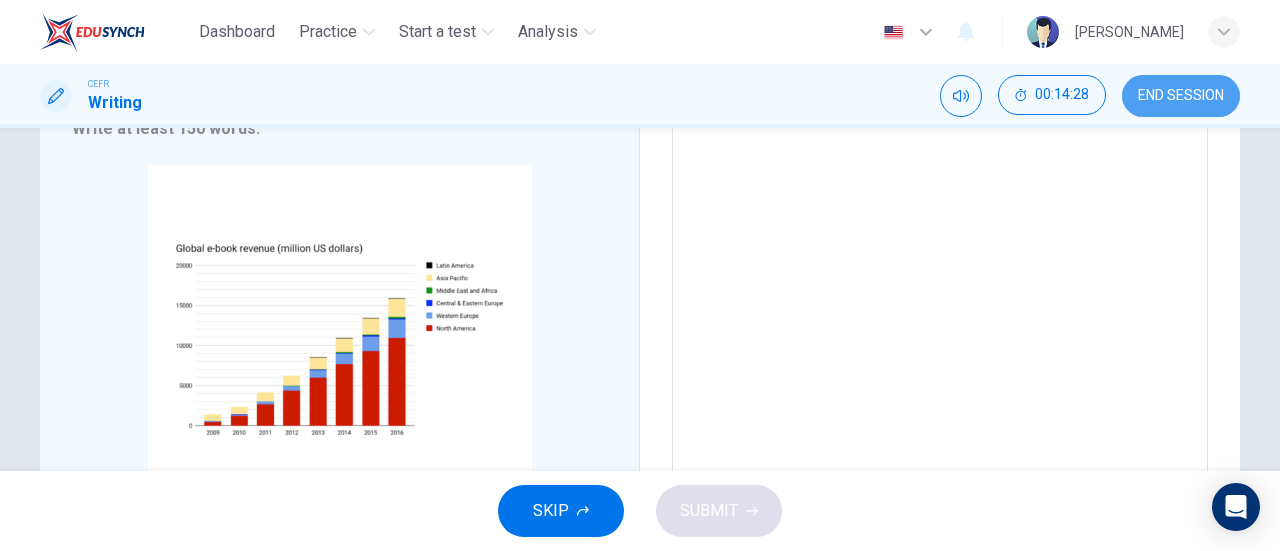 click on "END SESSION" at bounding box center [1181, 96] 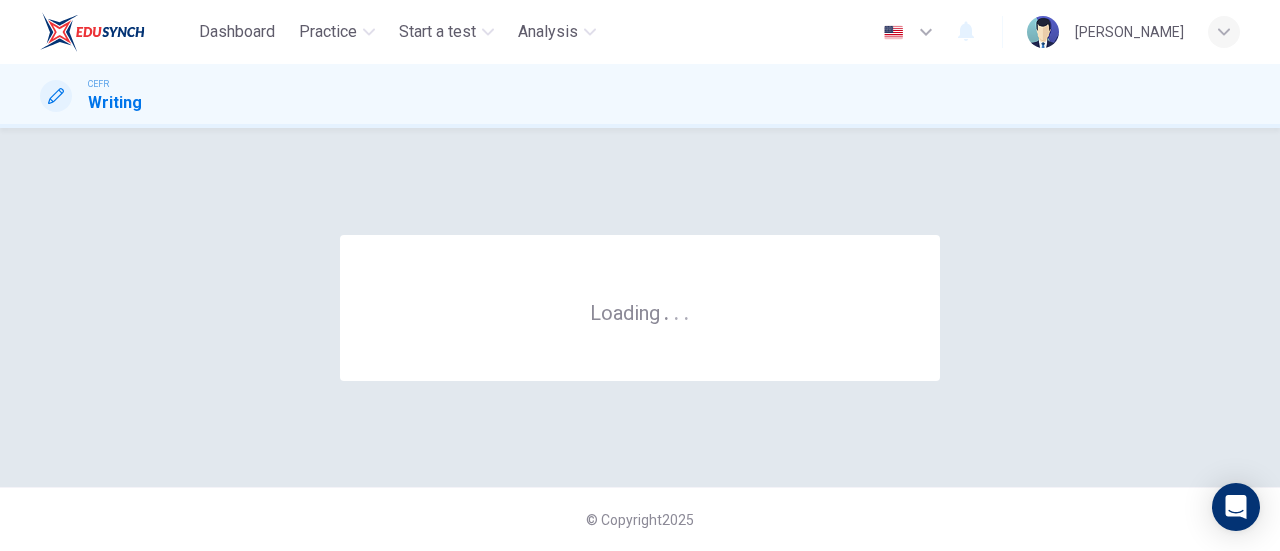 scroll, scrollTop: 0, scrollLeft: 0, axis: both 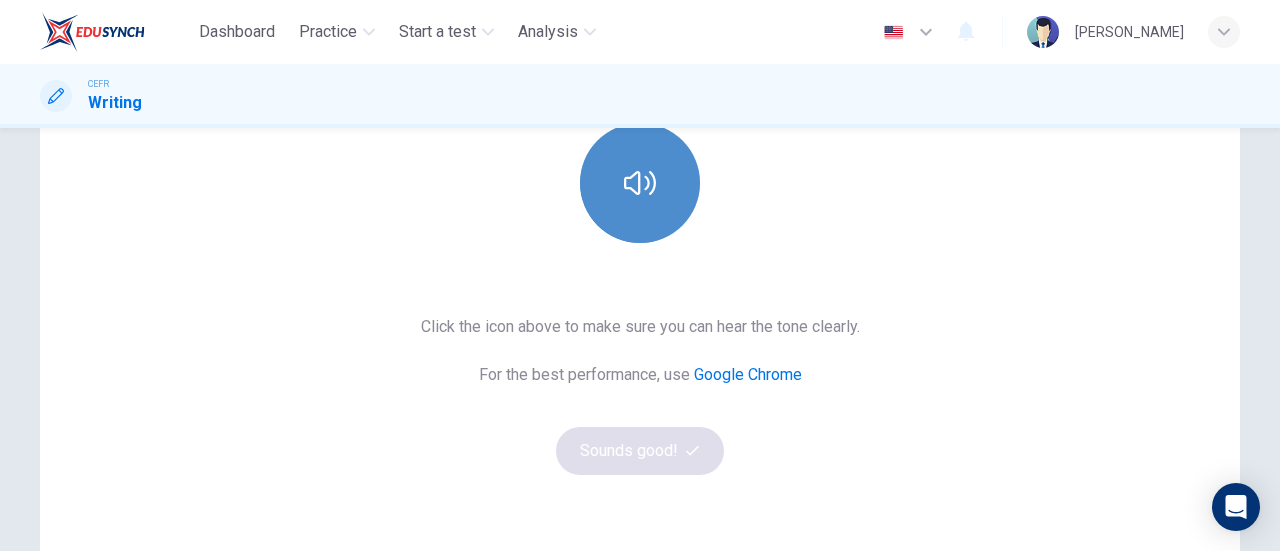 click 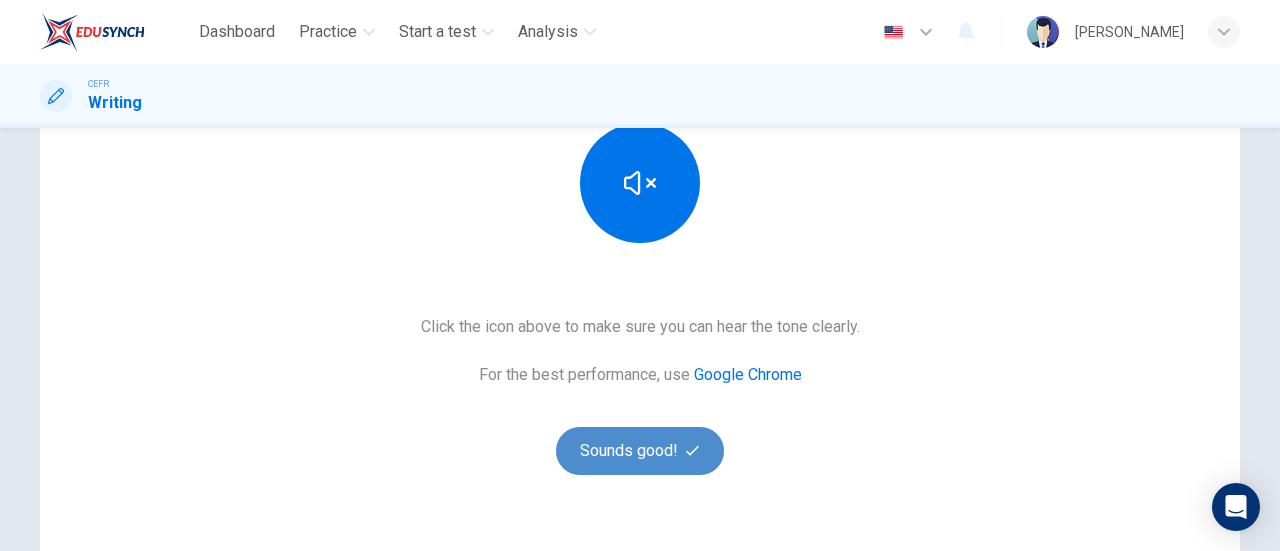 click on "Sounds good!" at bounding box center [640, 451] 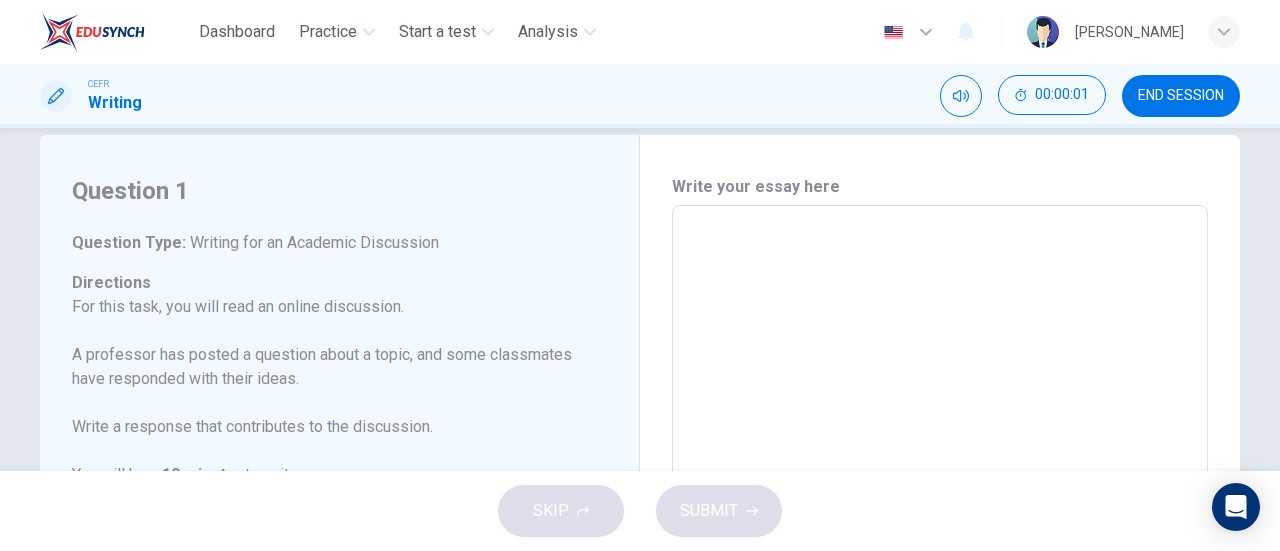 scroll, scrollTop: 28, scrollLeft: 0, axis: vertical 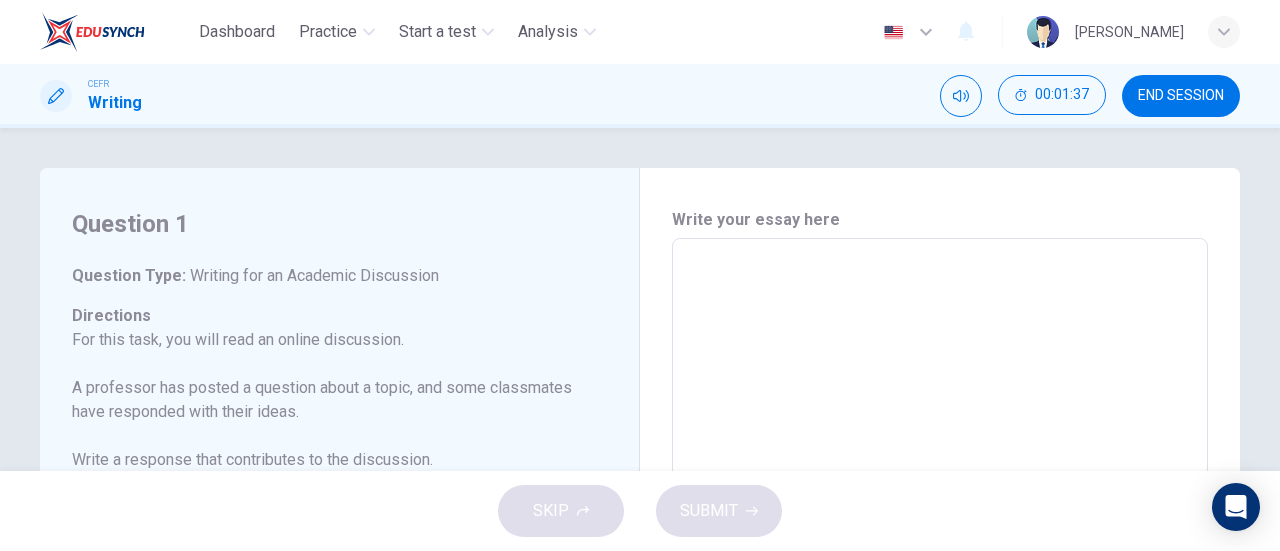 click at bounding box center (940, 572) 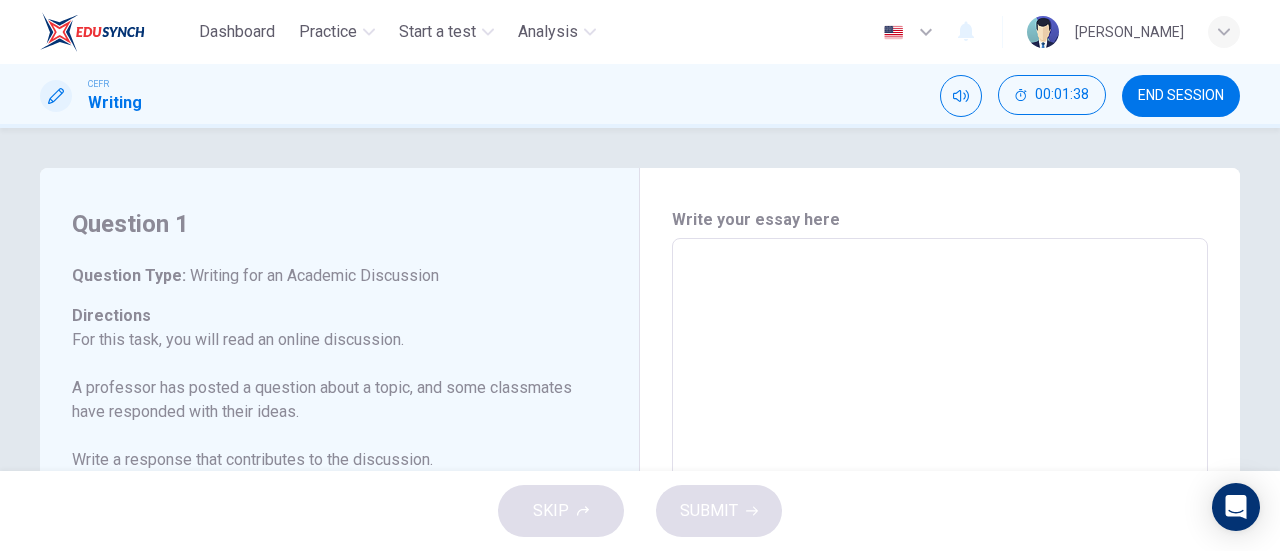 scroll, scrollTop: 126, scrollLeft: 0, axis: vertical 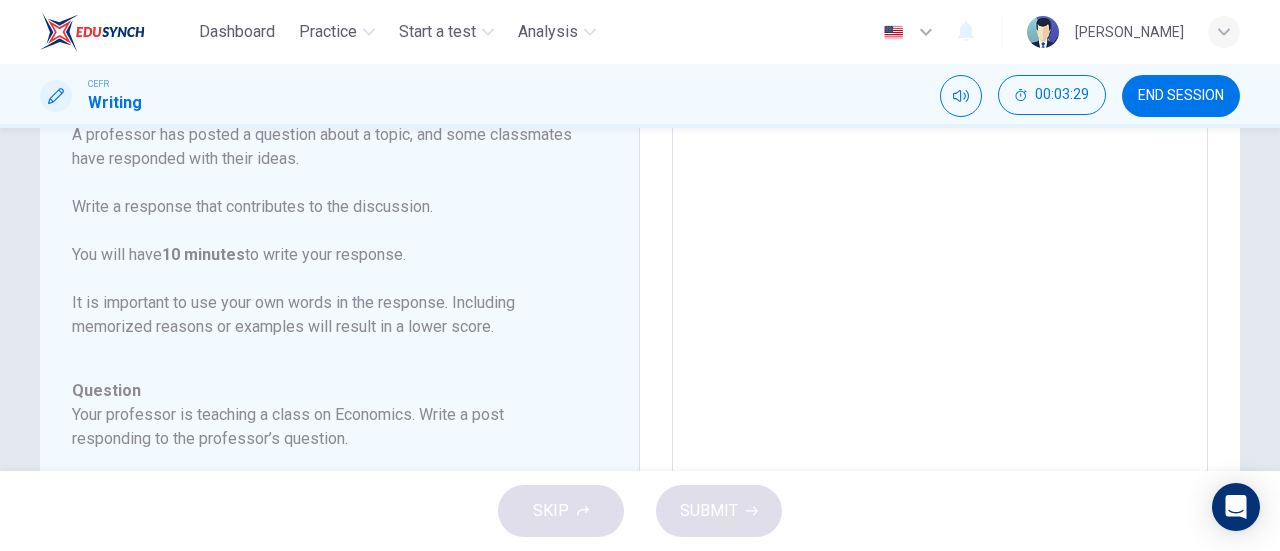 click at bounding box center (940, 446) 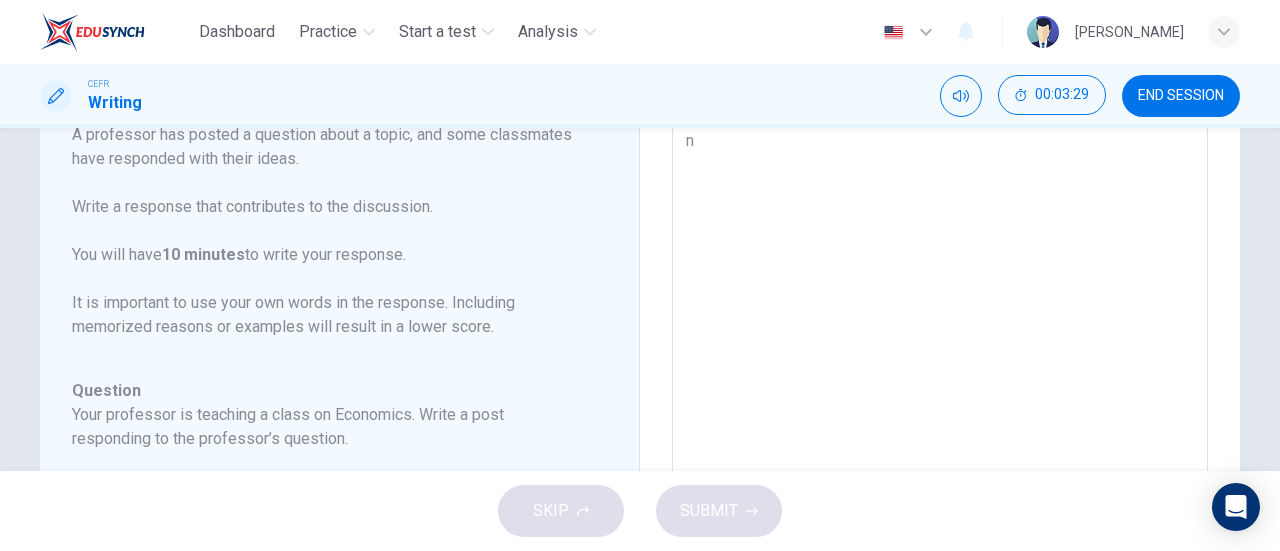 type on "x" 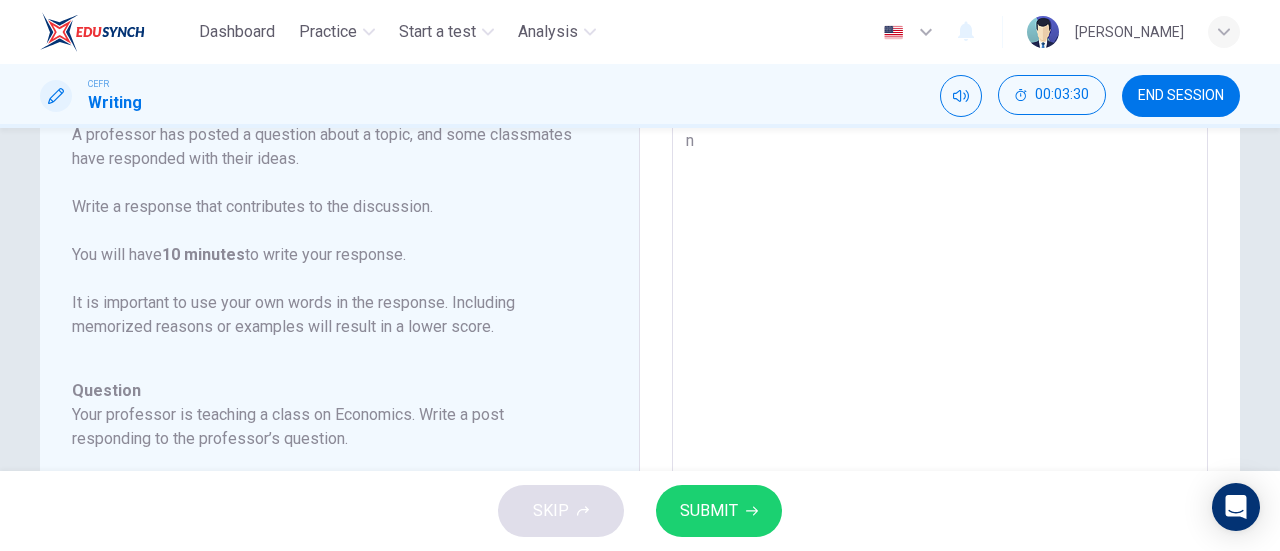 type on "nv" 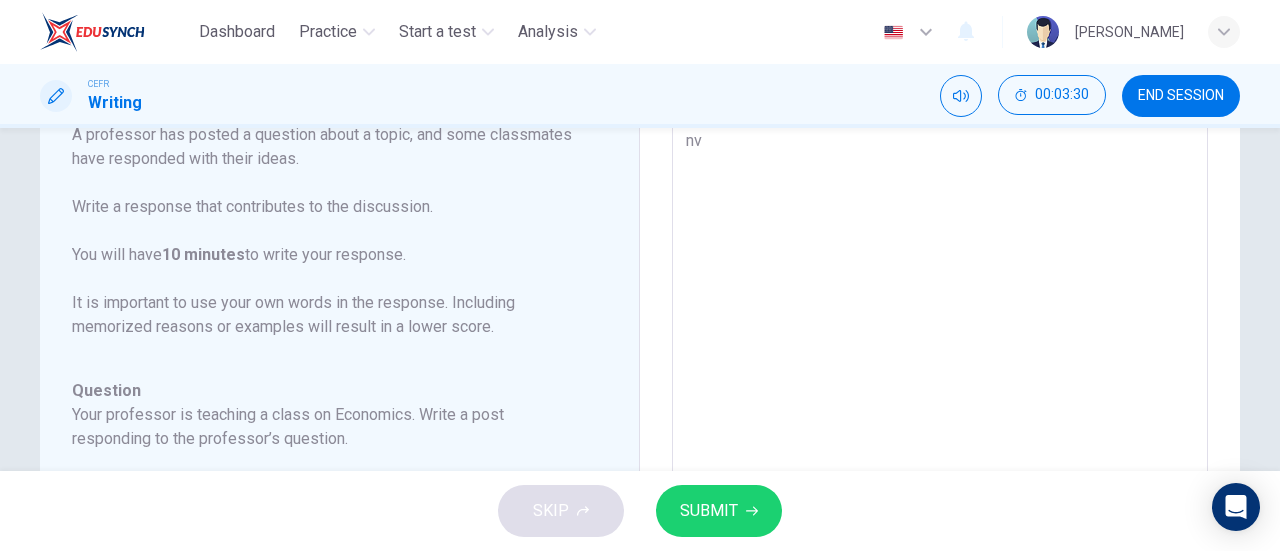 type on "x" 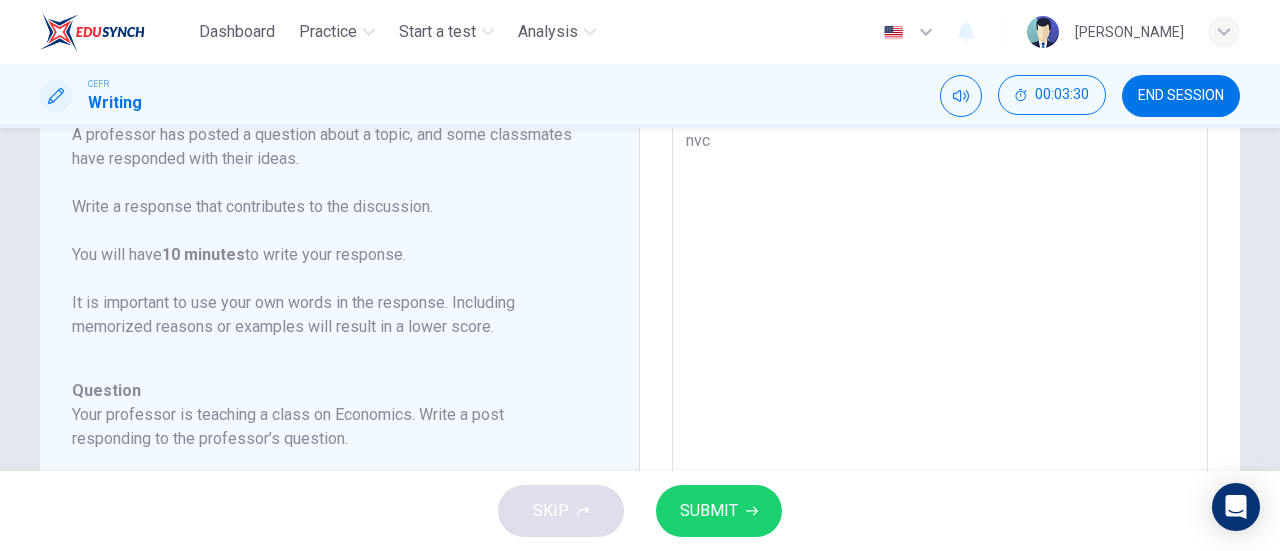 type on "x" 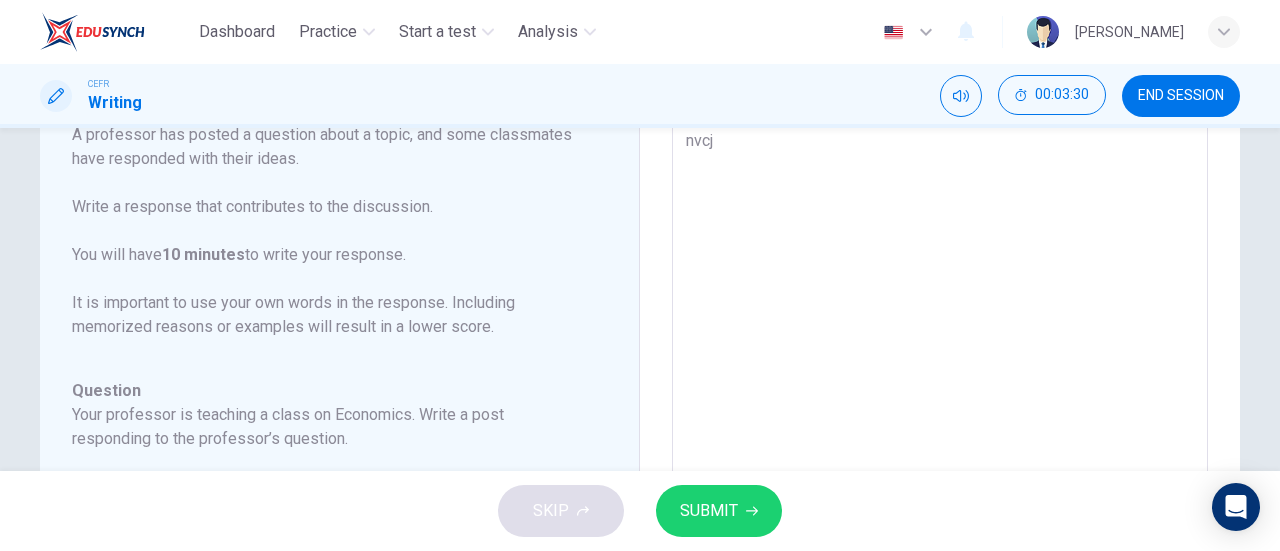 type on "x" 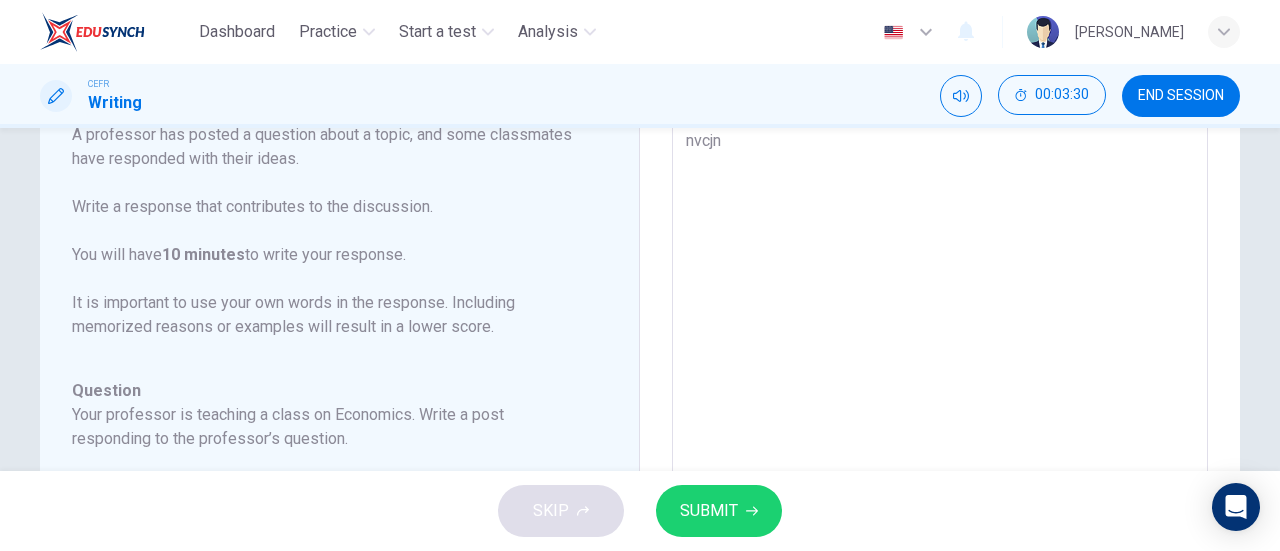 type on "nvcjnm" 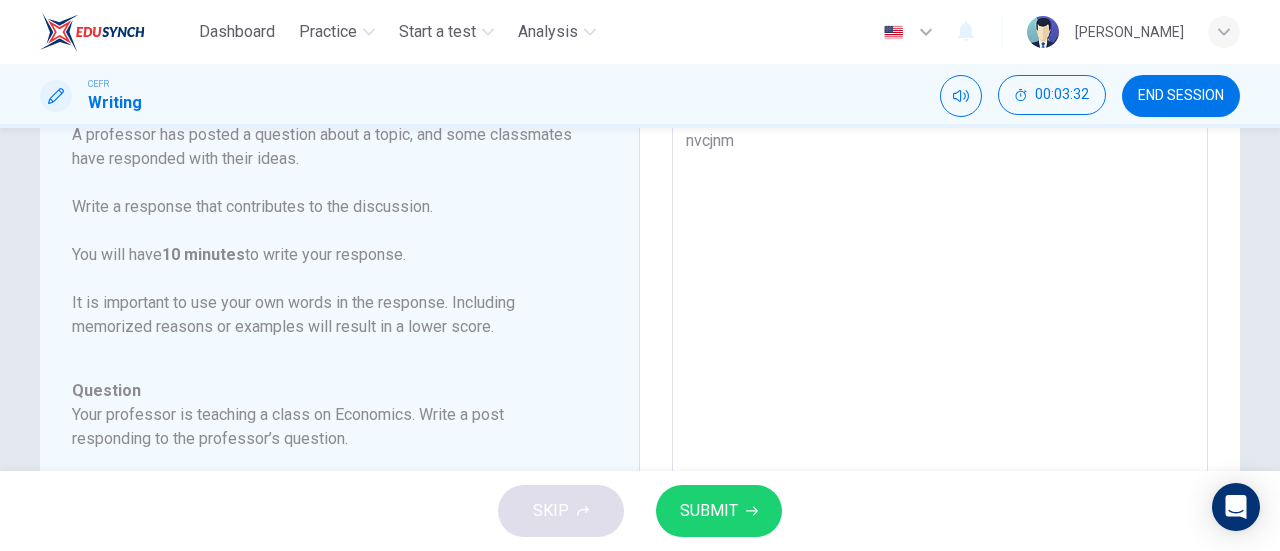 type on "nvcjnm" 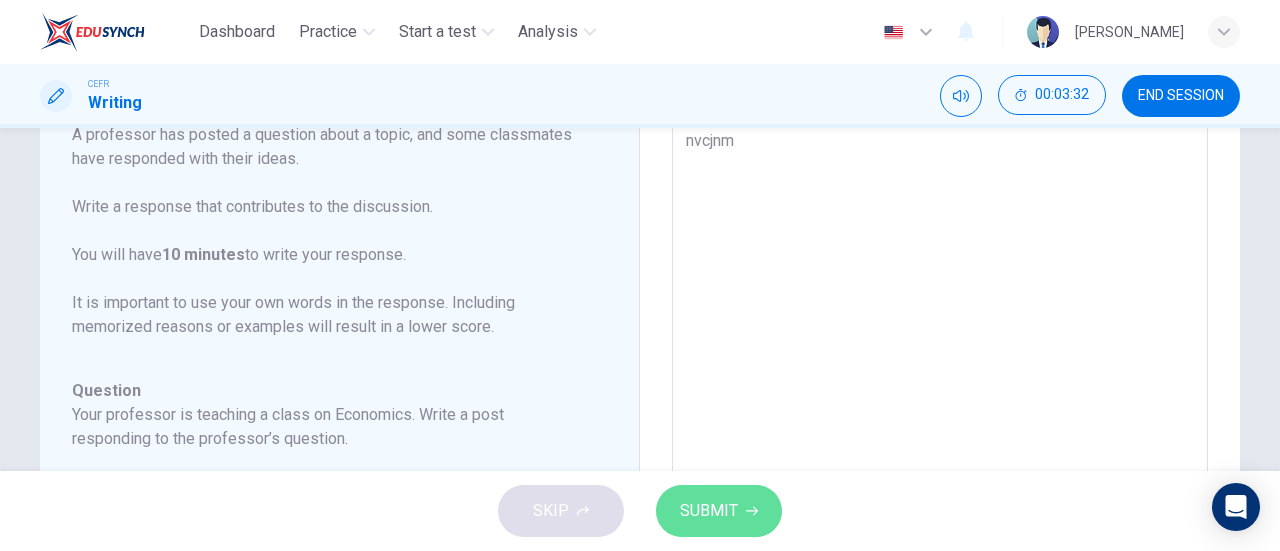 click on "SUBMIT" at bounding box center (719, 511) 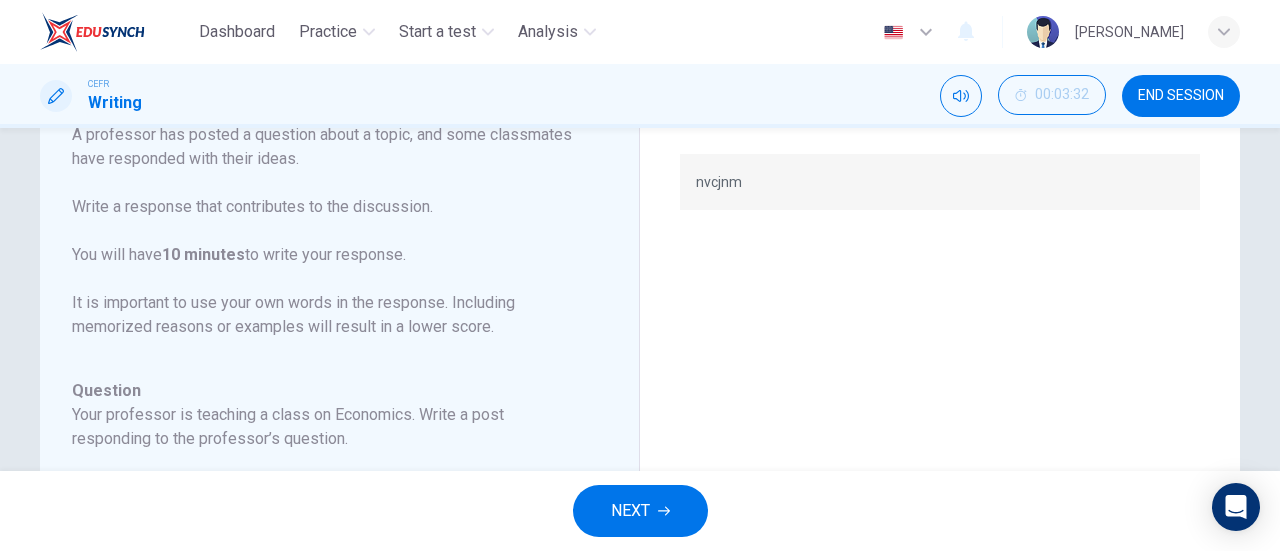 scroll, scrollTop: 0, scrollLeft: 0, axis: both 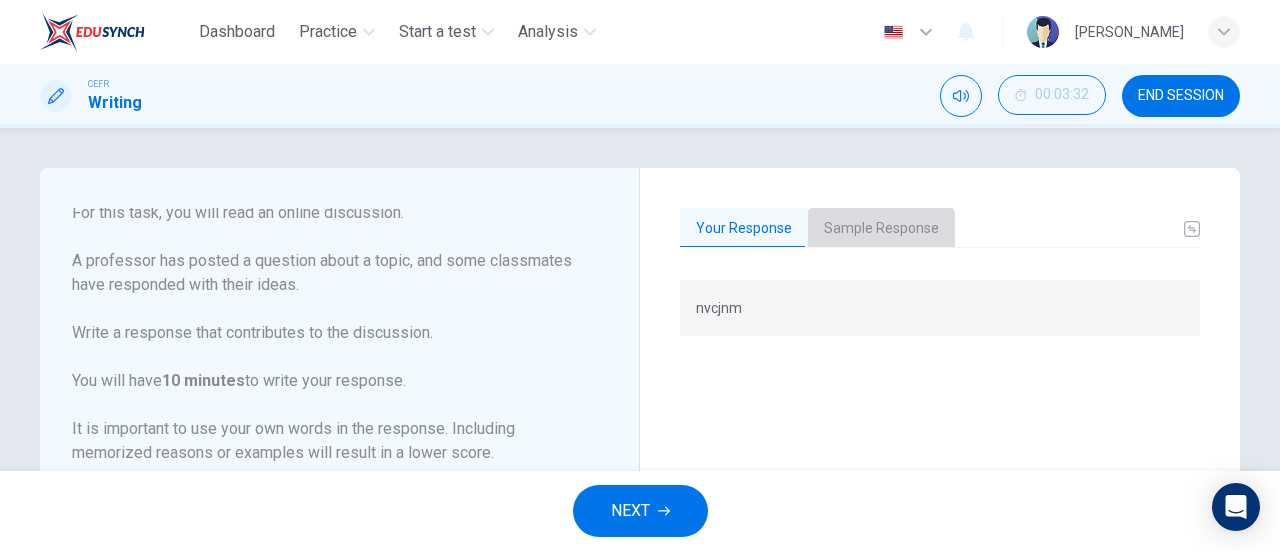 click on "Sample Response" at bounding box center [881, 229] 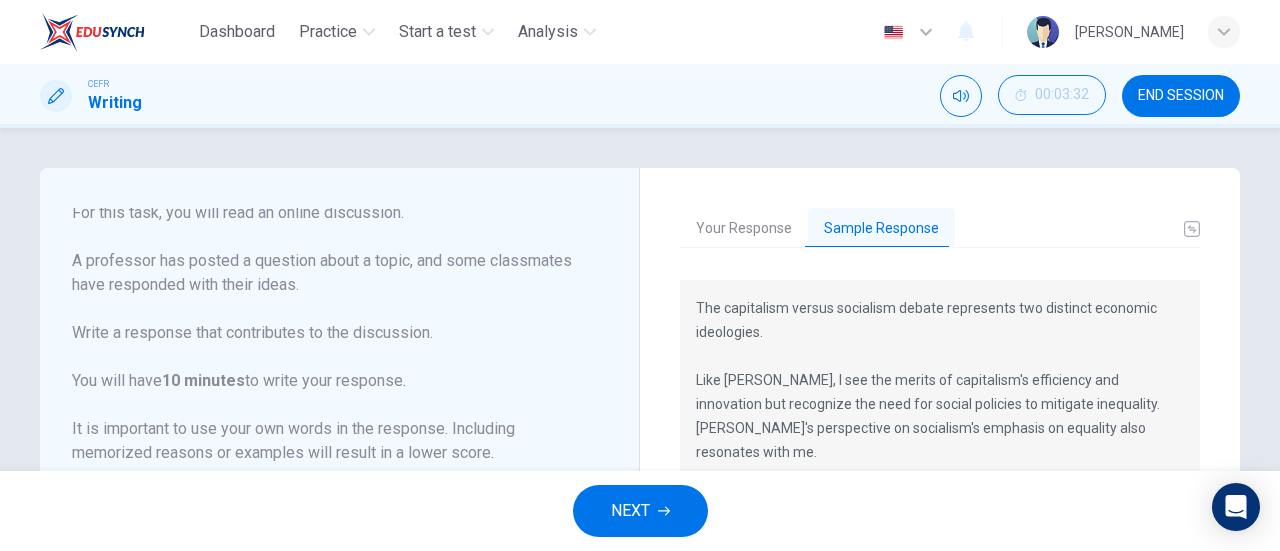 scroll, scrollTop: 222, scrollLeft: 0, axis: vertical 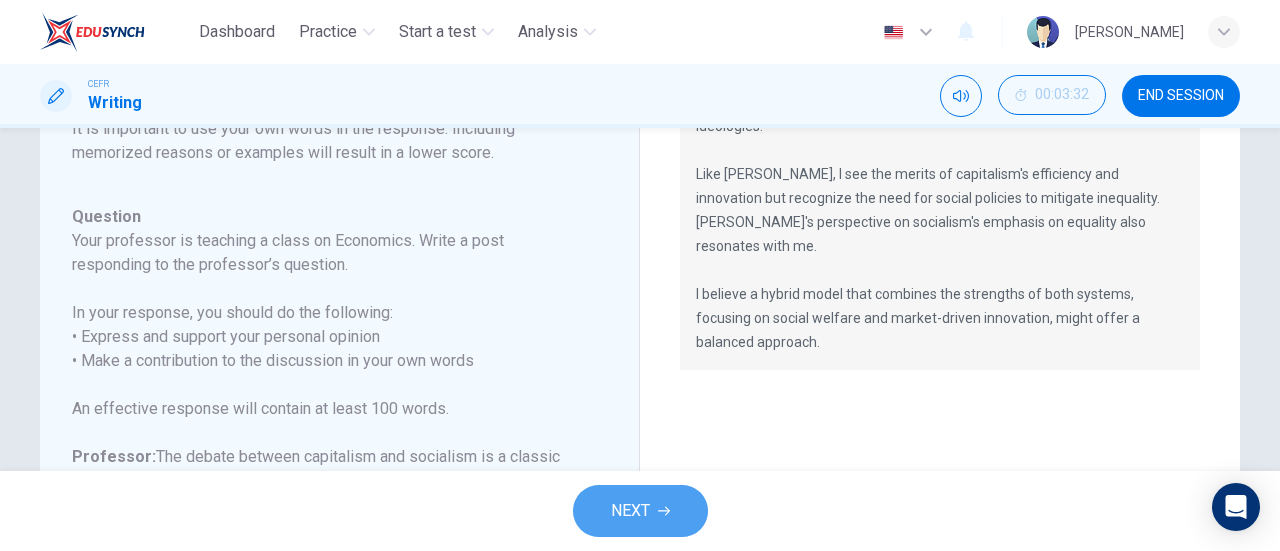 click on "NEXT" at bounding box center [640, 511] 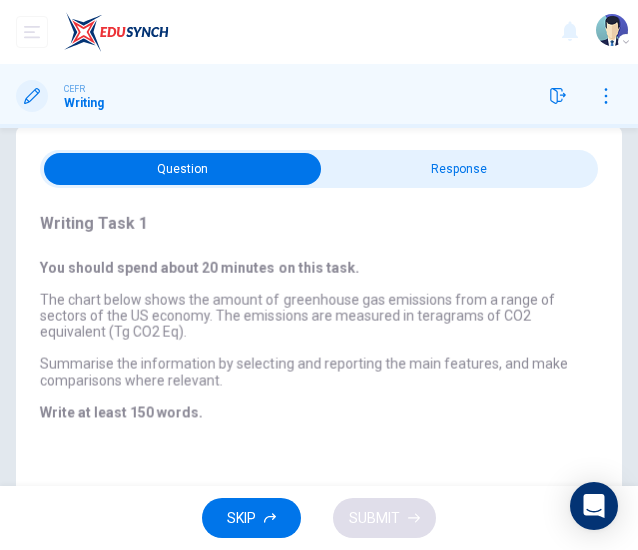 scroll, scrollTop: 0, scrollLeft: 0, axis: both 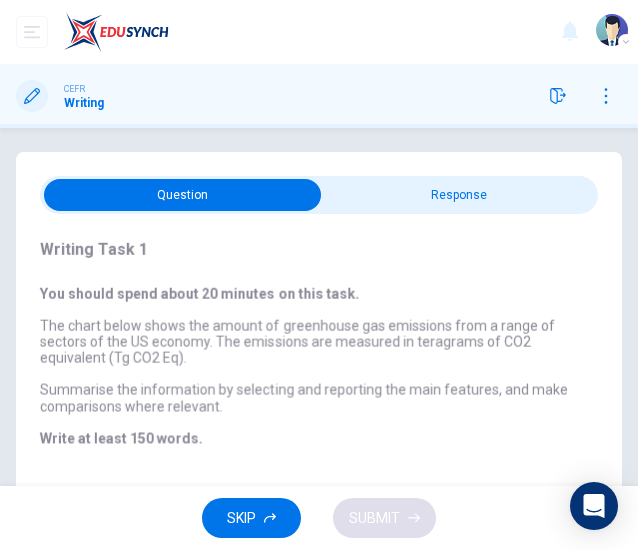click at bounding box center (182, 195) 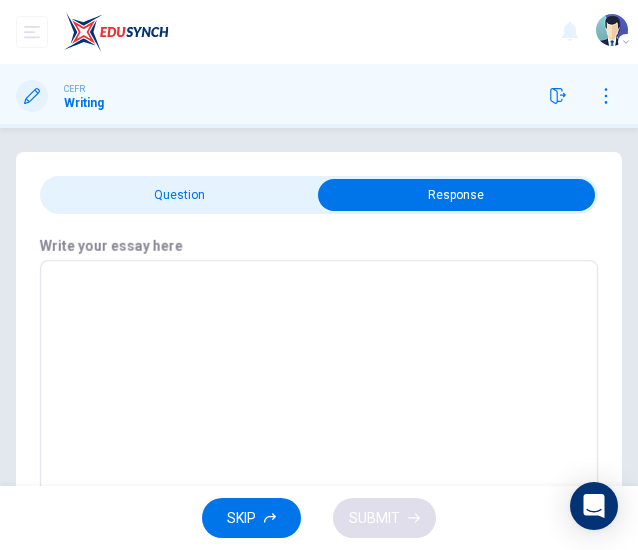 click at bounding box center [319, 410] 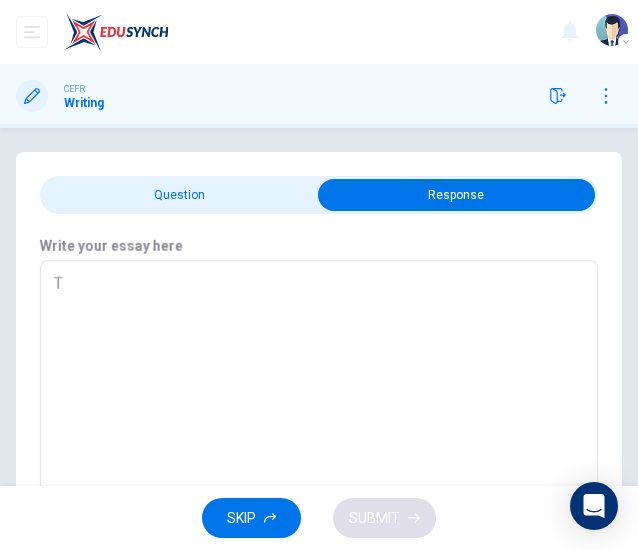 type on "x" 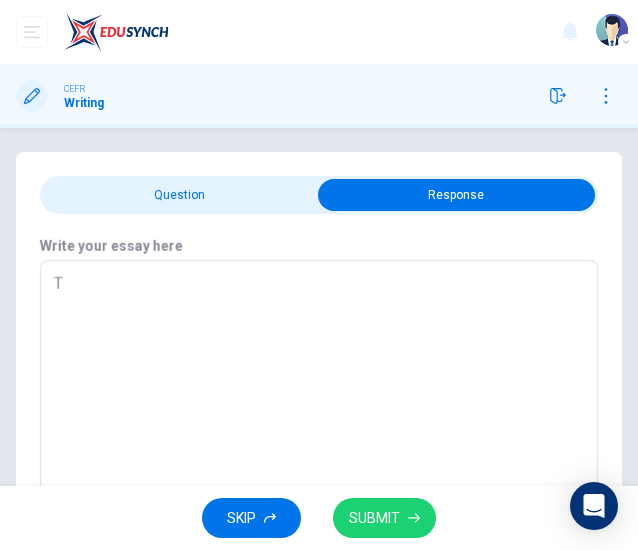 type on "Th" 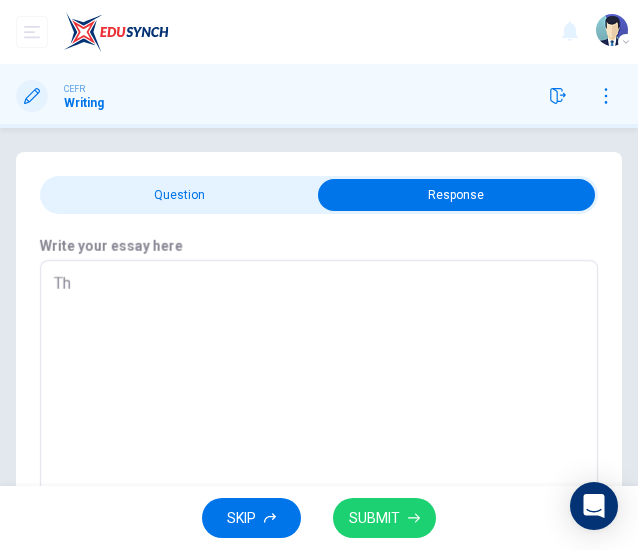 type on "x" 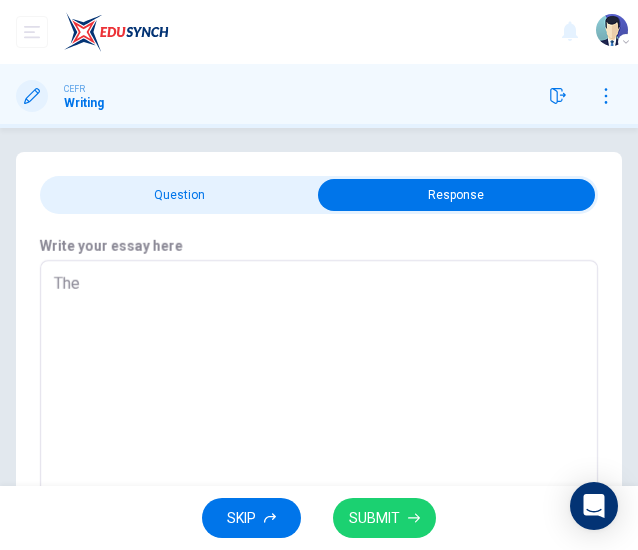 type on "x" 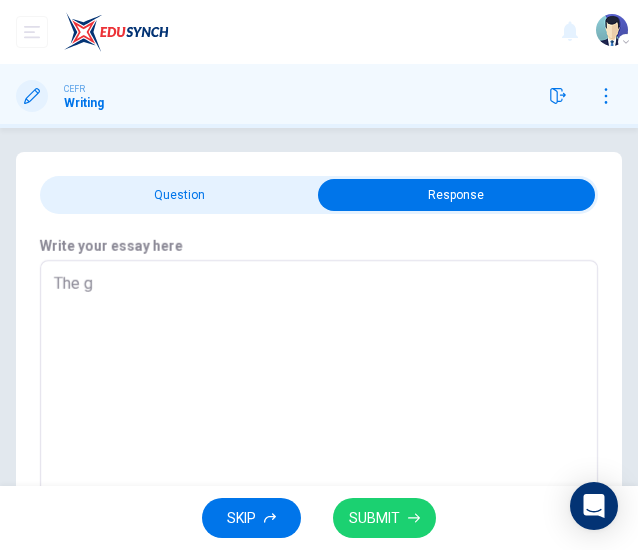 type on "x" 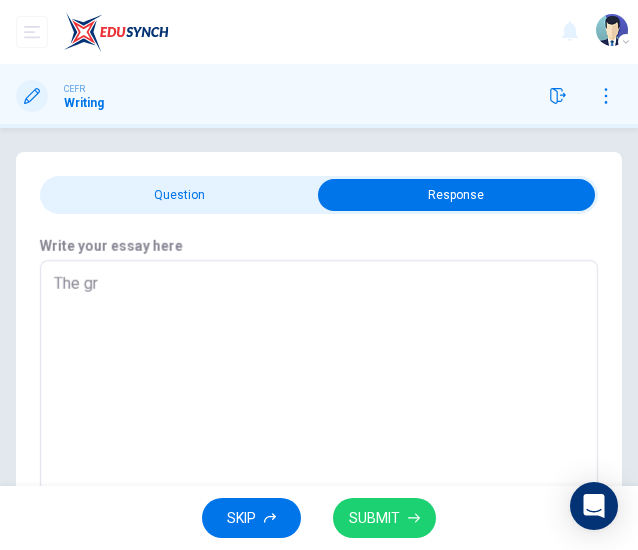 type on "x" 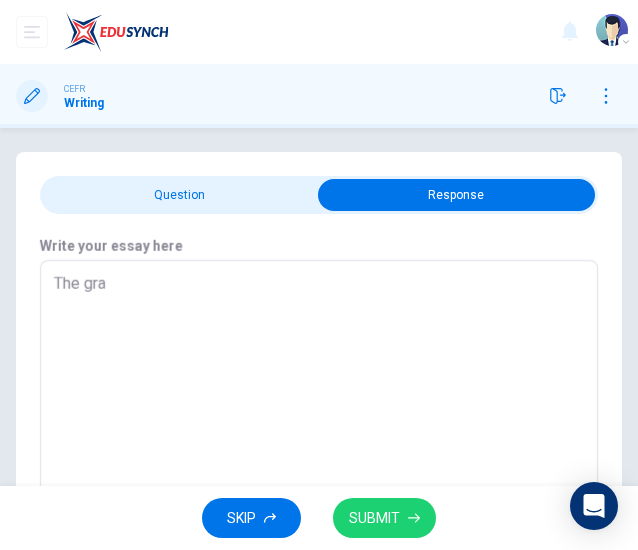 type on "The grap" 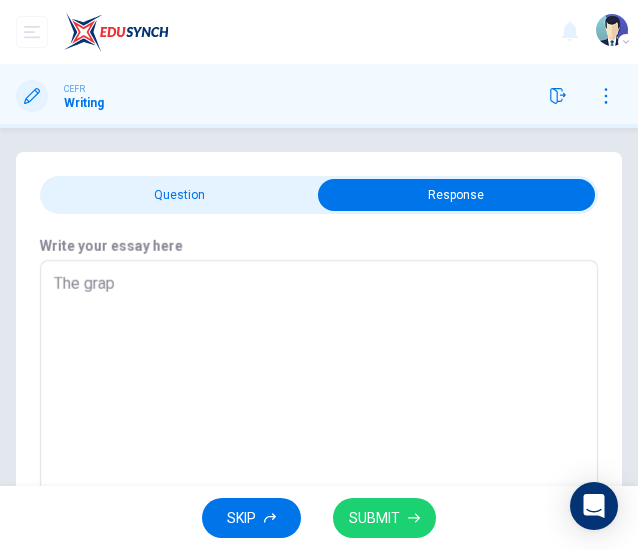 type on "x" 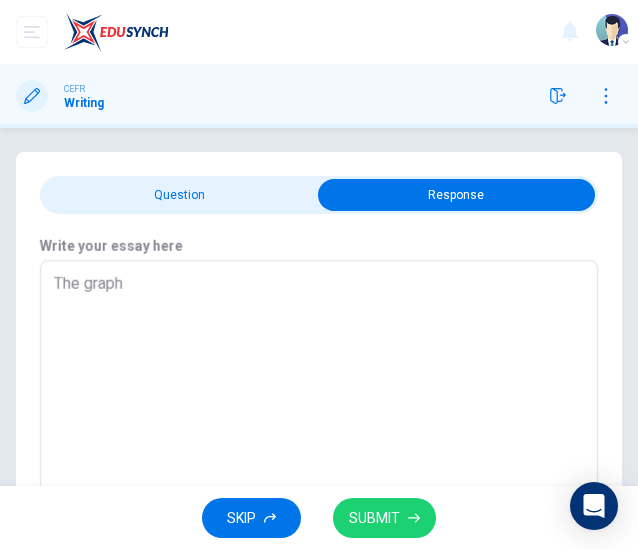 type on "x" 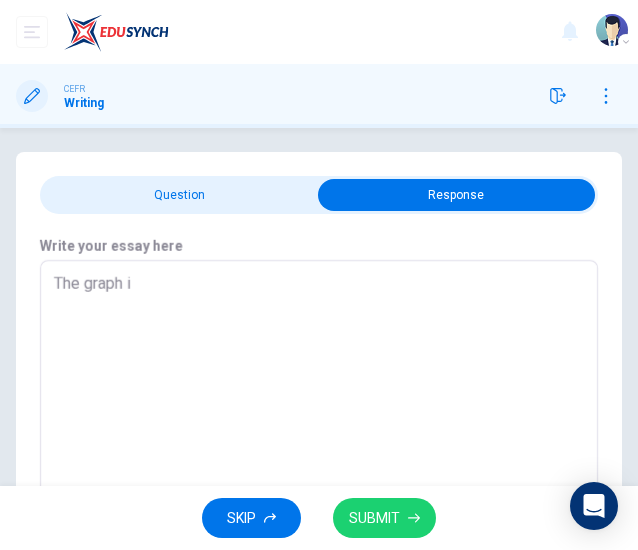 type on "The graph il" 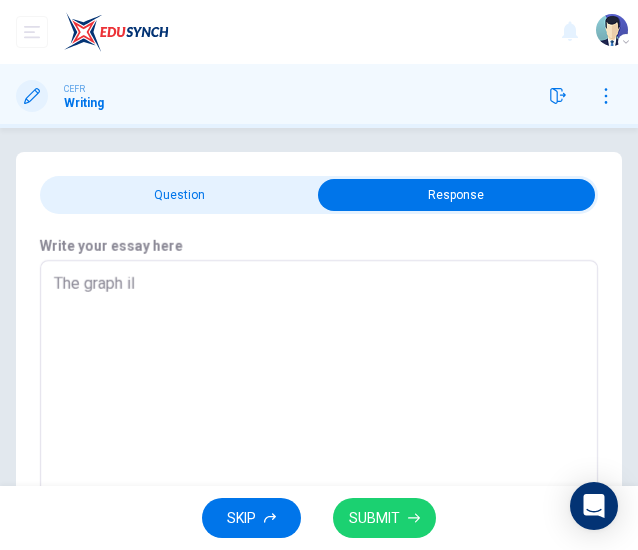 type on "x" 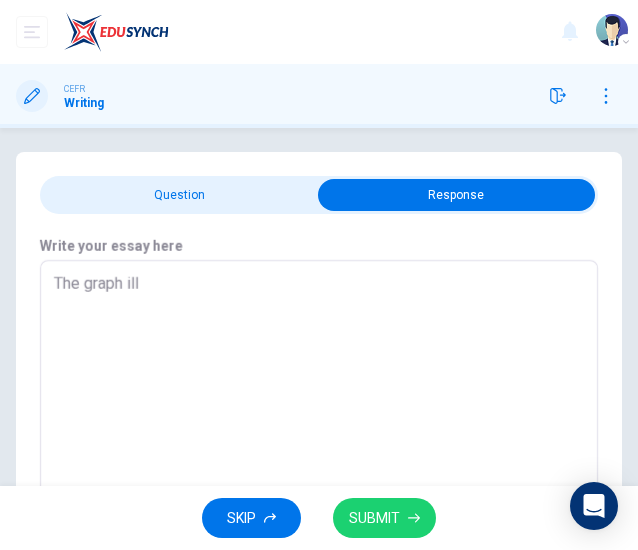 type on "x" 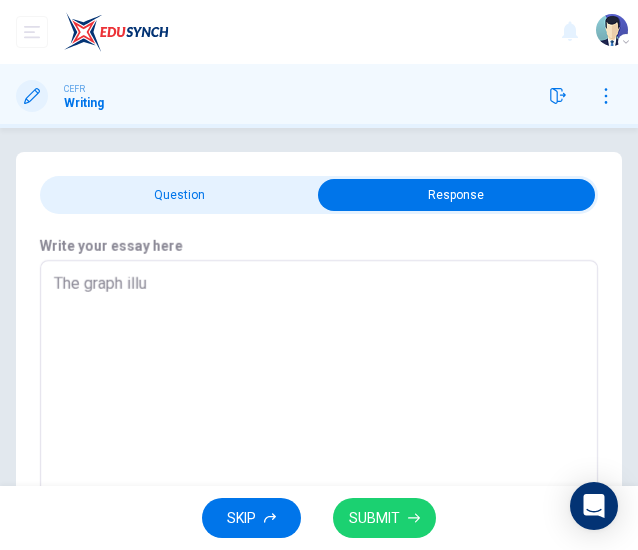 type on "x" 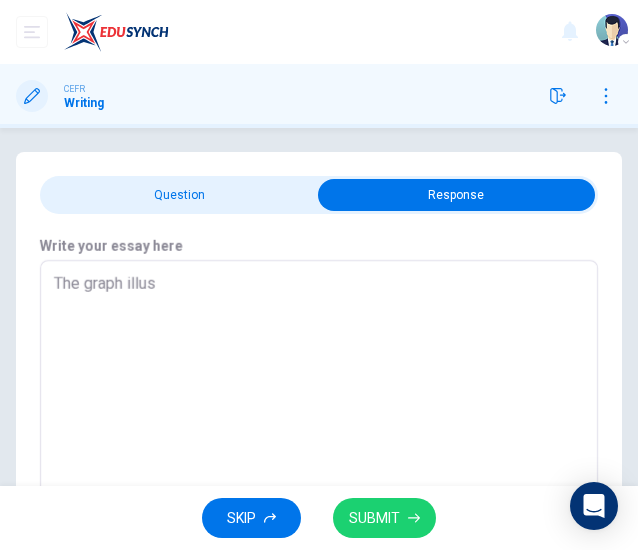 type on "The graph illust" 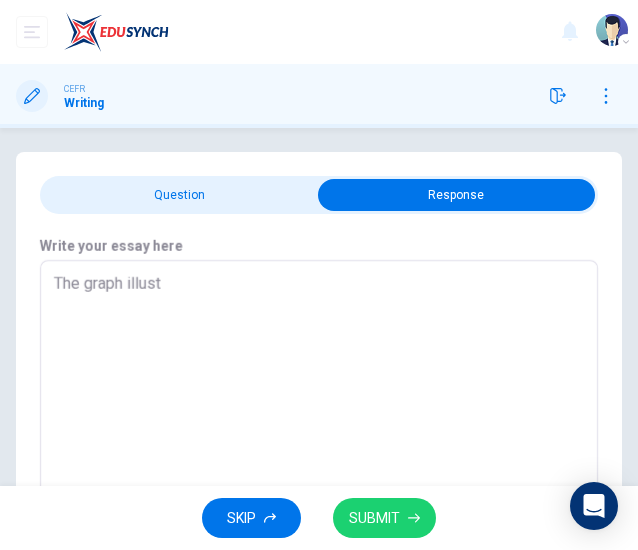 type on "x" 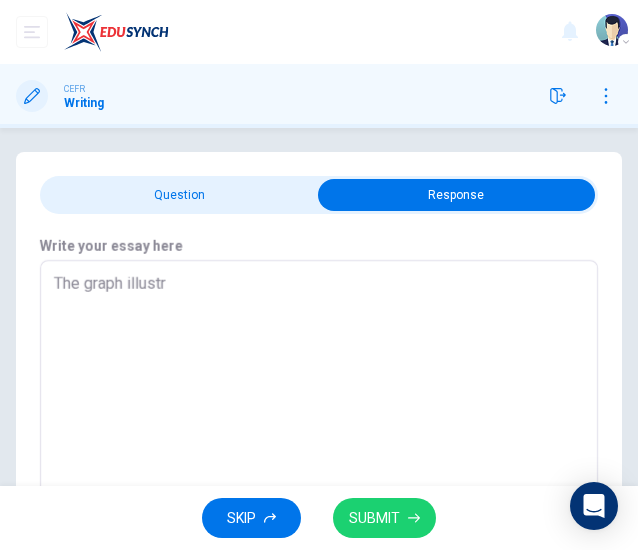 type on "x" 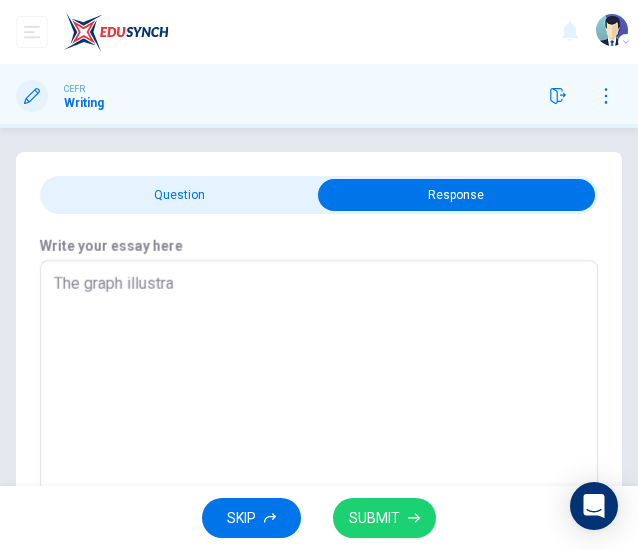 type on "x" 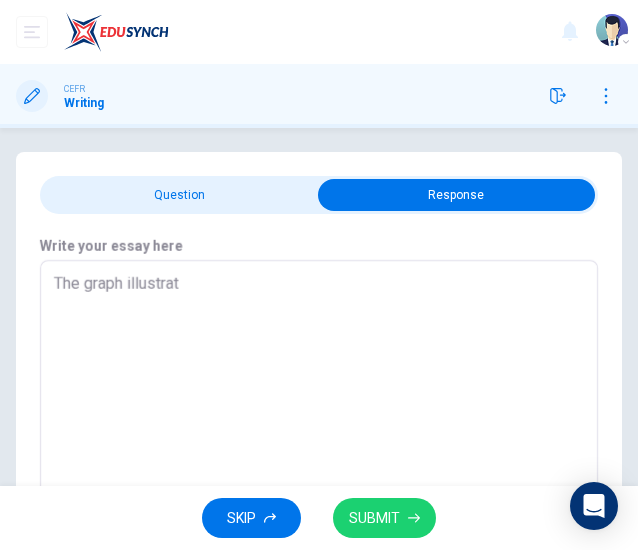 type on "x" 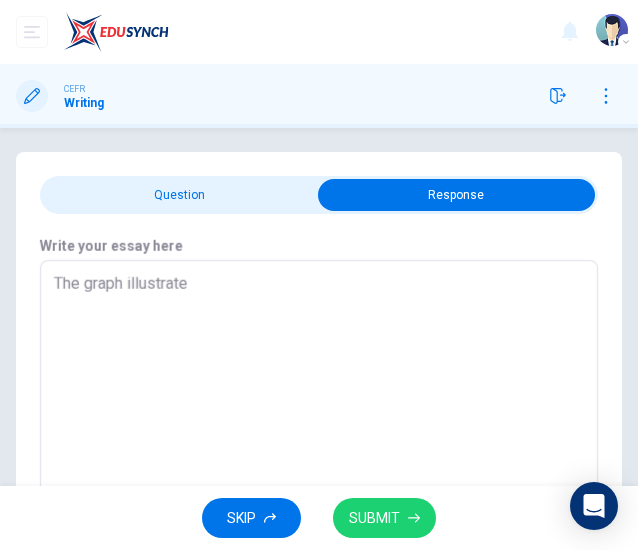 type on "x" 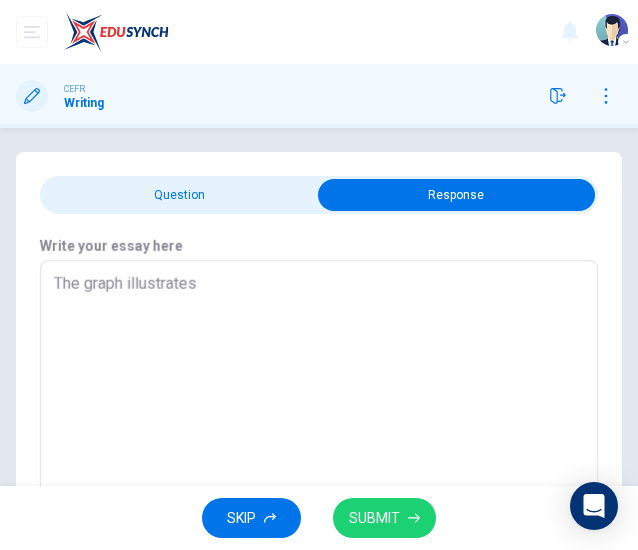 type on "x" 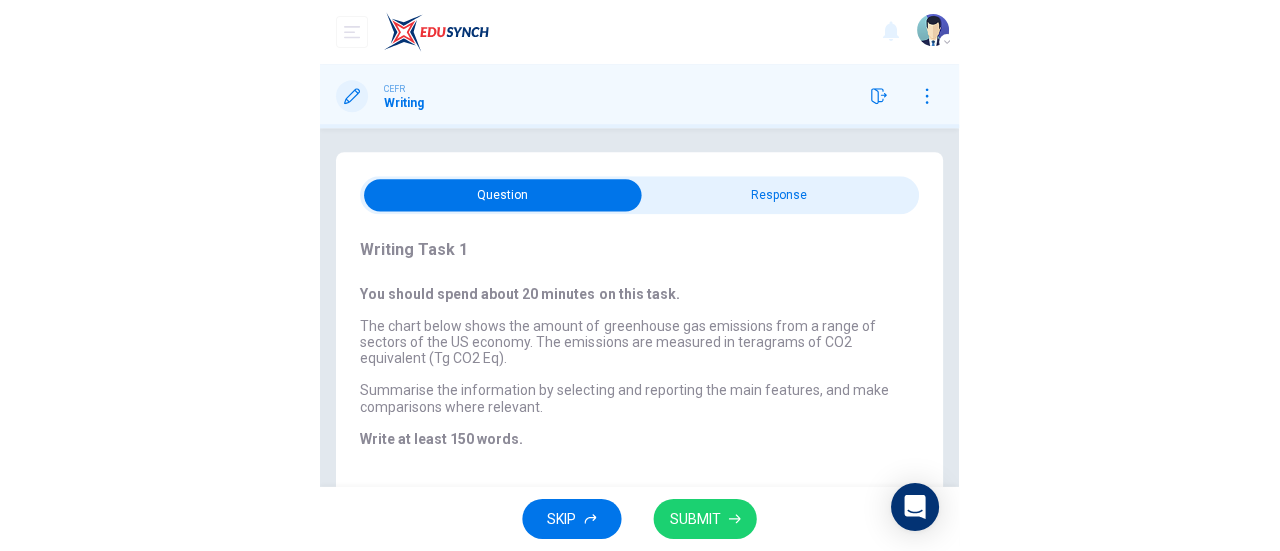scroll, scrollTop: 38, scrollLeft: 0, axis: vertical 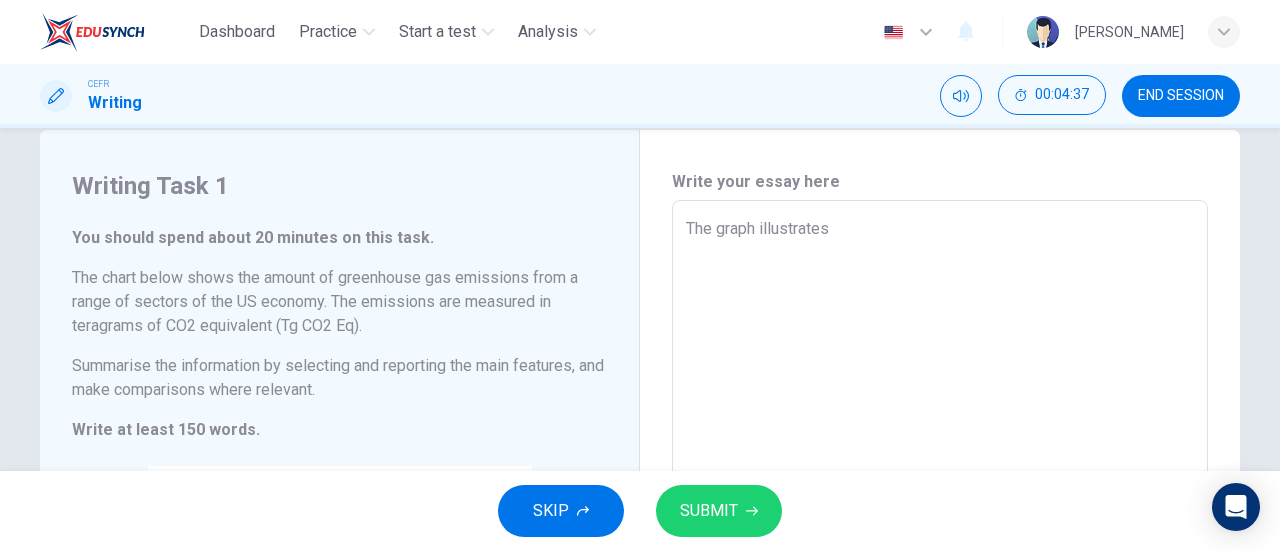 type on "x" 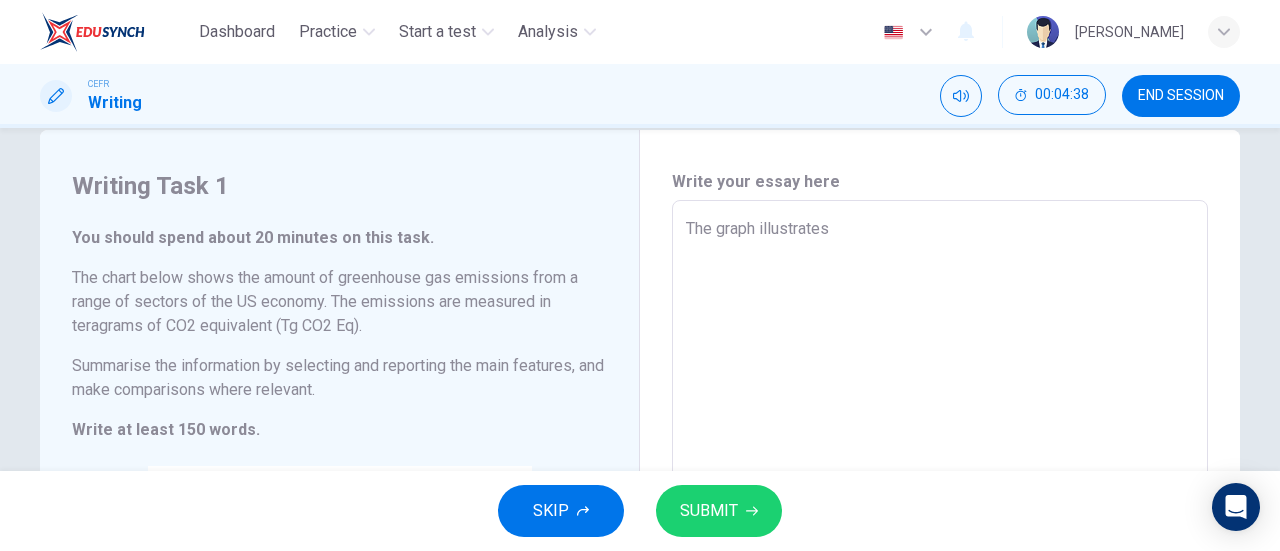 type on "The graph illustrates t" 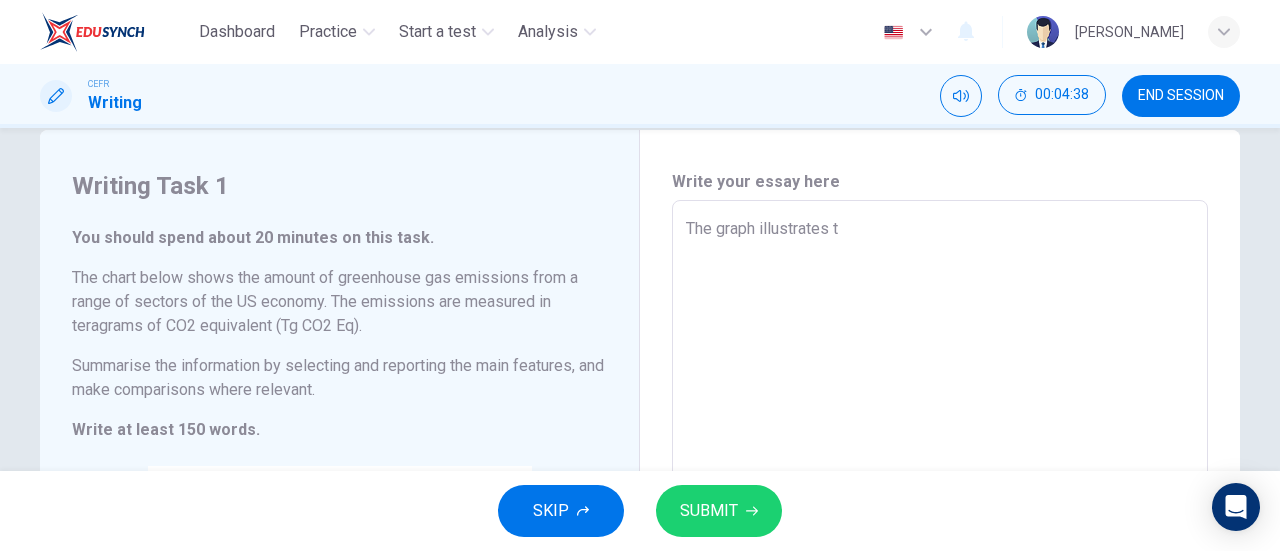 type on "The graph illustrates th" 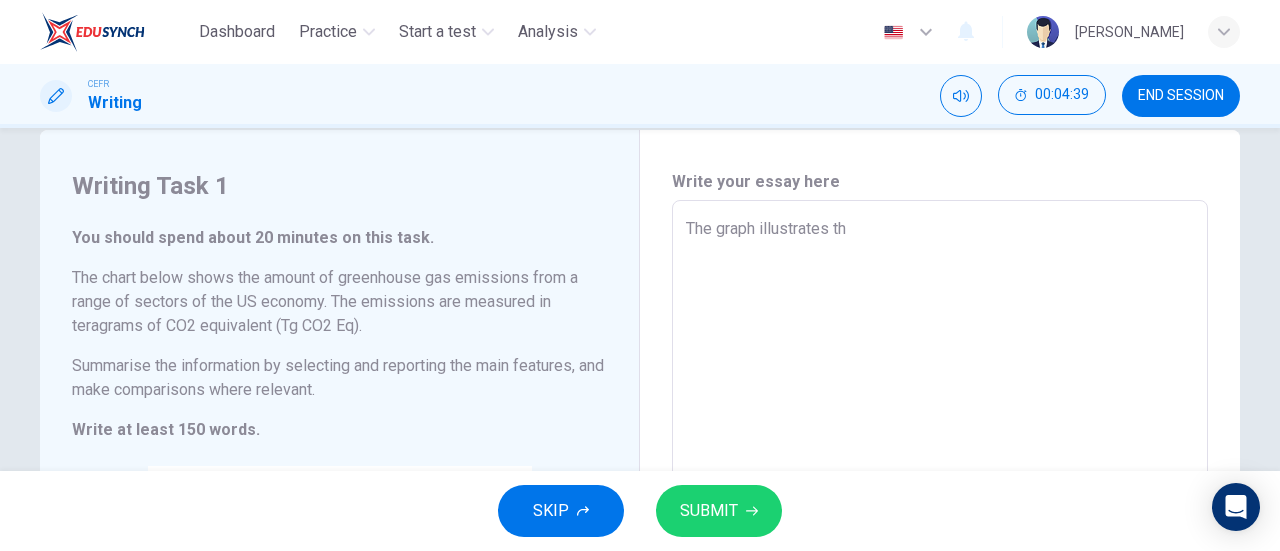 type on "The graph illustrates the" 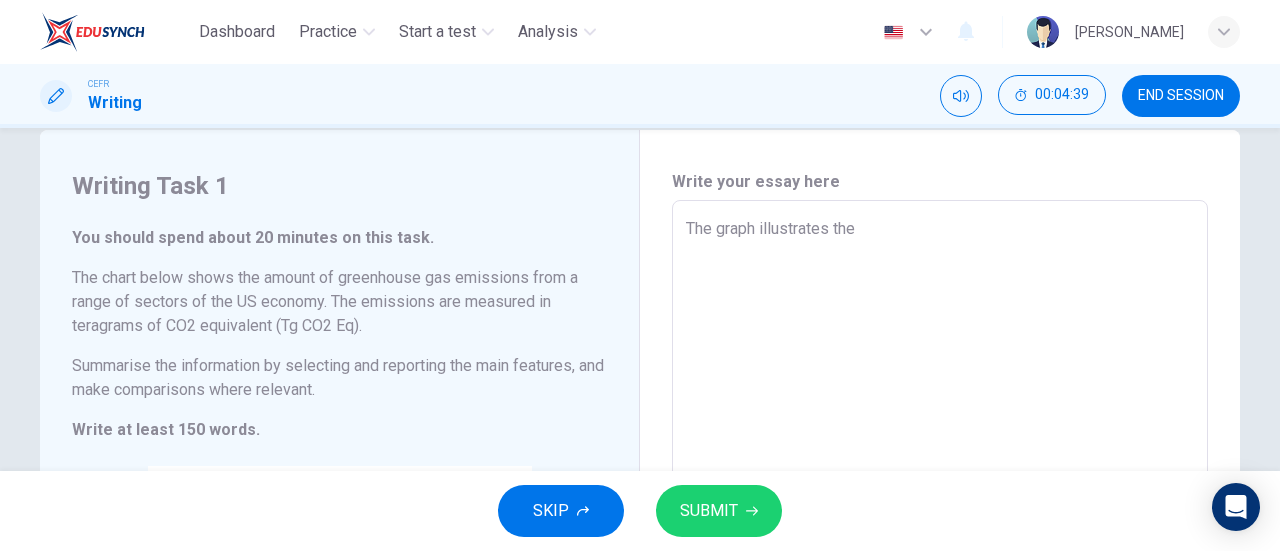 type on "x" 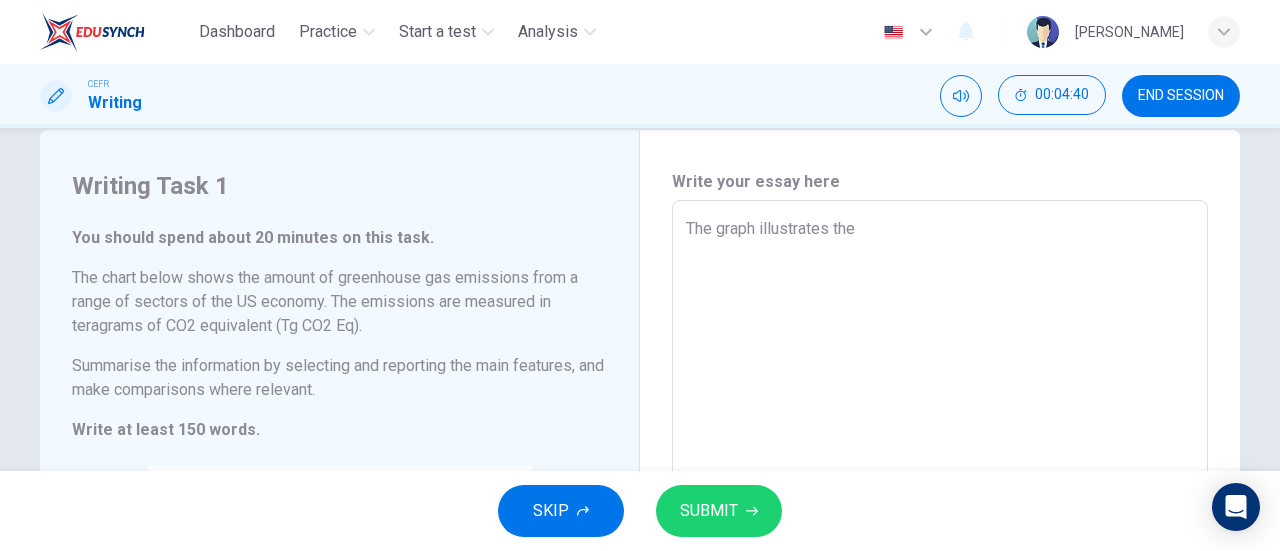 type on "The graph illustrates the g" 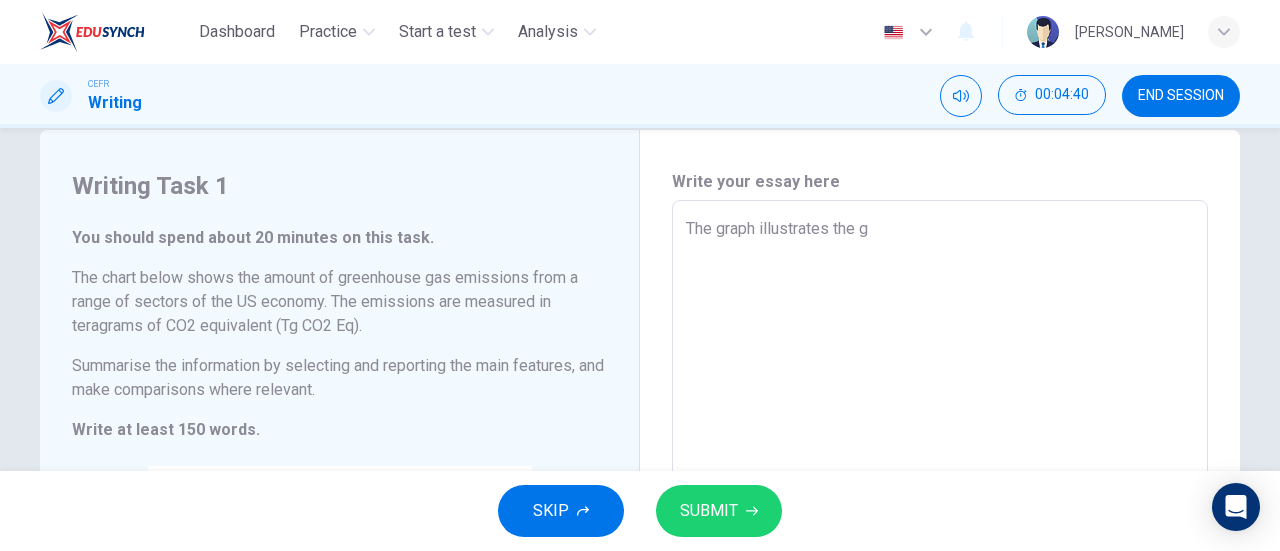 type on "The graph illustrates the gr" 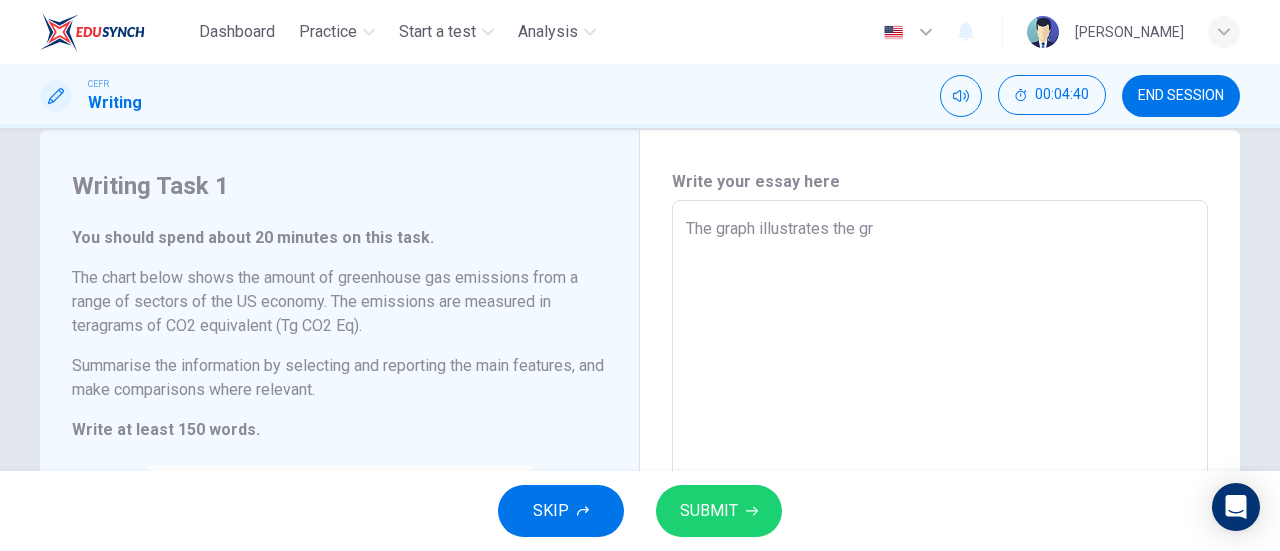 type on "x" 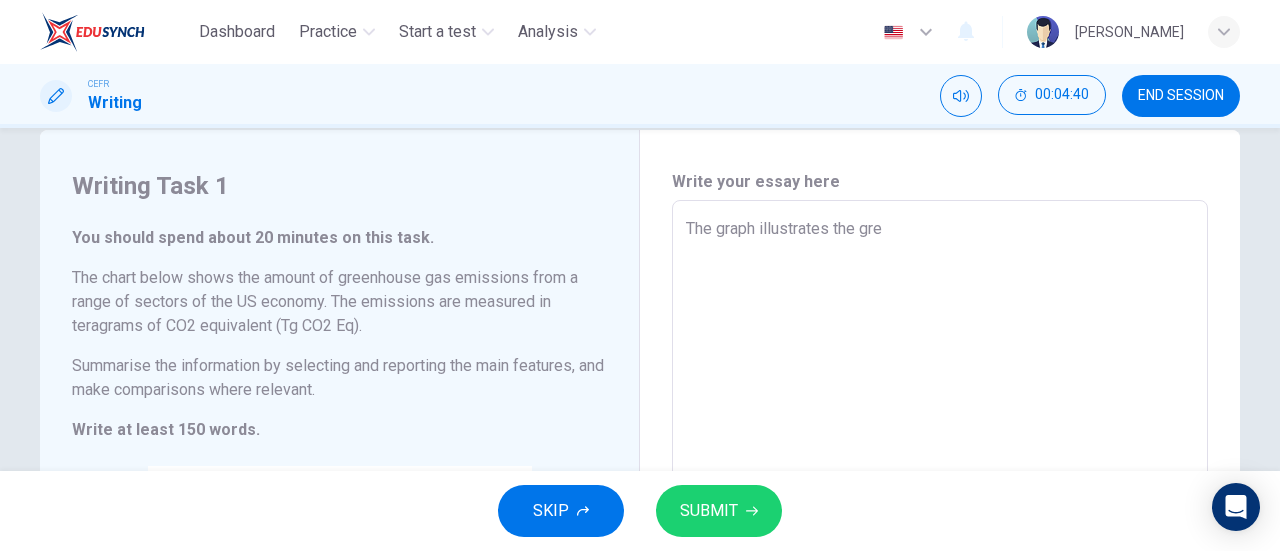 type on "x" 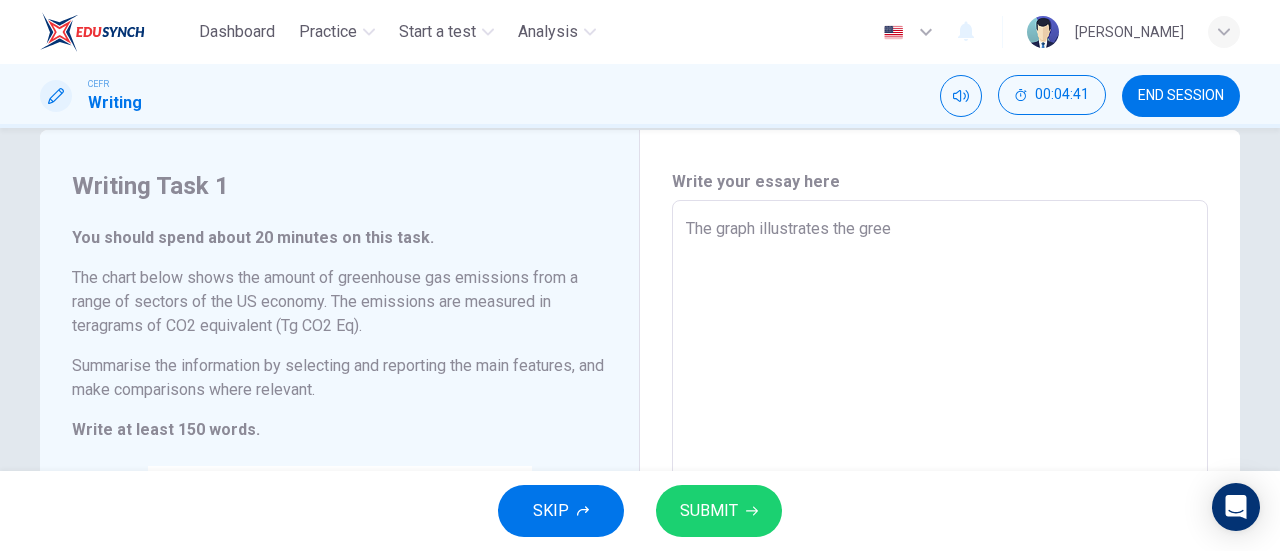 type on "The graph illustrates the green" 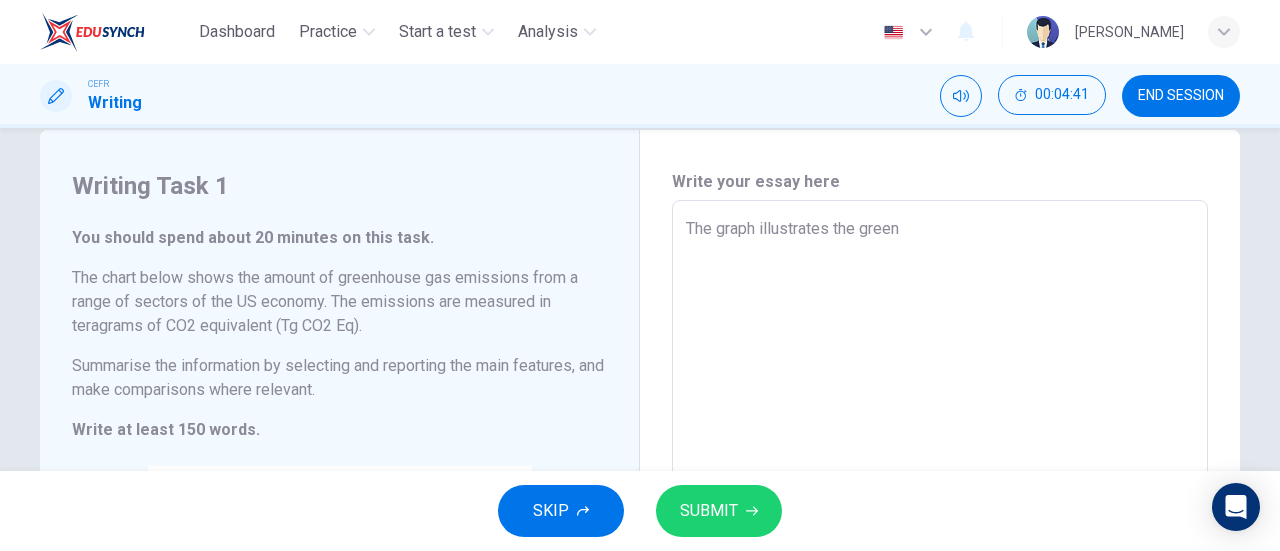 type on "x" 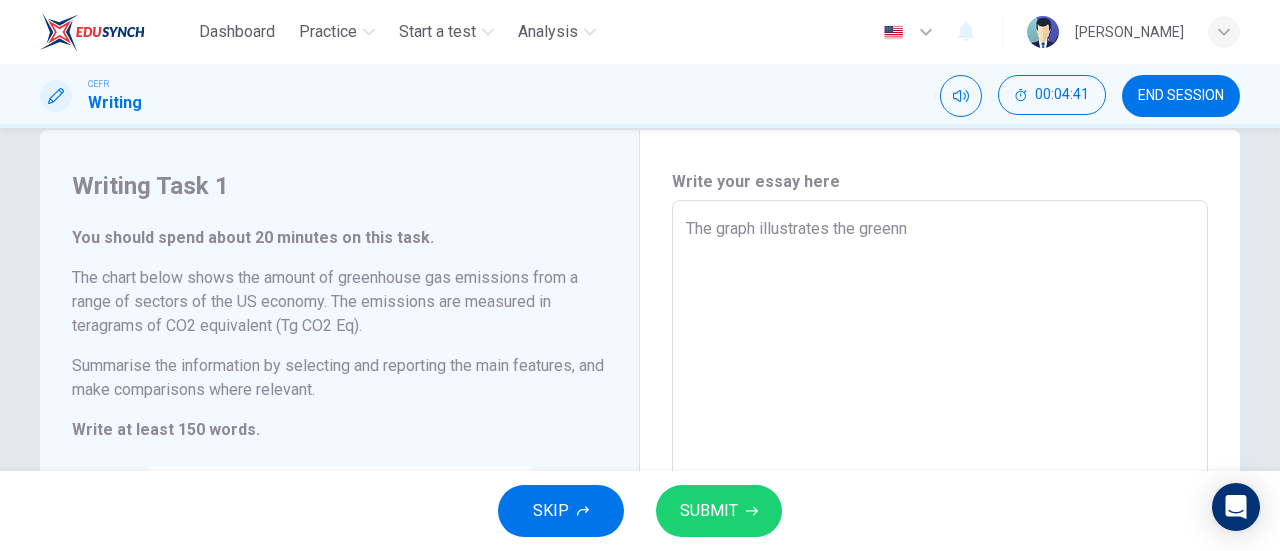 type on "x" 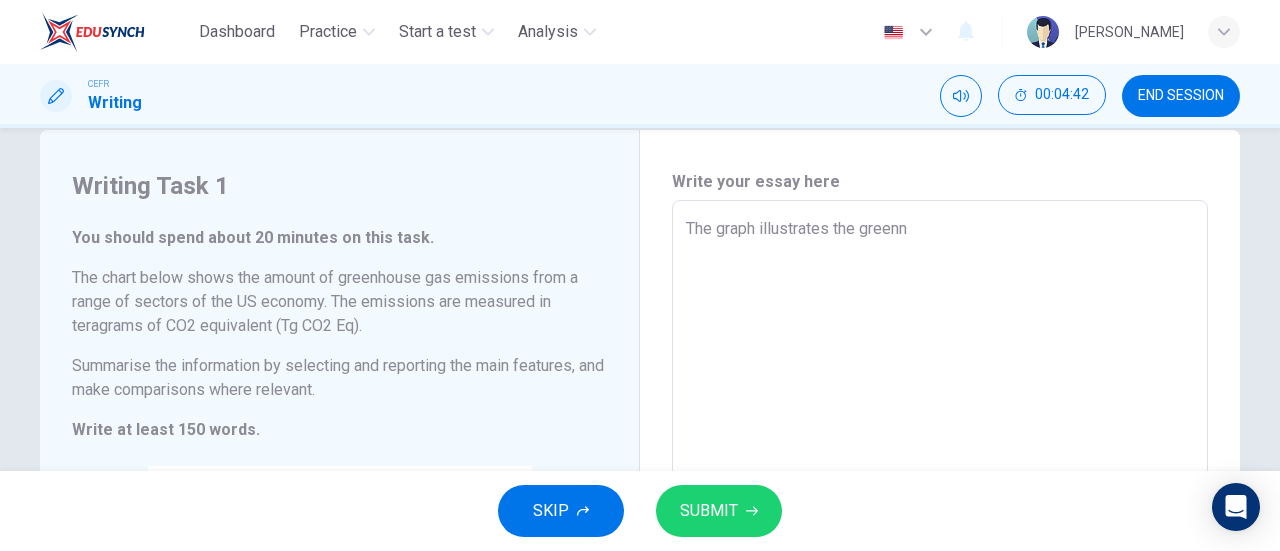 type on "The graph illustrates the green" 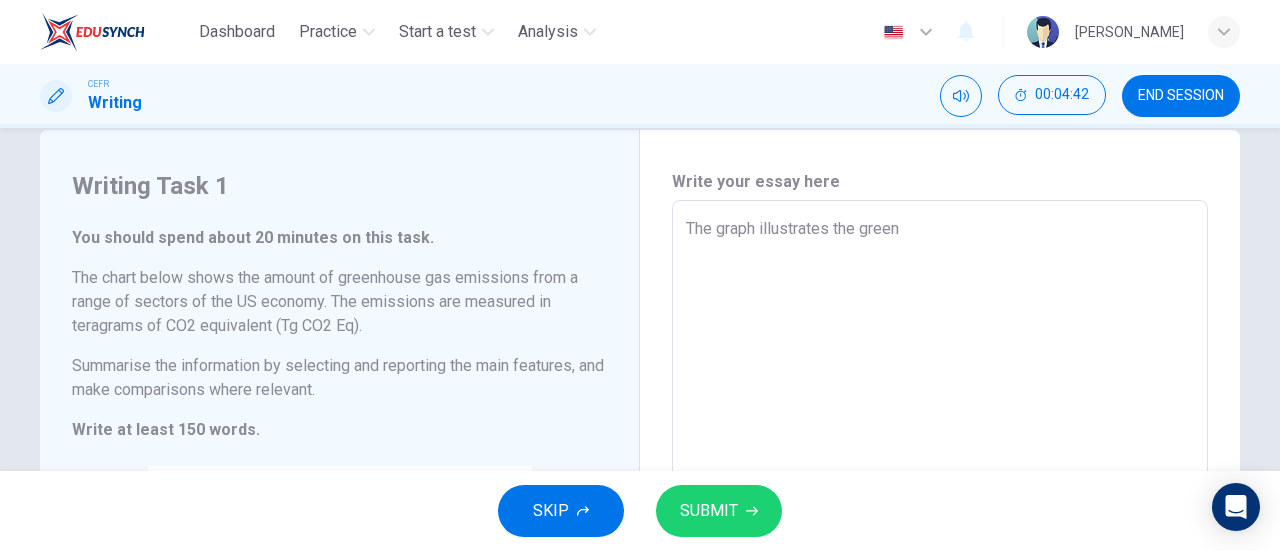 type on "The graph illustrates the greenh" 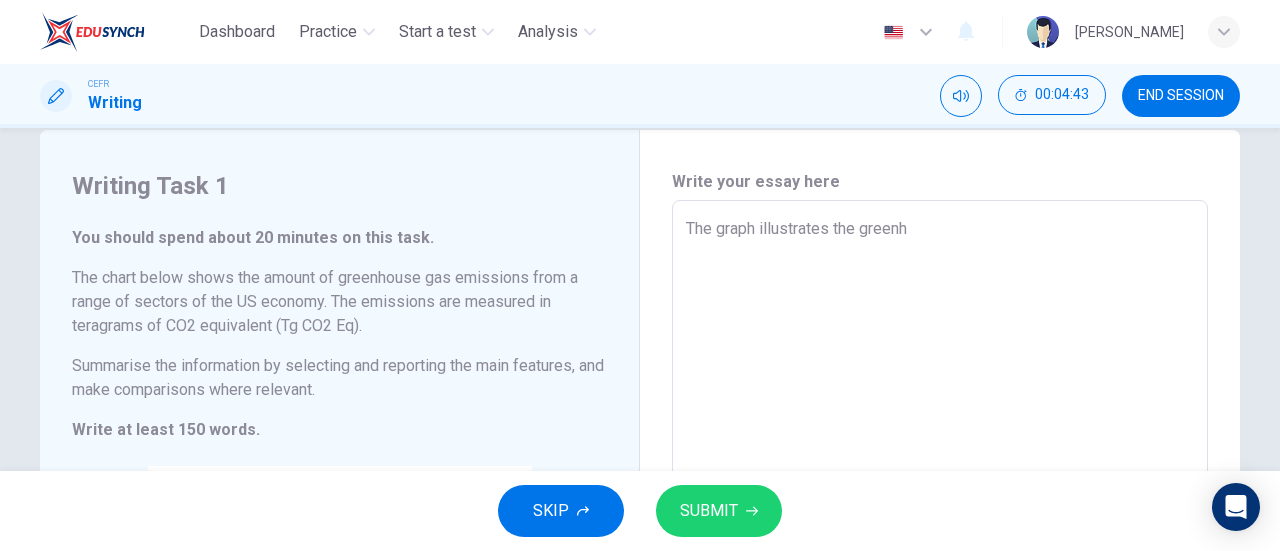 type on "The graph illustrates the greenho" 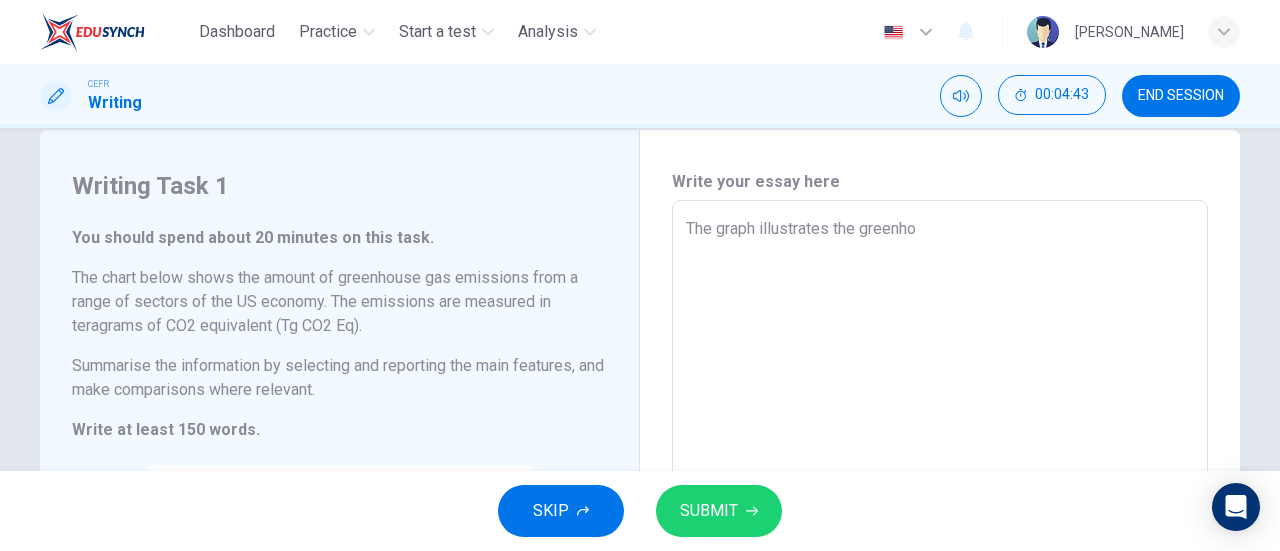 type on "x" 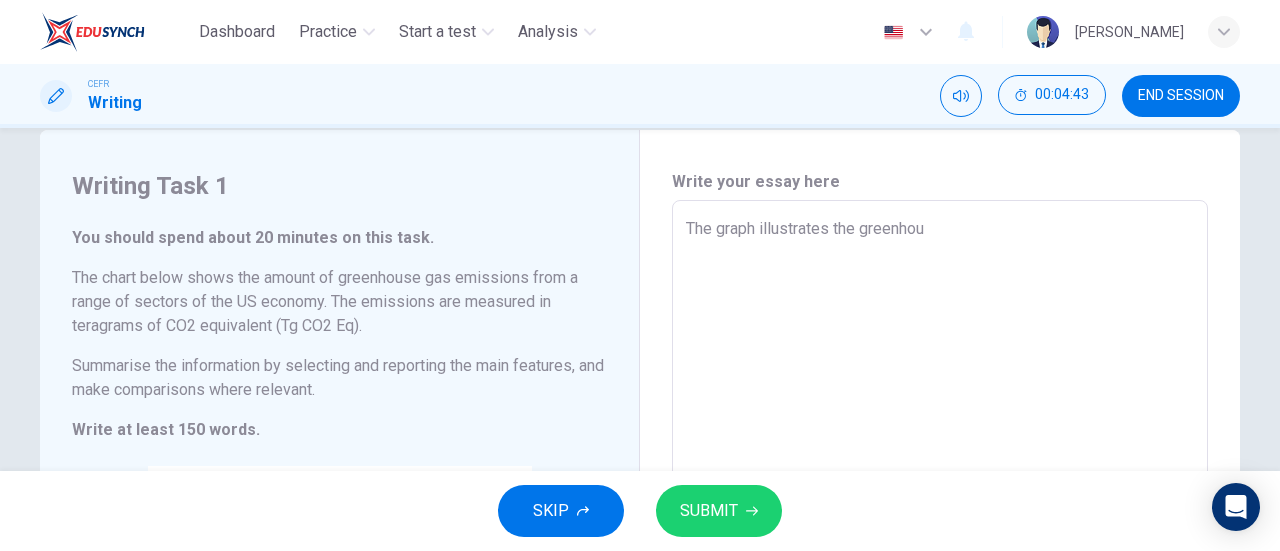 type on "x" 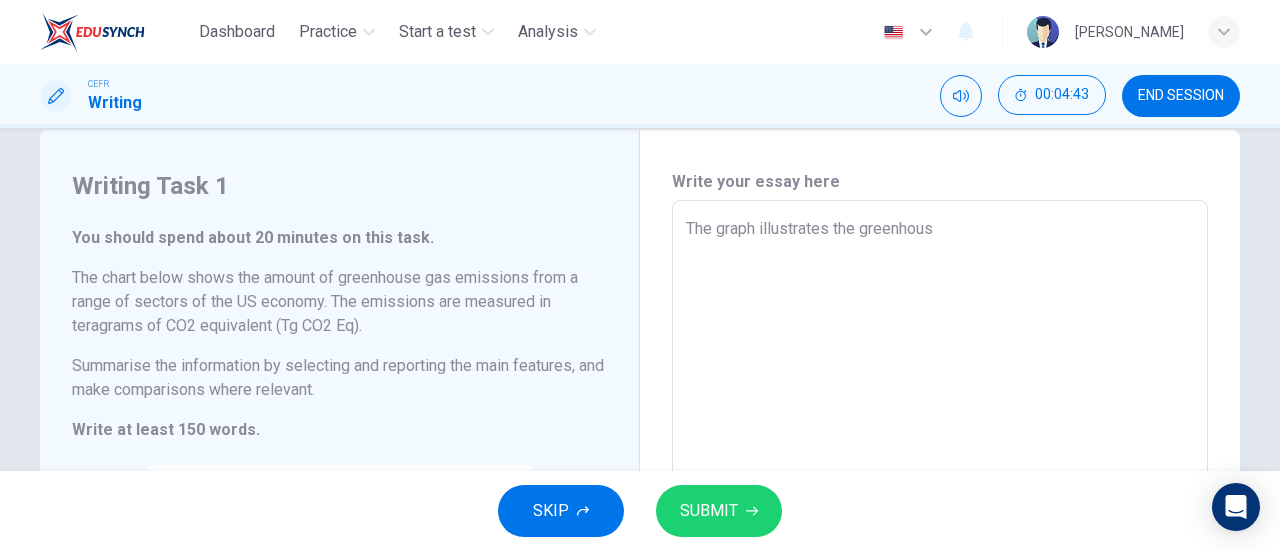 type on "x" 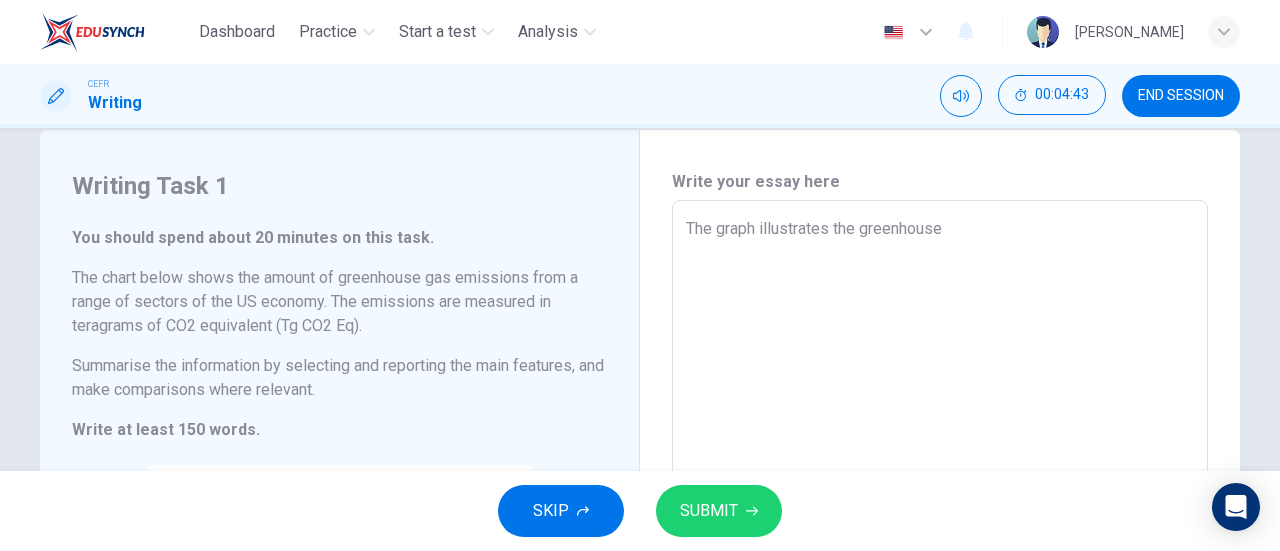 type on "x" 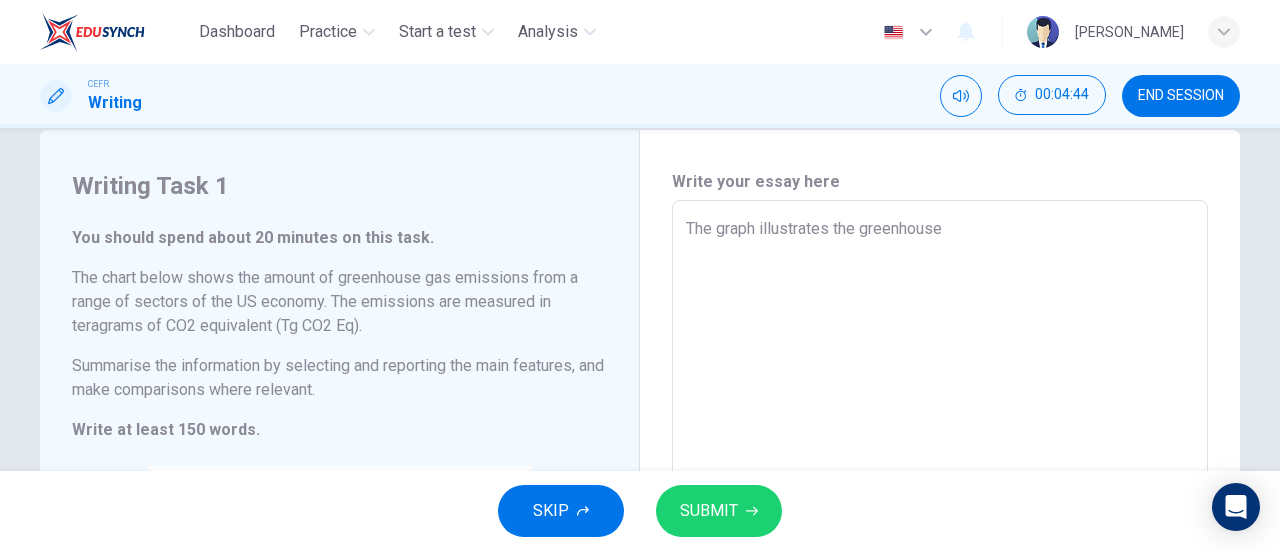 type on "The graph illustrates the greenhouse" 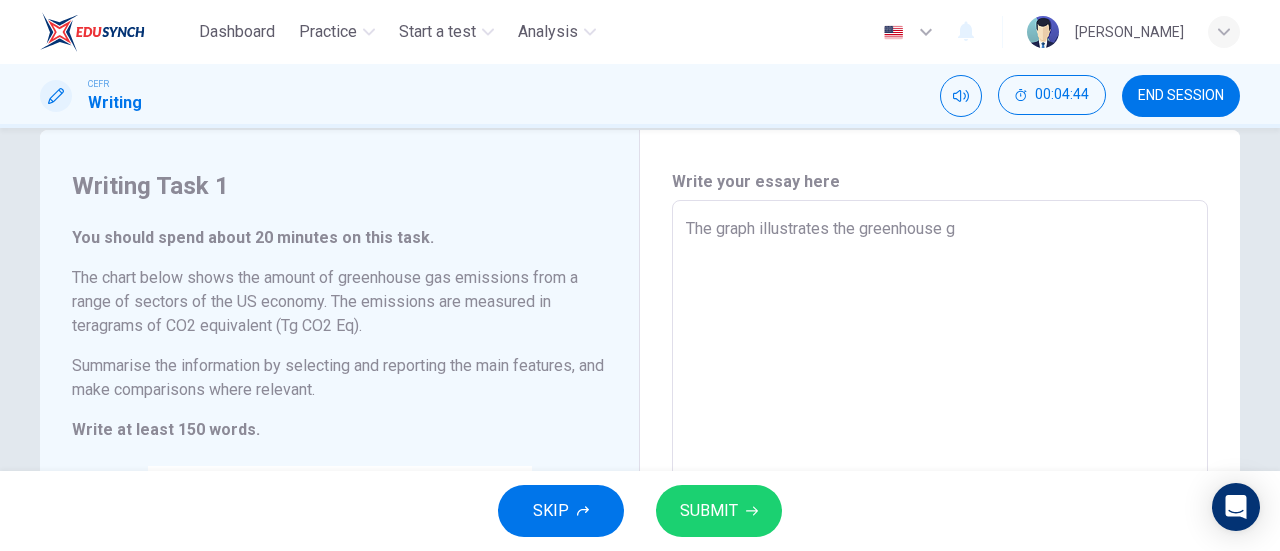 type on "x" 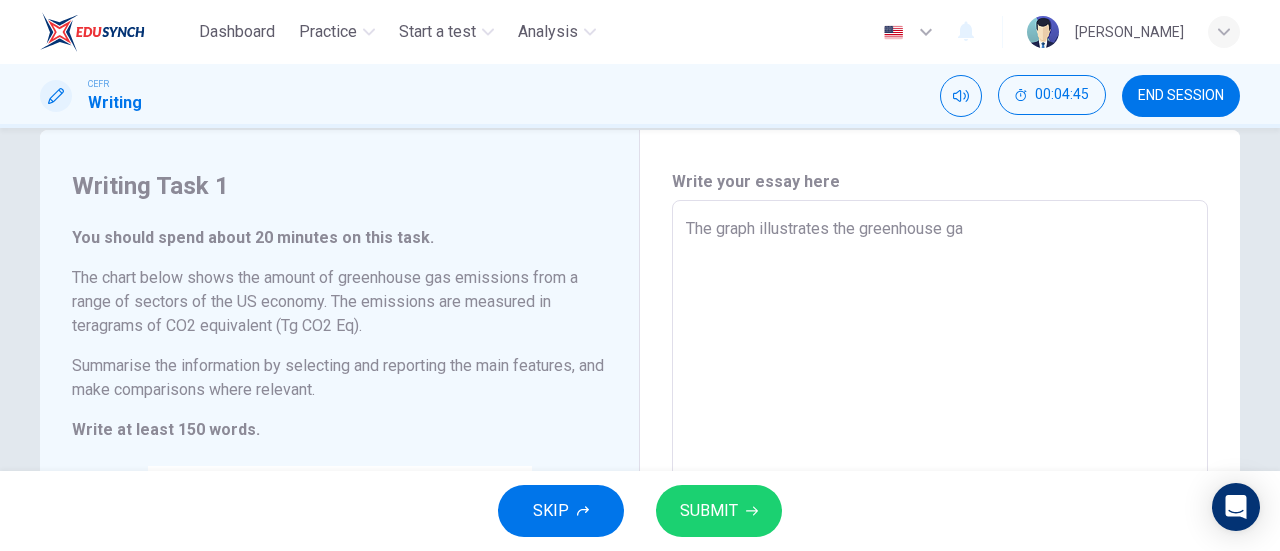 type on "The graph illustrates the greenhouse gas" 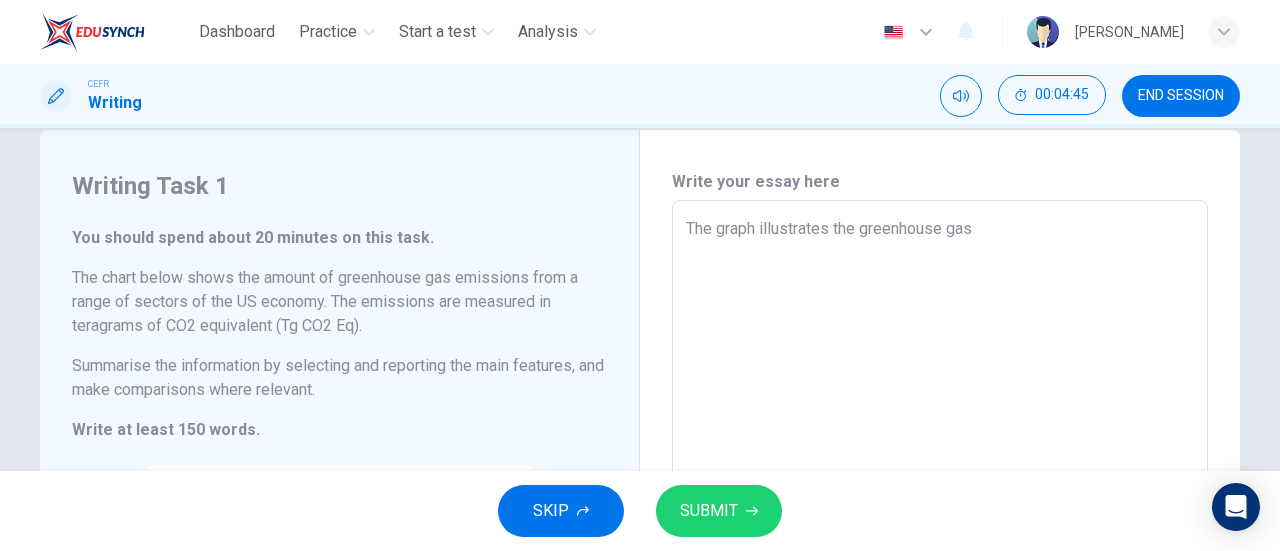 type on "x" 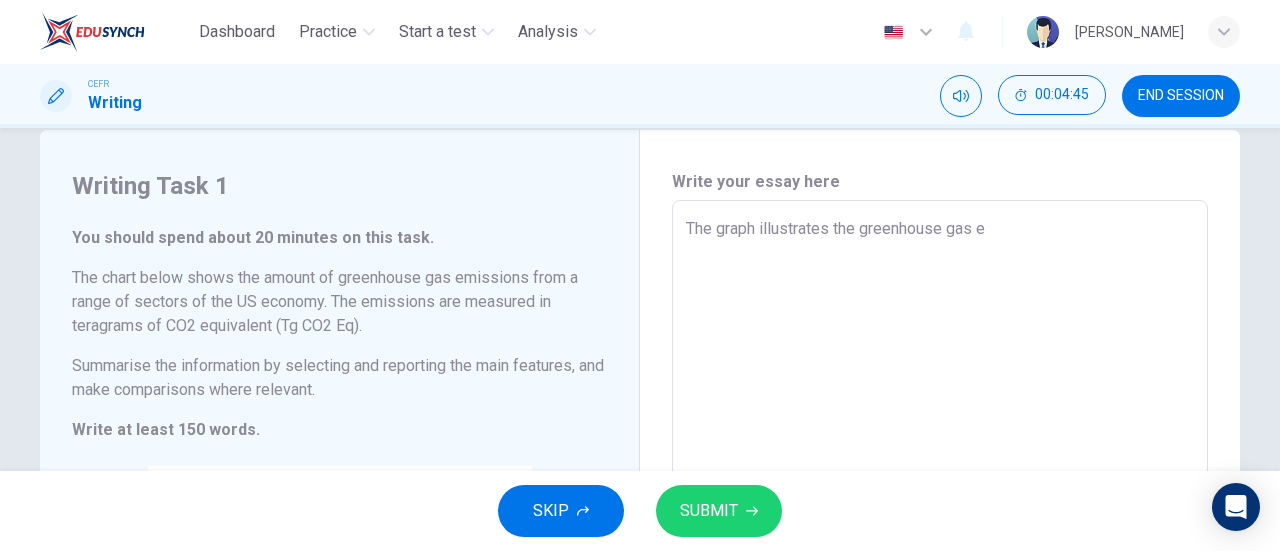type on "x" 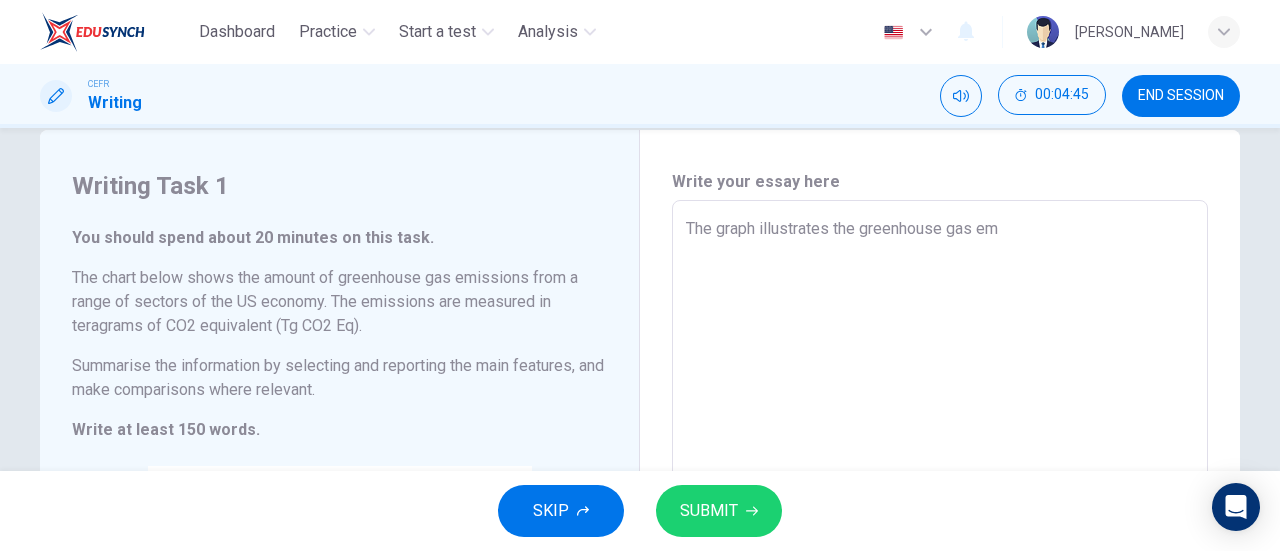 type on "x" 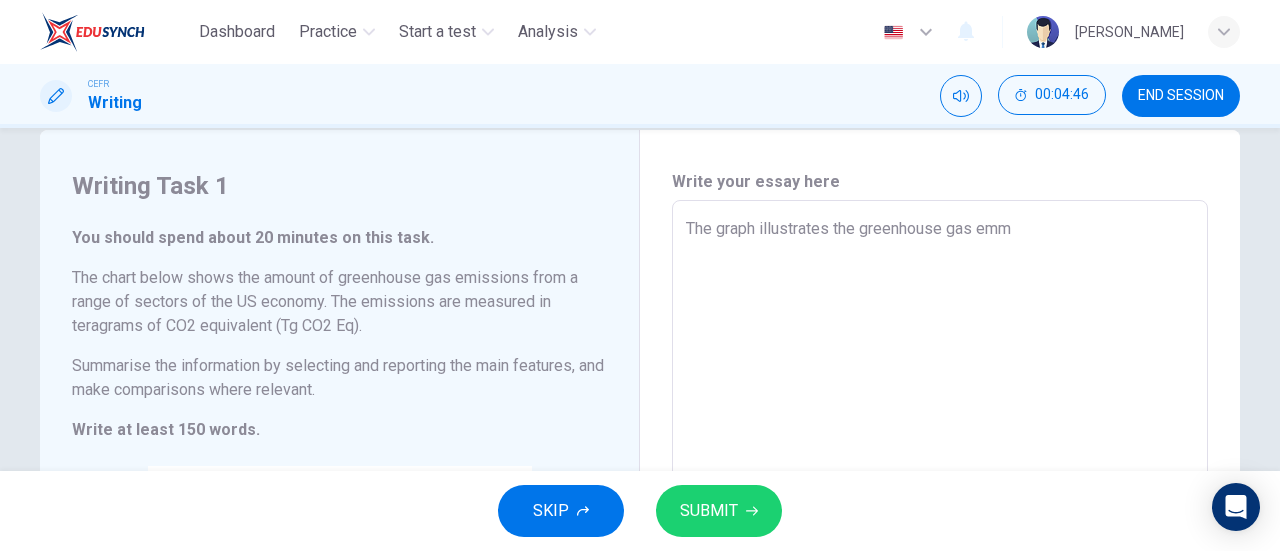 type on "The graph illustrates the greenhouse gas em" 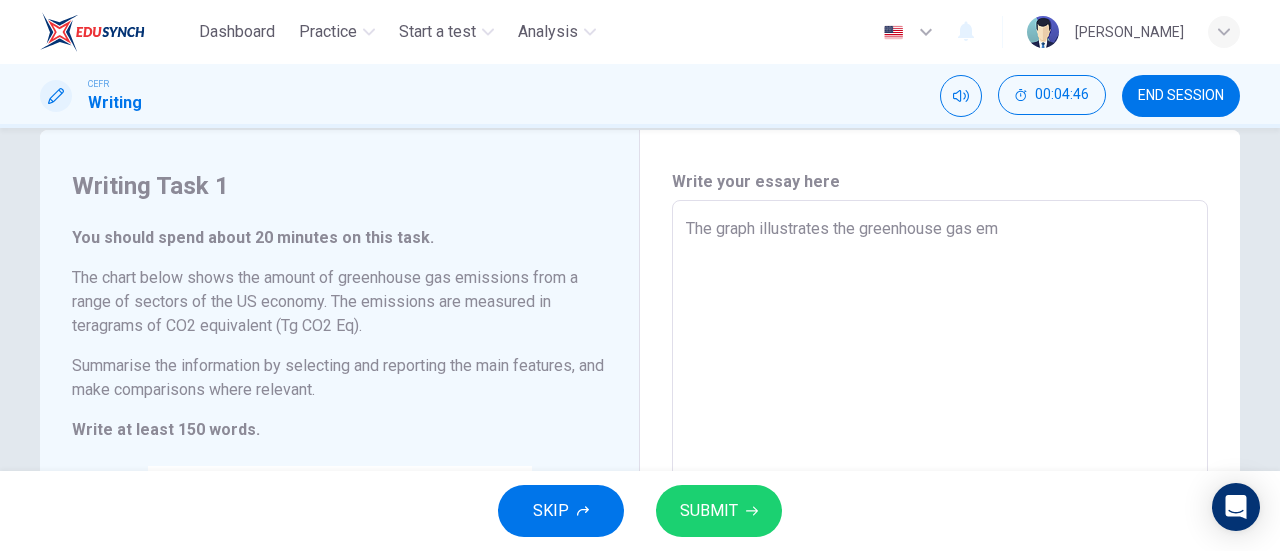 type on "x" 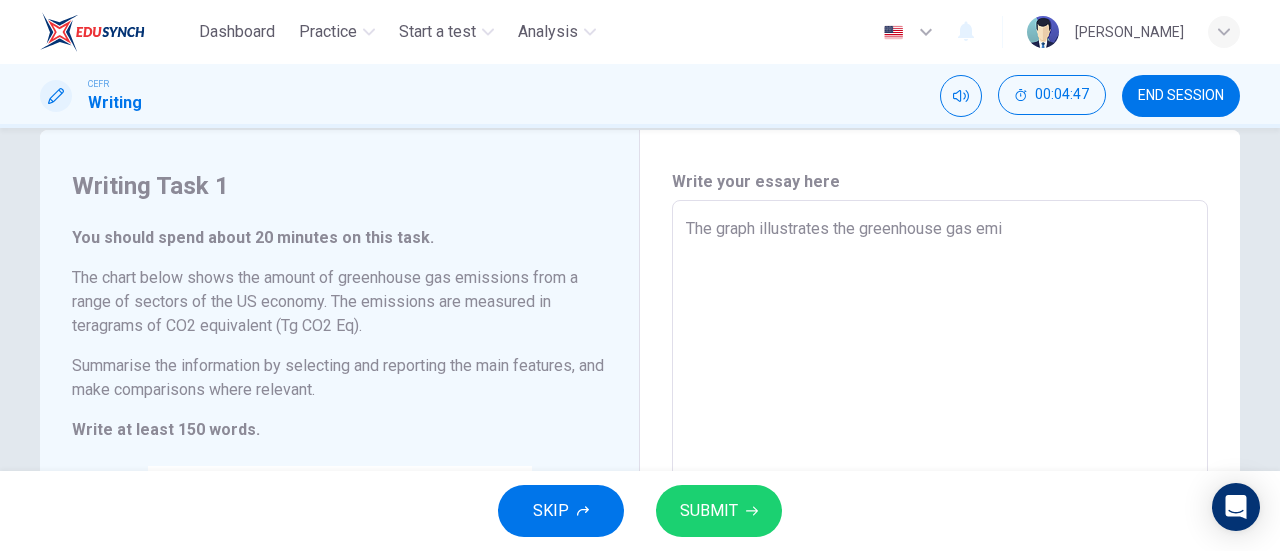 type on "The graph illustrates the greenhouse gas emis" 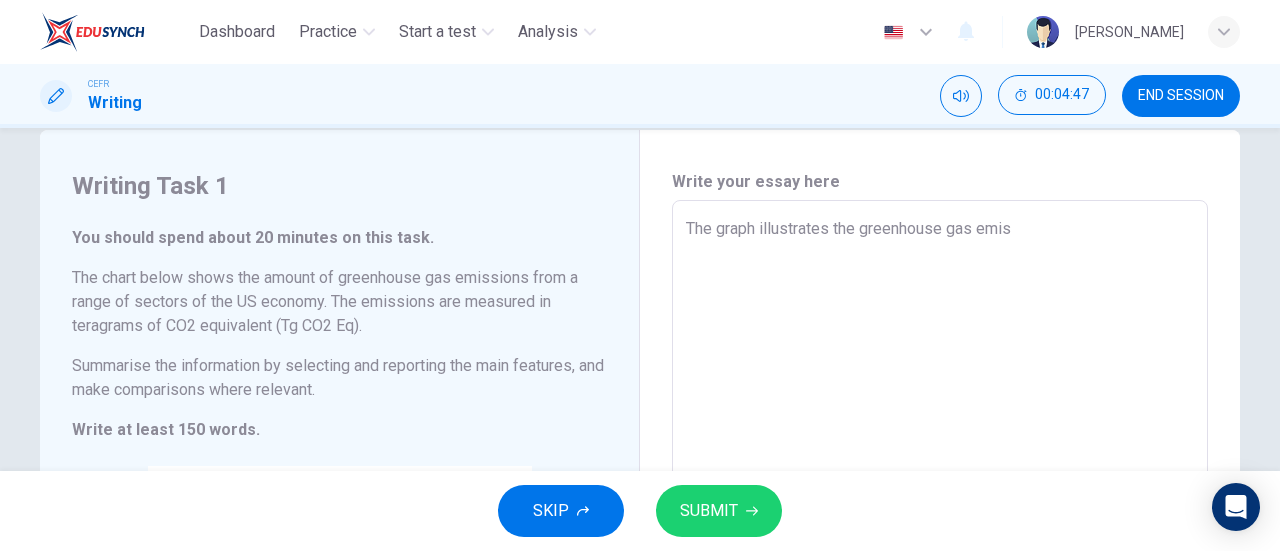 type on "x" 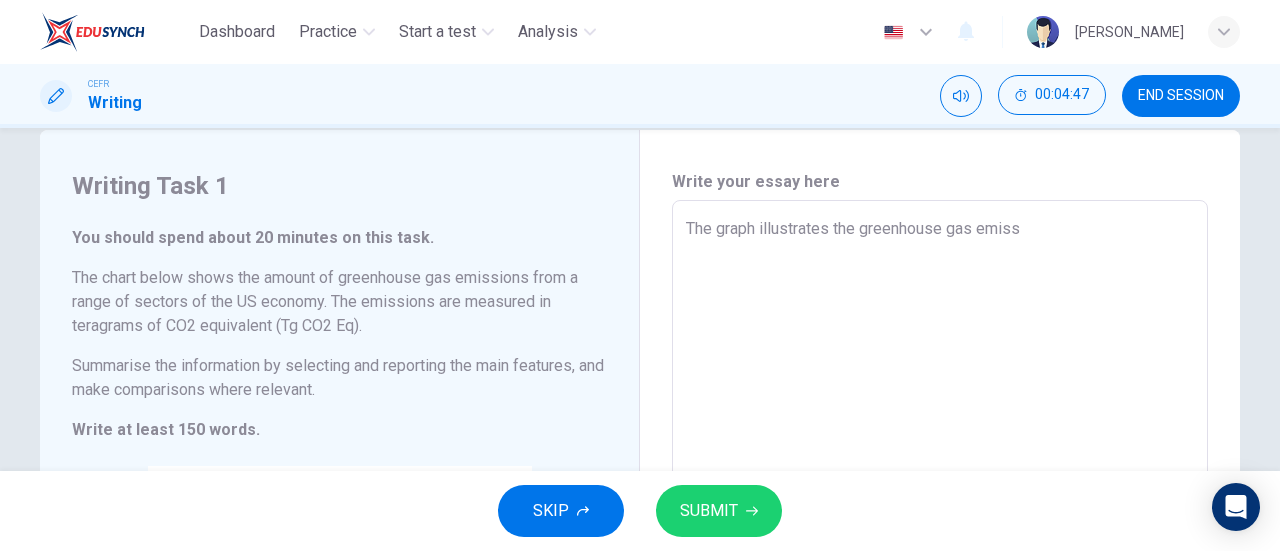 type on "x" 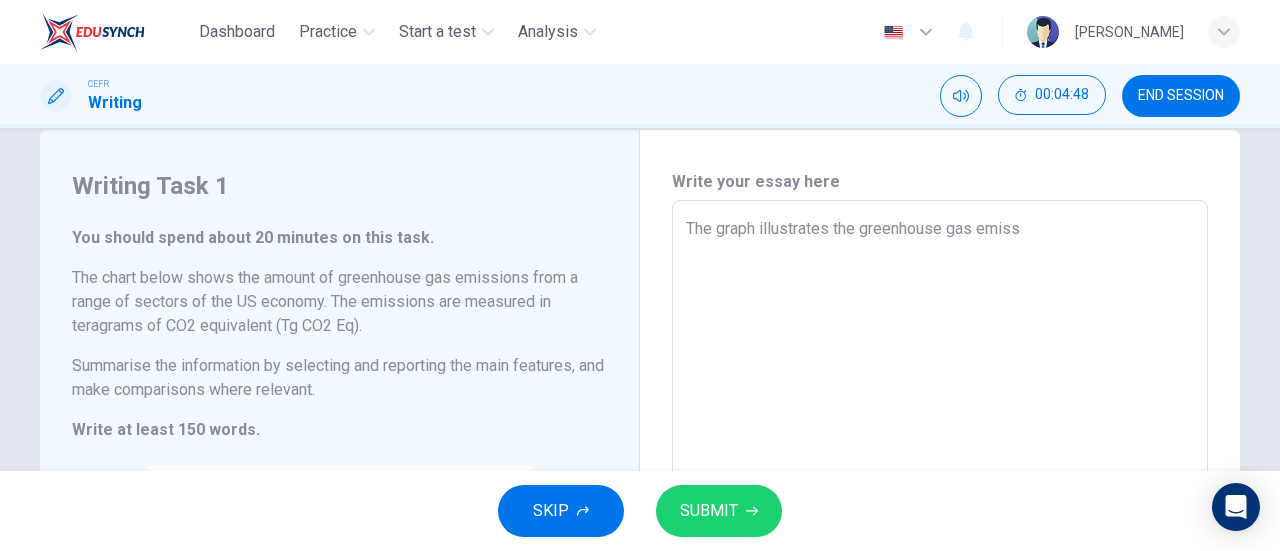 type on "The graph illustrates the greenhouse gas emissi" 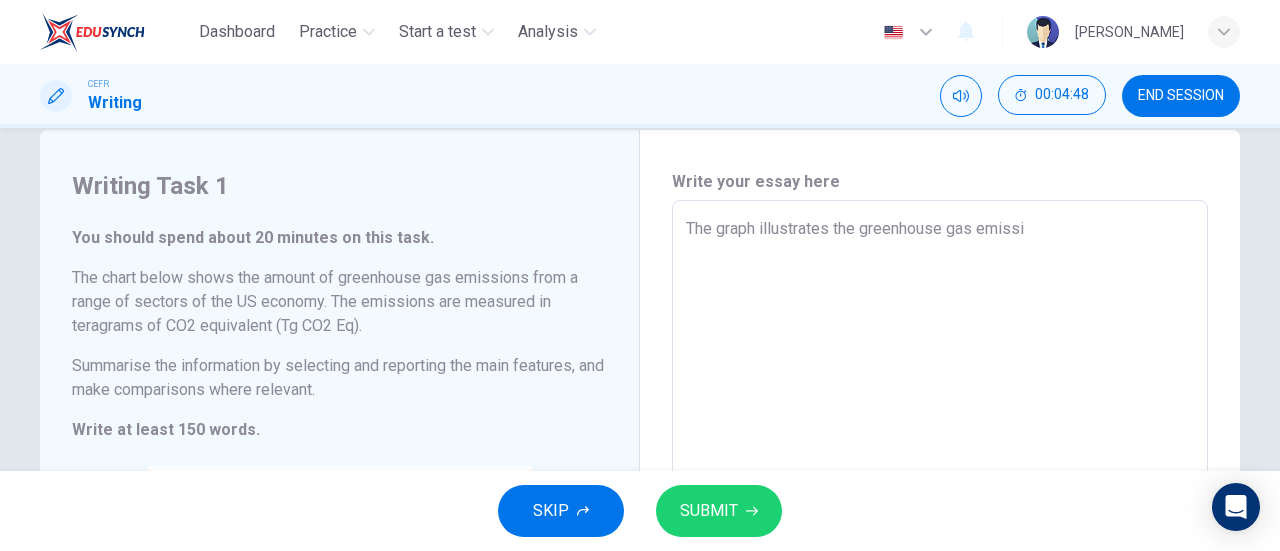 type on "The graph illustrates the greenhouse gas emissio" 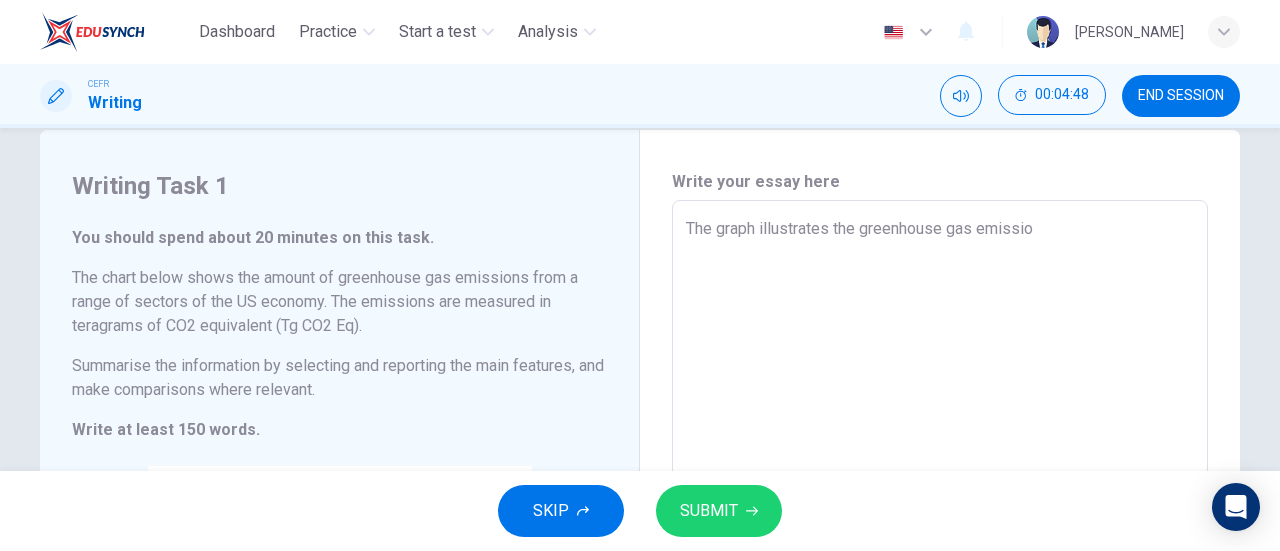 type on "x" 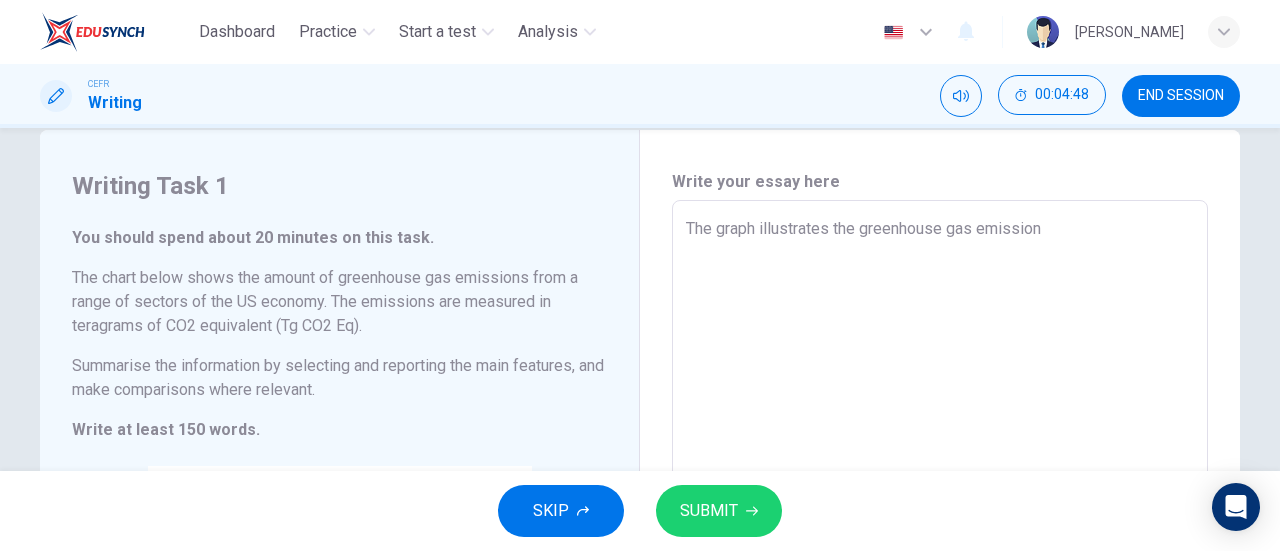 type on "x" 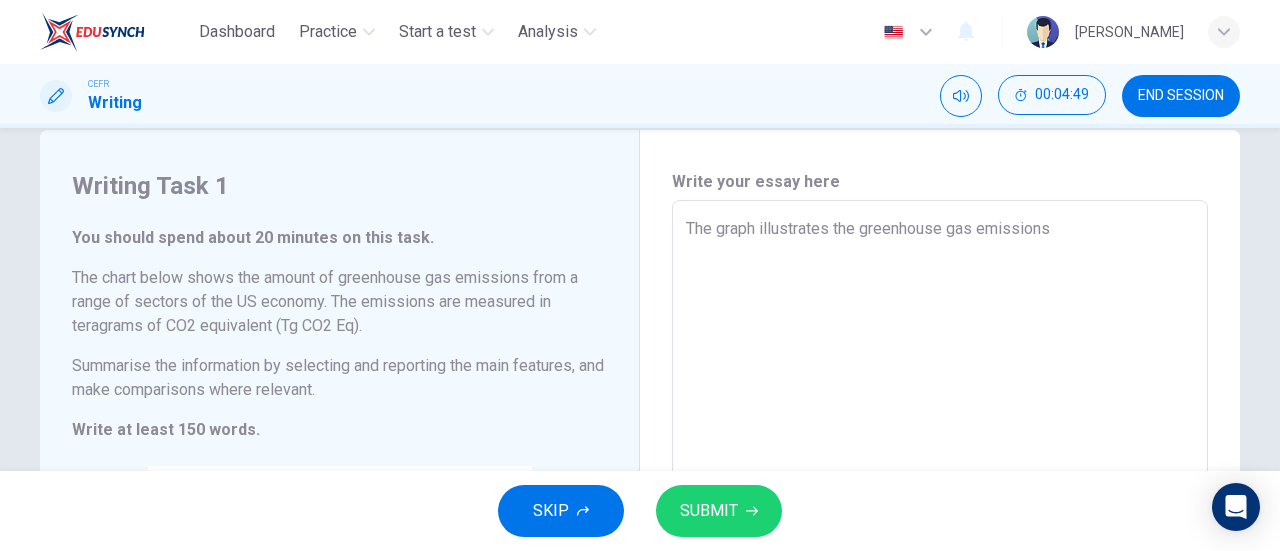 type on "The graph illustrates the greenhouse gas emissions" 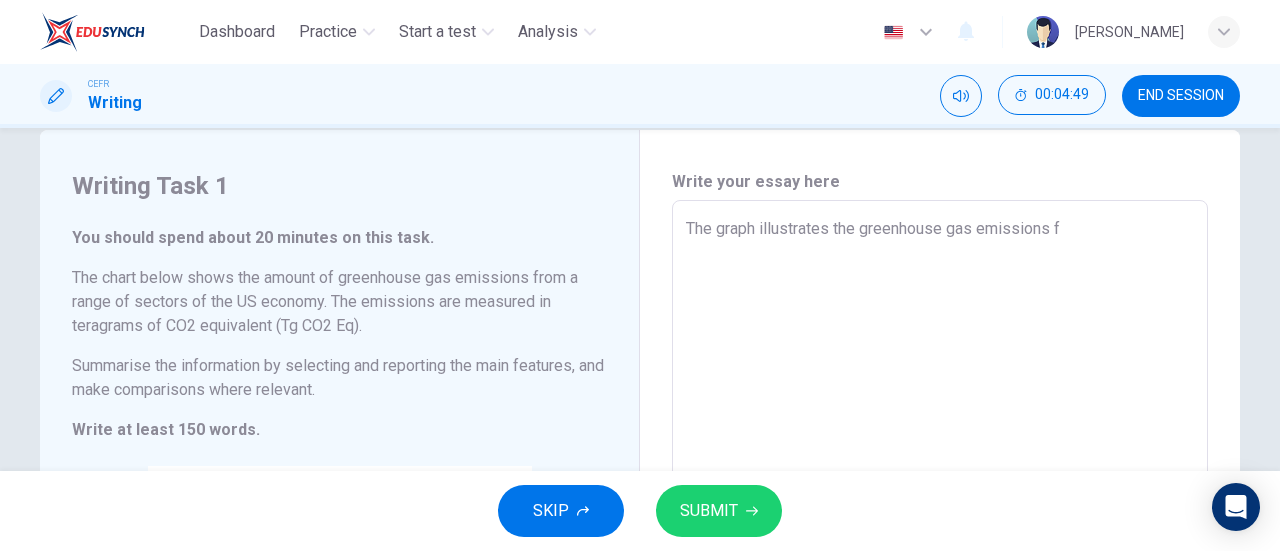 type on "x" 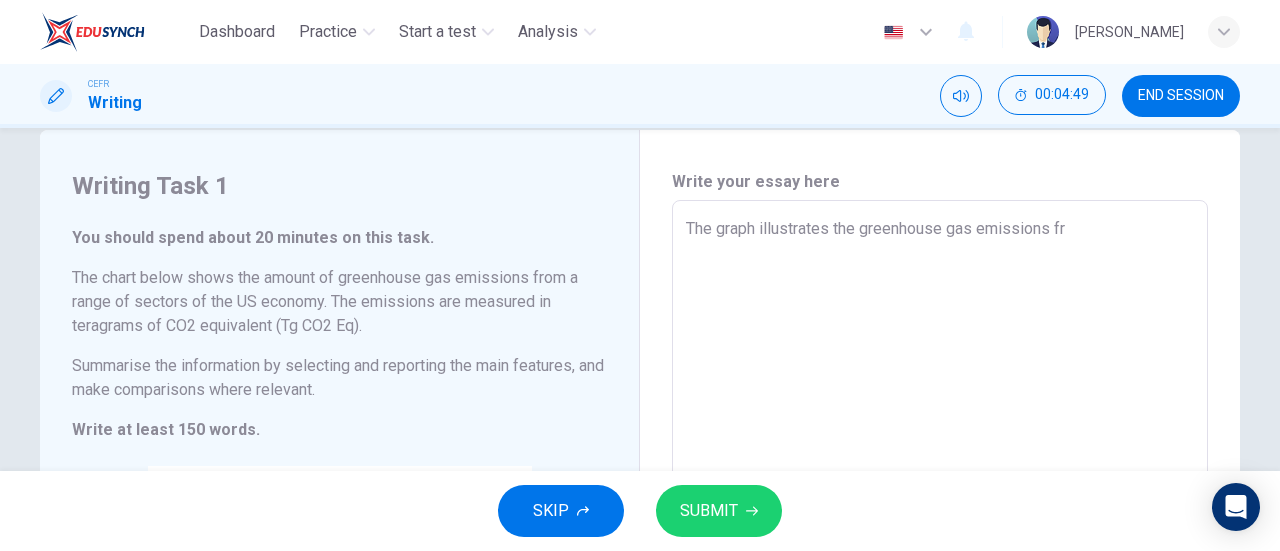 type on "x" 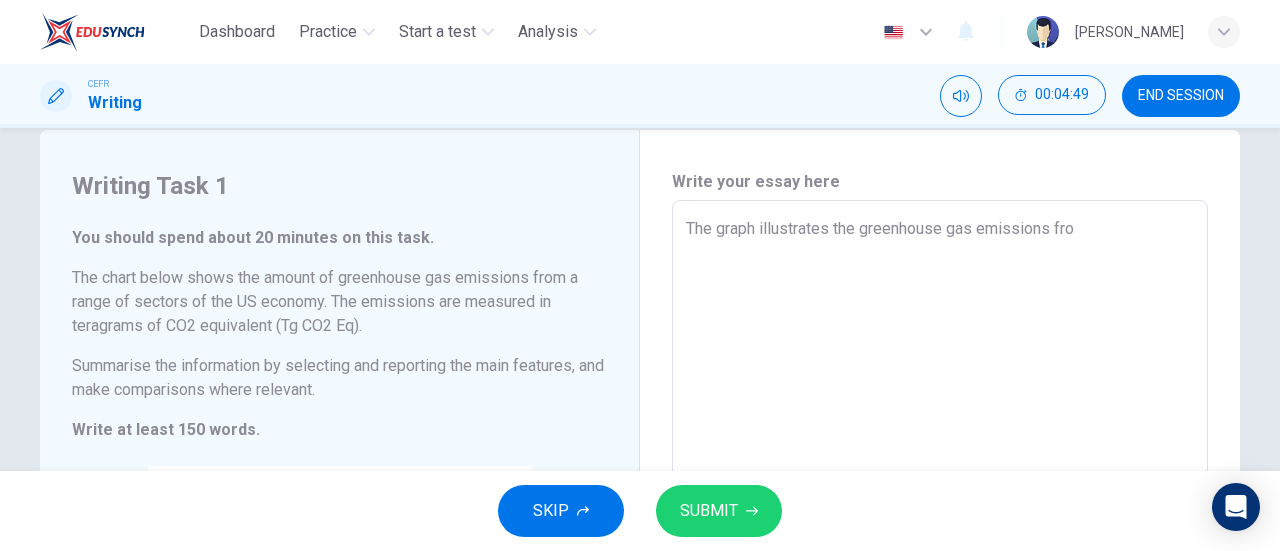 type on "x" 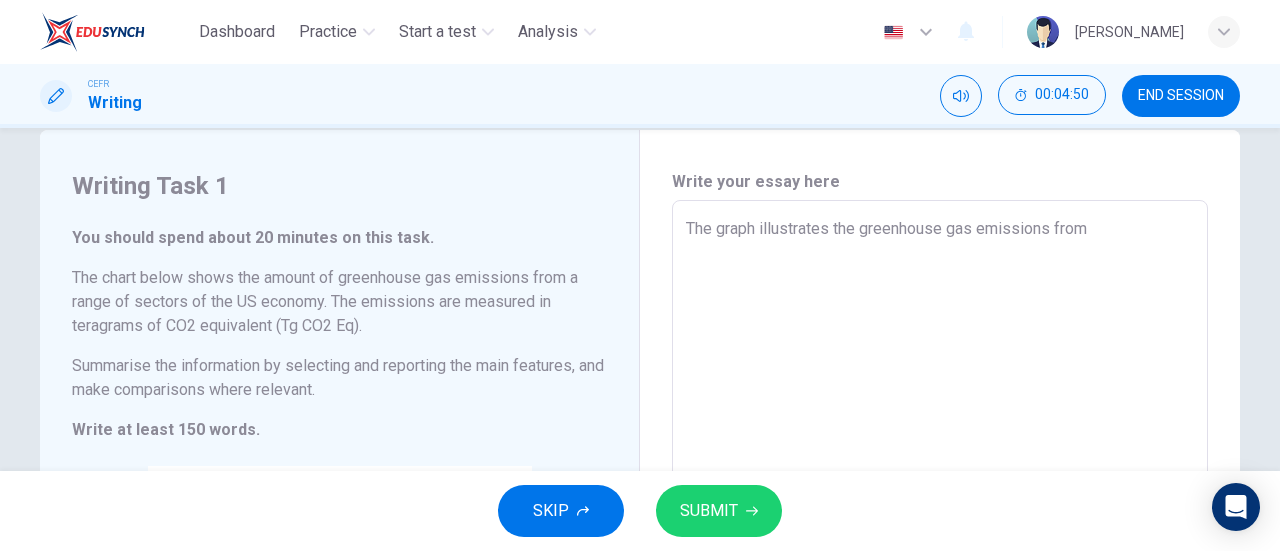 type on "The graph illustrates the greenhouse gas emissions from" 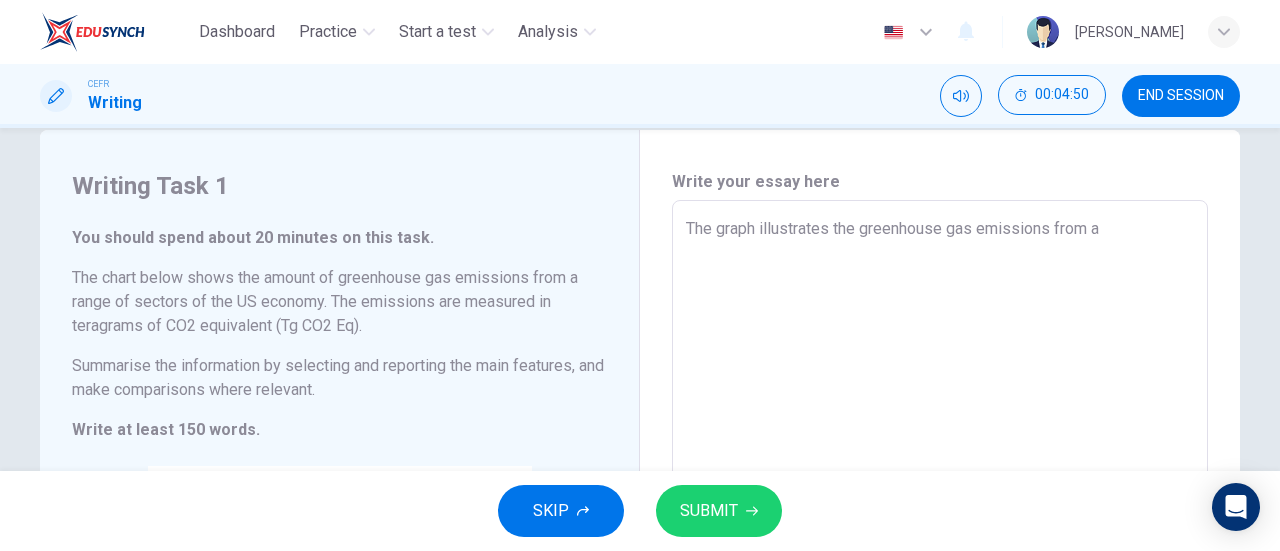 type on "x" 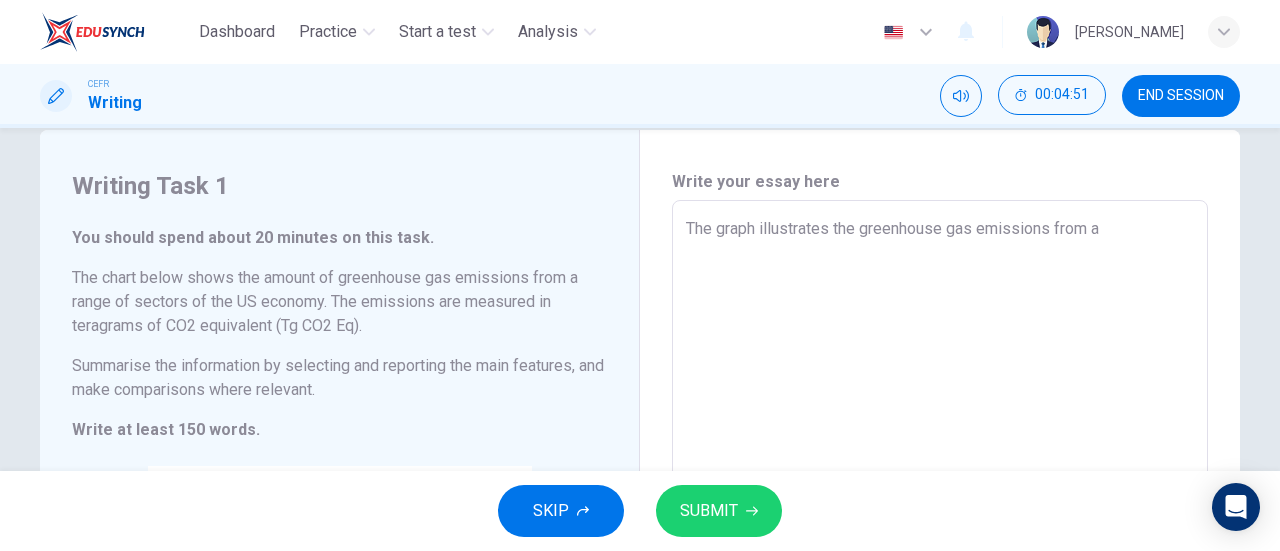 type on "The graph illustrates the greenhouse gas emissions from a r" 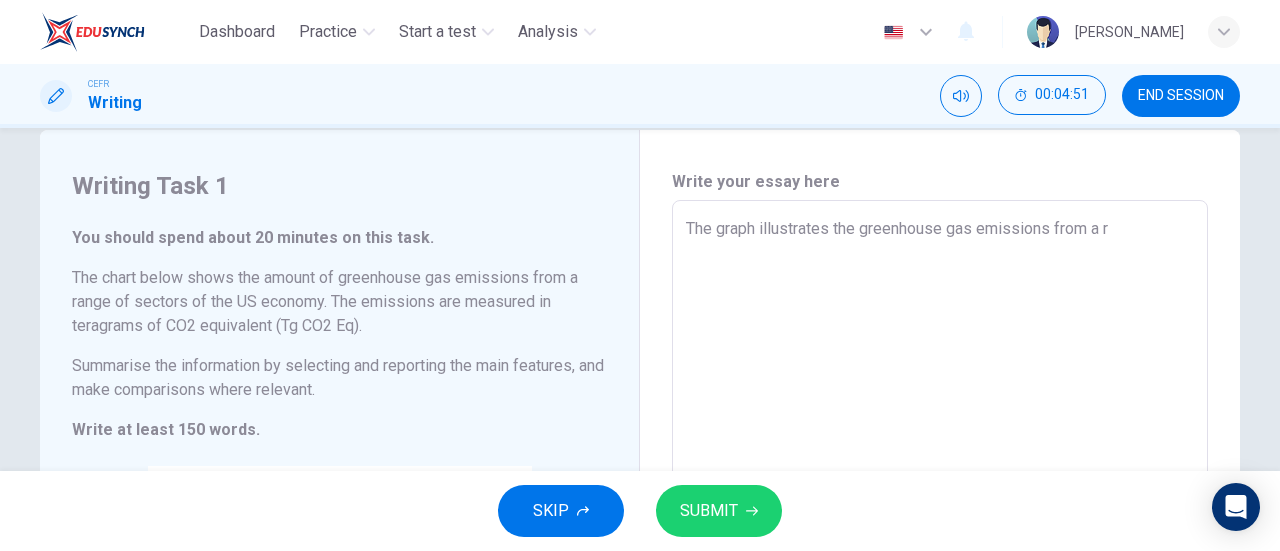 type on "The graph illustrates the greenhouse gas emissions from a ra" 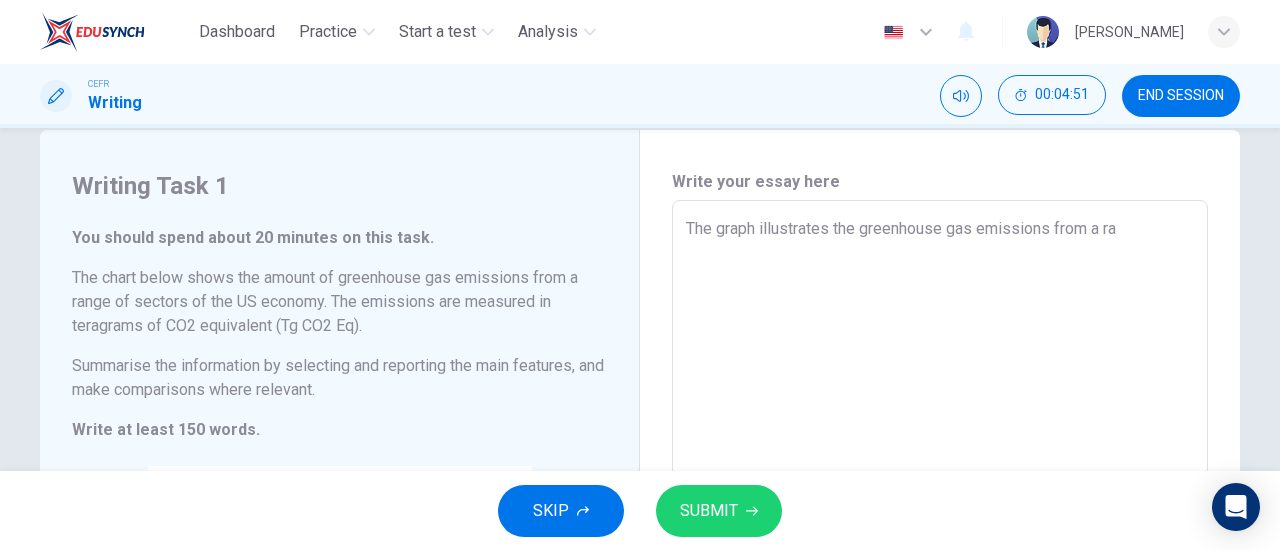 type on "x" 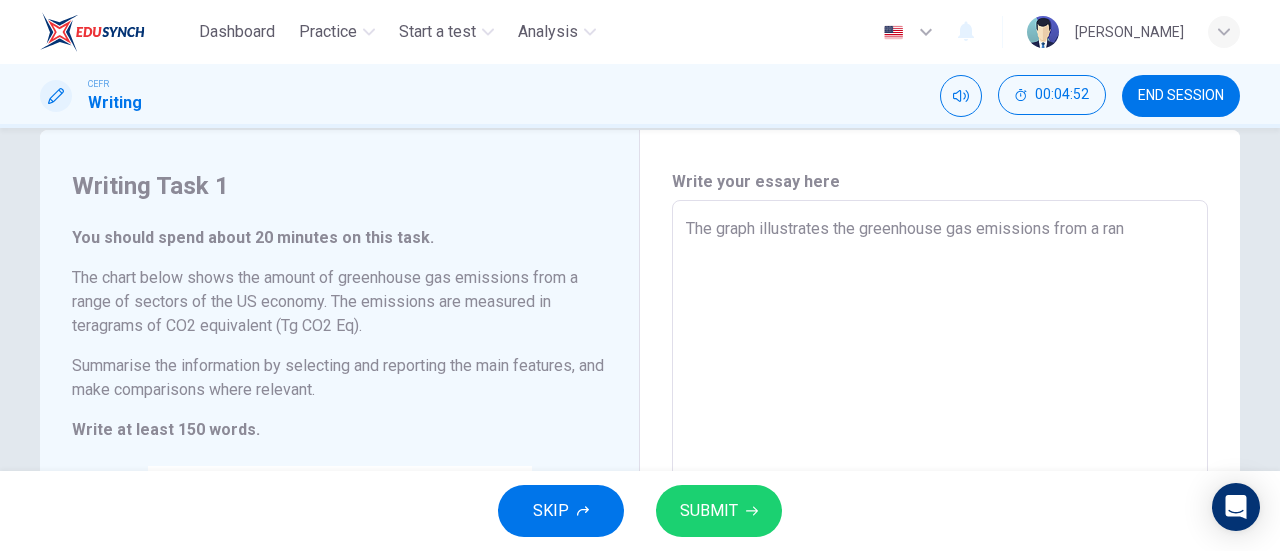 type on "The graph illustrates the greenhouse gas emissions from a rang" 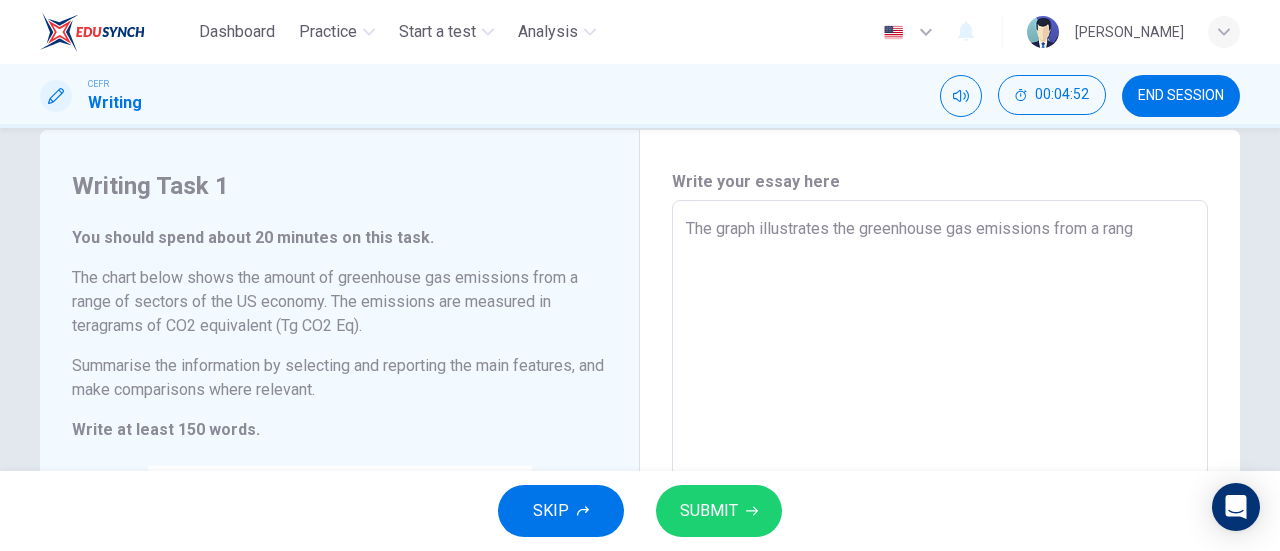 type on "x" 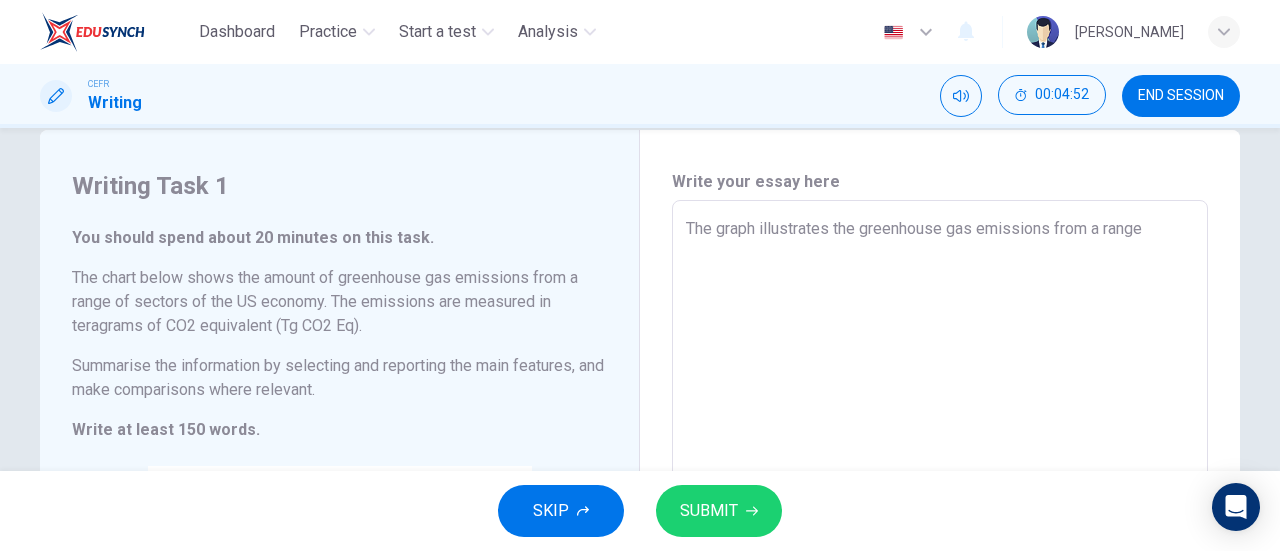 type on "x" 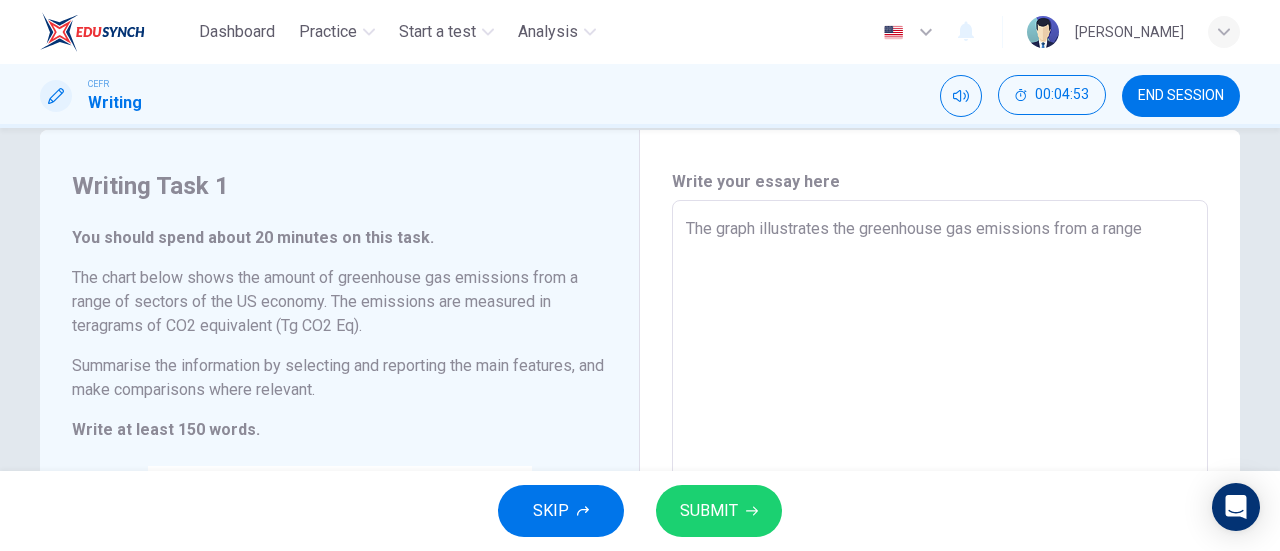type on "The graph illustrates the greenhouse gas emissions from a range" 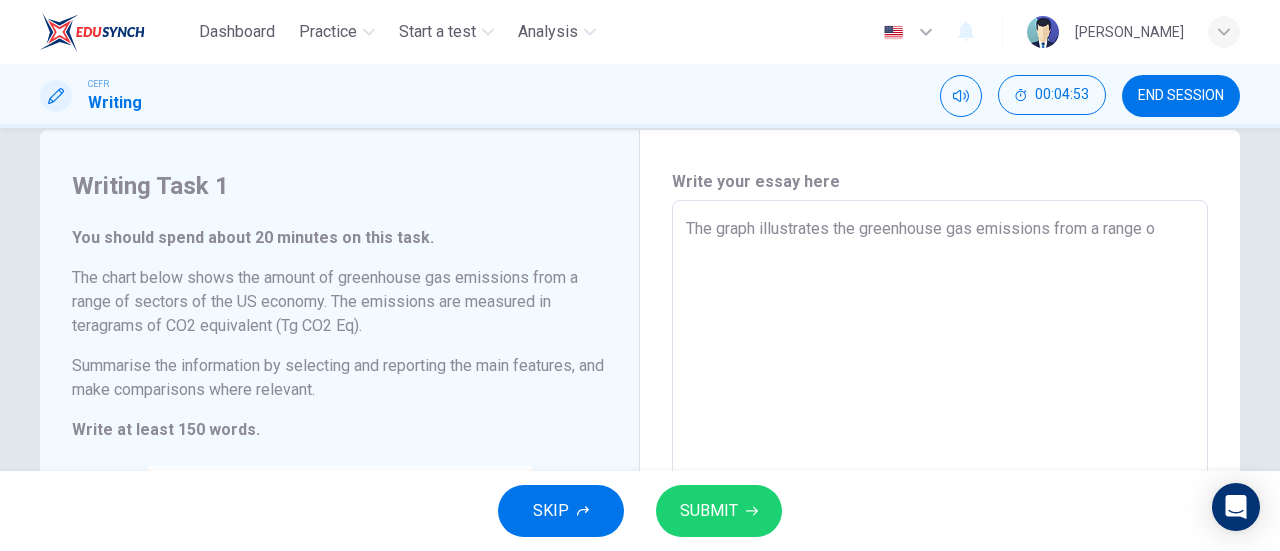 type on "x" 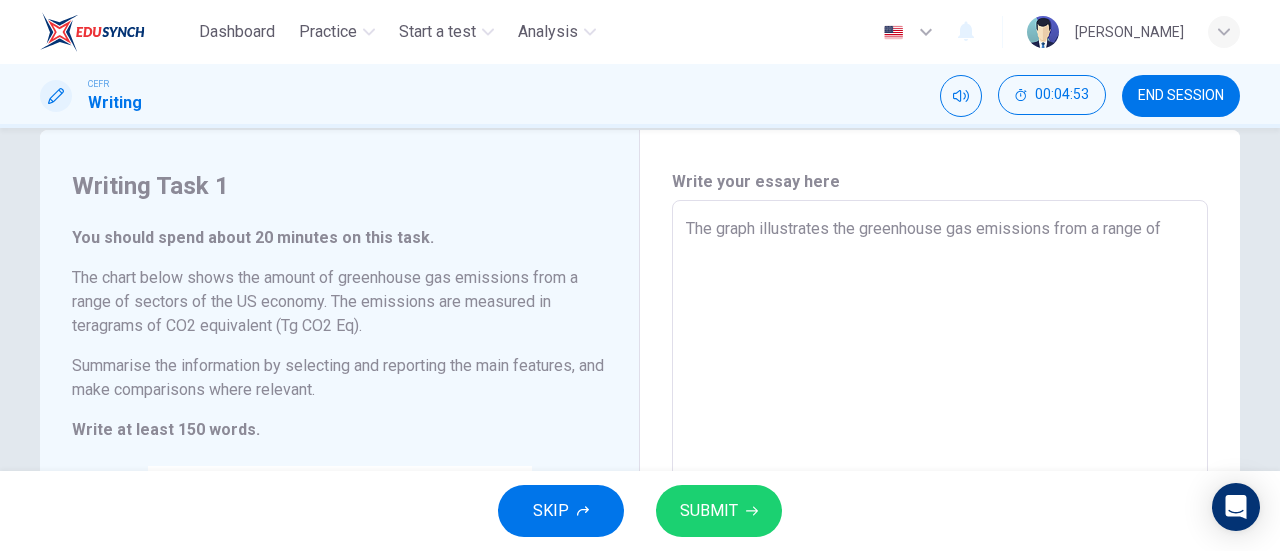type on "x" 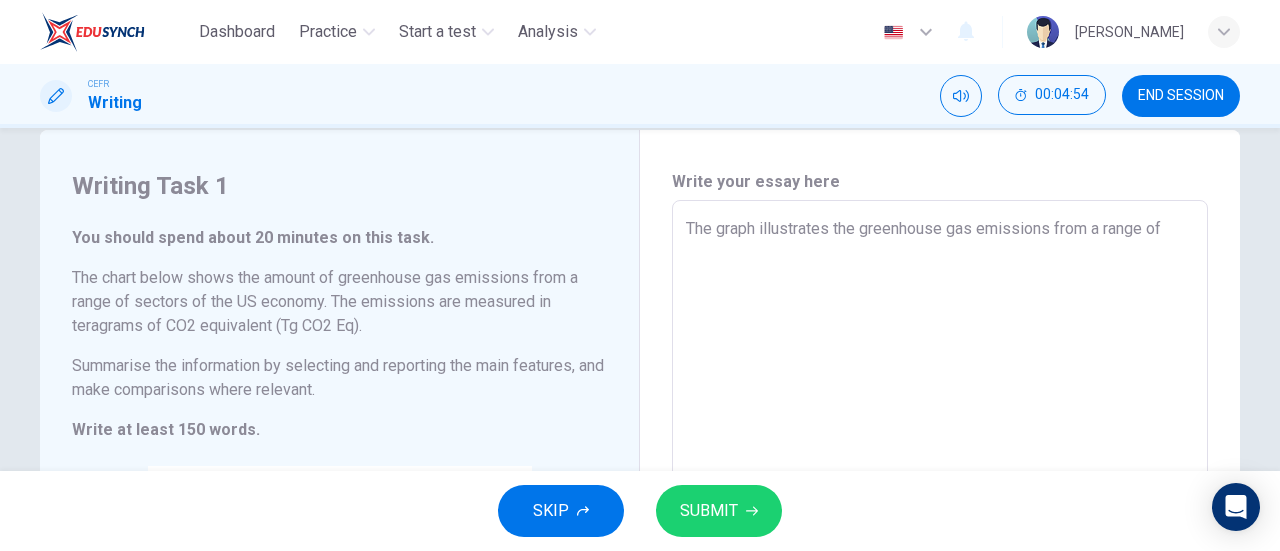 type on "The graph illustrates the greenhouse gas emissions from a range of s" 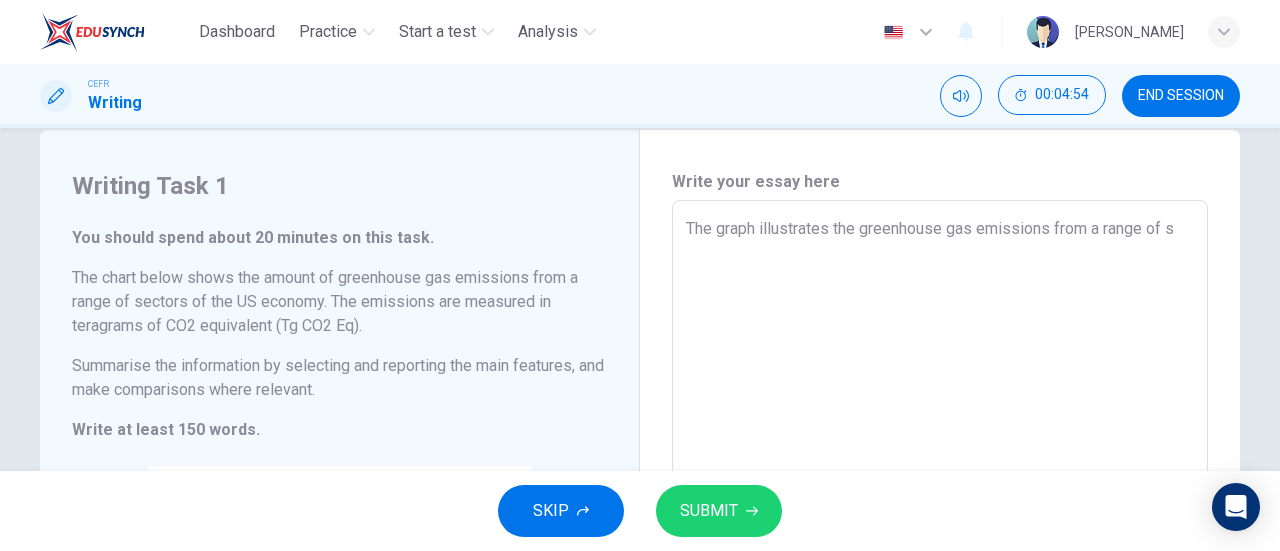 type on "x" 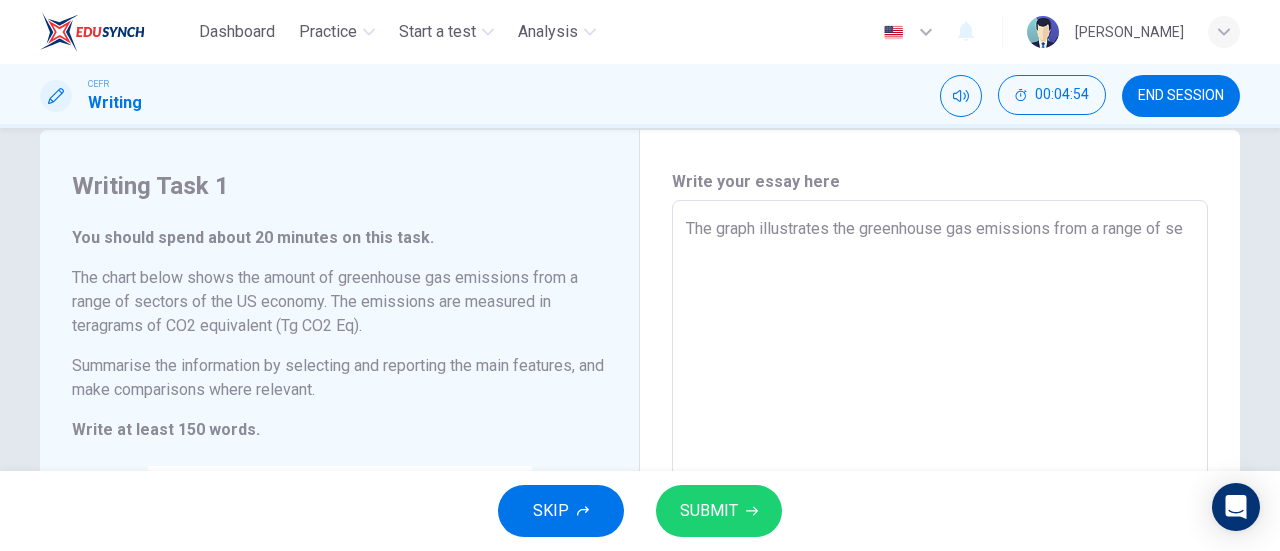 type on "x" 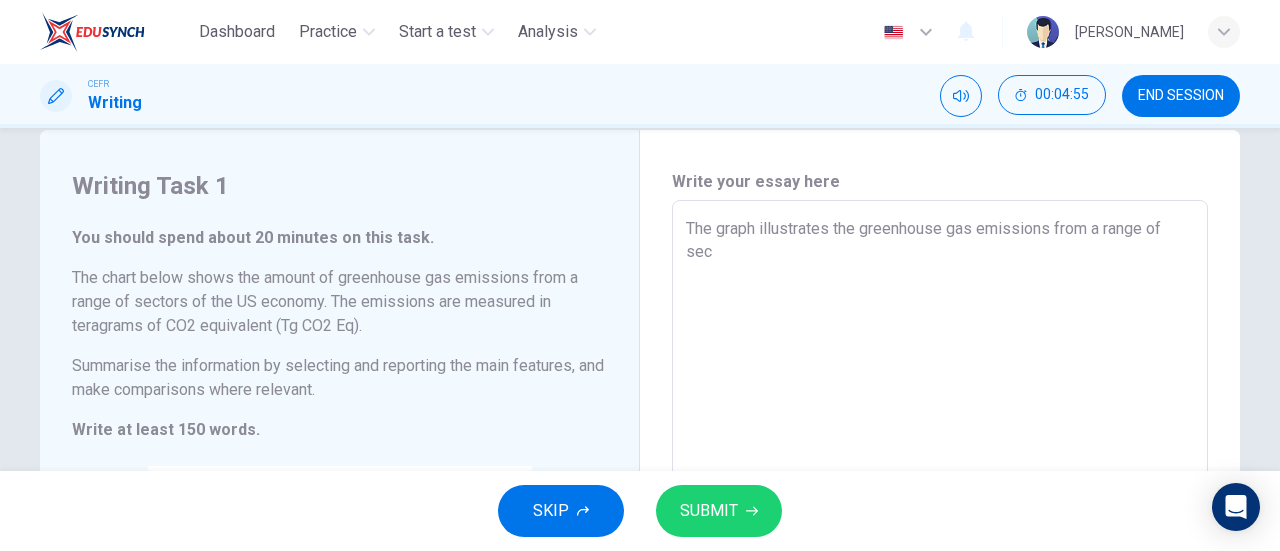 type on "The graph illustrates the greenhouse gas emissions from a range of sect" 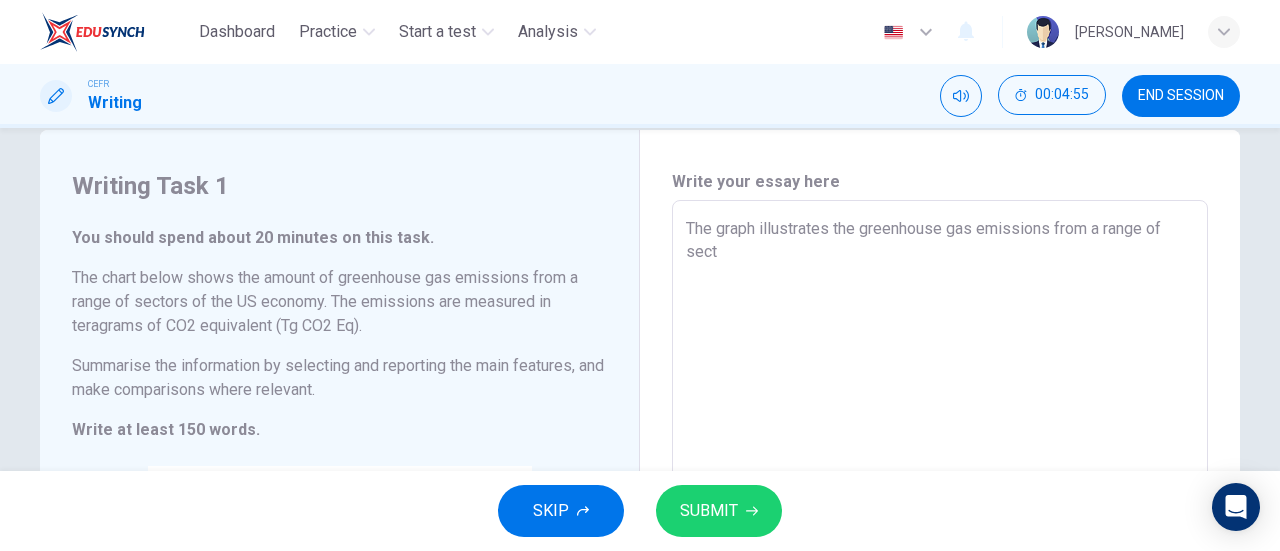 type on "x" 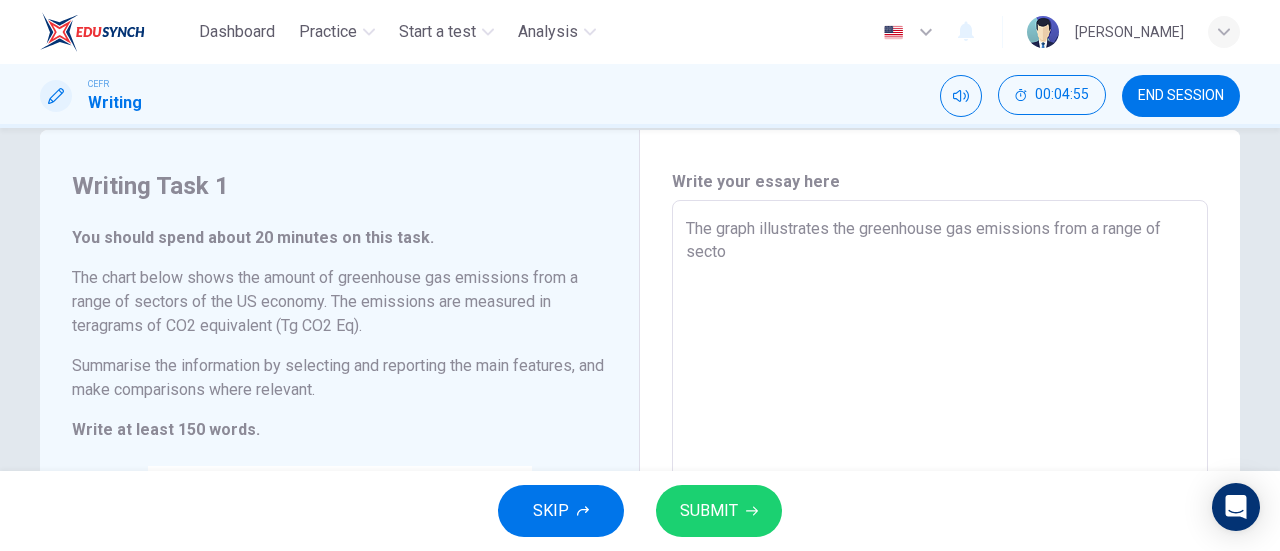 type on "x" 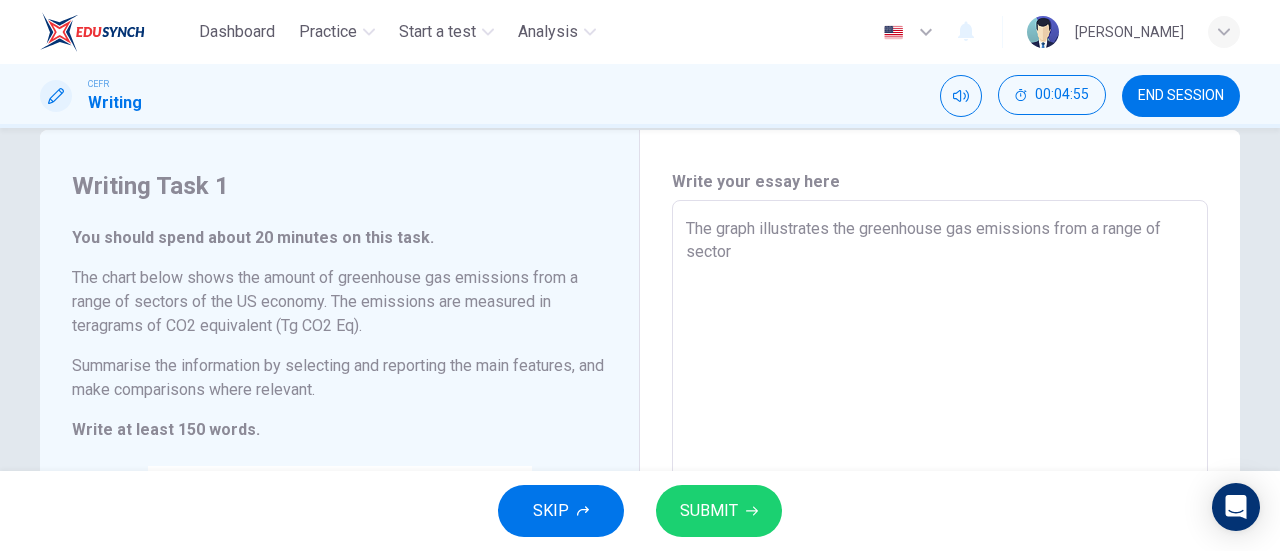 type on "x" 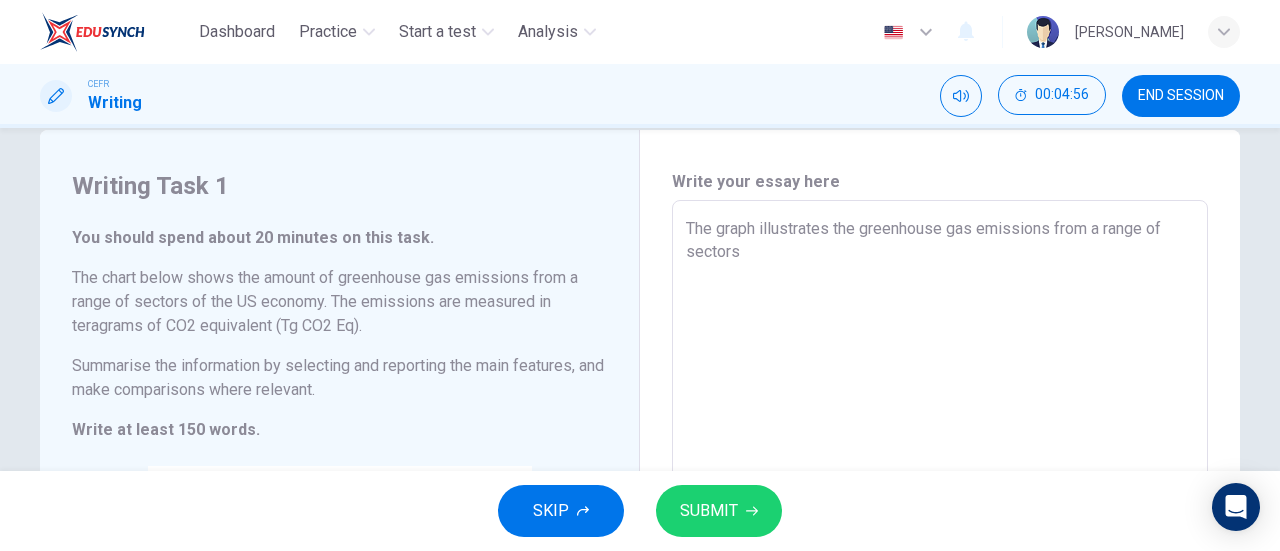 type on "The graph illustrates the greenhouse gas emissions from a range of sectors" 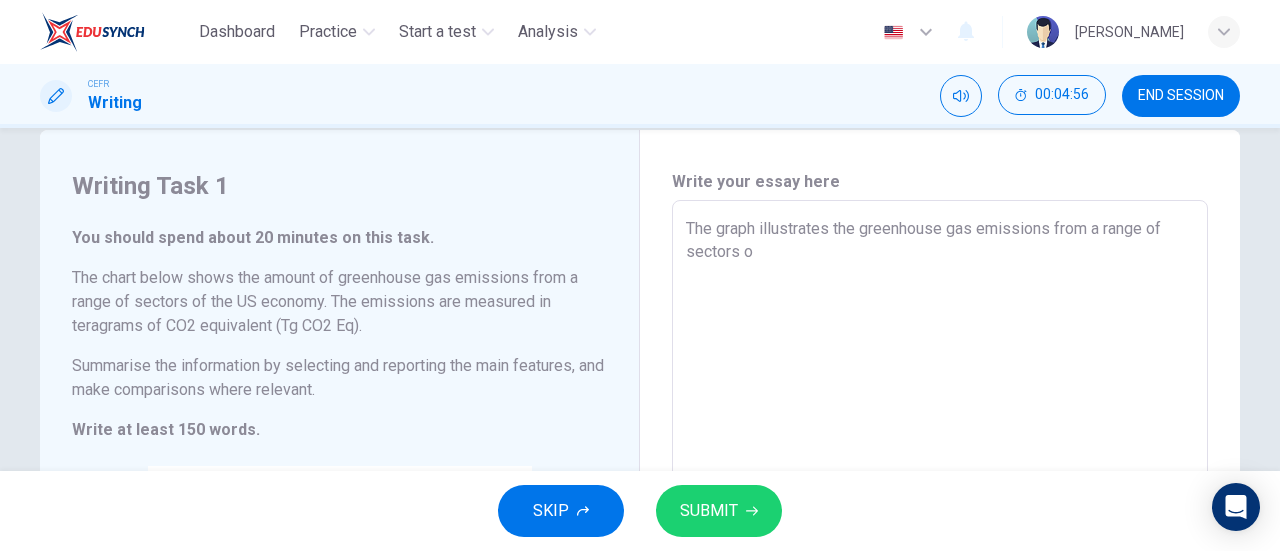 type on "x" 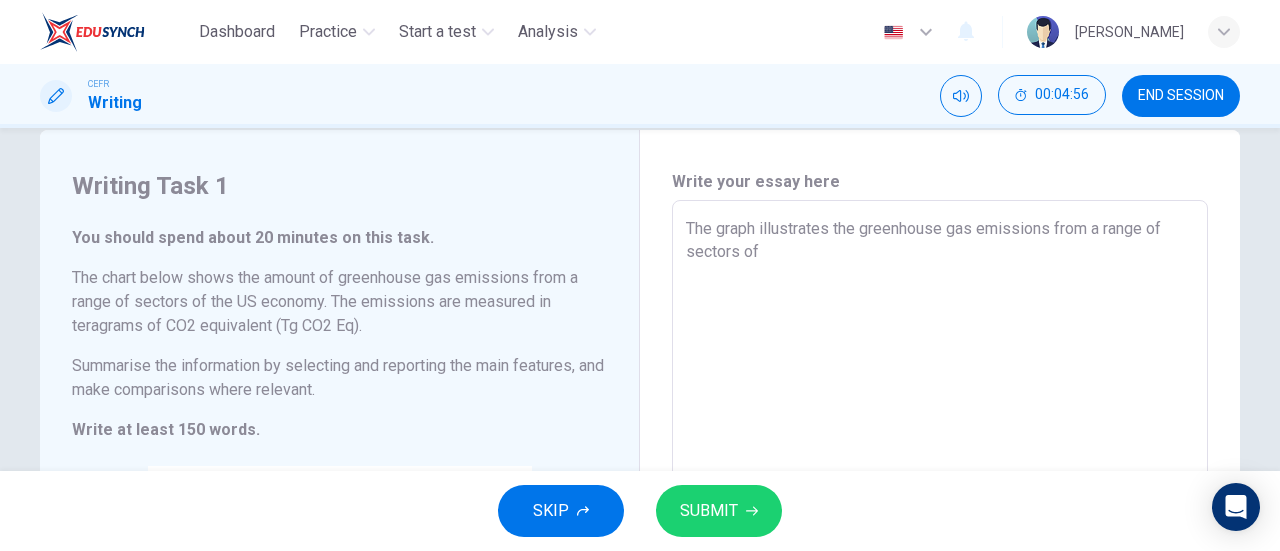 type on "x" 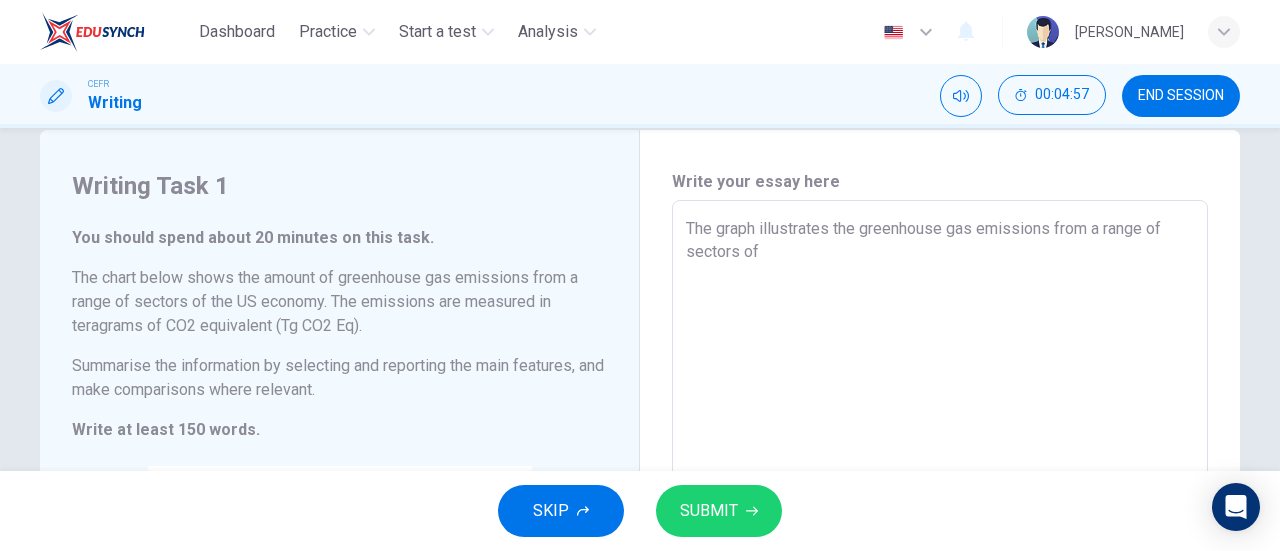 type on "The graph illustrates the greenhouse gas emissions from a range of sectors of t" 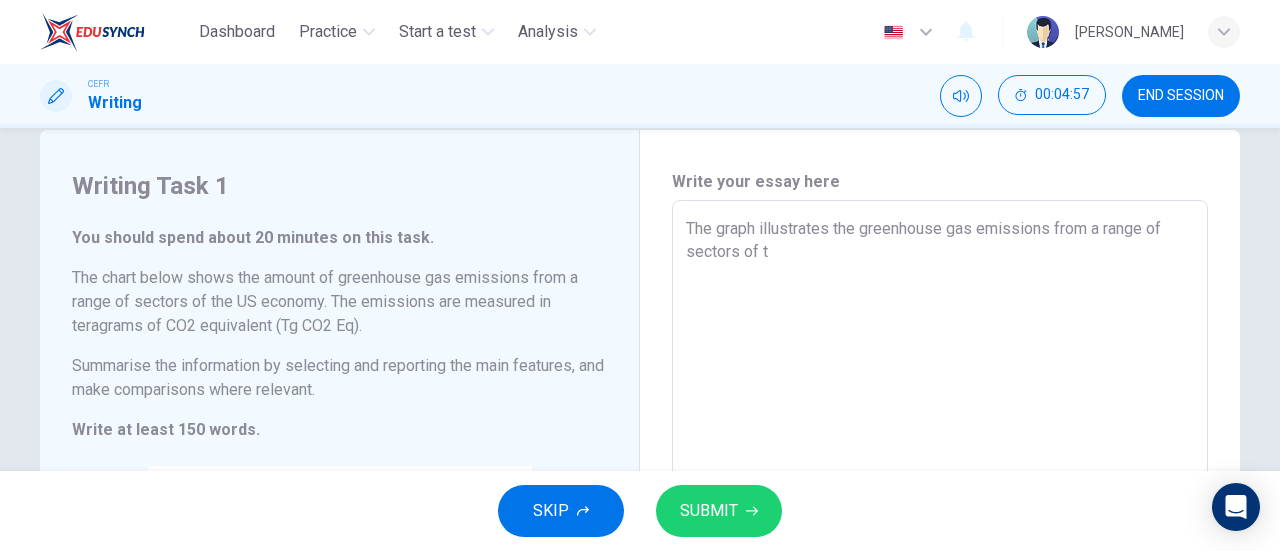 type on "x" 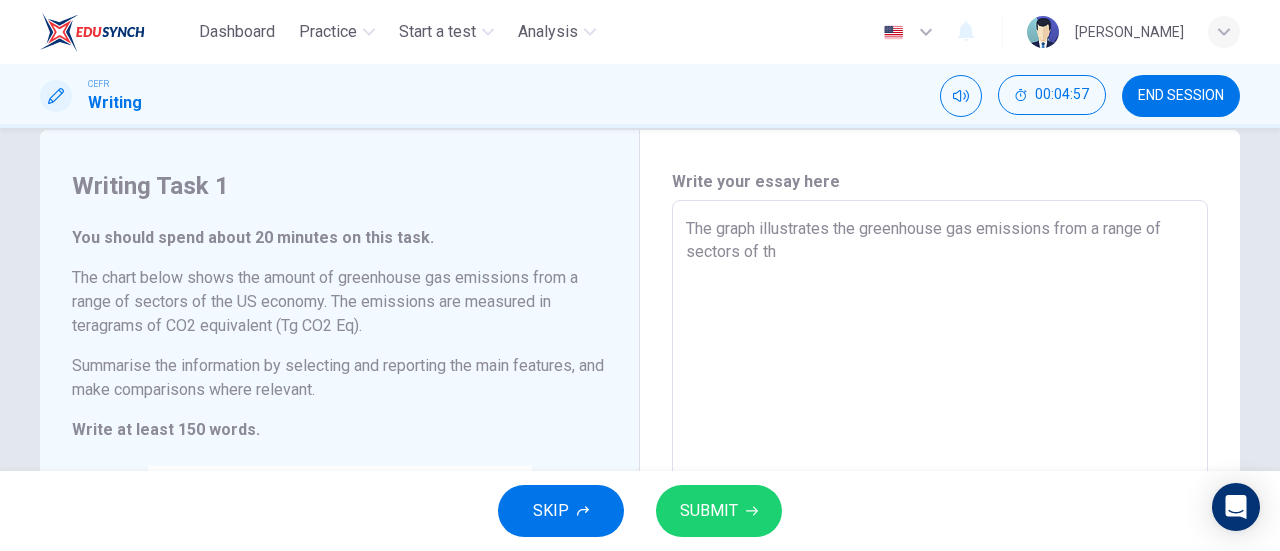 type on "x" 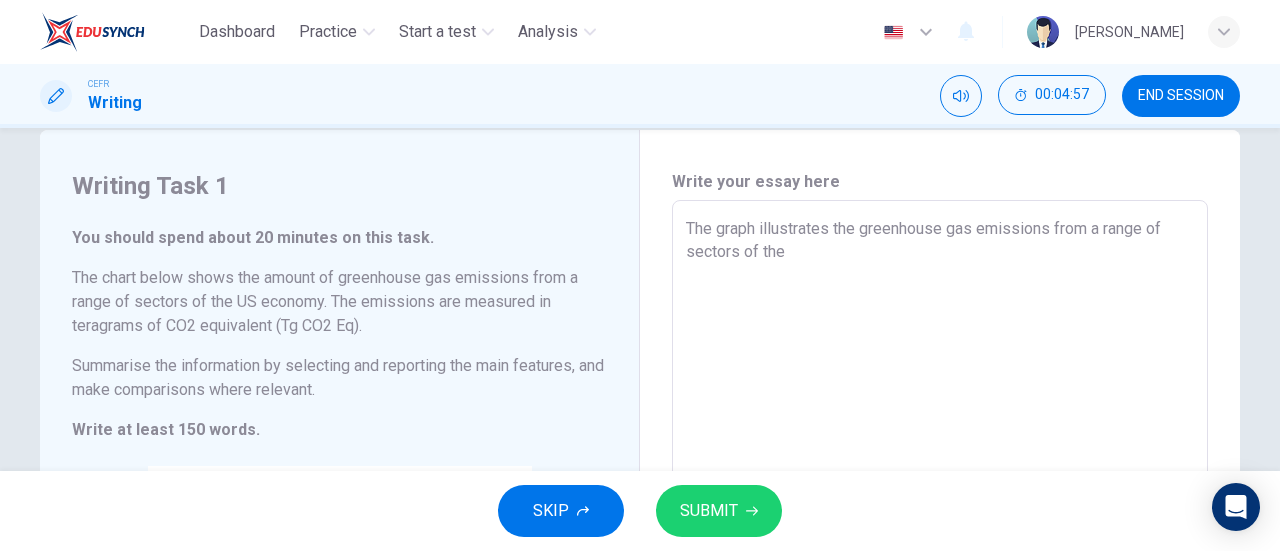 type on "x" 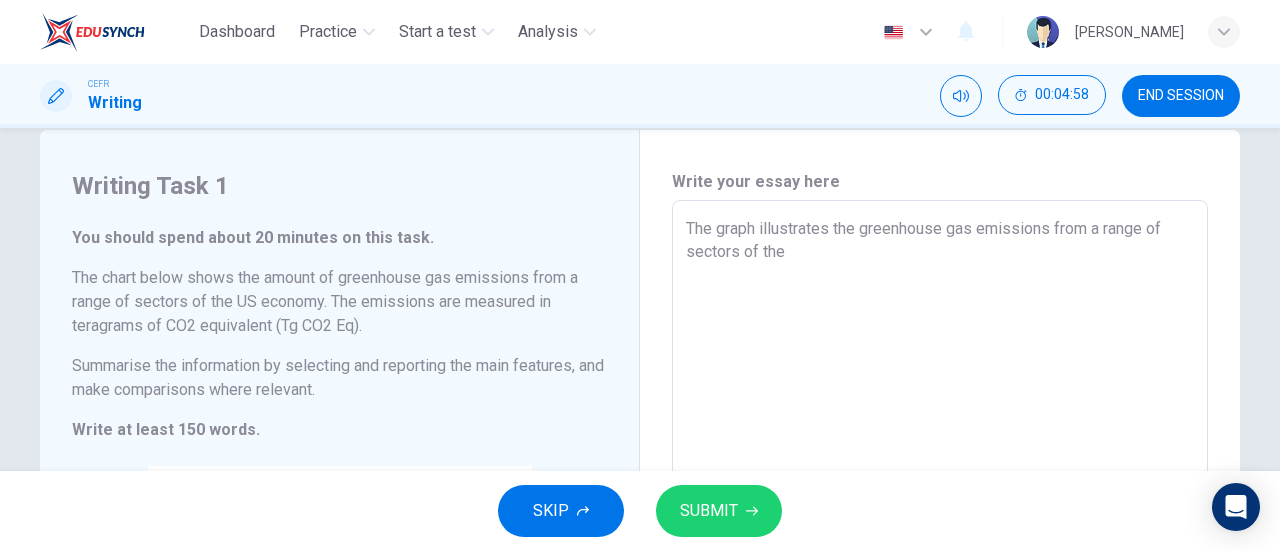 type on "The graph illustrates the greenhouse gas emissions from a range of sectors of the U" 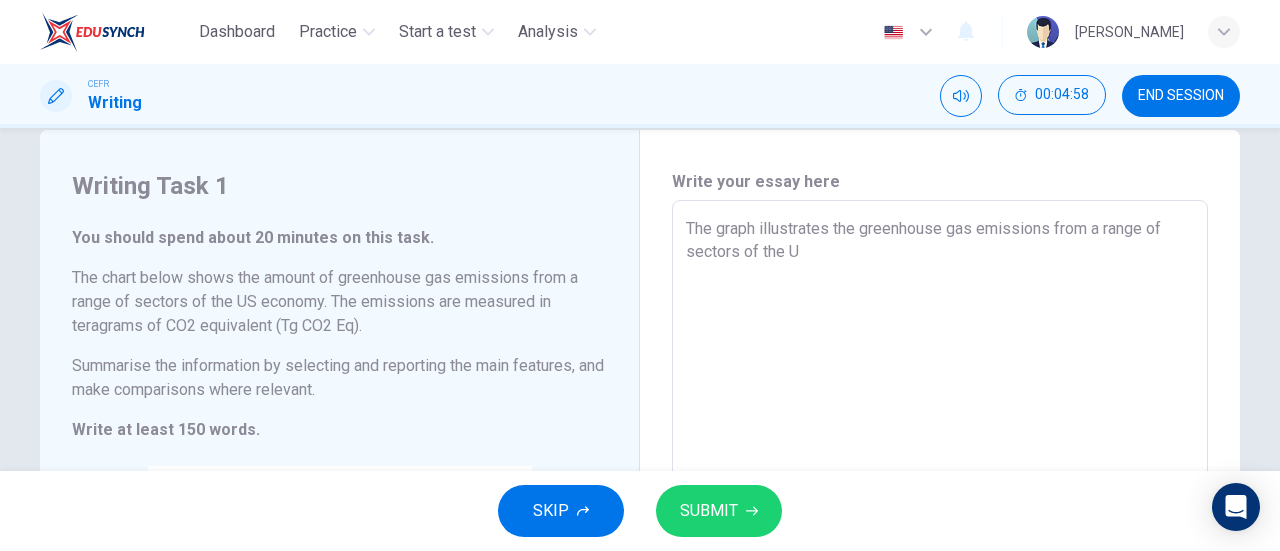 type on "x" 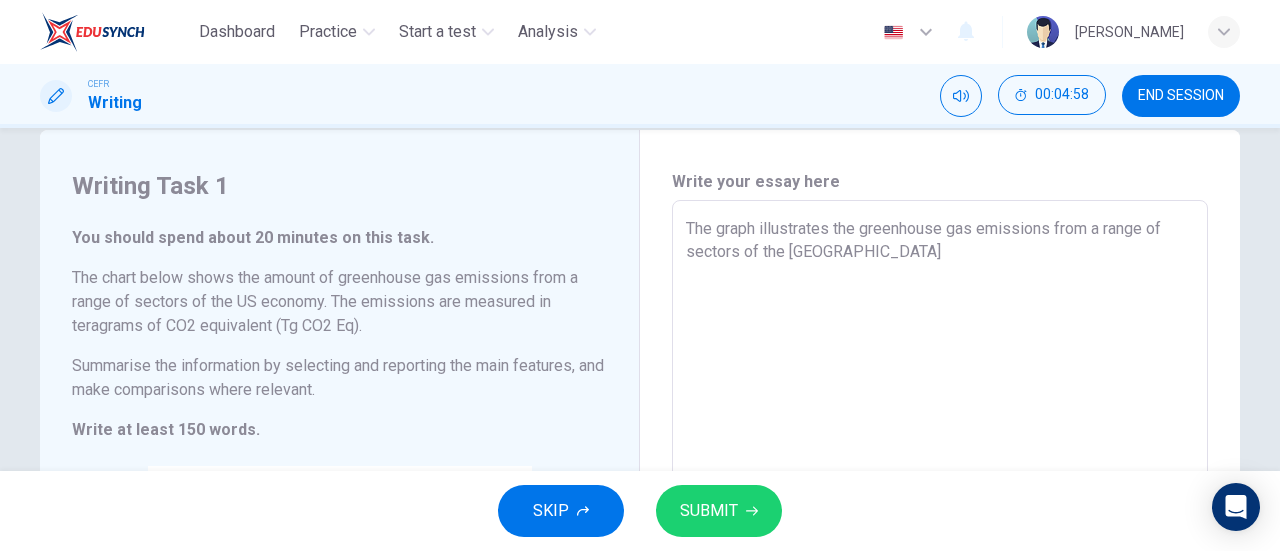 type on "x" 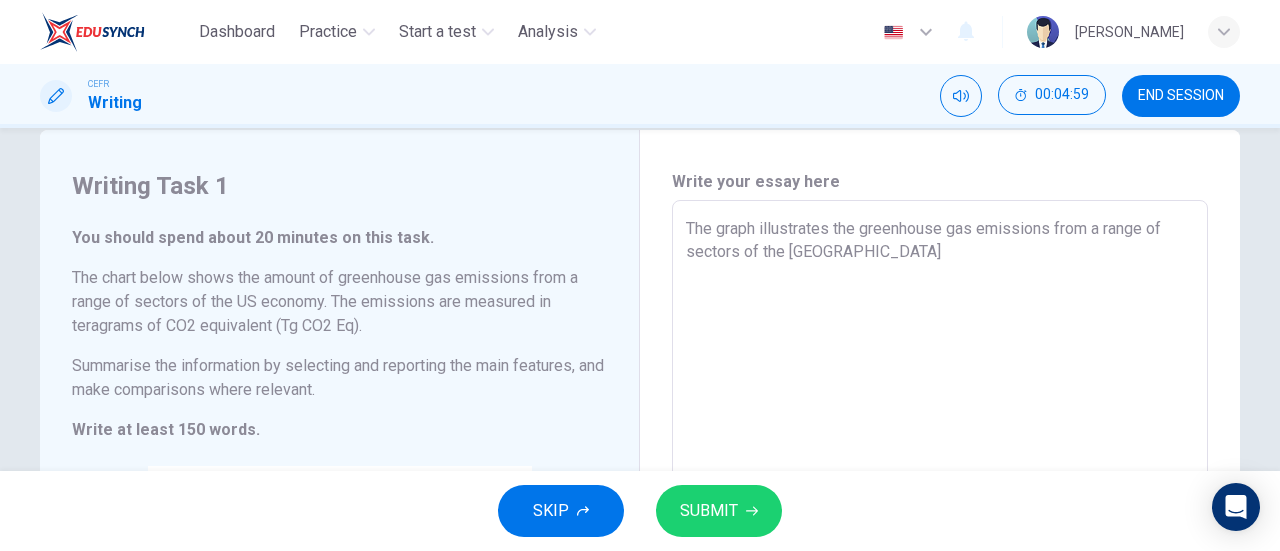type on "The graph illustrates the greenhouse gas emissions from a range of sectors of the US e" 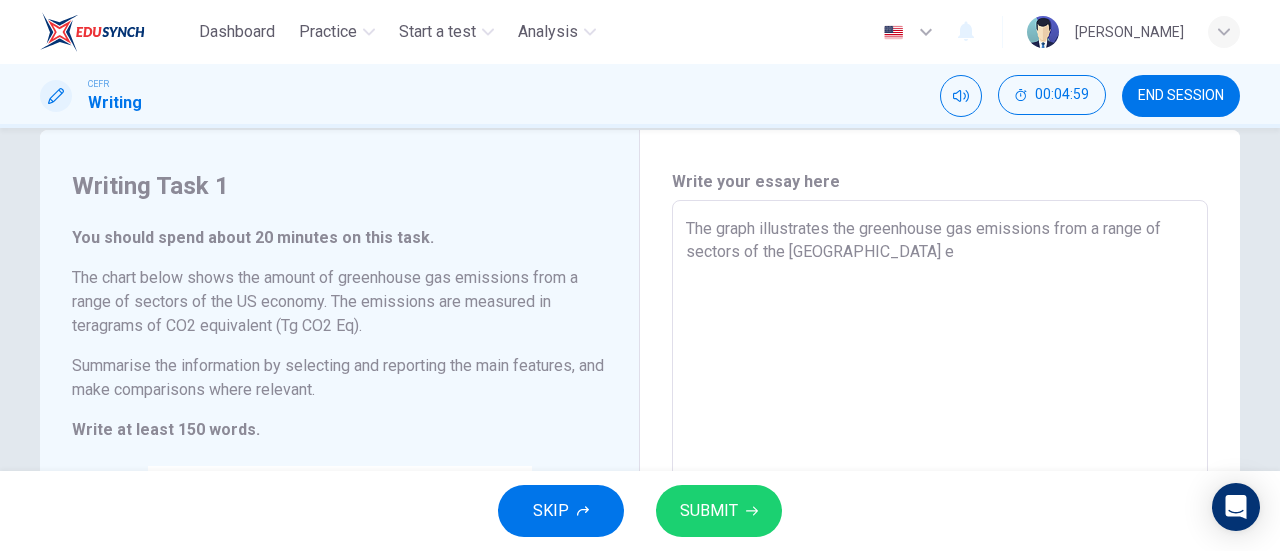 type on "x" 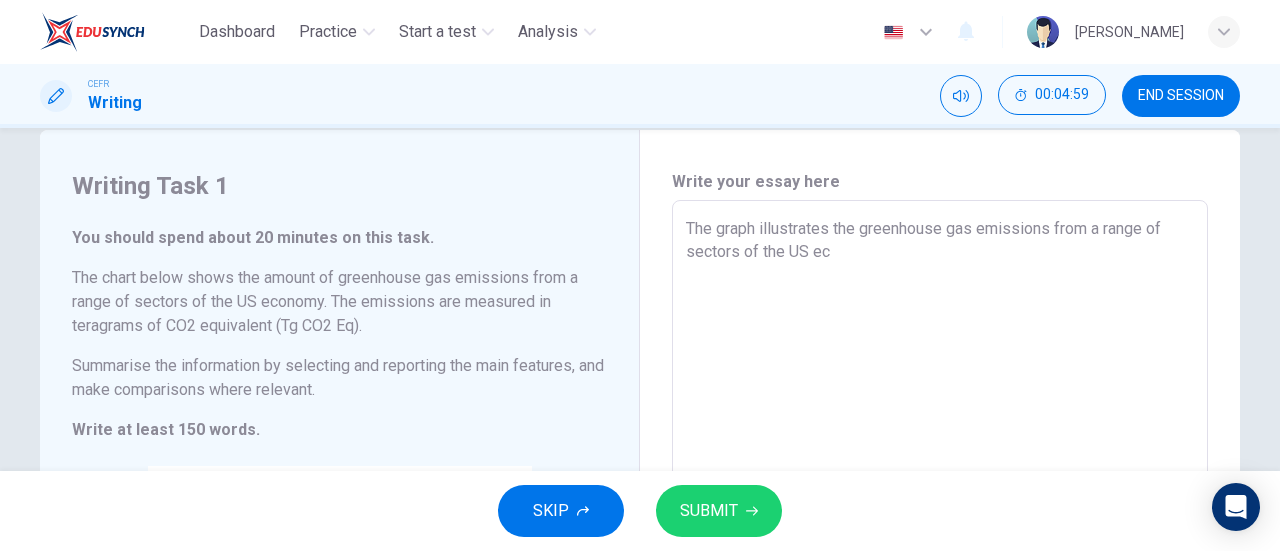 type 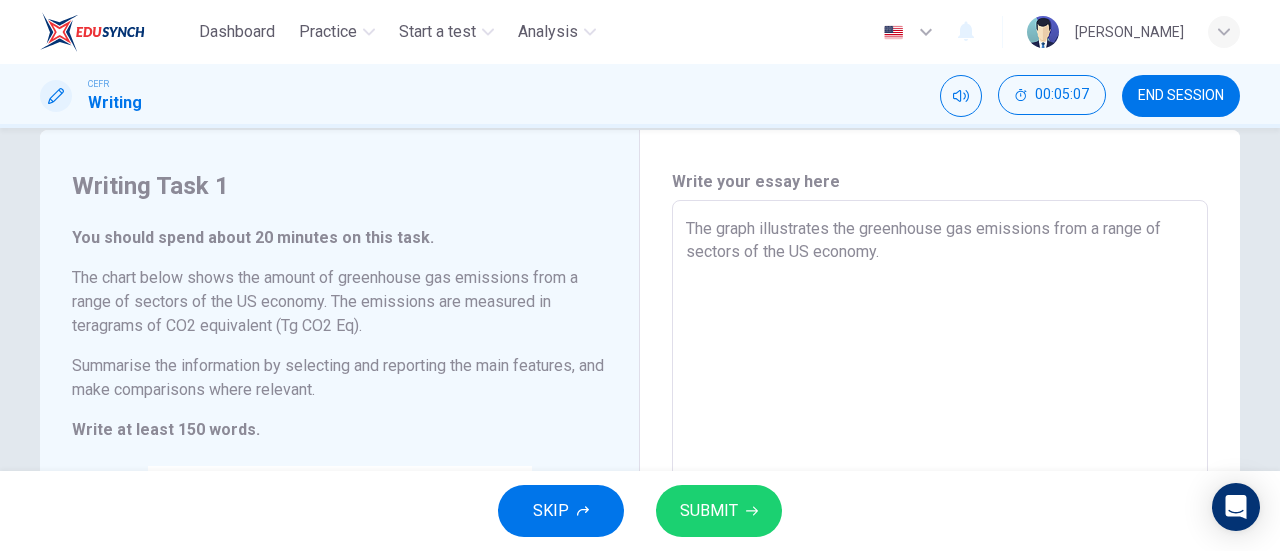 click on "The chart below shows the amount of greenhouse gas emissions from a range of sectors of the US economy. The emissions are measured in teragrams of CO2 equivalent (Tg CO2 Eq)." at bounding box center [339, 302] 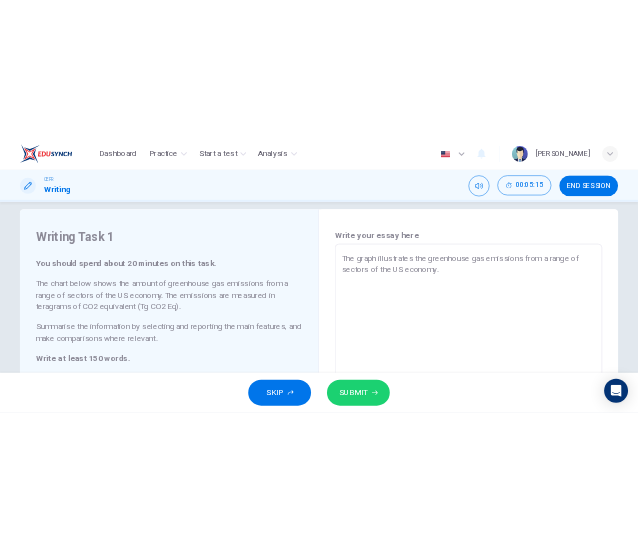 scroll, scrollTop: 24, scrollLeft: 0, axis: vertical 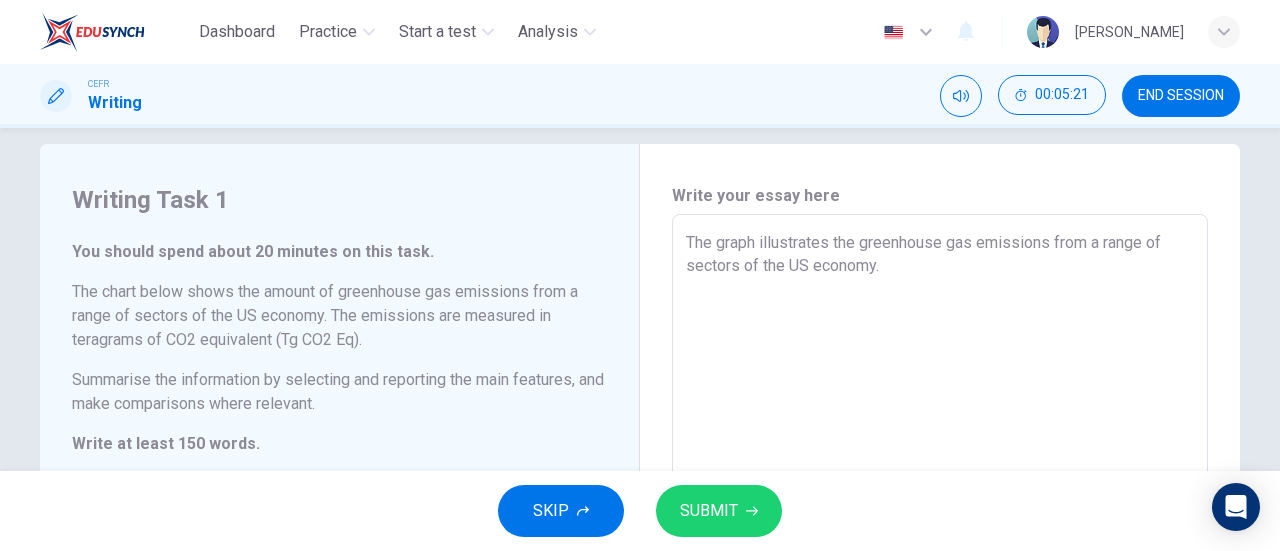click on "The graph illustrates the greenhouse gas emissions from a range of sectors of the US economy." at bounding box center [940, 522] 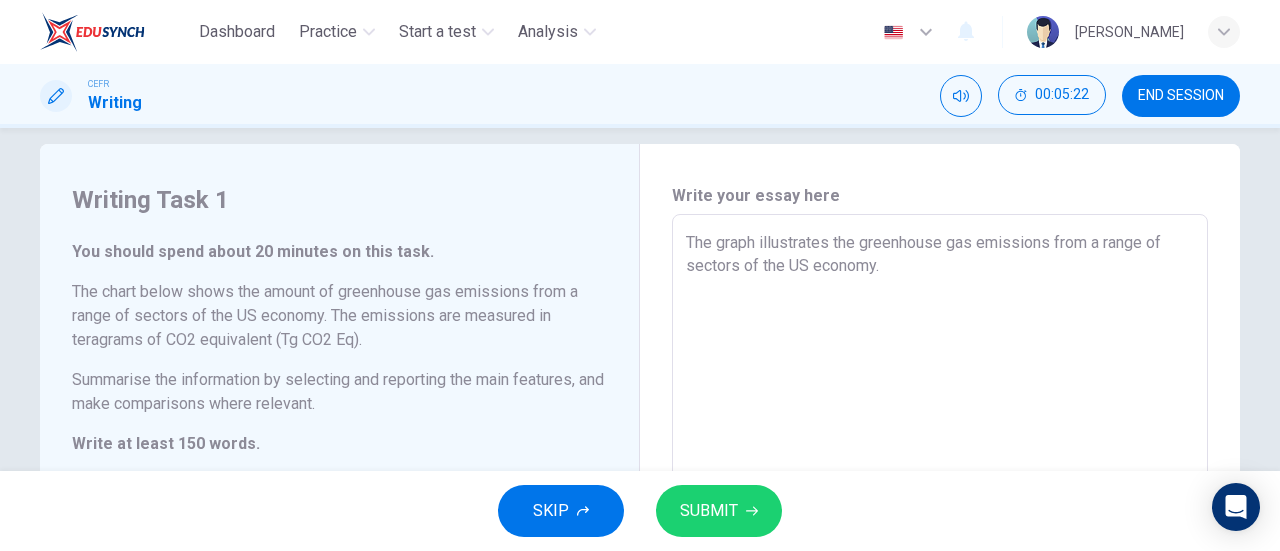 click on "The graph illustrates the greenhouse gas emissions from a range of sectors of the US economy." at bounding box center (940, 522) 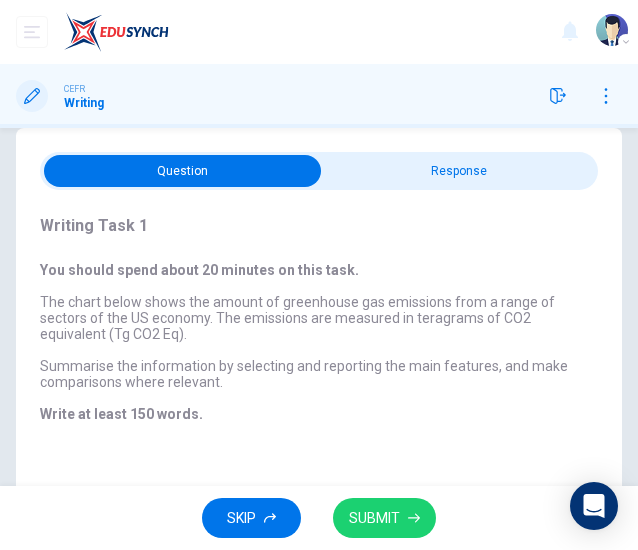 click at bounding box center [182, 171] 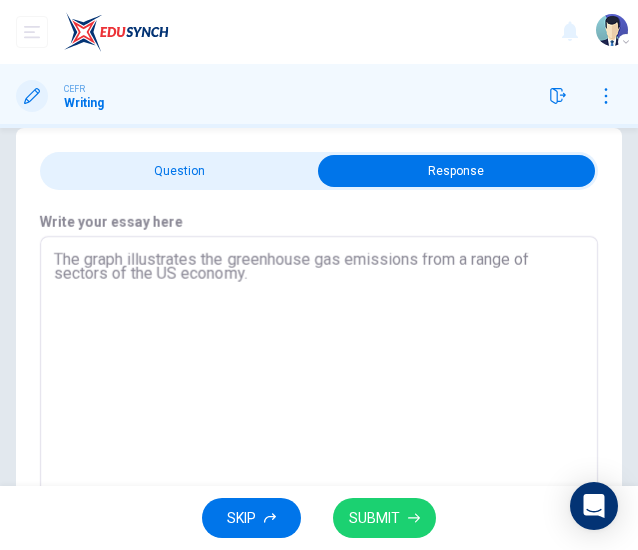 click on "The graph illustrates the greenhouse gas emissions from a range of sectors of the US economy." at bounding box center [319, 386] 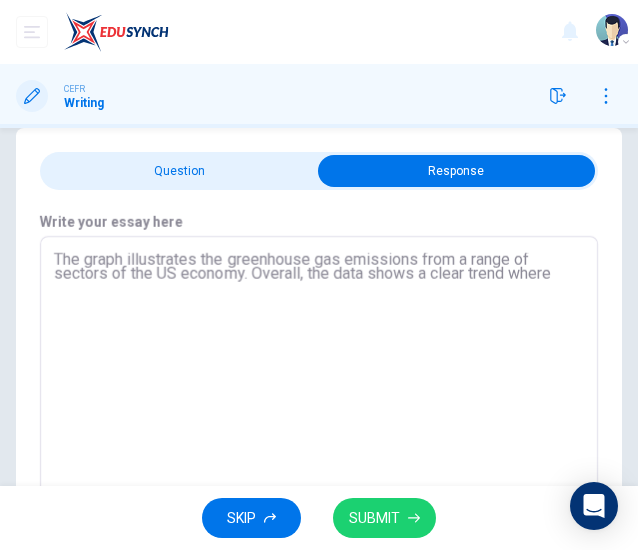 click at bounding box center (319, 171) 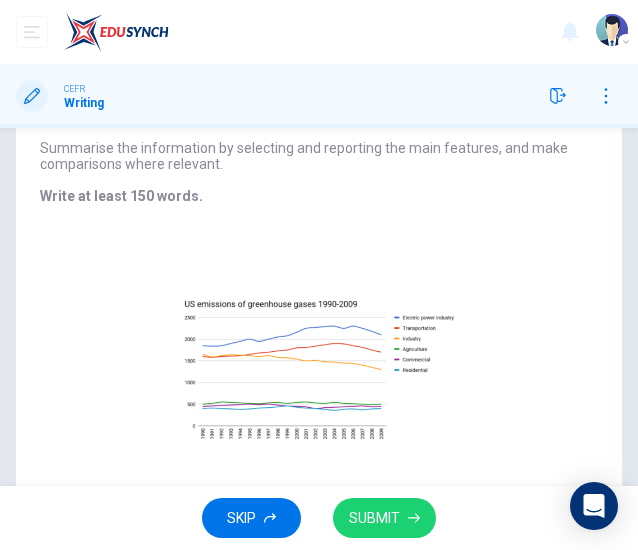 scroll, scrollTop: 342, scrollLeft: 0, axis: vertical 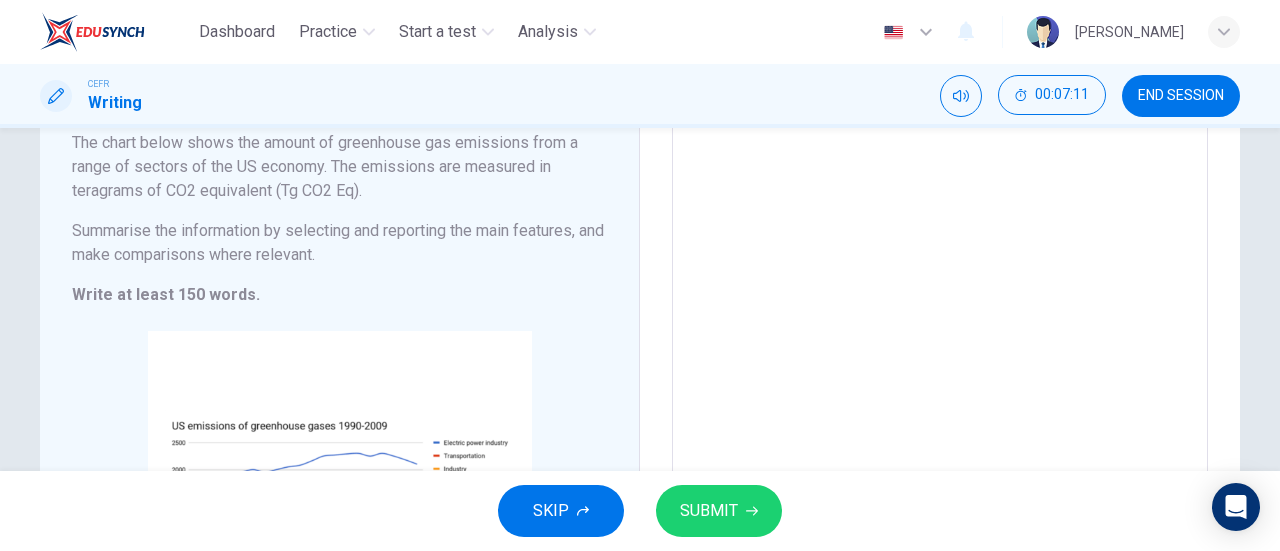 click on "The graph illustrates the greenhouse gas emissions from a range of sectors of the US economy. Overall, the data shows a clear trend where" at bounding box center [940, 373] 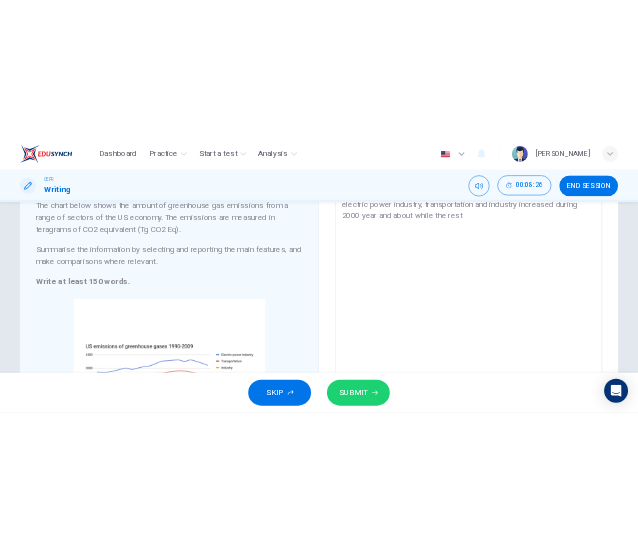 scroll, scrollTop: 182, scrollLeft: 0, axis: vertical 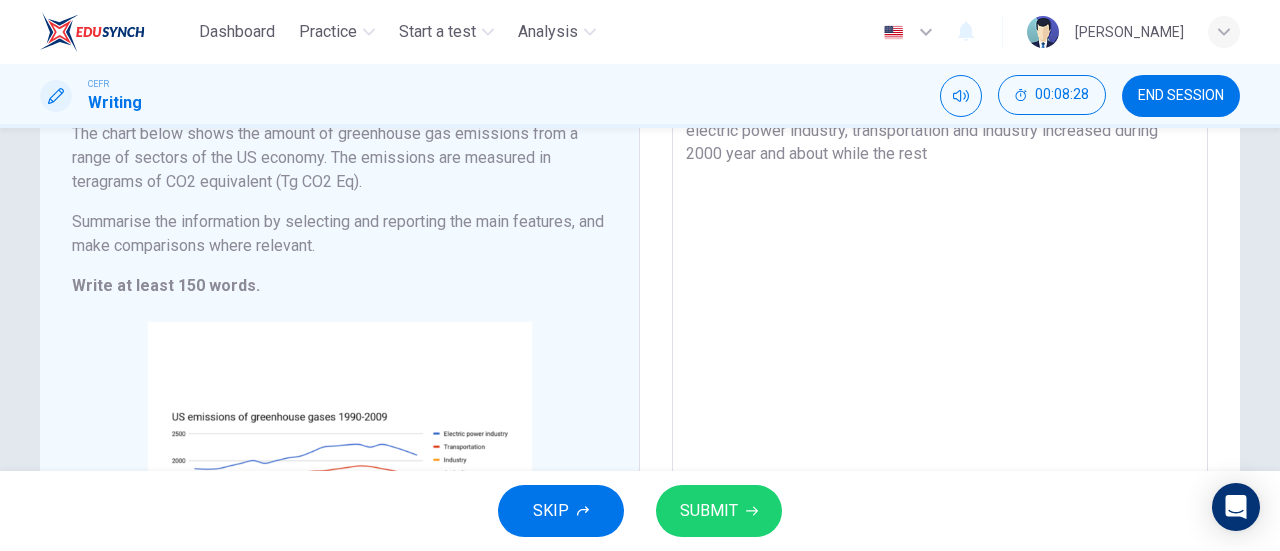 drag, startPoint x: 1018, startPoint y: 157, endPoint x: 802, endPoint y: 160, distance: 216.02083 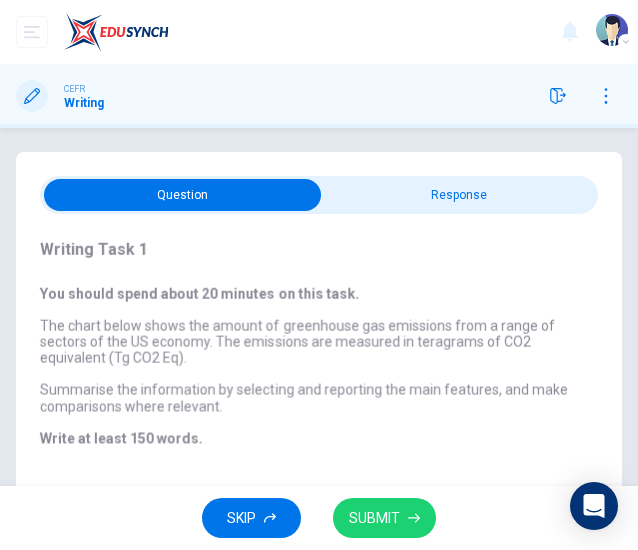 scroll, scrollTop: 342, scrollLeft: 0, axis: vertical 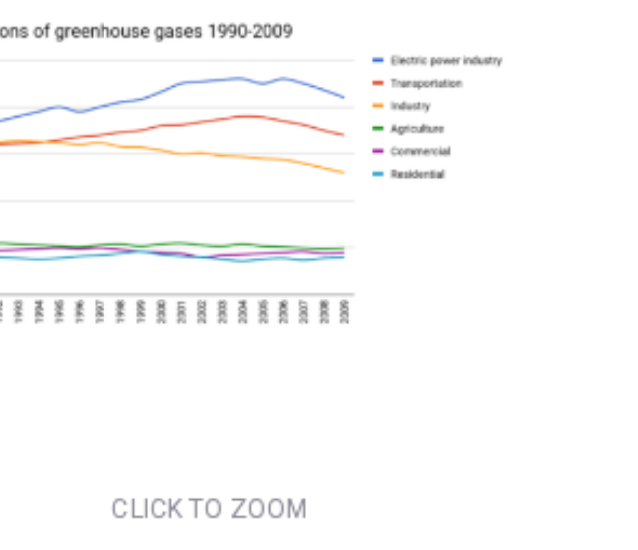 click on "Click to Zoom" at bounding box center [319, 283] 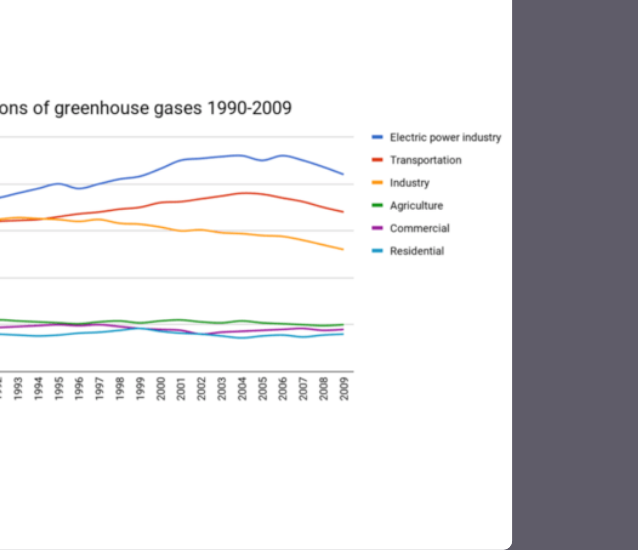 click at bounding box center (319, 275) 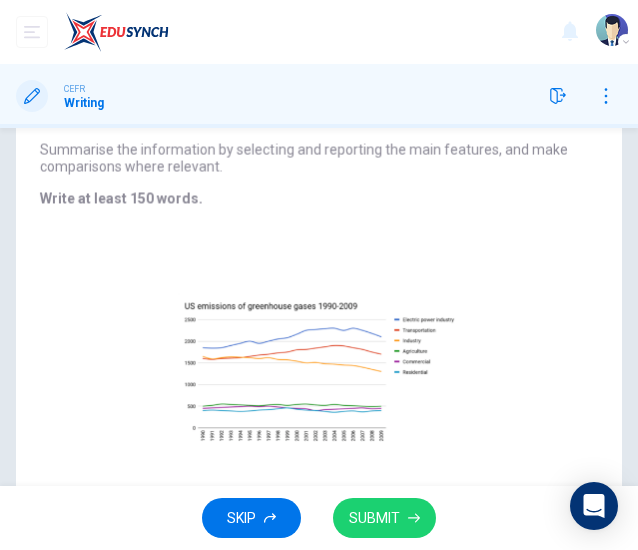 scroll, scrollTop: 0, scrollLeft: 0, axis: both 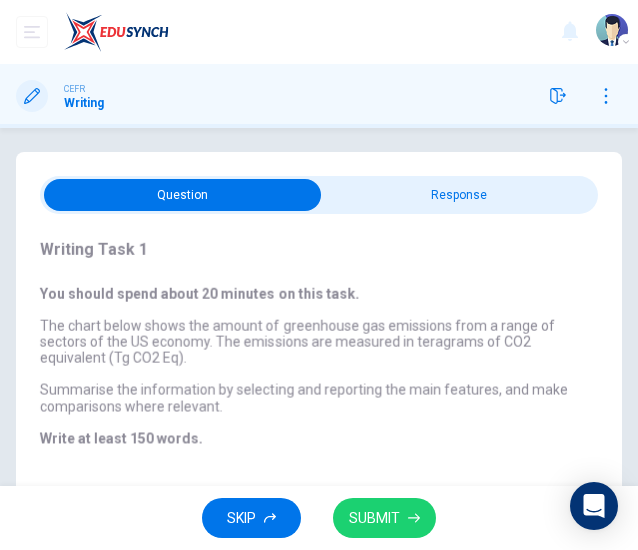 click at bounding box center (182, 195) 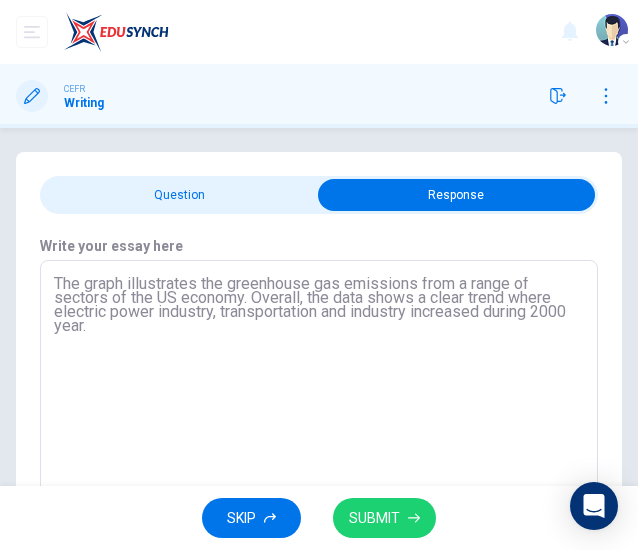 click on "The graph illustrates the greenhouse gas emissions from a range of sectors of the US economy. Overall, the data shows a clear trend where electric power industry, transportation and industry increased during 2000 year." at bounding box center [319, 410] 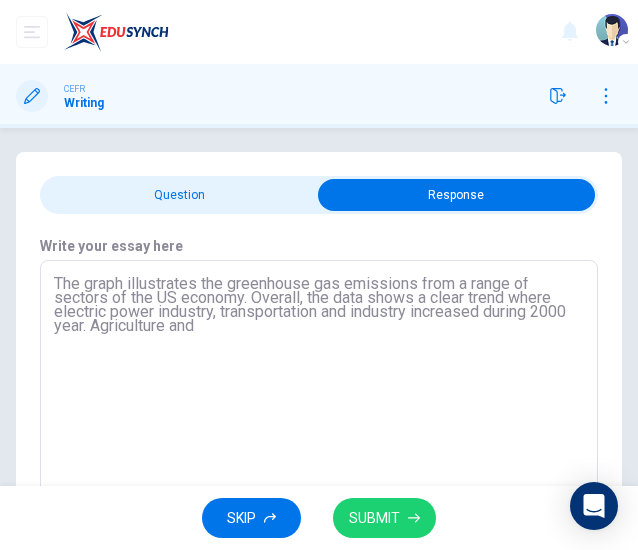 click at bounding box center (456, 195) 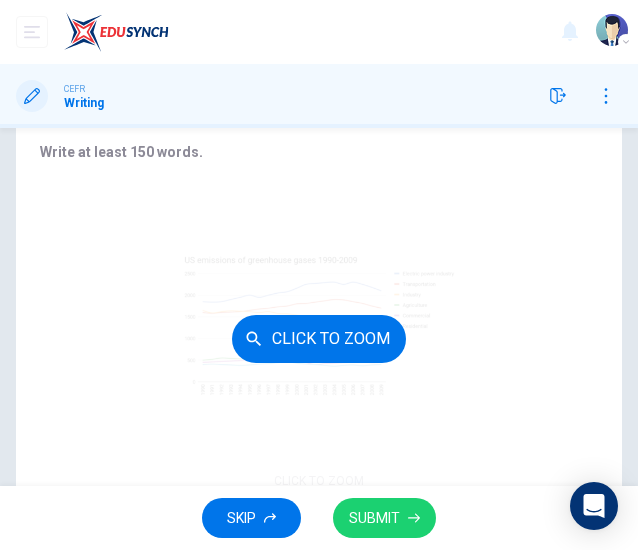 scroll, scrollTop: 0, scrollLeft: 0, axis: both 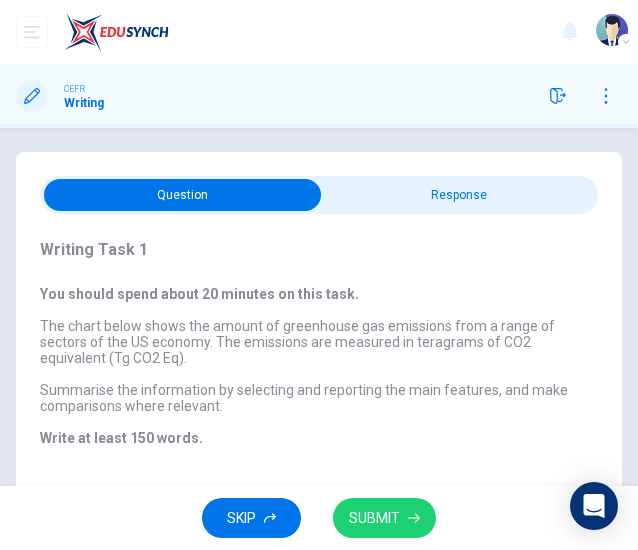 click at bounding box center [182, 195] 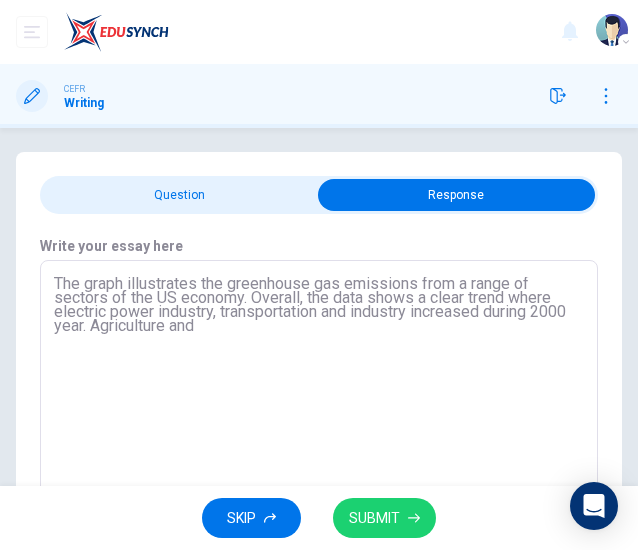 click on "The graph illustrates the greenhouse gas emissions from a range of sectors of the US economy. Overall, the data shows a clear trend where electric power industry, transportation and industry increased during 2000 year. Agriculture and" at bounding box center [319, 410] 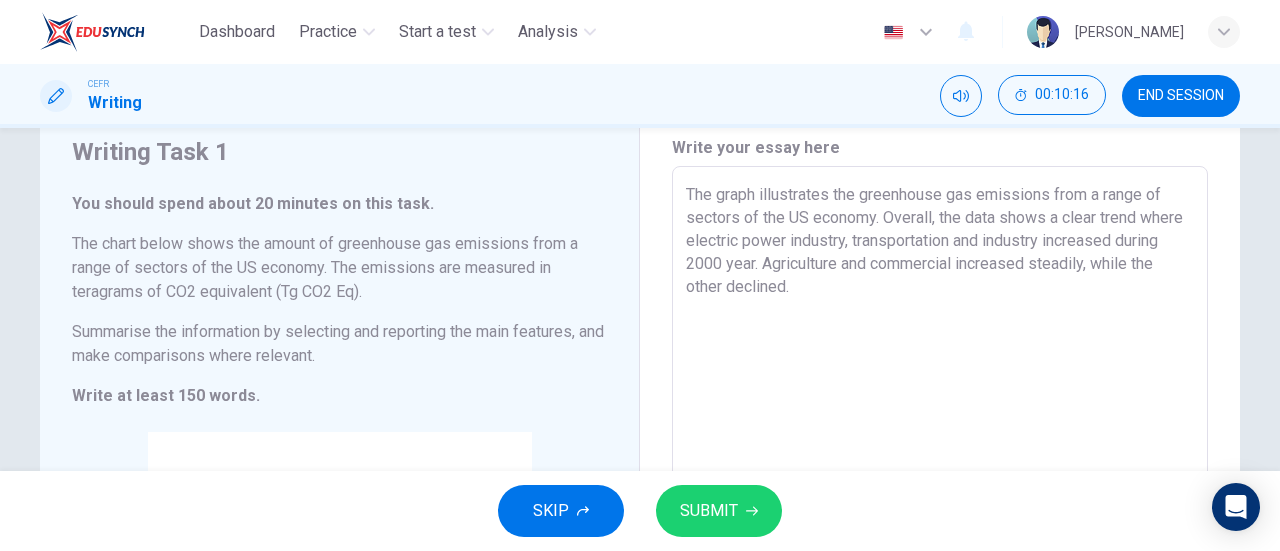 scroll, scrollTop: 71, scrollLeft: 0, axis: vertical 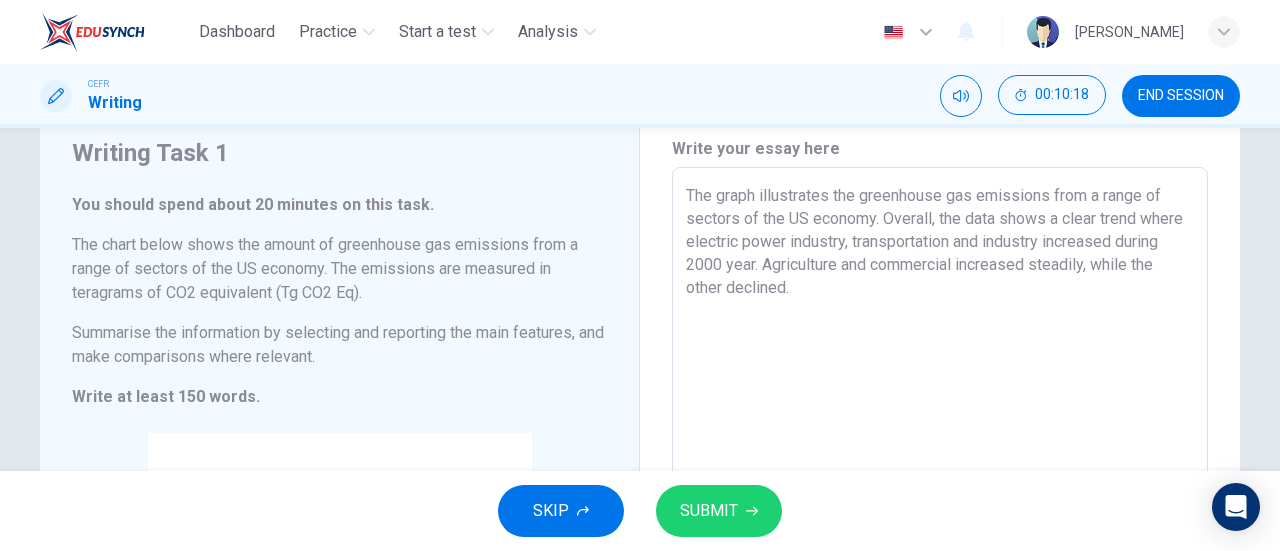 click on "The graph illustrates the greenhouse gas emissions from a range of sectors of the US economy. Overall, the data shows a clear trend where electric power industry, transportation and industry increased during 2000 year. Agriculture and commercial increased steadily, while the other declined." at bounding box center [940, 475] 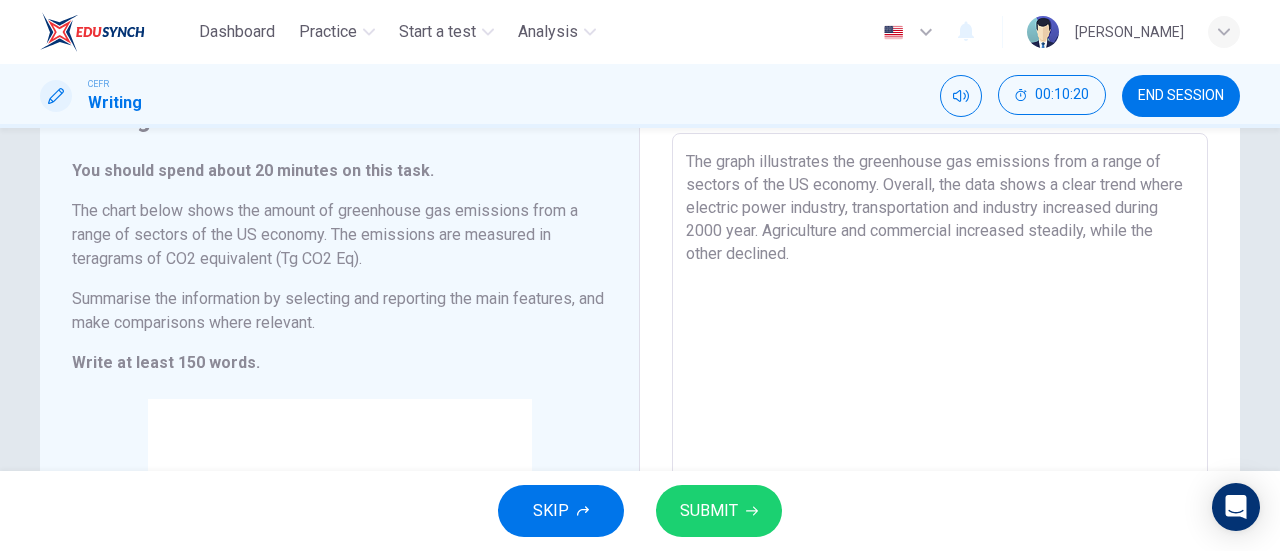 scroll, scrollTop: 86, scrollLeft: 0, axis: vertical 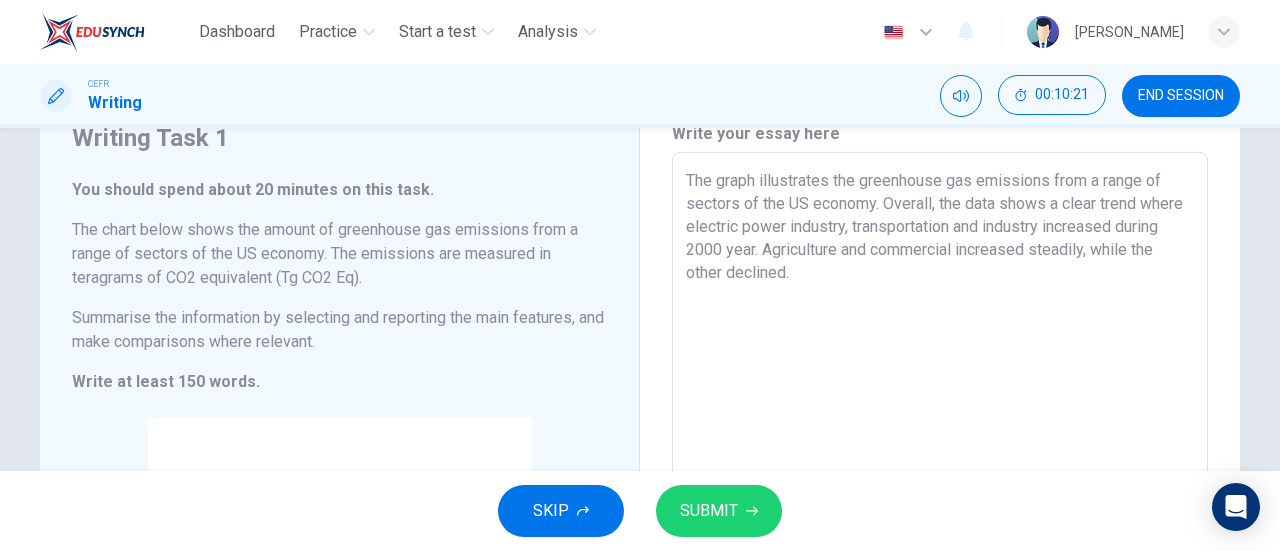 click on "The graph illustrates the greenhouse gas emissions from a range of sectors of the US economy. Overall, the data shows a clear trend where electric power industry, transportation and industry increased during 2000 year. Agriculture and commercial increased steadily, while the other declined." at bounding box center [940, 460] 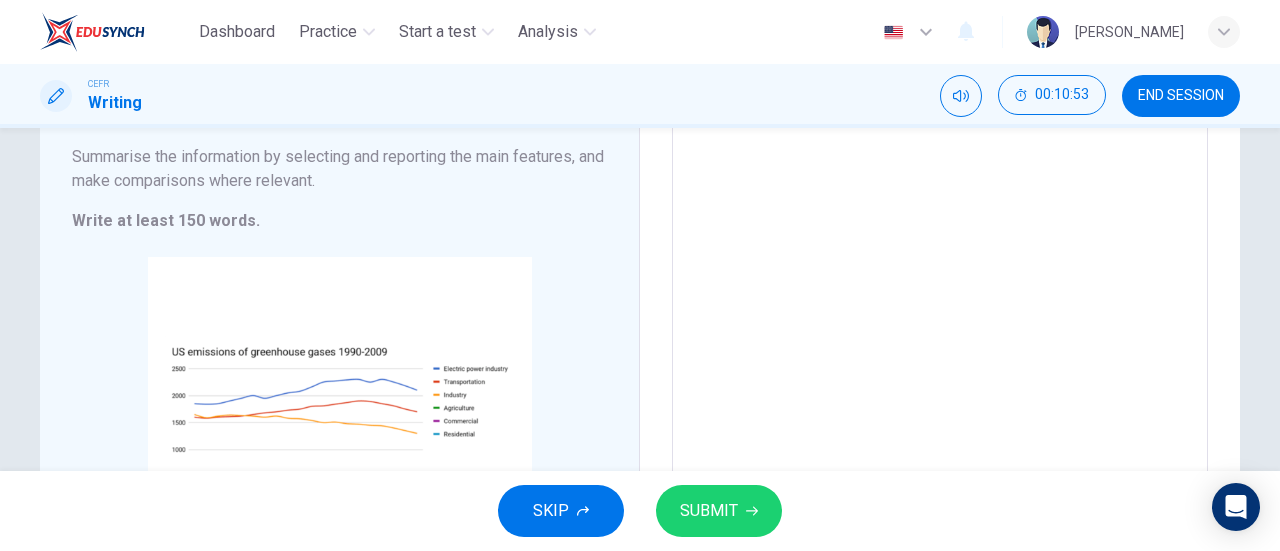 scroll, scrollTop: 147, scrollLeft: 0, axis: vertical 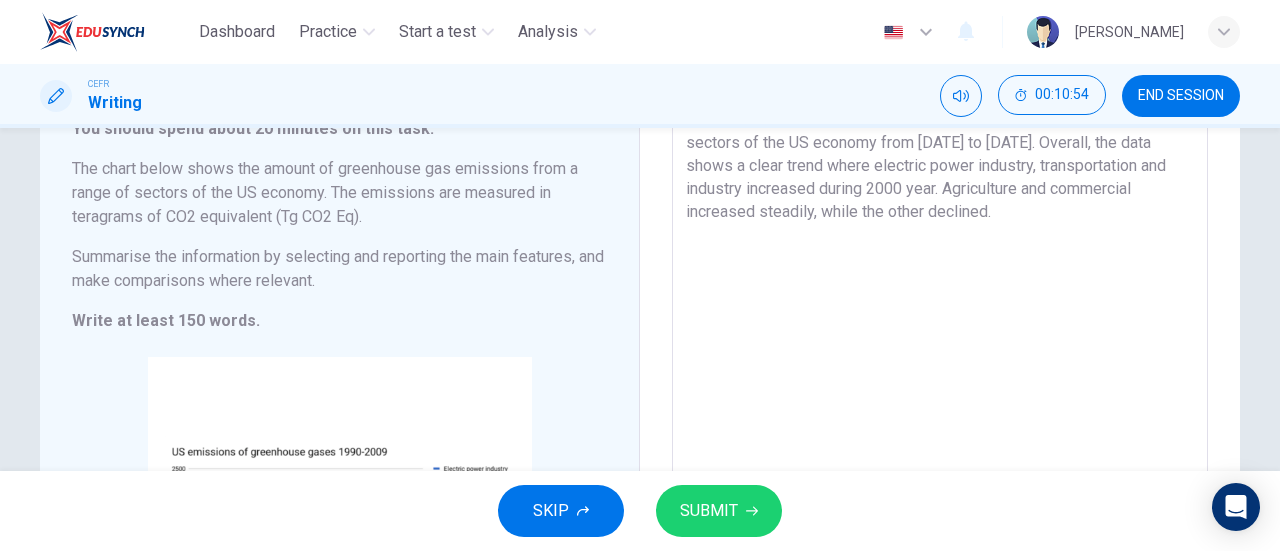 click on "The graph illustrates the greenhouse gas emissions from a range of sectors of the US economy from 1990 to 2009. Overall, the data shows a clear trend where electric power industry, transportation and industry increased during 2000 year. Agriculture and commercial increased steadily, while the other declined." at bounding box center [940, 399] 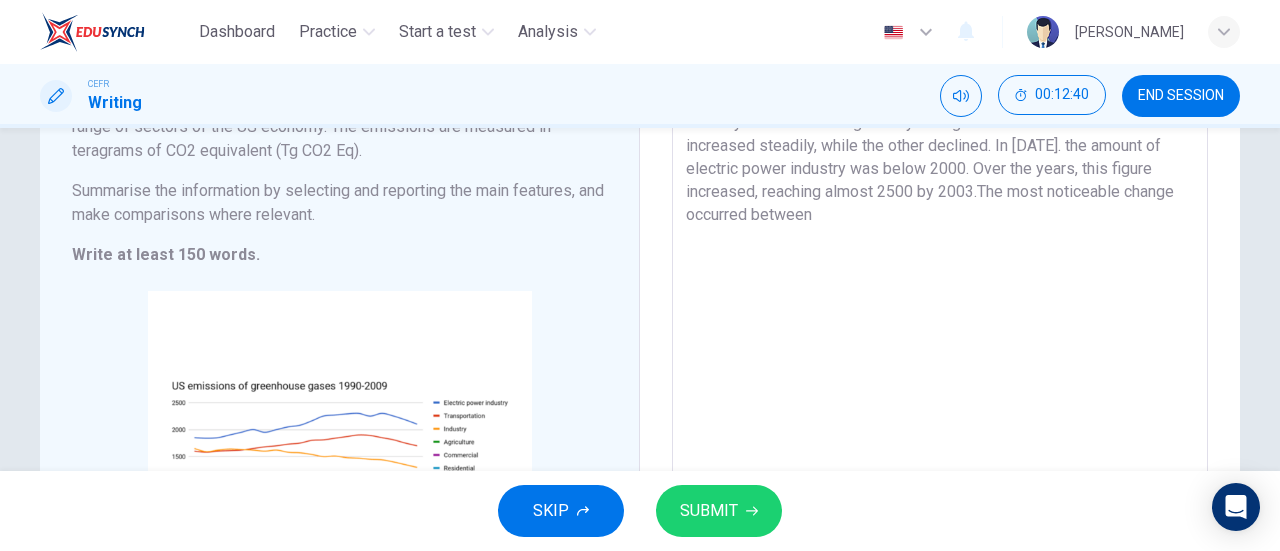 scroll, scrollTop: 212, scrollLeft: 0, axis: vertical 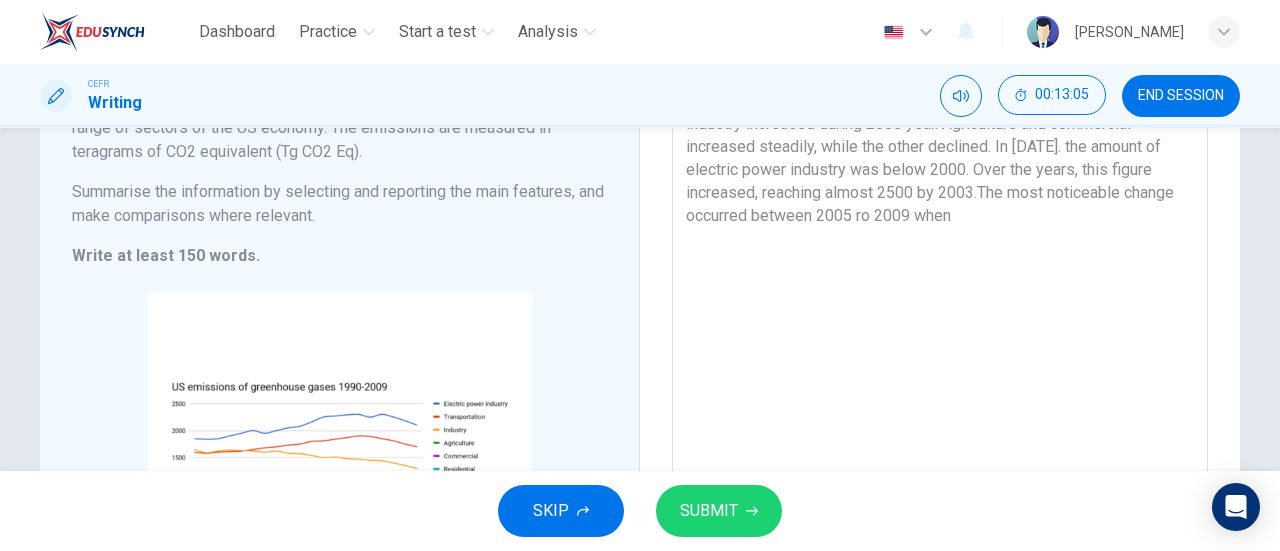 click on "The graph illustrates the greenhouse gas emissions from a range of sectors of the US economy from 1990 to 2009. Overall, the data shows a clear trend where electric power industry, transportation and industry increased during 2000 year. Agriculture and commercial increased steadily, while the other declined. In 1990. the amount of electric power industry was below 2000. Over the years, this figure increased, reaching almost 2500 by 2003.The most noticeable change occurred between 2005 ro 2009 when" at bounding box center (940, 334) 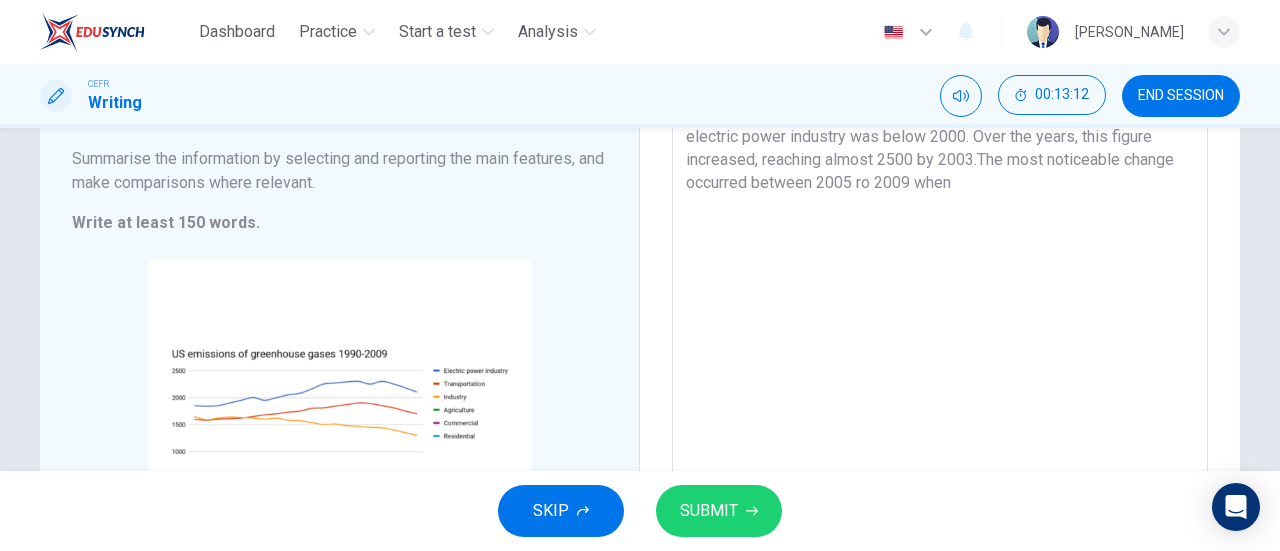 scroll, scrollTop: 239, scrollLeft: 0, axis: vertical 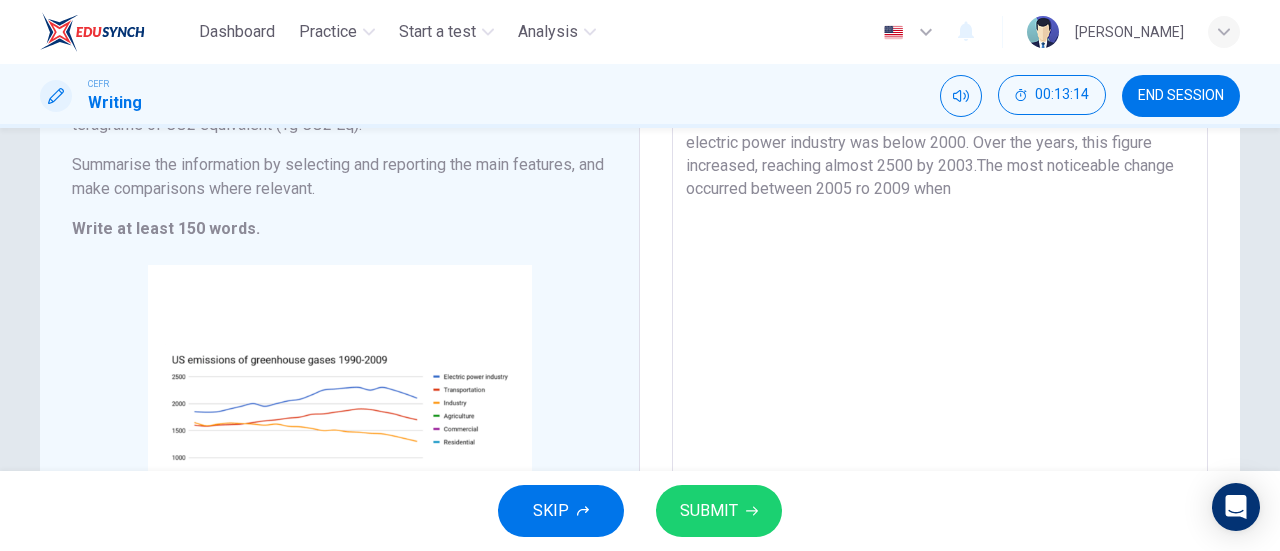 click on "The graph illustrates the greenhouse gas emissions from a range of sectors of the US economy from 1990 to 2009. Overall, the data shows a clear trend where electric power industry, transportation and industry increased during 2000 year. Agriculture and commercial increased steadily, while the other declined. In 1990. the amount of electric power industry was below 2000. Over the years, this figure increased, reaching almost 2500 by 2003.The most noticeable change occurred between 2005 ro 2009 when" at bounding box center (940, 307) 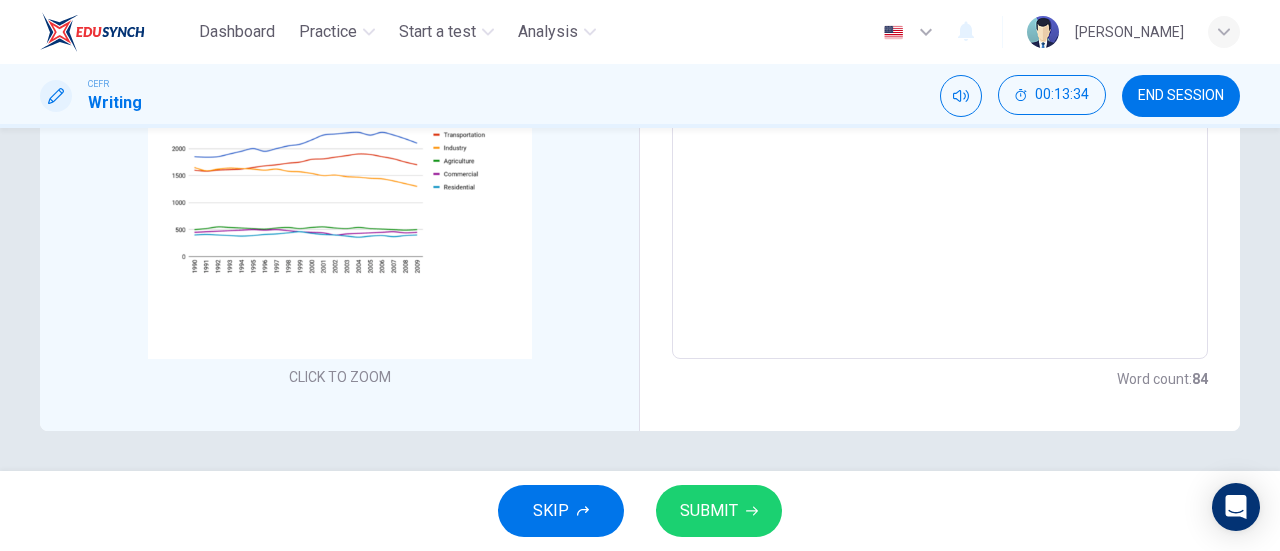 scroll, scrollTop: 493, scrollLeft: 0, axis: vertical 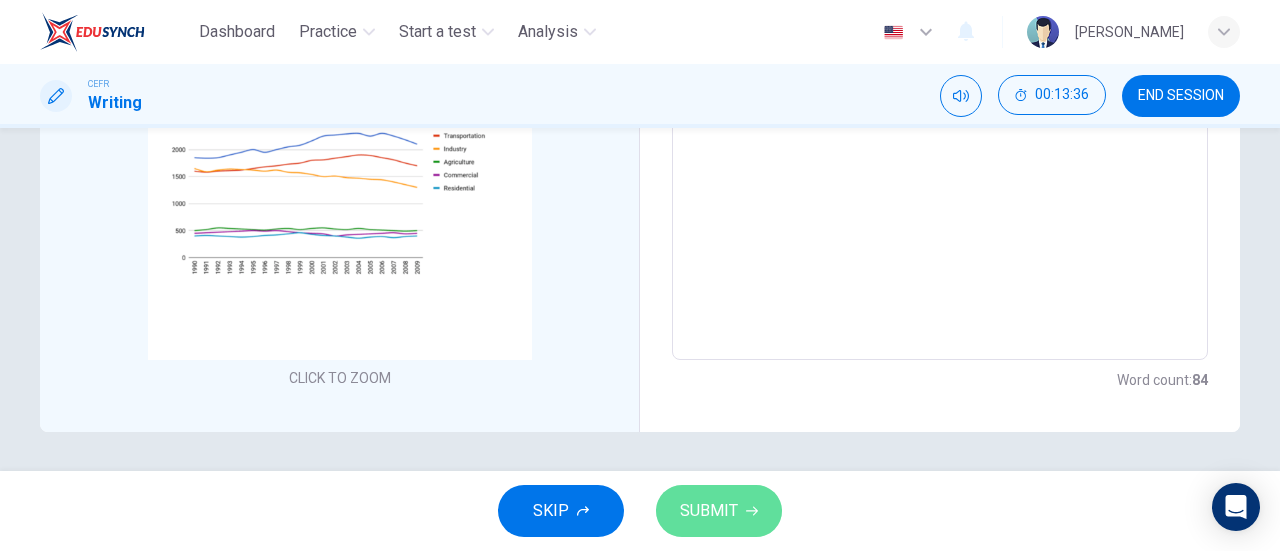 click on "SUBMIT" at bounding box center [719, 511] 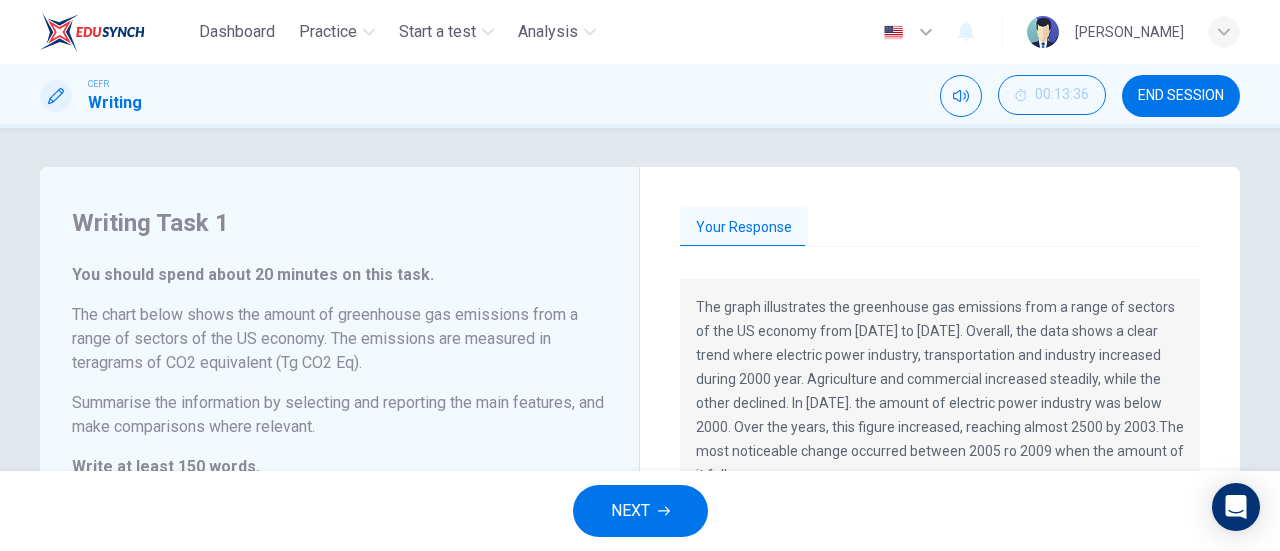 scroll, scrollTop: 0, scrollLeft: 0, axis: both 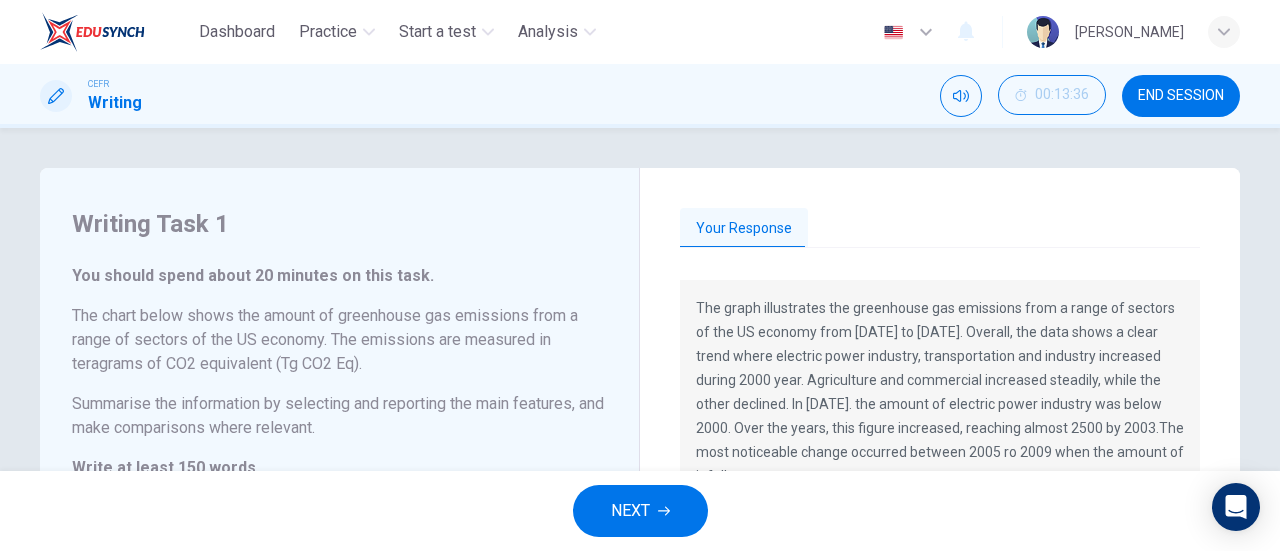click on "The graph illustrates the greenhouse gas emissions from a range of sectors of the US economy from 1990 to 2009. Overall, the data shows a clear trend where electric power industry, transportation and industry increased during 2000 year. Agriculture and commercial increased steadily, while the other declined. In 1990. the amount of electric power industry was below 2000. Over the years, this figure increased, reaching almost 2500 by 2003.The most noticeable change occurred between 2005 ro 2009 when the amount of it fall." at bounding box center (940, 392) 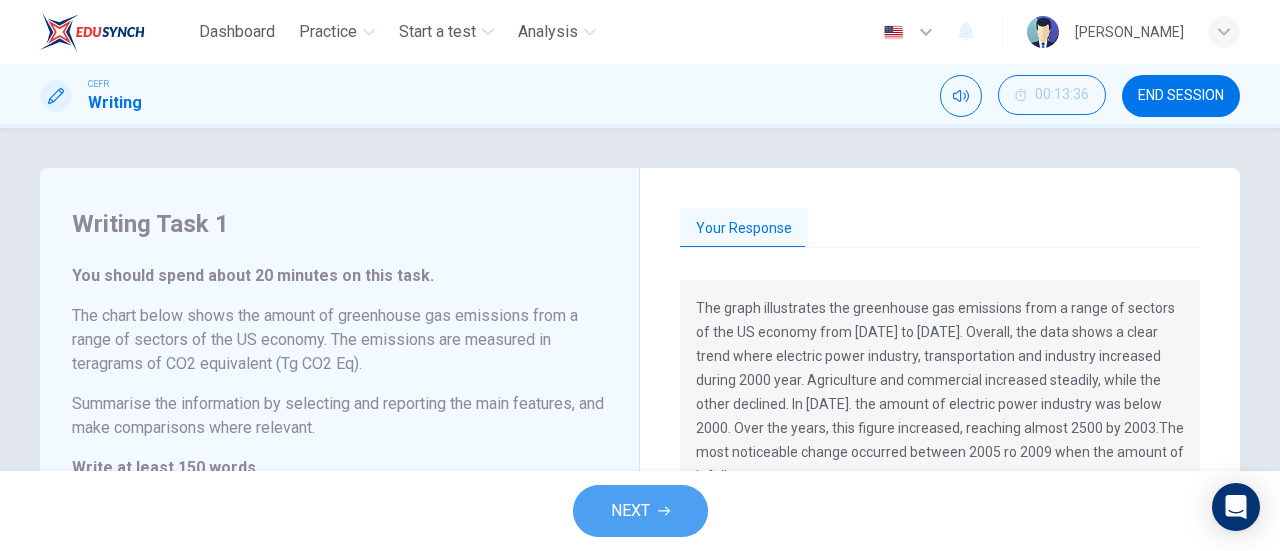 click on "NEXT" at bounding box center [630, 511] 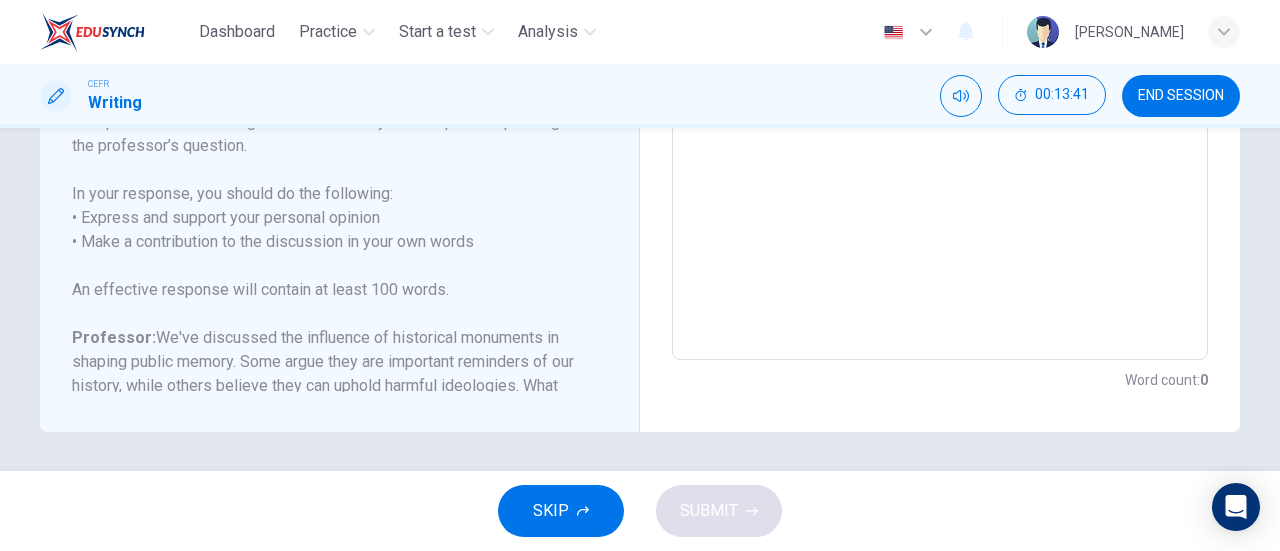 scroll, scrollTop: 546, scrollLeft: 0, axis: vertical 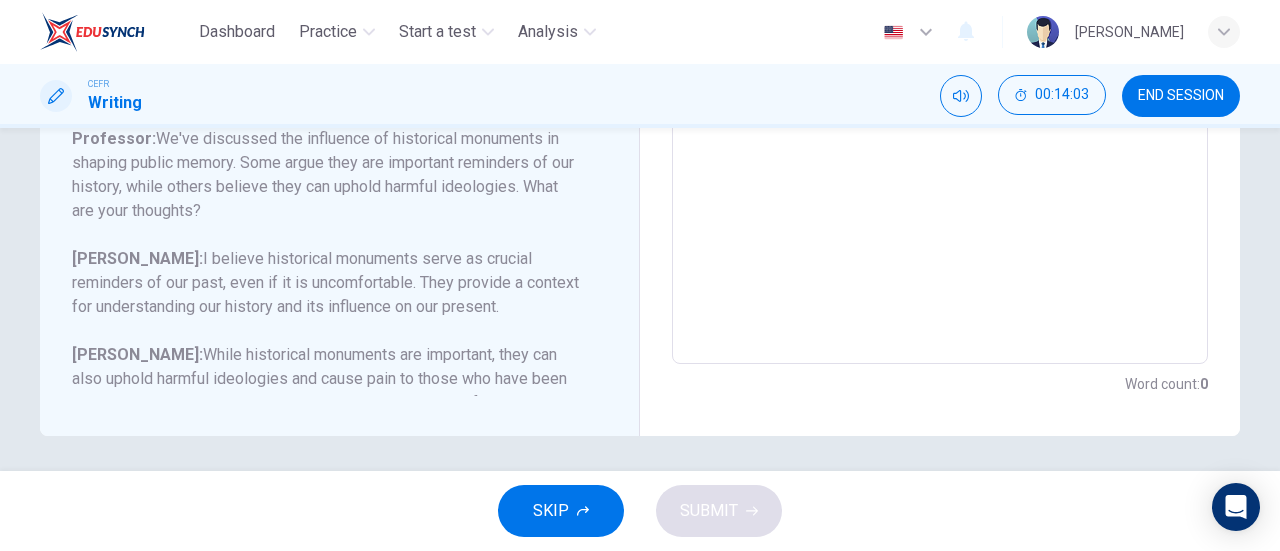 click on "William:  I believe historical monuments serve as crucial reminders of our past, even if it is uncomfortable. They provide a context for understanding our history and its influence on our present." at bounding box center [327, 283] 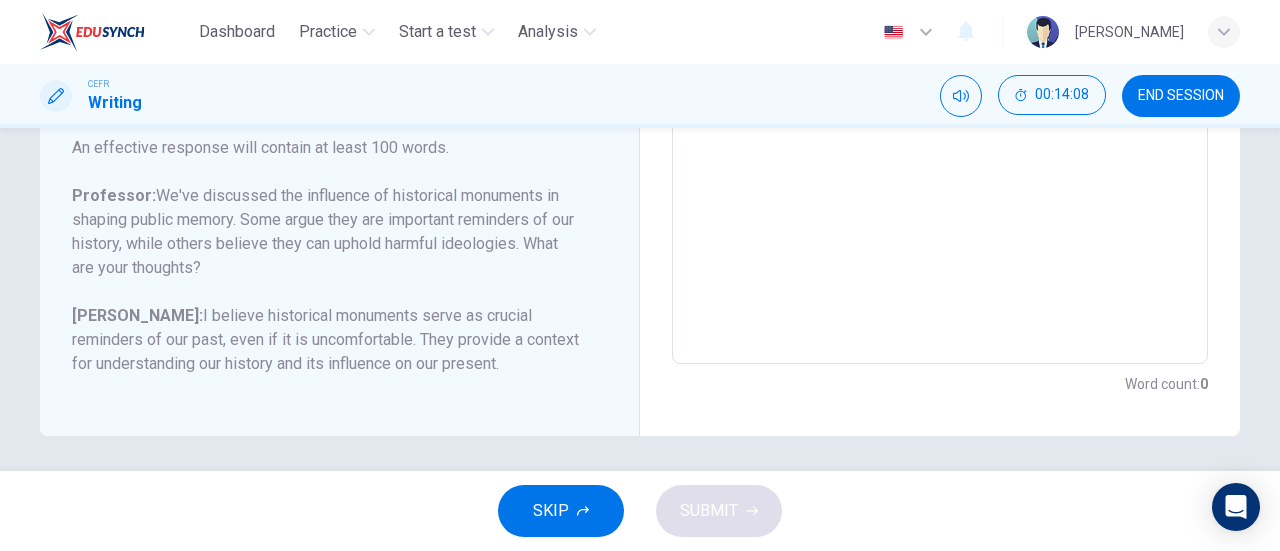 scroll, scrollTop: 0, scrollLeft: 0, axis: both 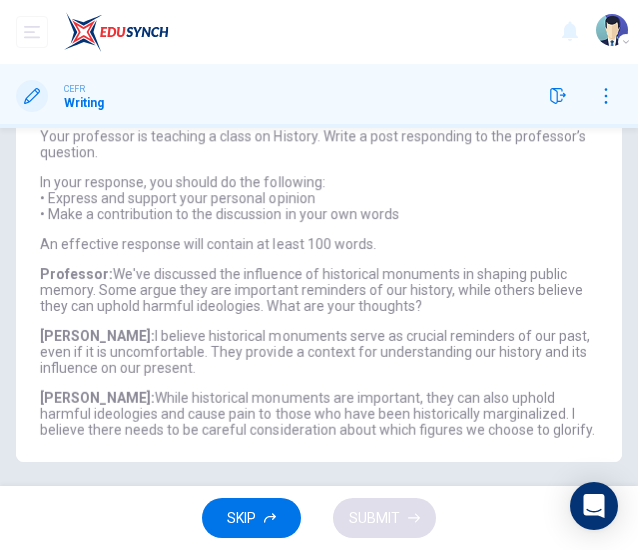click on "SKIP" at bounding box center [251, 518] 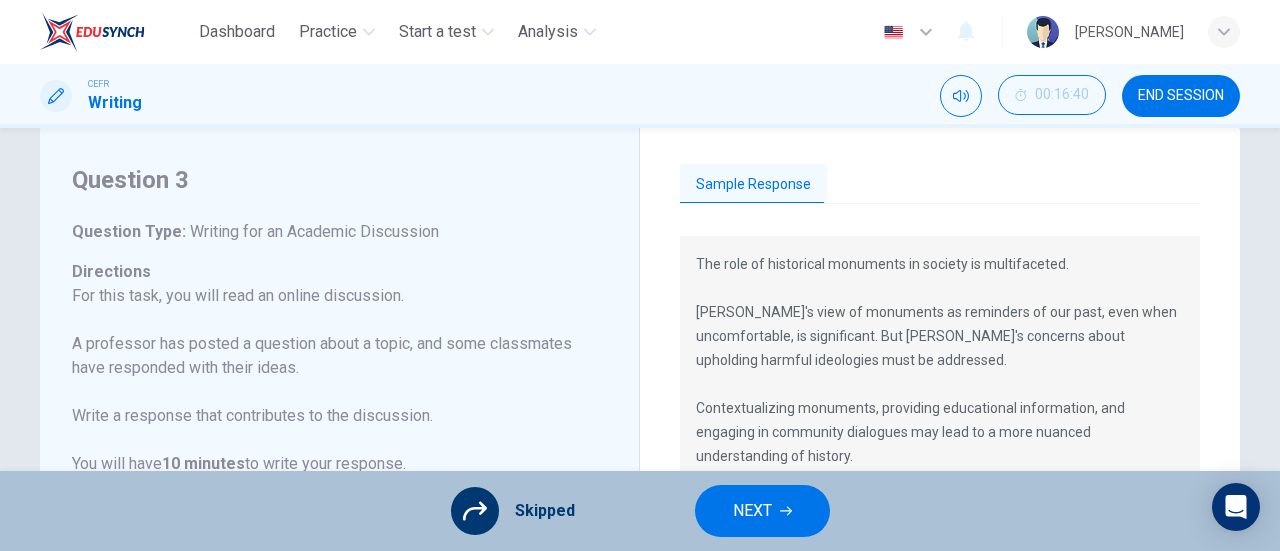scroll, scrollTop: 0, scrollLeft: 0, axis: both 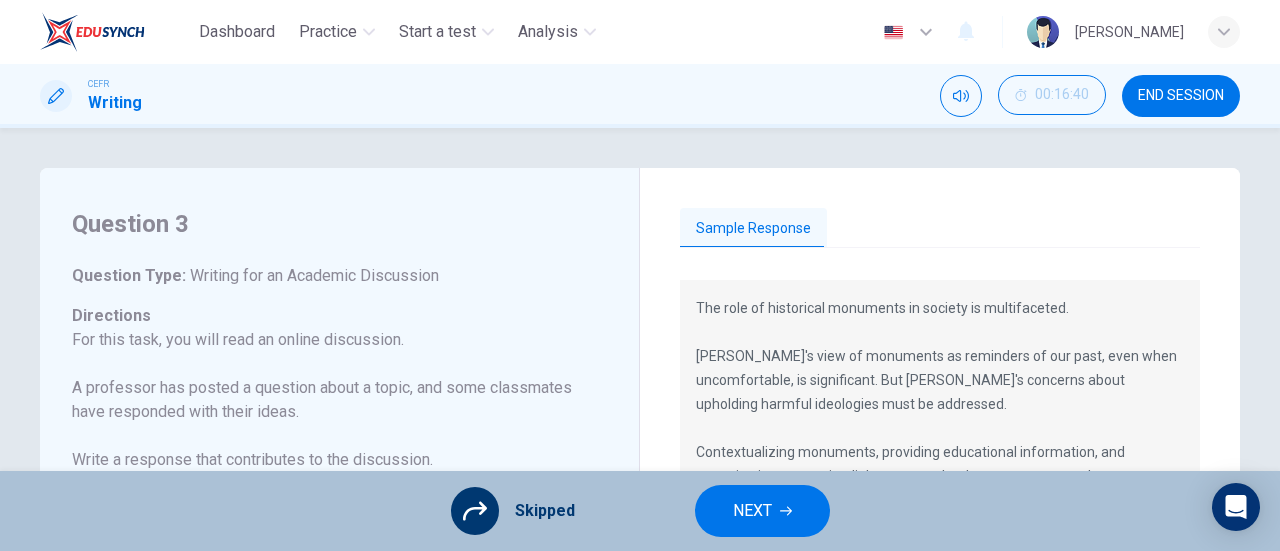 click on "Sample Response" at bounding box center (940, 229) 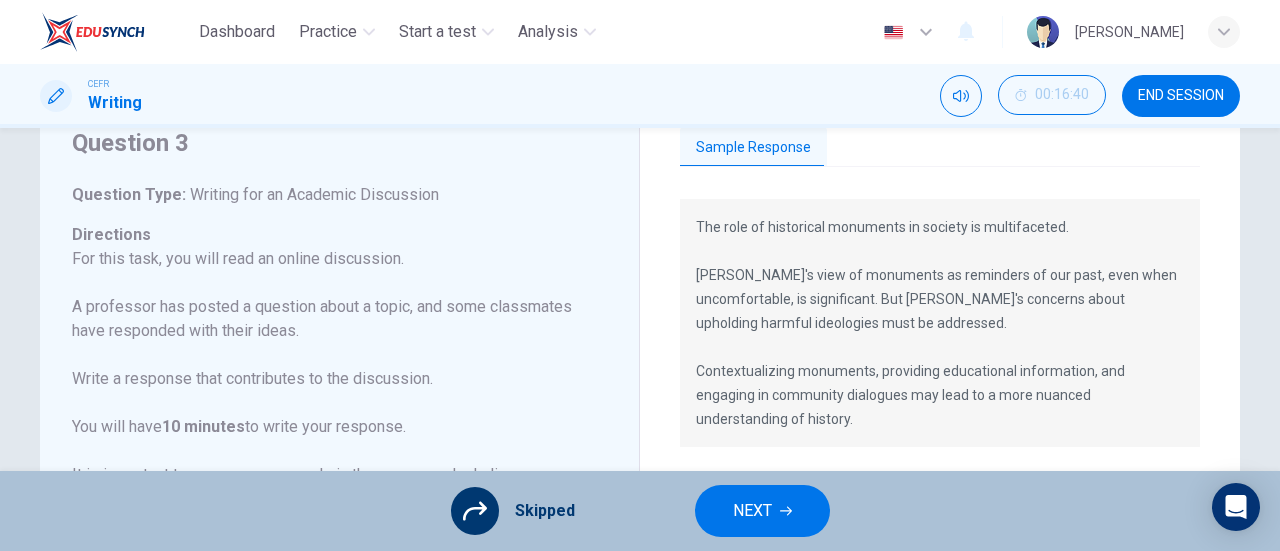 scroll, scrollTop: 94, scrollLeft: 0, axis: vertical 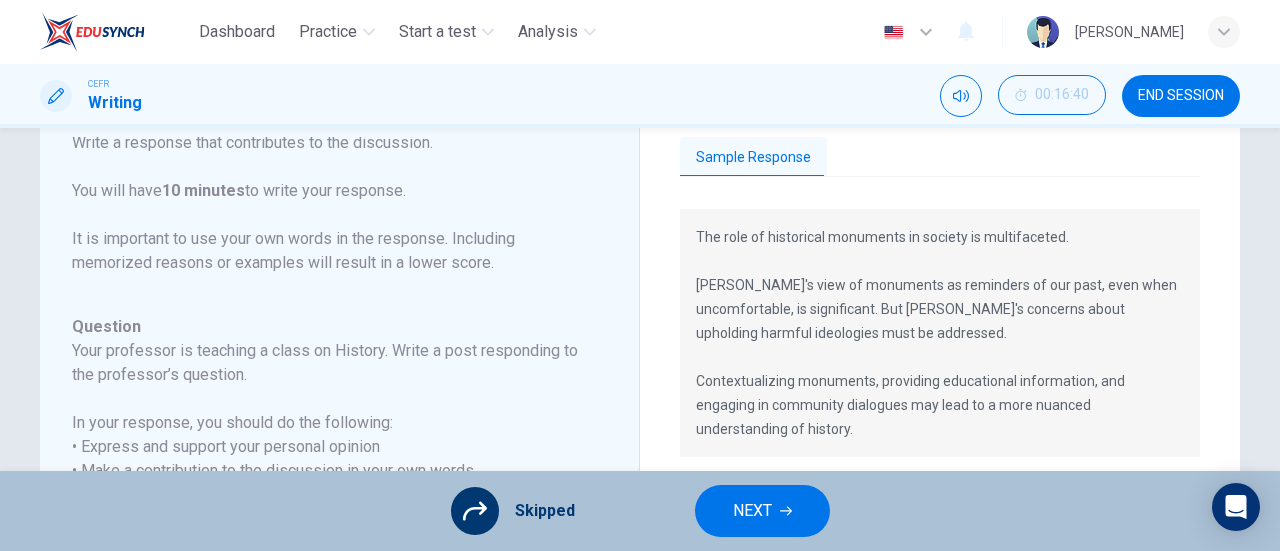 drag, startPoint x: 1198, startPoint y: 413, endPoint x: 721, endPoint y: 253, distance: 503.11926 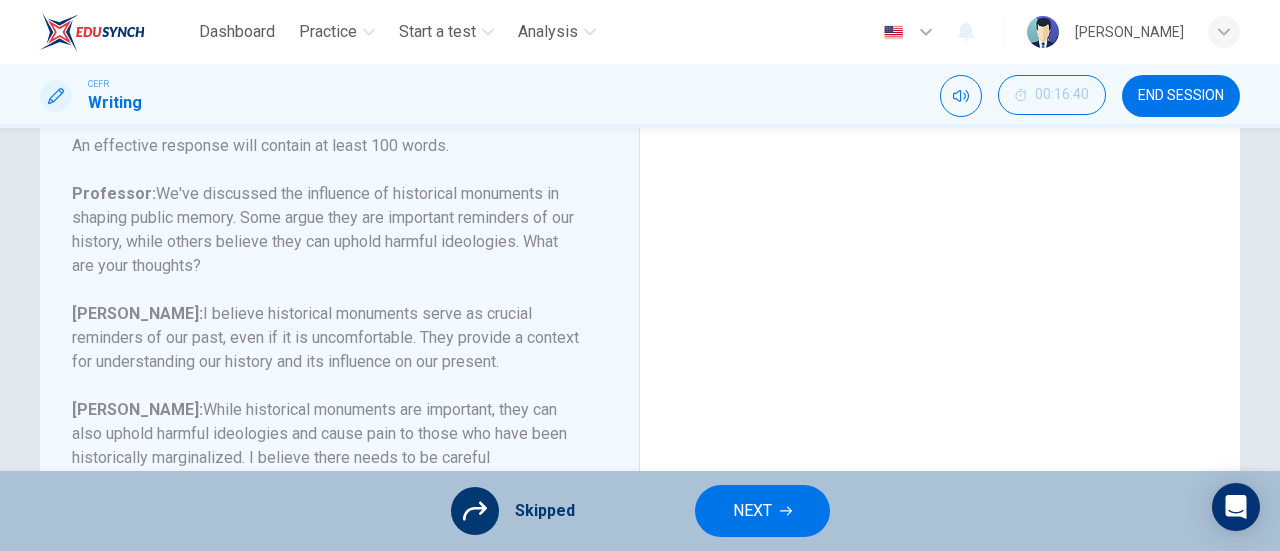 scroll, scrollTop: 490, scrollLeft: 0, axis: vertical 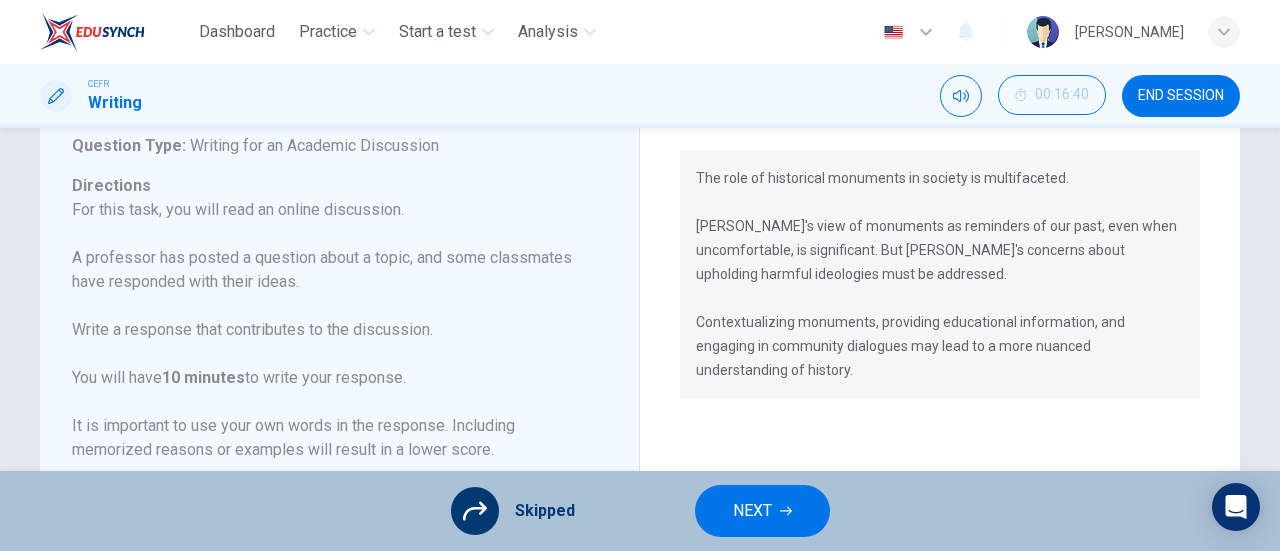 click on "Skipped NEXT" at bounding box center (640, 511) 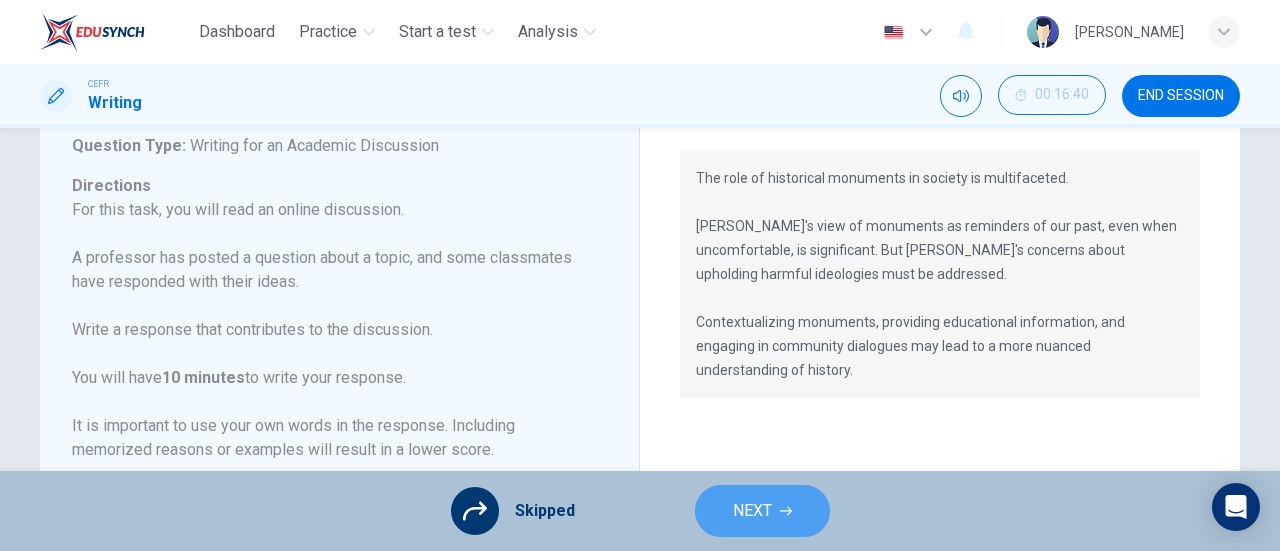 click on "NEXT" at bounding box center [762, 511] 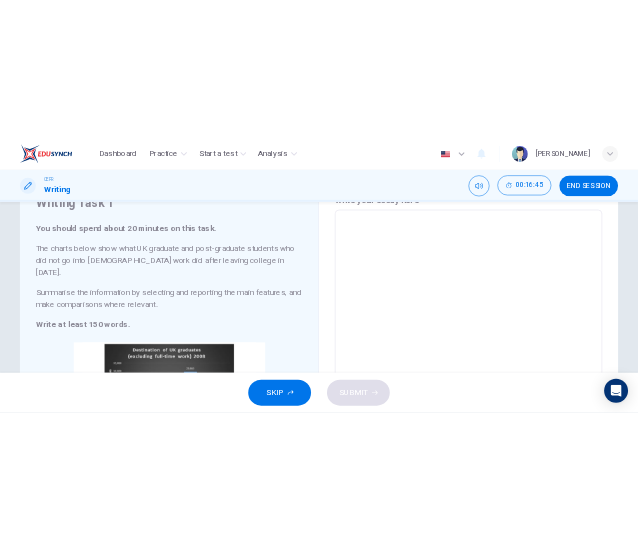 scroll, scrollTop: 92, scrollLeft: 0, axis: vertical 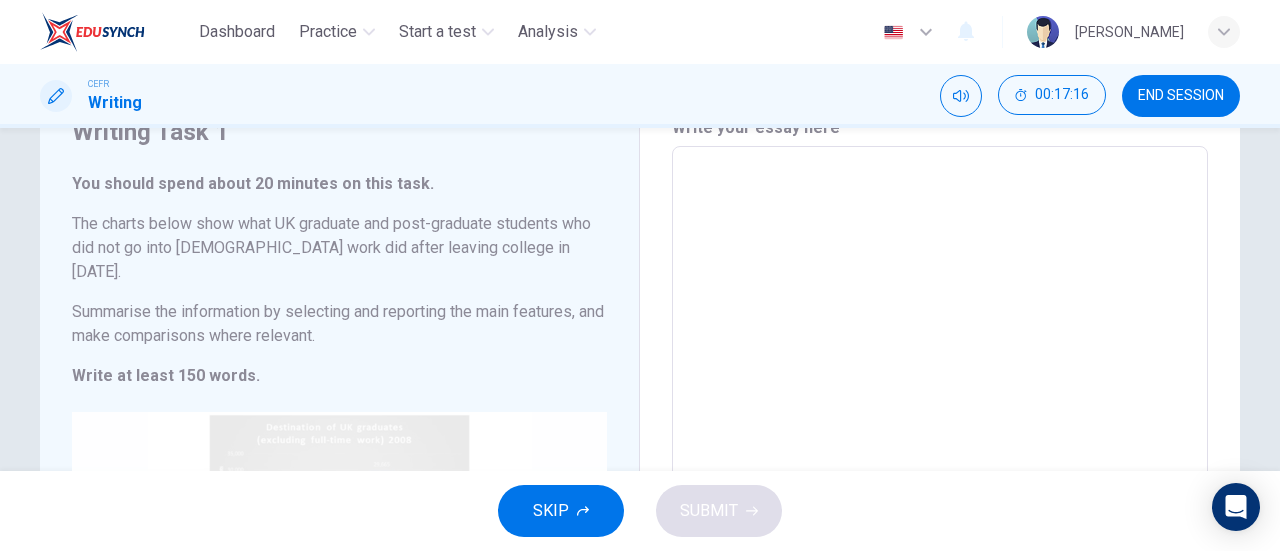 click on "Click to Zoom" at bounding box center [339, 602] 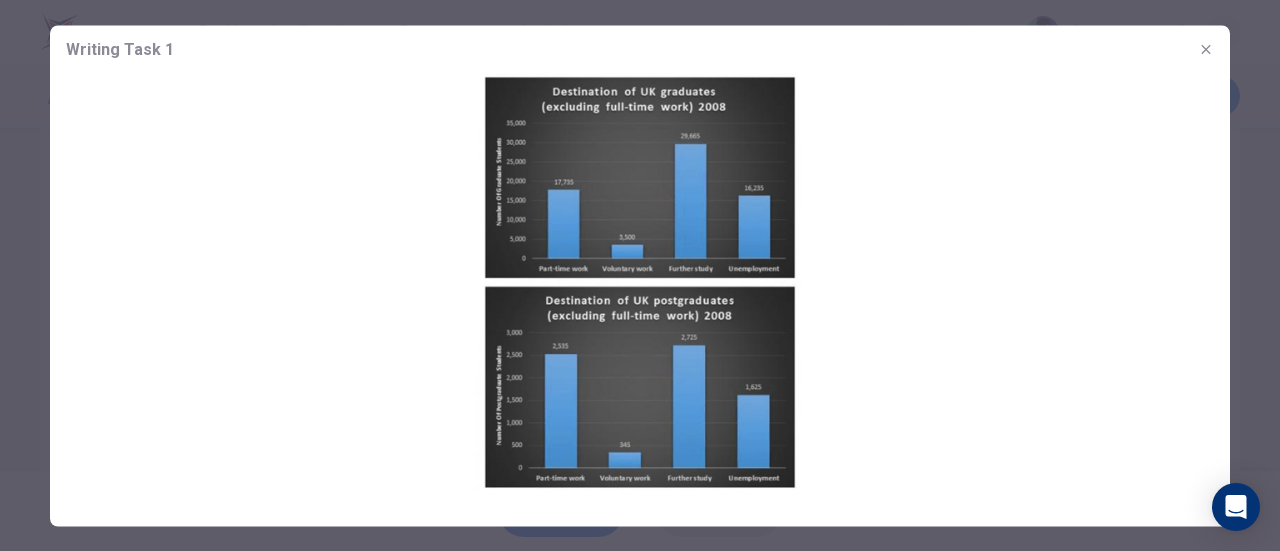 click 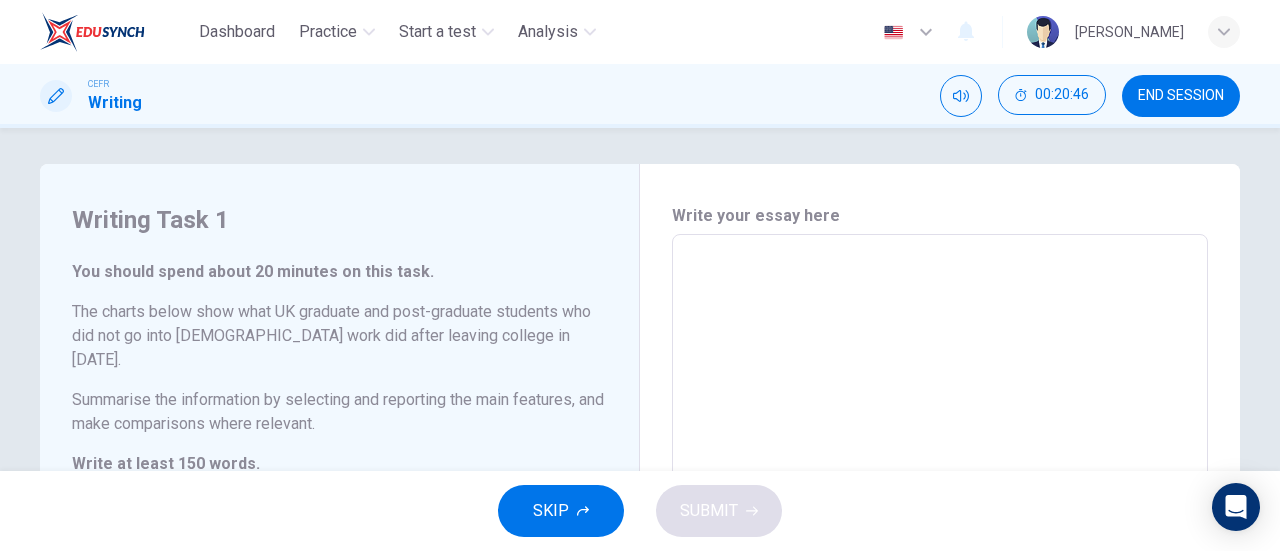 scroll, scrollTop: 0, scrollLeft: 0, axis: both 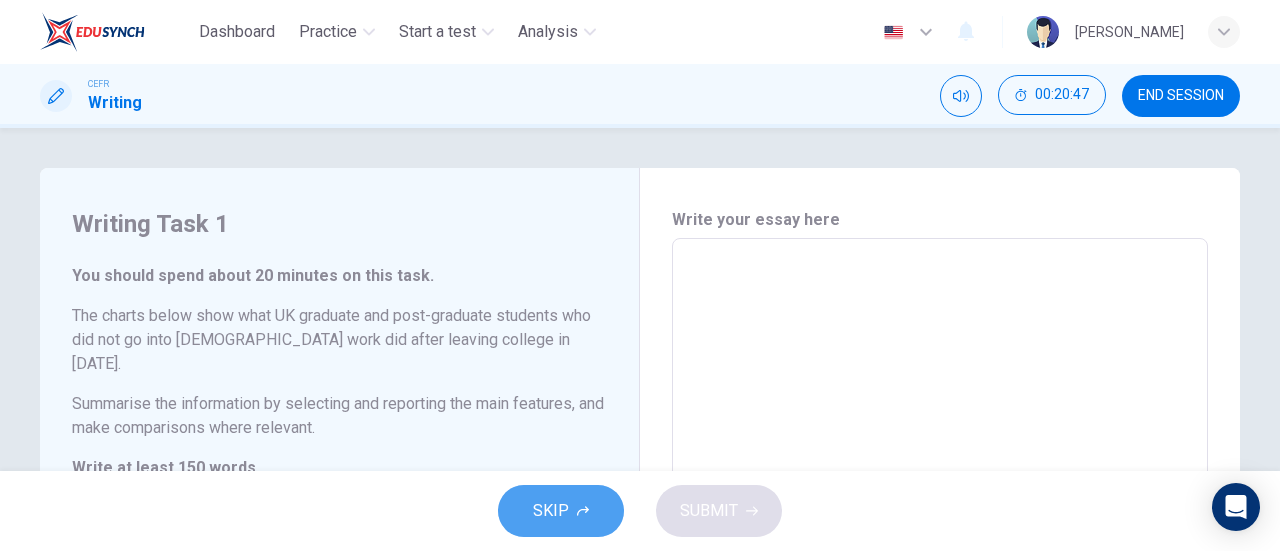 click on "SKIP" at bounding box center (551, 511) 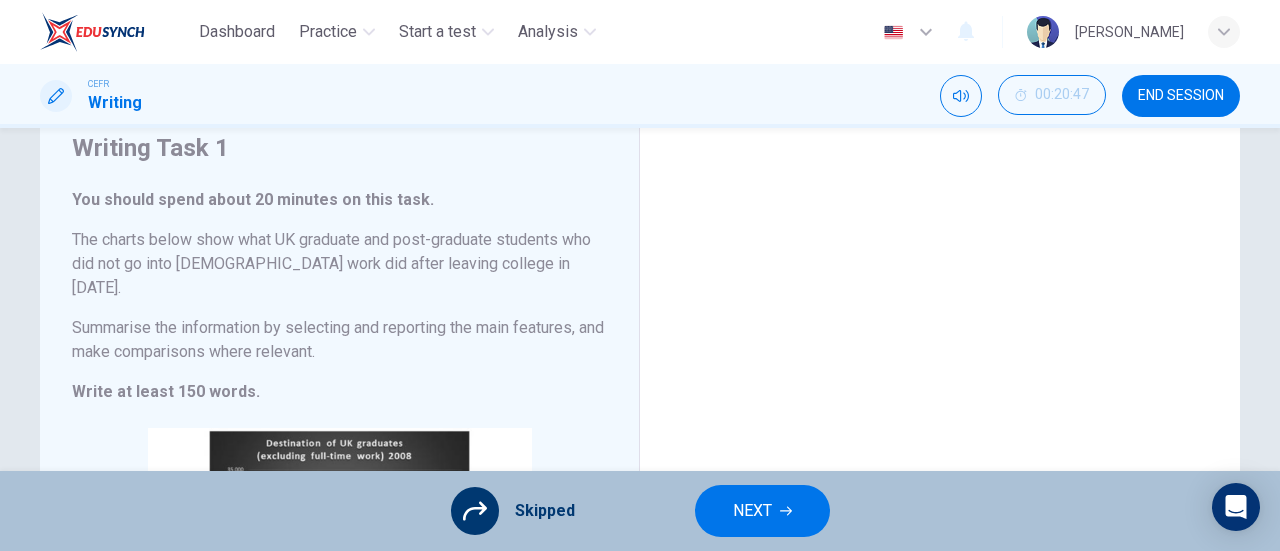 scroll, scrollTop: 0, scrollLeft: 0, axis: both 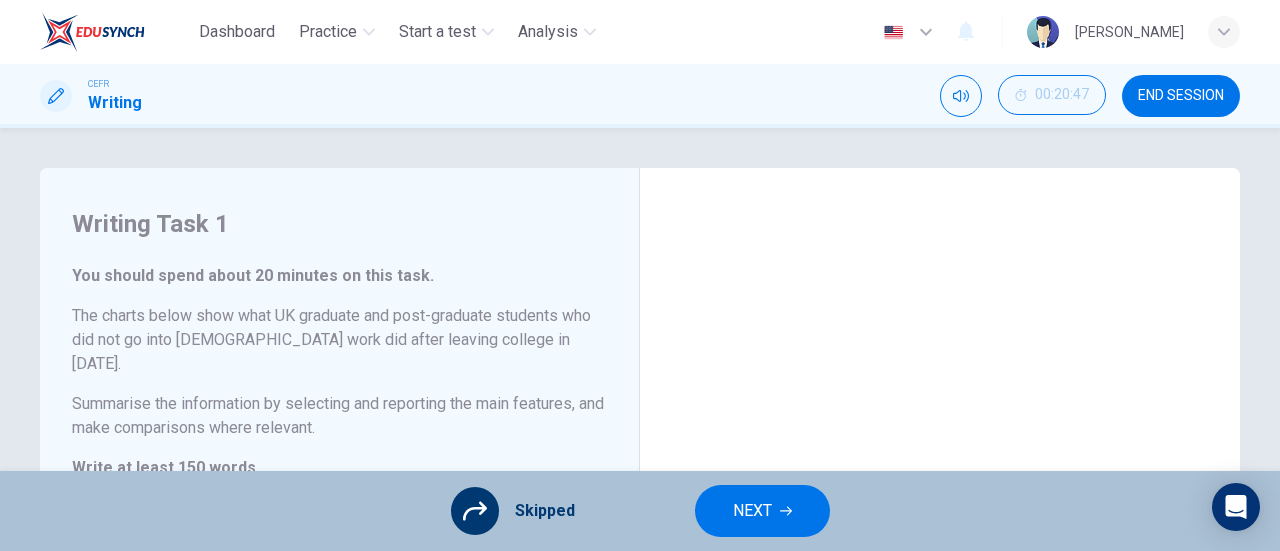 click at bounding box center [940, 526] 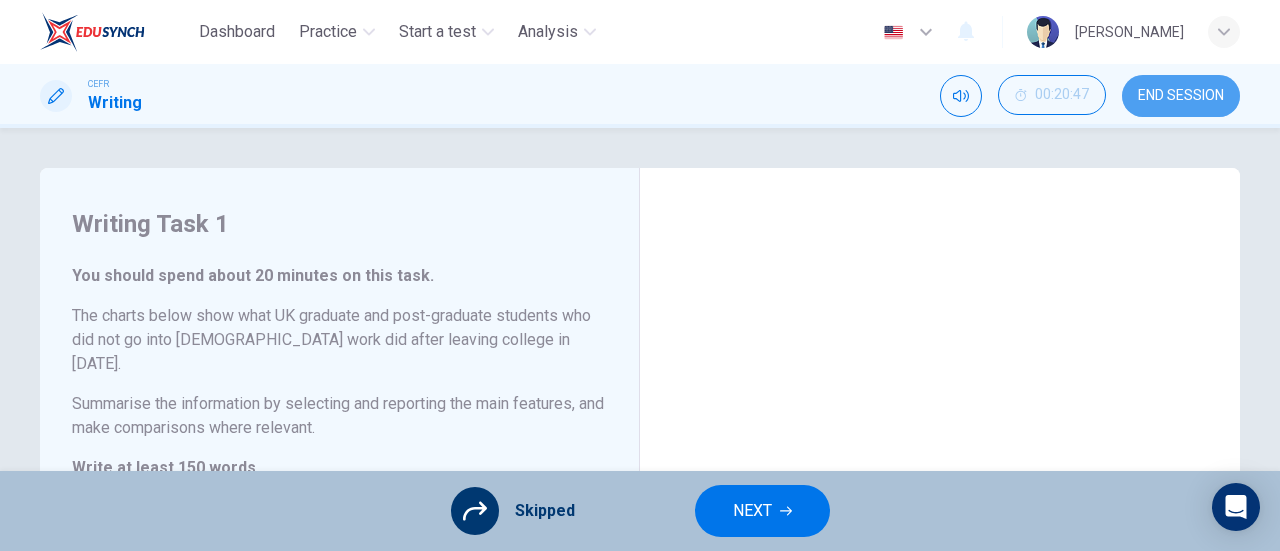 click on "END SESSION" at bounding box center [1181, 96] 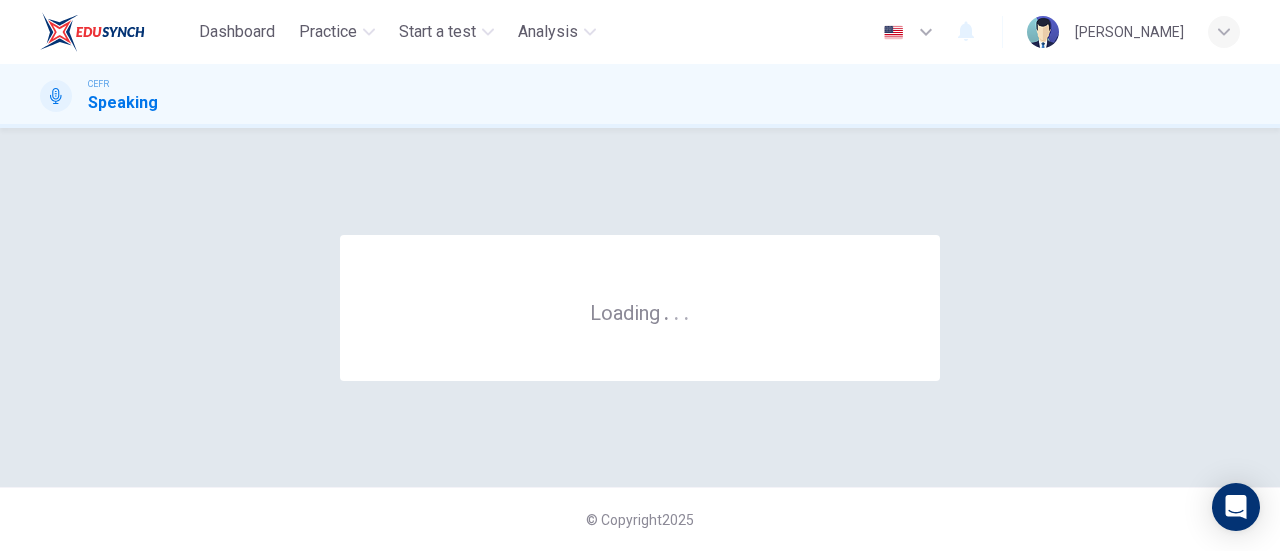 scroll, scrollTop: 0, scrollLeft: 0, axis: both 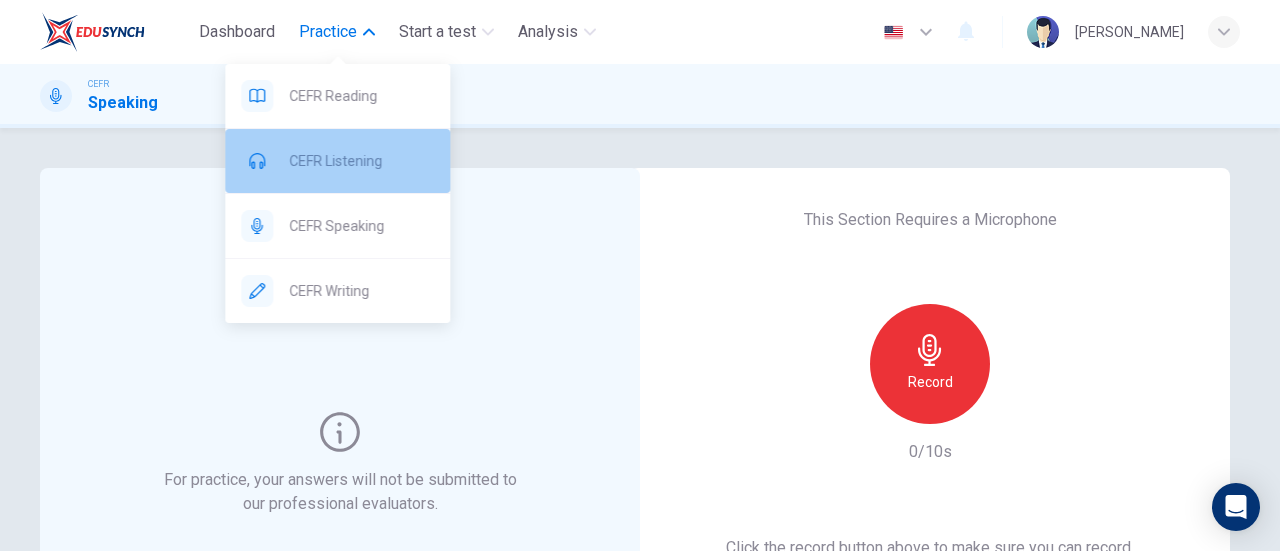 click on "CEFR Listening" at bounding box center (361, 161) 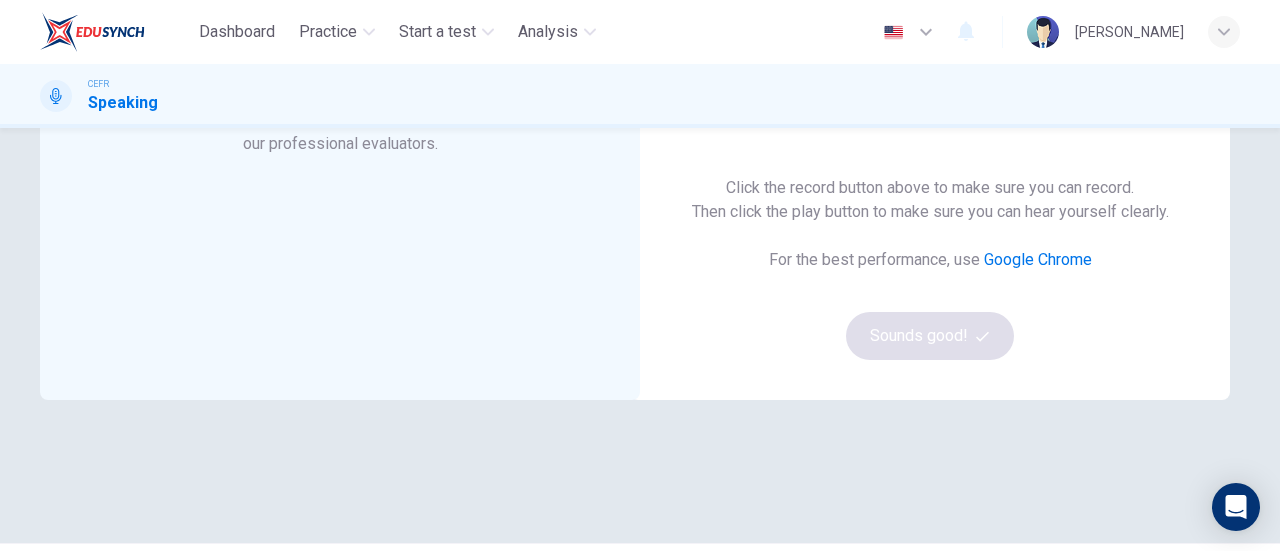 scroll, scrollTop: 0, scrollLeft: 0, axis: both 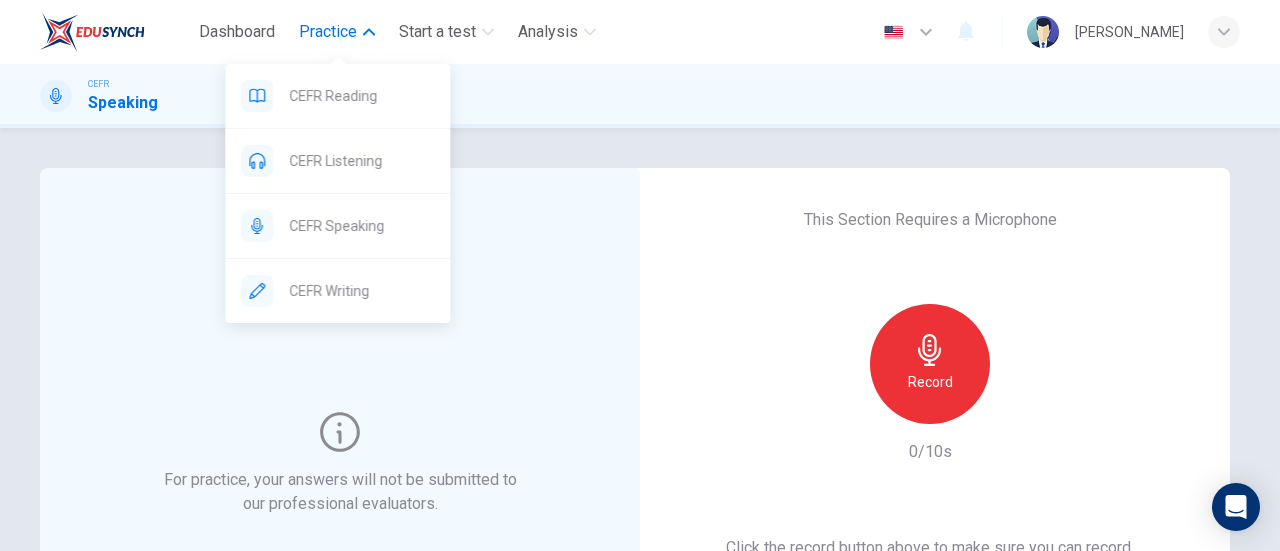 click on "Practice" at bounding box center [328, 32] 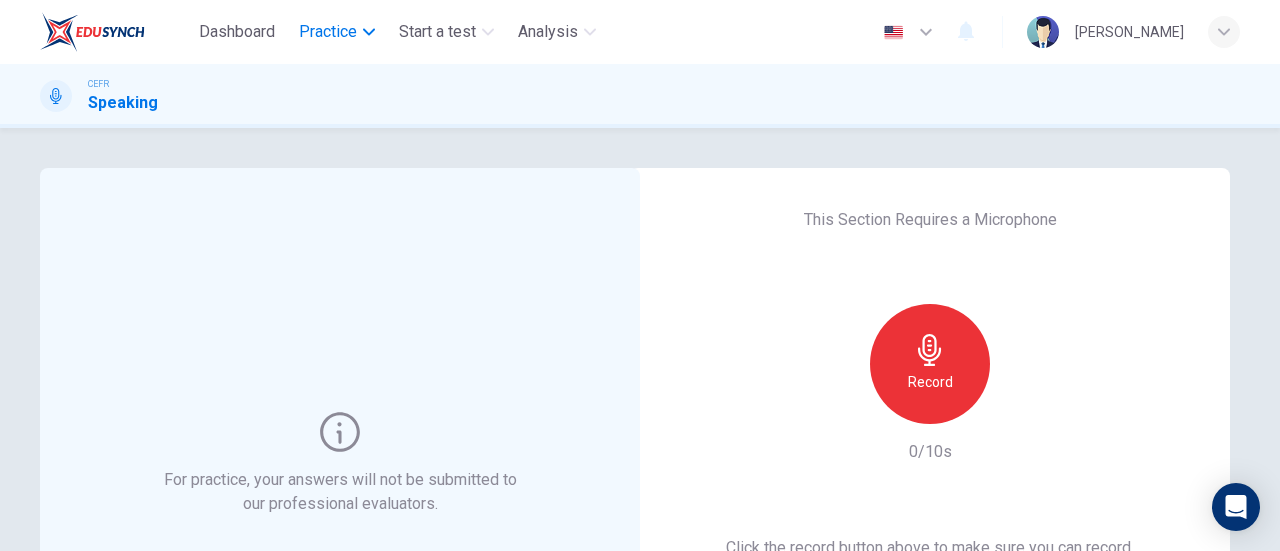 click on "Practice" at bounding box center (328, 32) 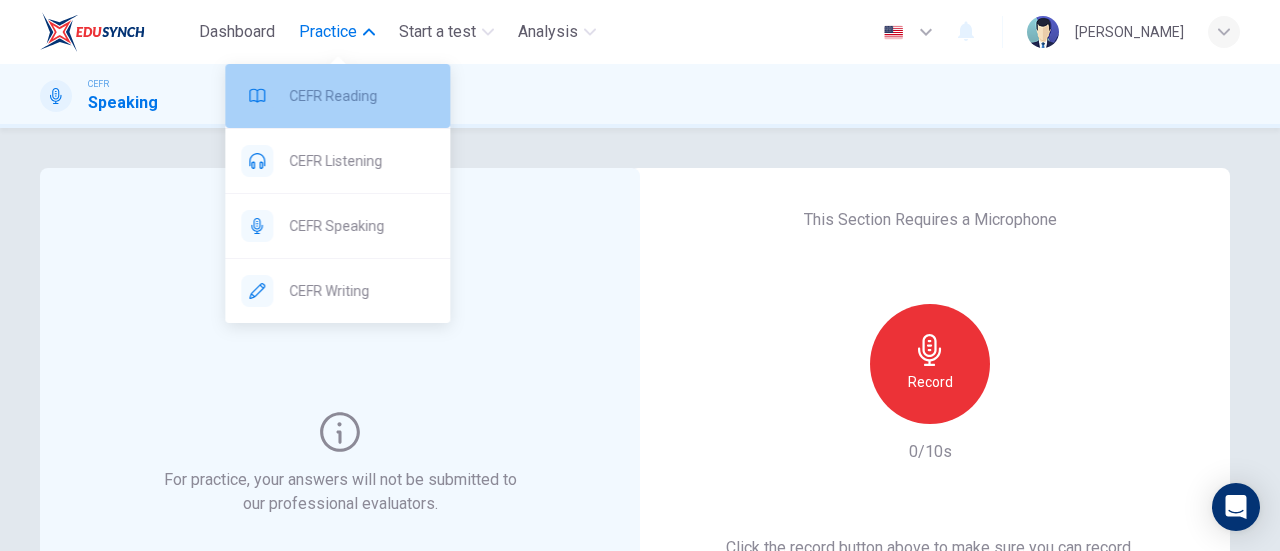 click on "CEFR Reading" at bounding box center (361, 96) 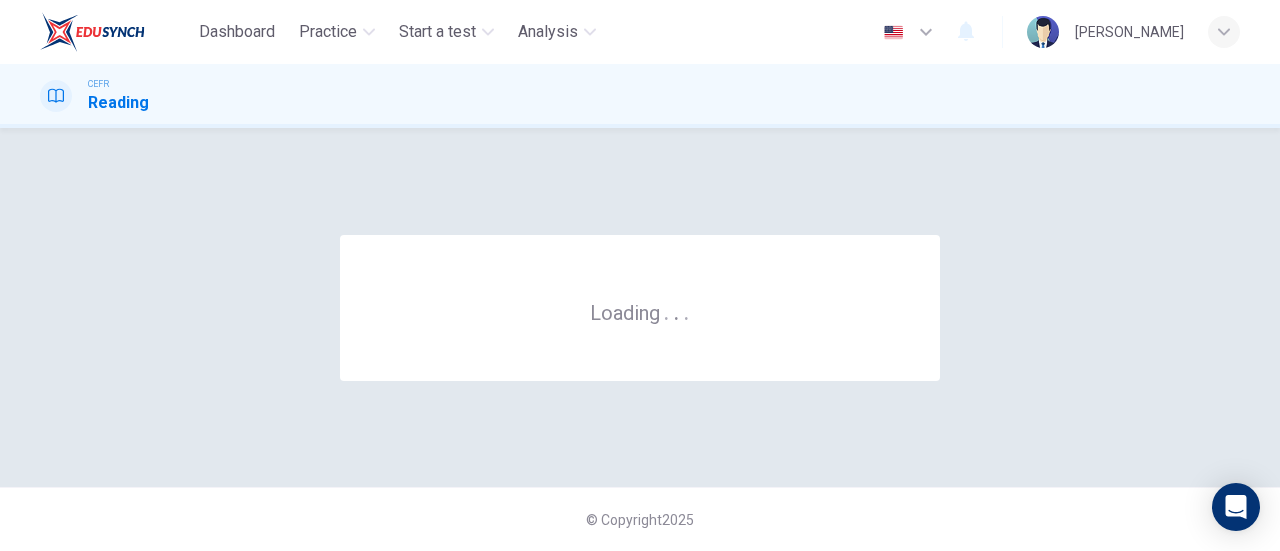 scroll, scrollTop: 0, scrollLeft: 0, axis: both 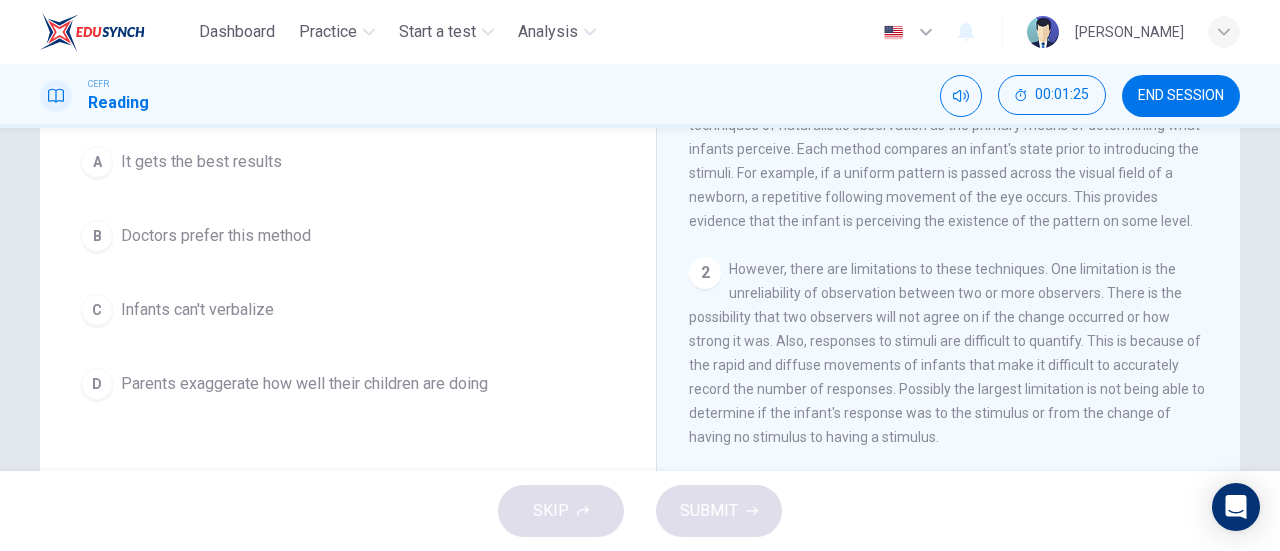 click on "C Infants can't verbalize" at bounding box center [348, 310] 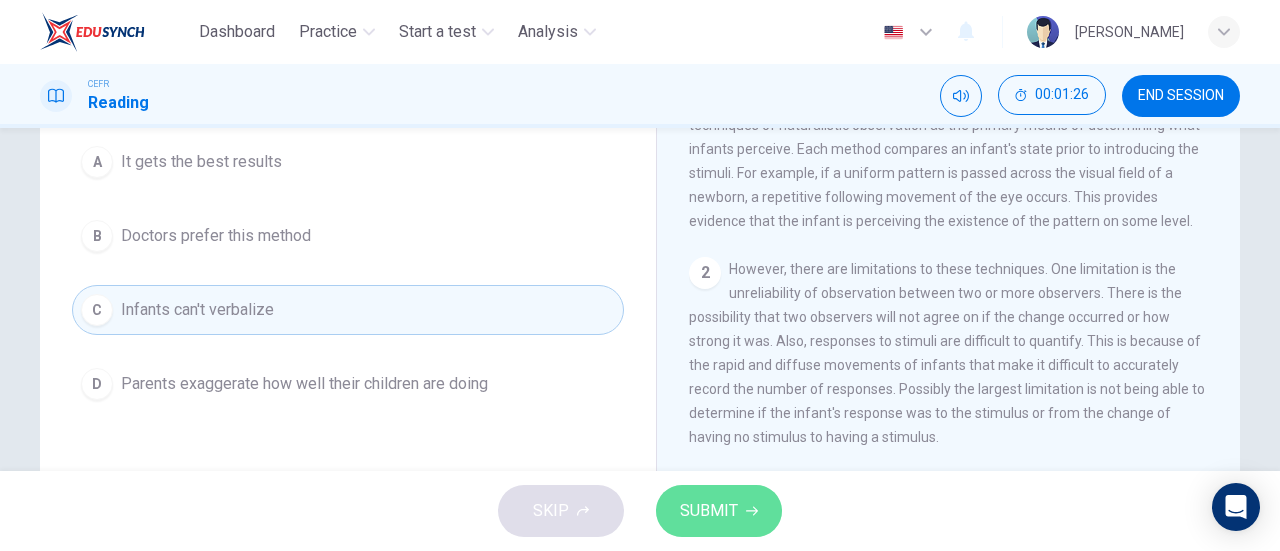 click on "SUBMIT" at bounding box center [719, 511] 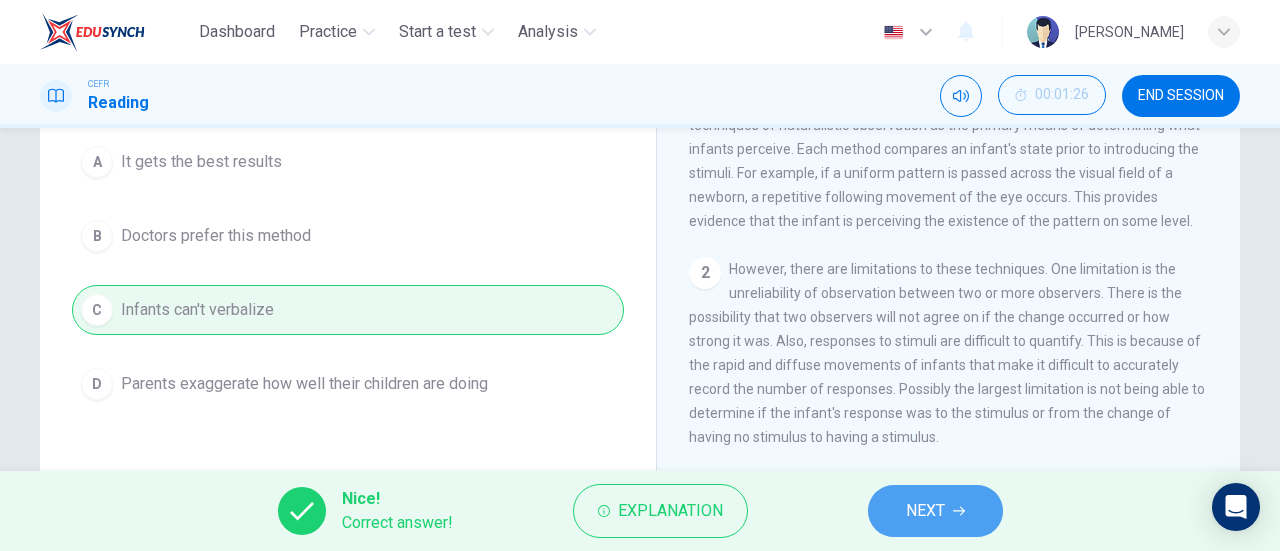 click on "NEXT" at bounding box center (925, 511) 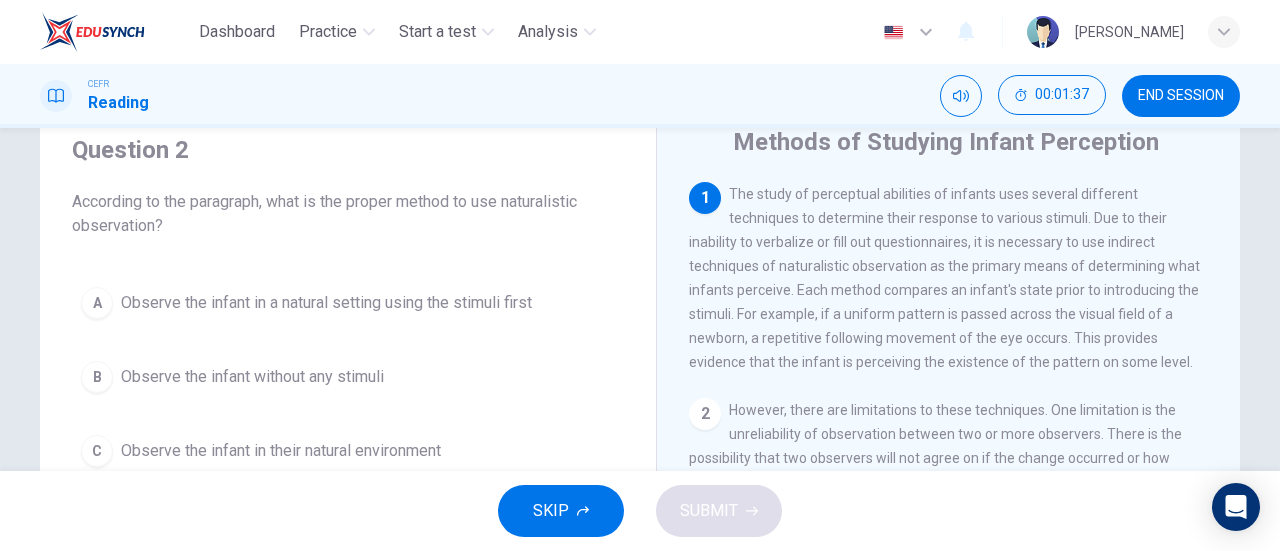 scroll, scrollTop: 73, scrollLeft: 0, axis: vertical 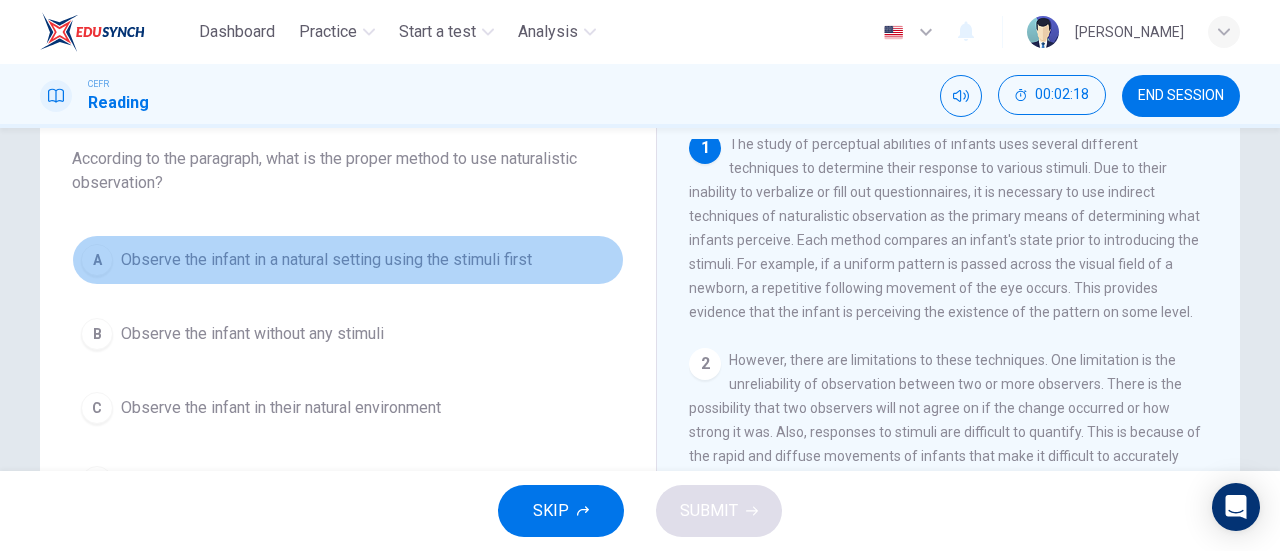 click on "A Observe the infant in a natural setting using the stimuli first" at bounding box center [348, 260] 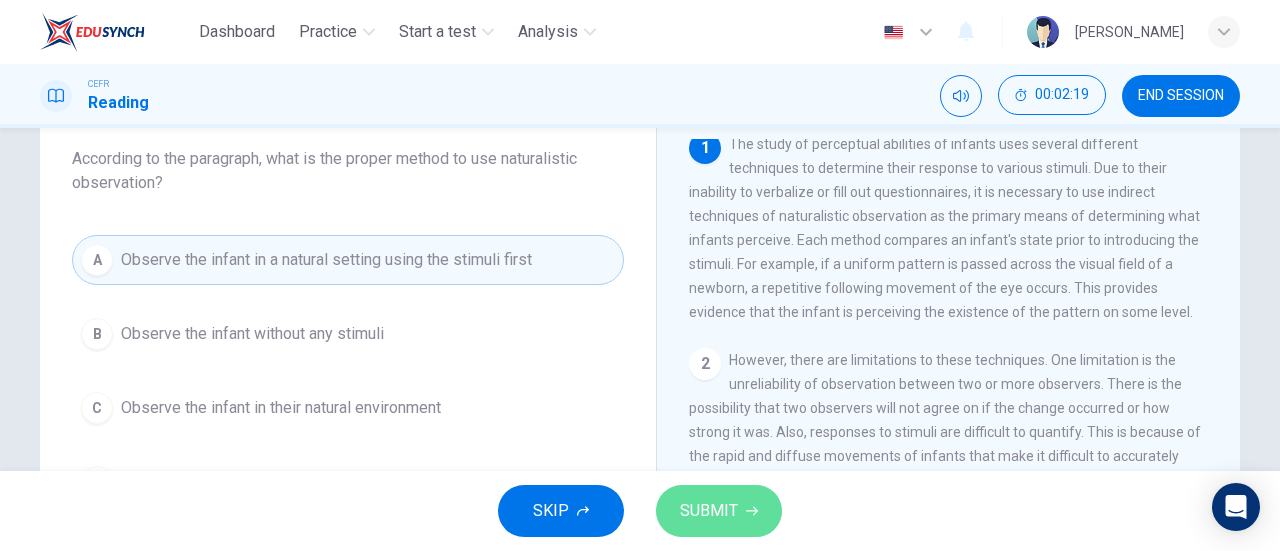 click 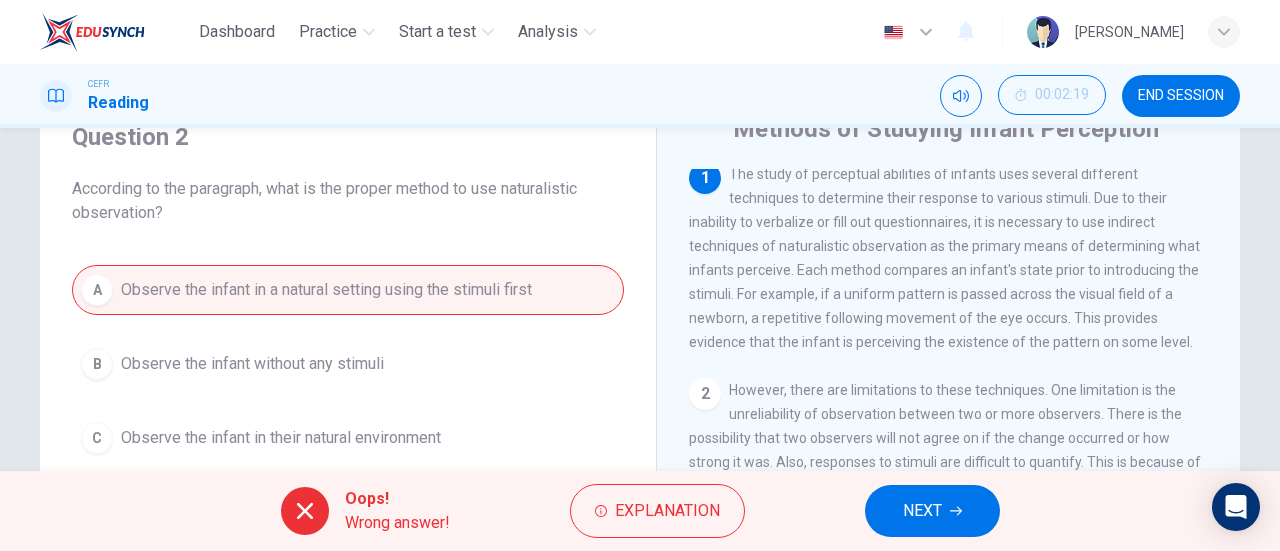 scroll, scrollTop: 87, scrollLeft: 0, axis: vertical 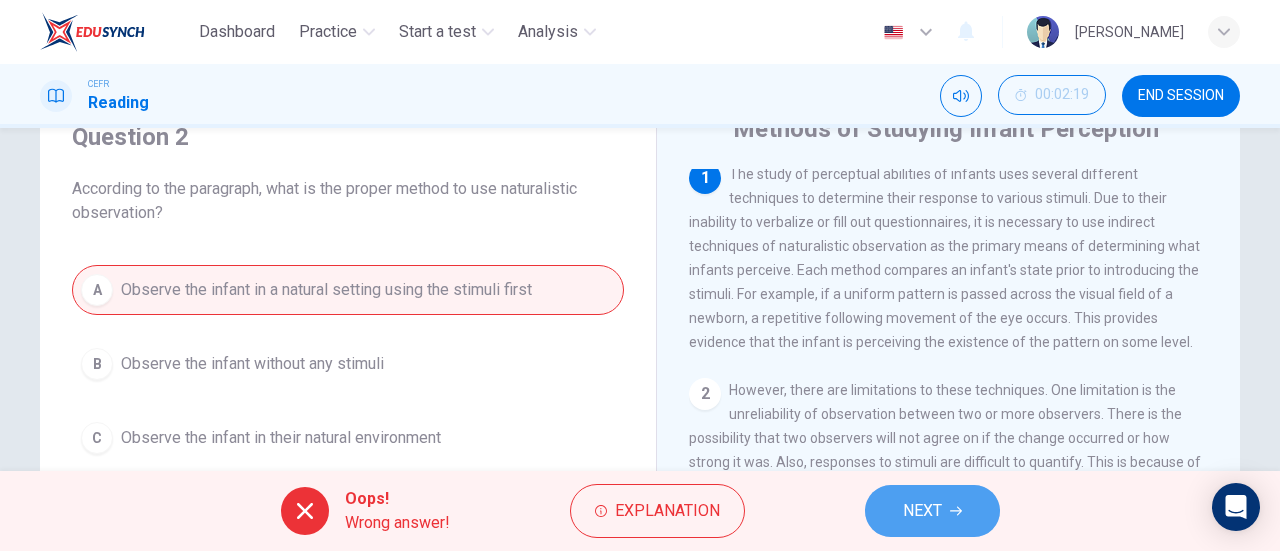 click on "NEXT" at bounding box center [932, 511] 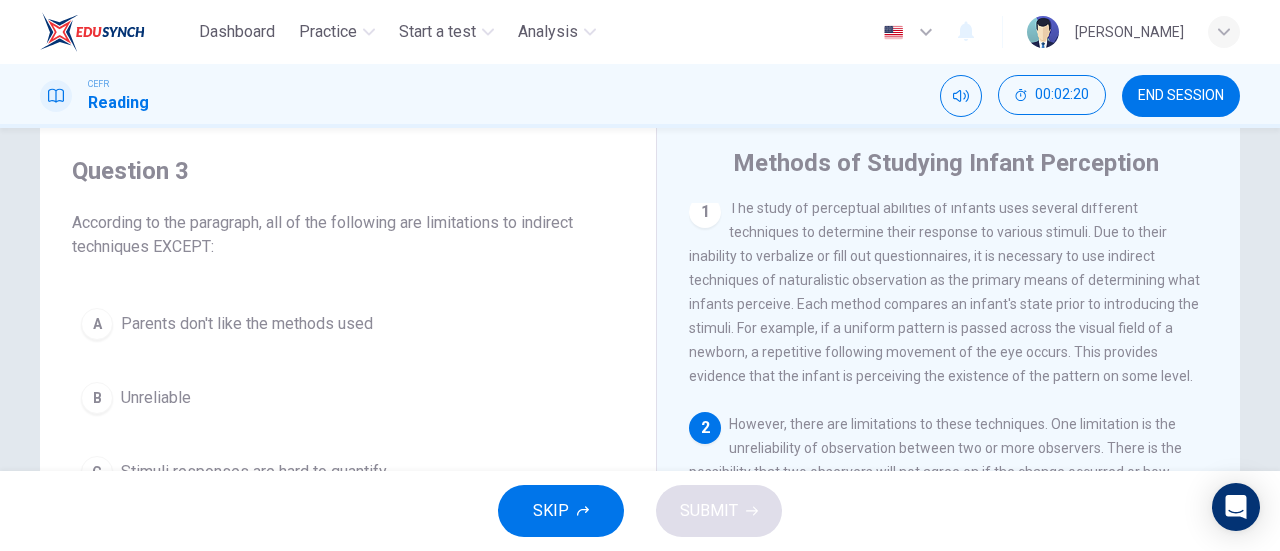 scroll, scrollTop: 51, scrollLeft: 0, axis: vertical 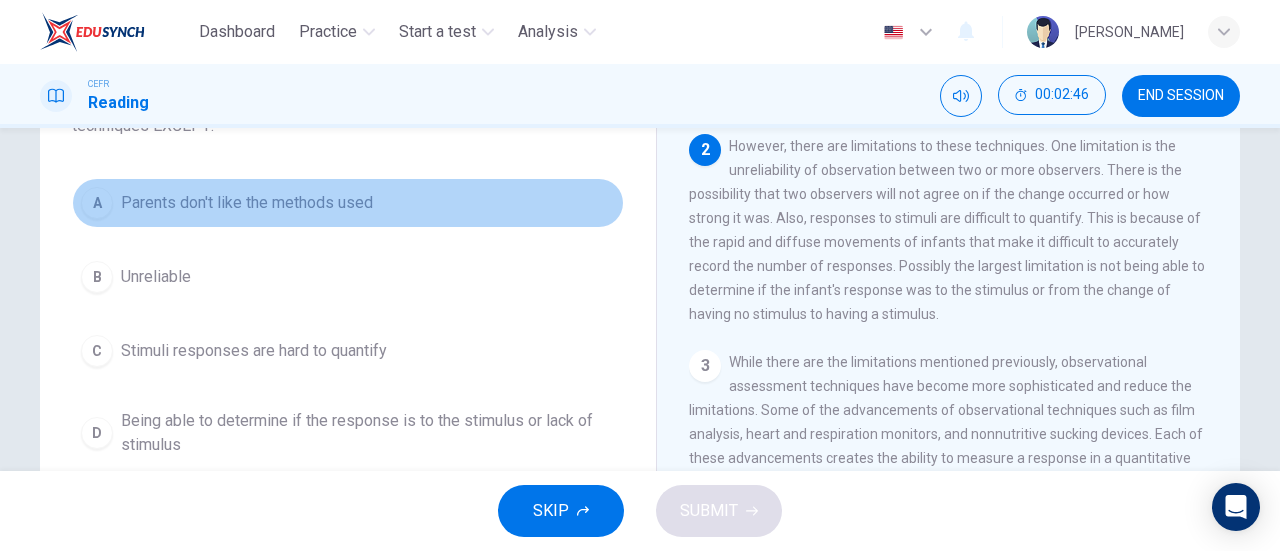 click on "A Parents don't like the methods used" at bounding box center (348, 203) 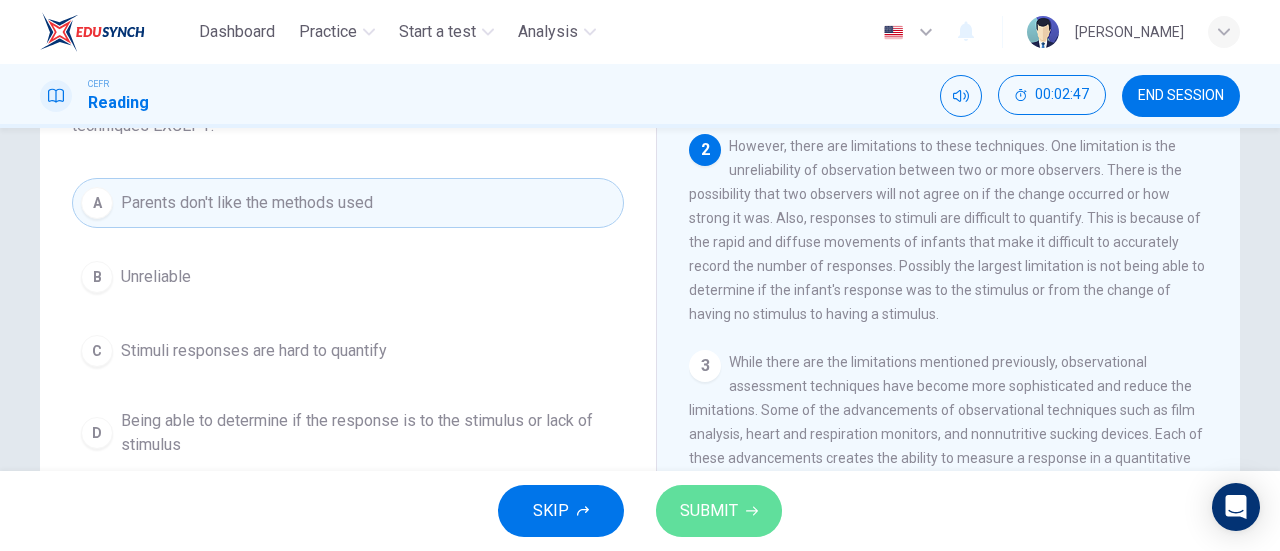 click on "SUBMIT" at bounding box center [719, 511] 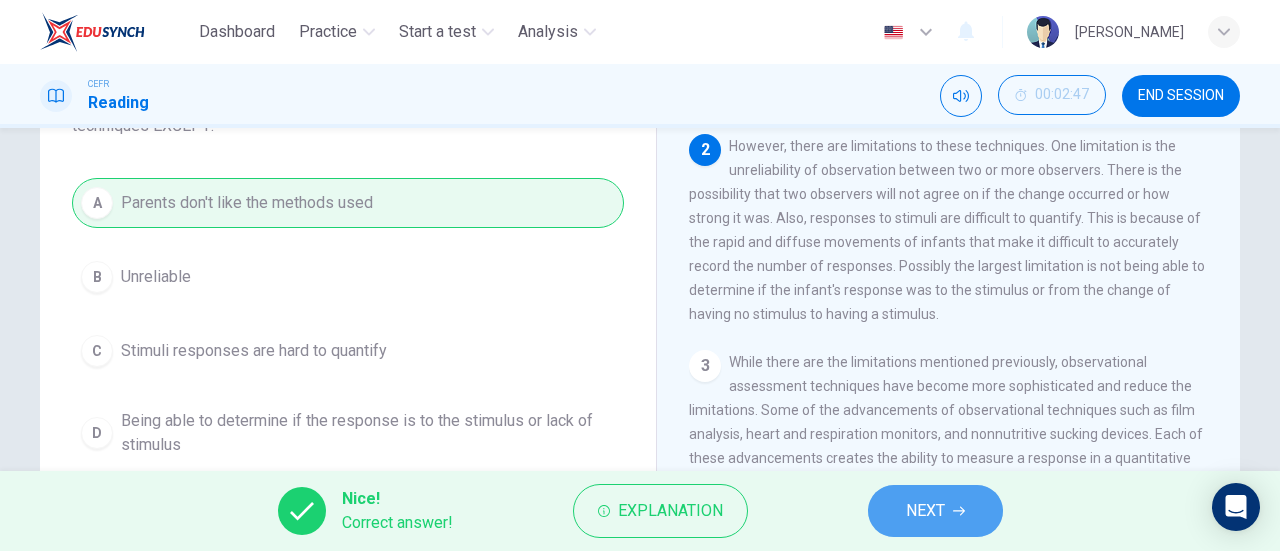 click on "NEXT" at bounding box center [935, 511] 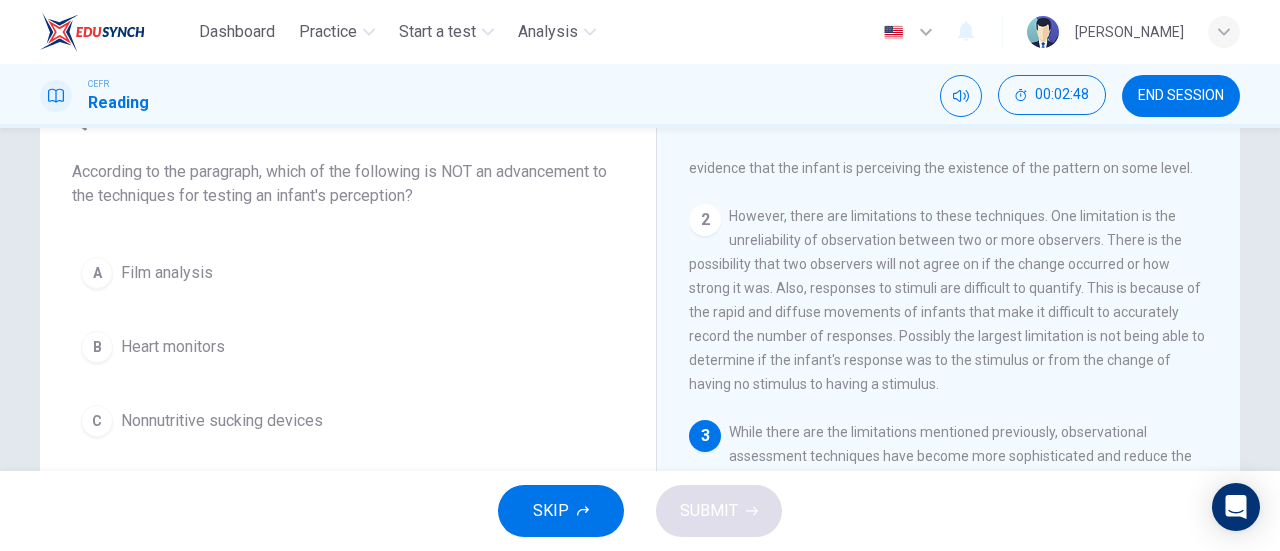 scroll, scrollTop: 103, scrollLeft: 0, axis: vertical 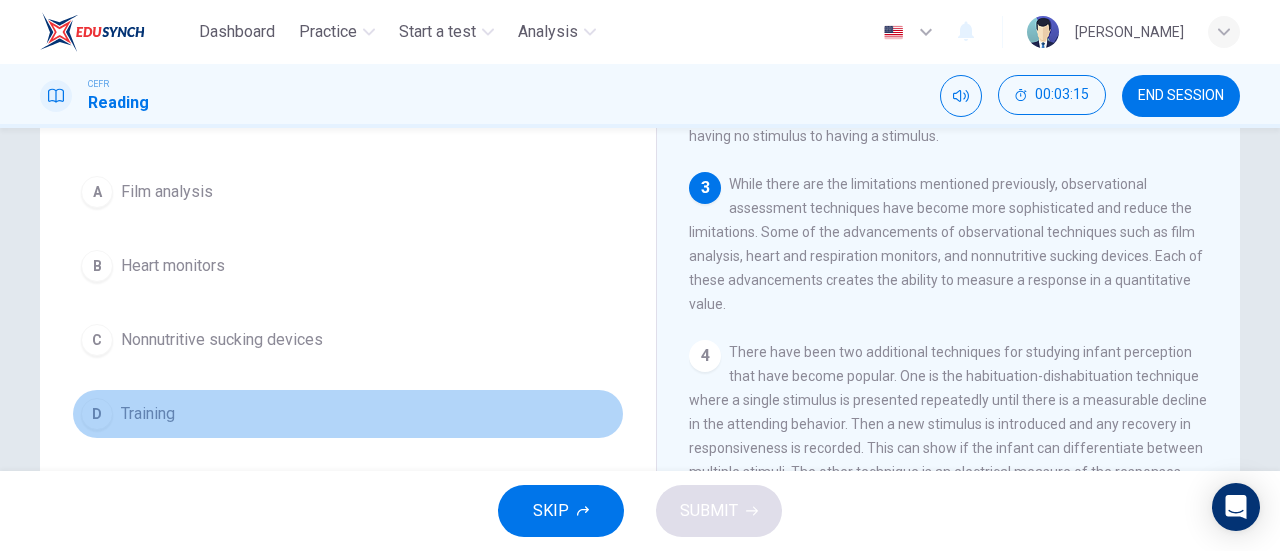 click on "D Training" at bounding box center (348, 414) 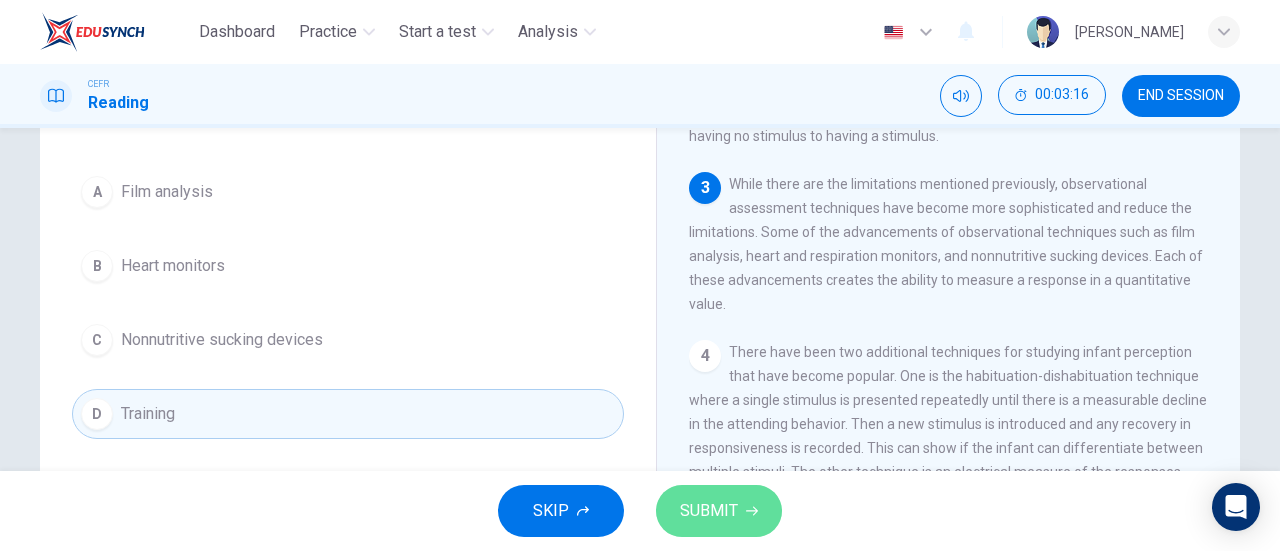 click on "SUBMIT" at bounding box center (719, 511) 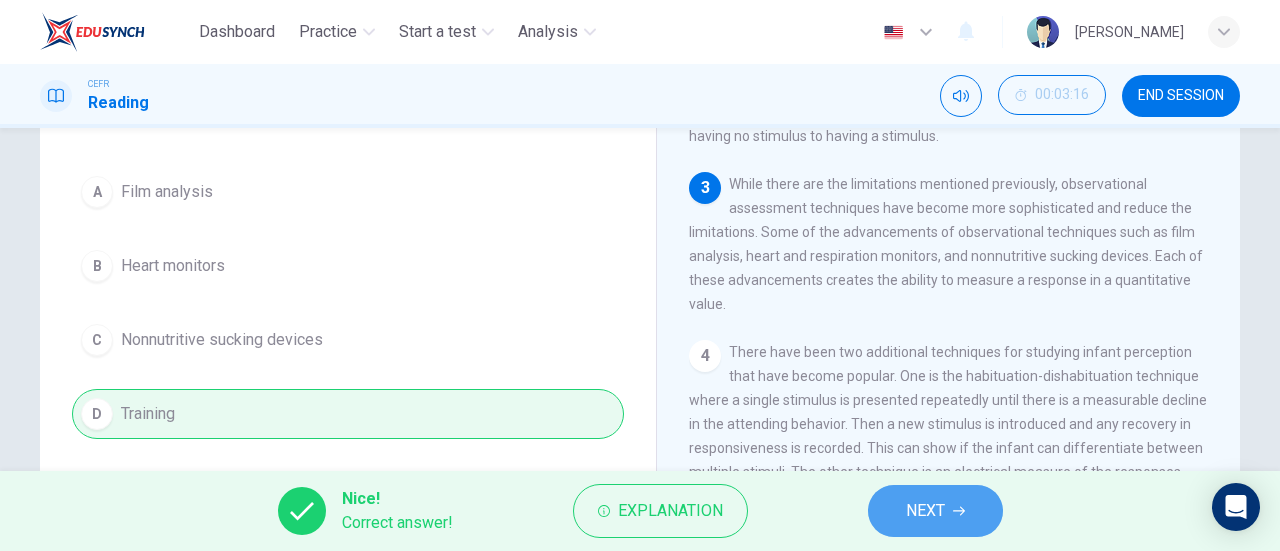 click on "NEXT" at bounding box center (935, 511) 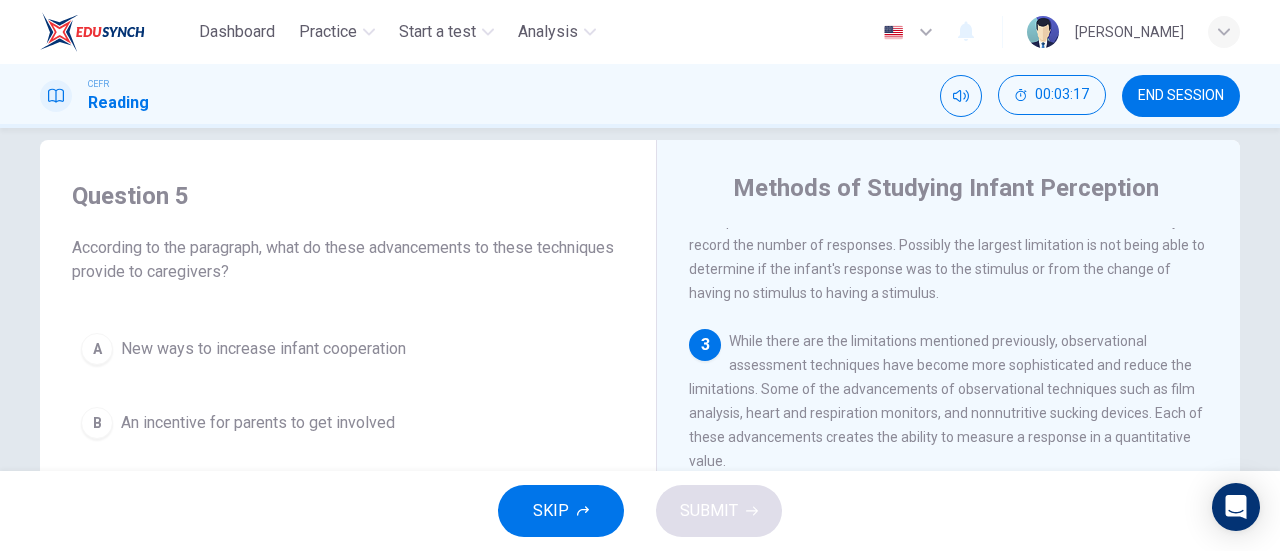 scroll, scrollTop: 19, scrollLeft: 0, axis: vertical 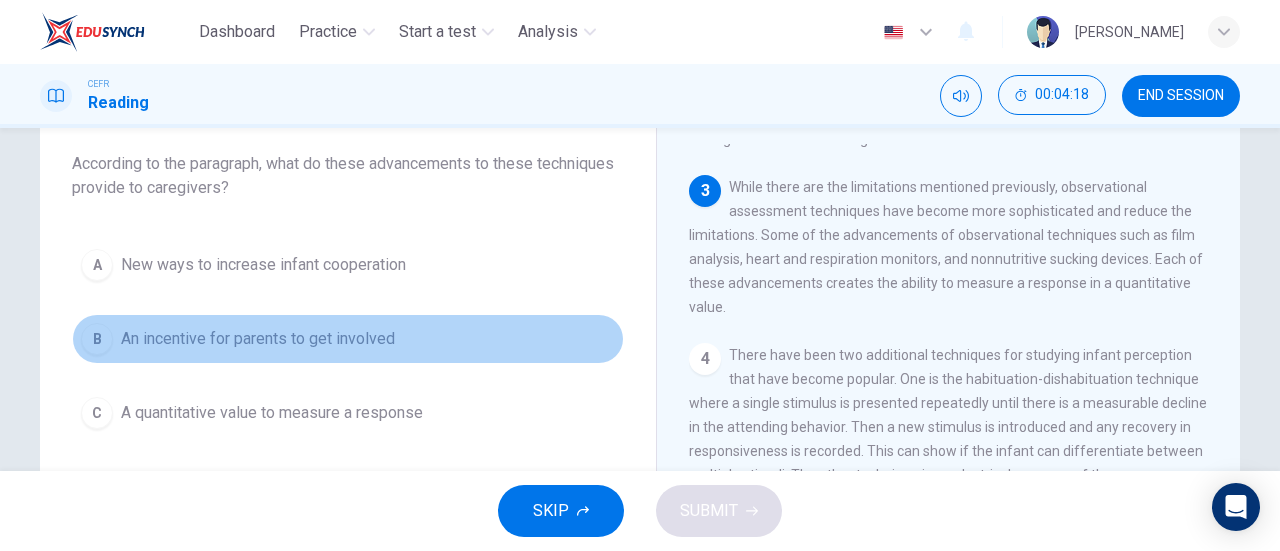 click on "B An incentive for parents to get involved" at bounding box center (348, 339) 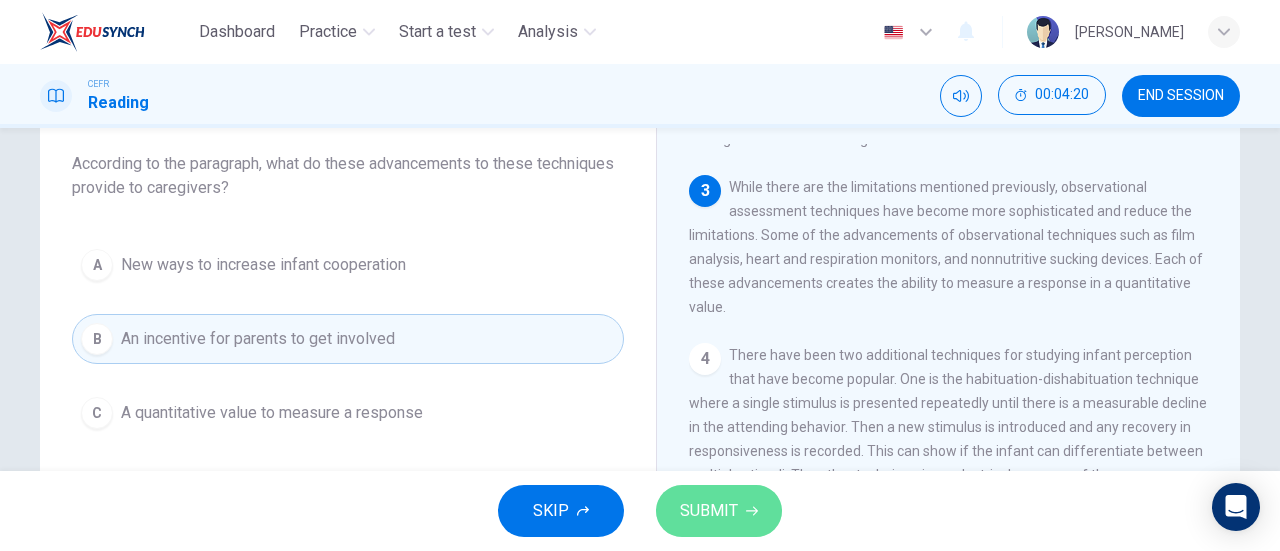 click on "SUBMIT" at bounding box center [719, 511] 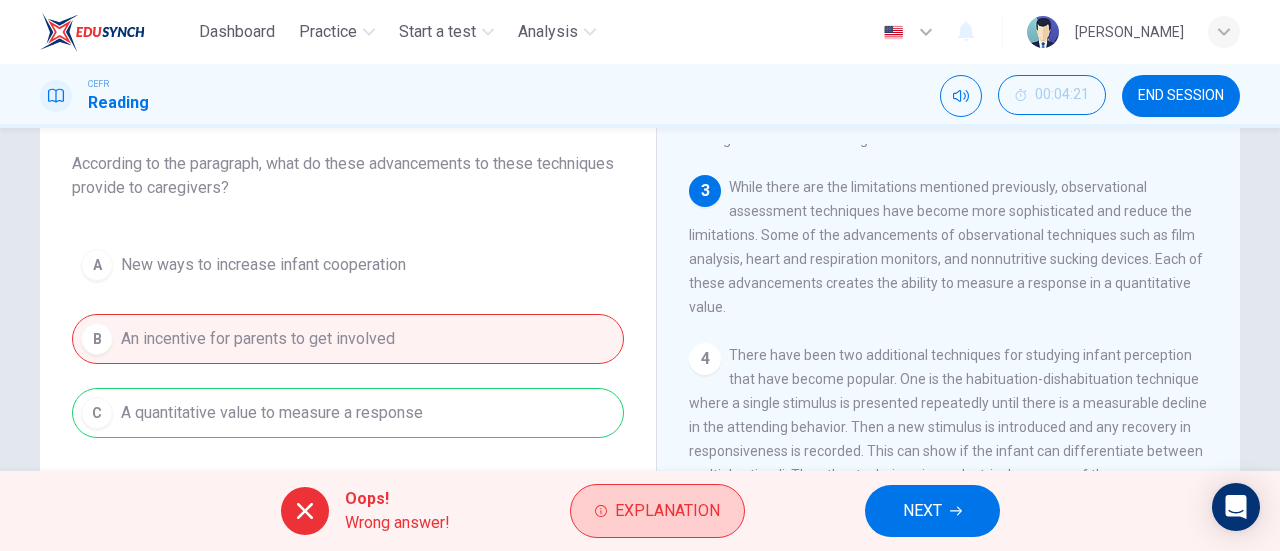 drag, startPoint x: 674, startPoint y: 475, endPoint x: 708, endPoint y: 513, distance: 50.990196 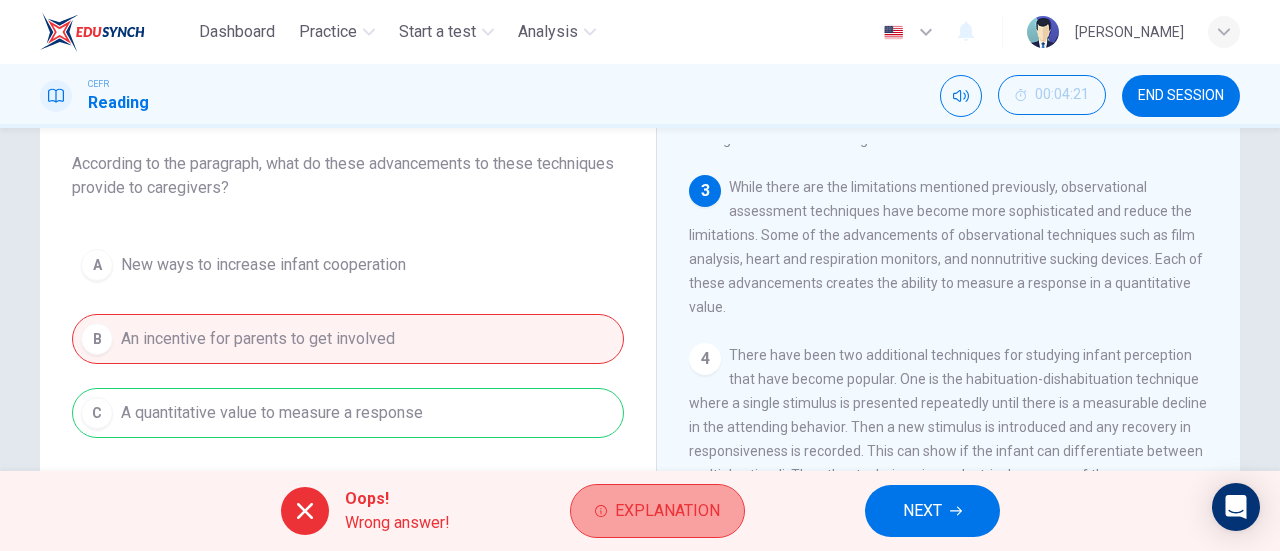 click on "Explanation" at bounding box center (667, 511) 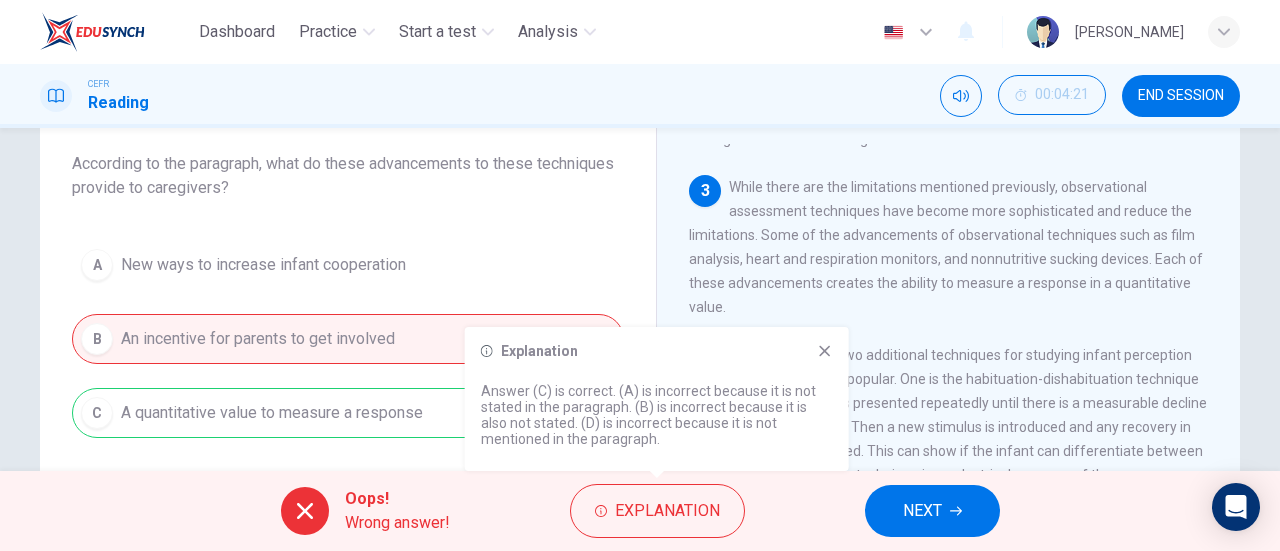 click on "Explanation Answer (C) is correct. (A) is incorrect because it is not stated in the paragraph. (B) is incorrect because it is also not stated. (D) is incorrect because it is not mentioned in the paragraph." at bounding box center [657, 399] 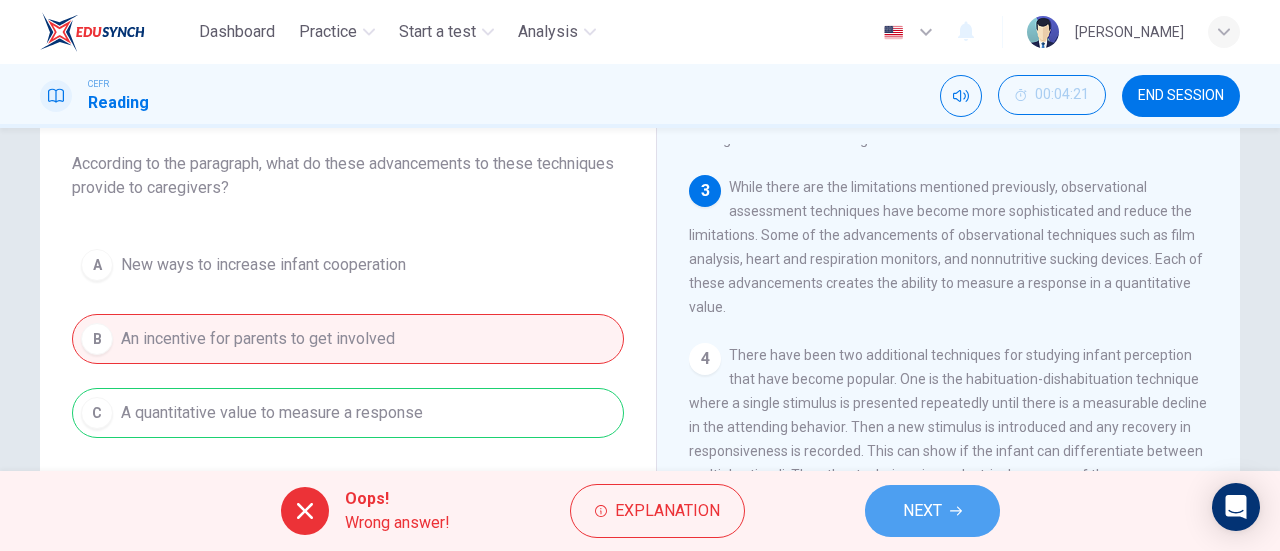 click on "NEXT" at bounding box center (932, 511) 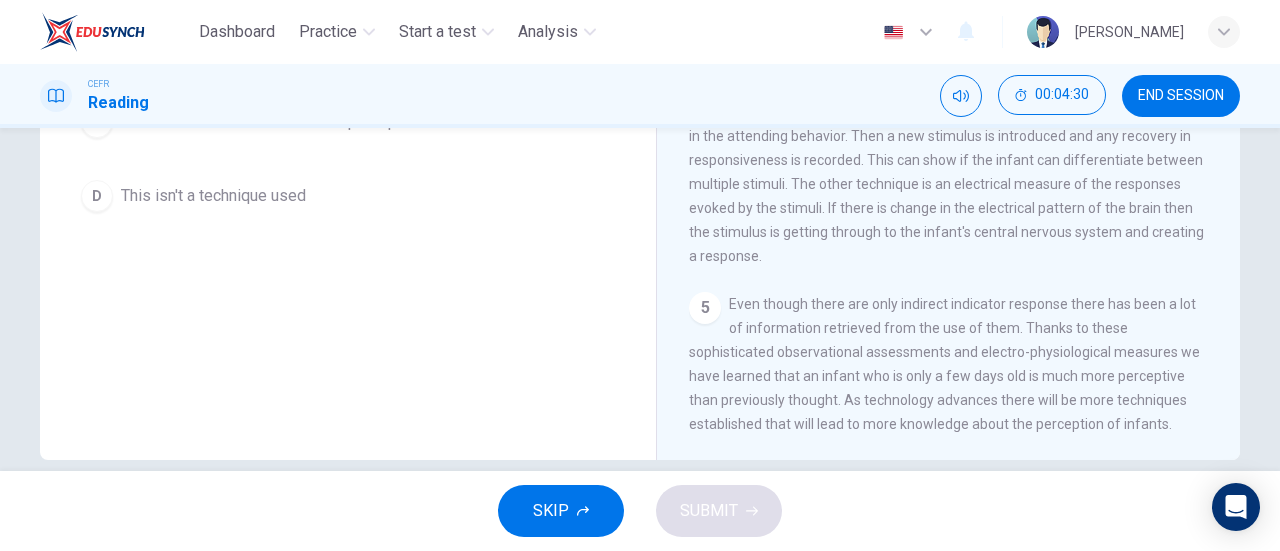 scroll, scrollTop: 432, scrollLeft: 0, axis: vertical 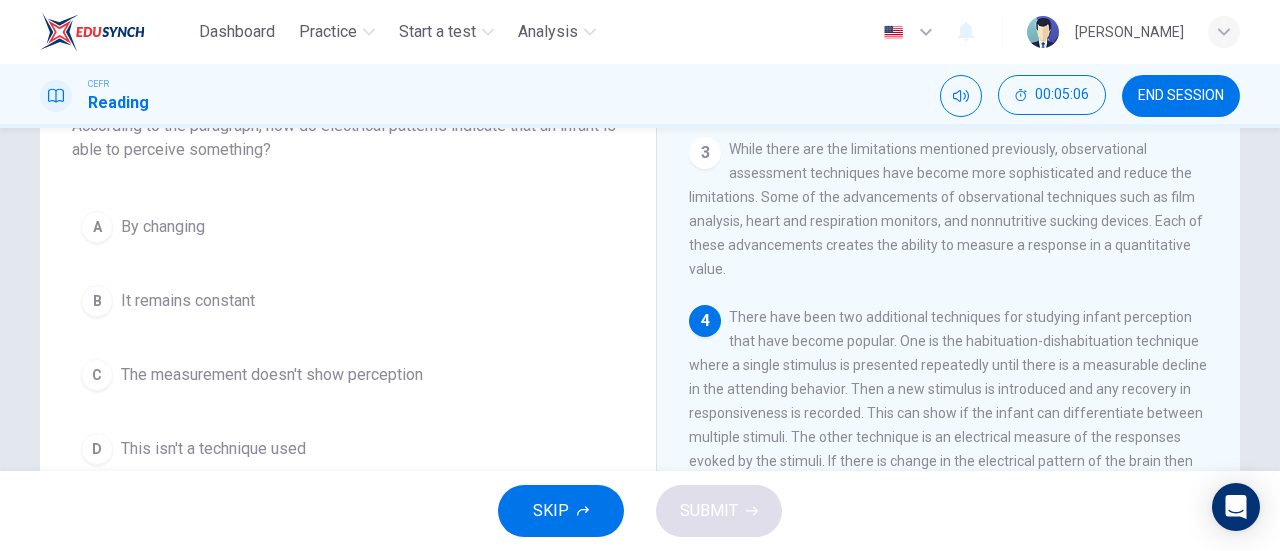 click on "Question 6 According to the paragraph, how do electrical patterns indicate that an infant is able to perceive something? A By changing B It remains constant C The measurement doesn't show perception D This isn't a technique used" at bounding box center [348, 266] 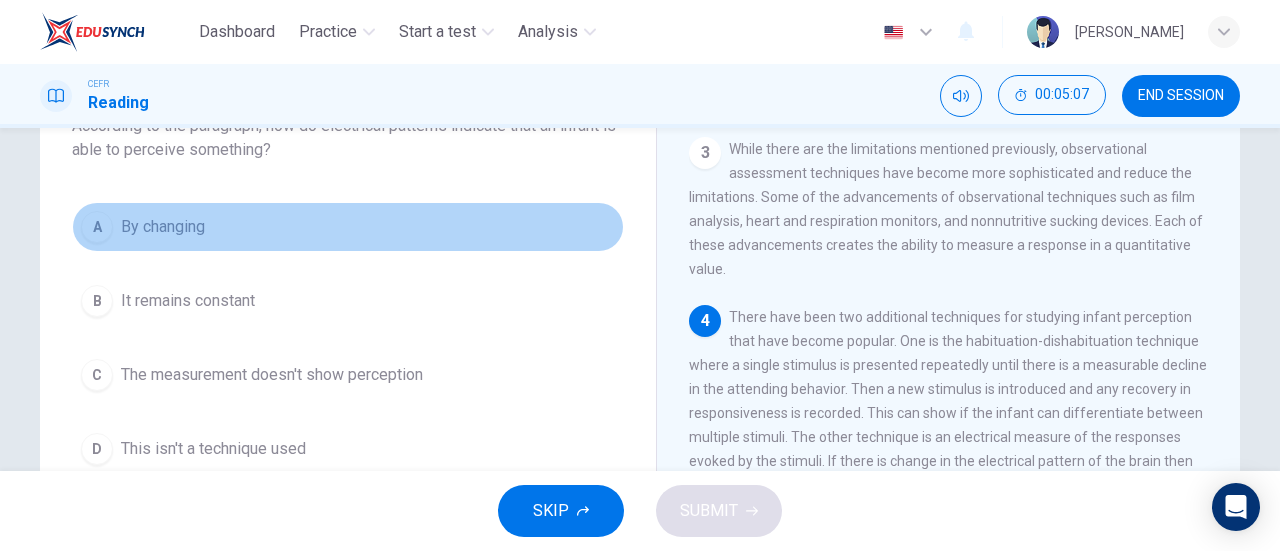 click on "A By changing" at bounding box center (348, 227) 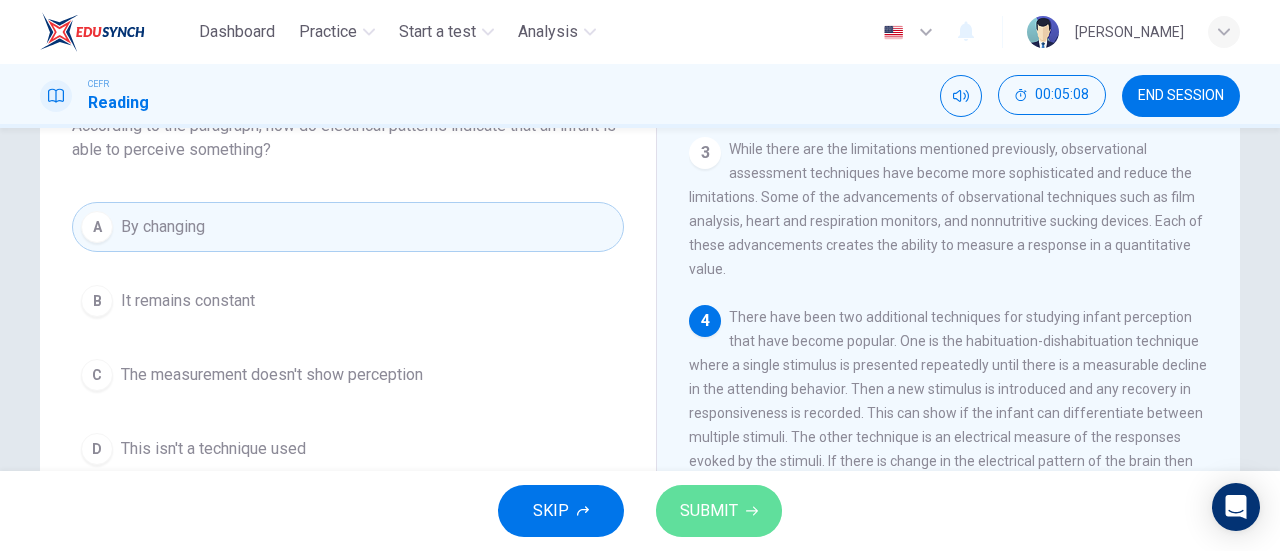 click on "SUBMIT" at bounding box center [719, 511] 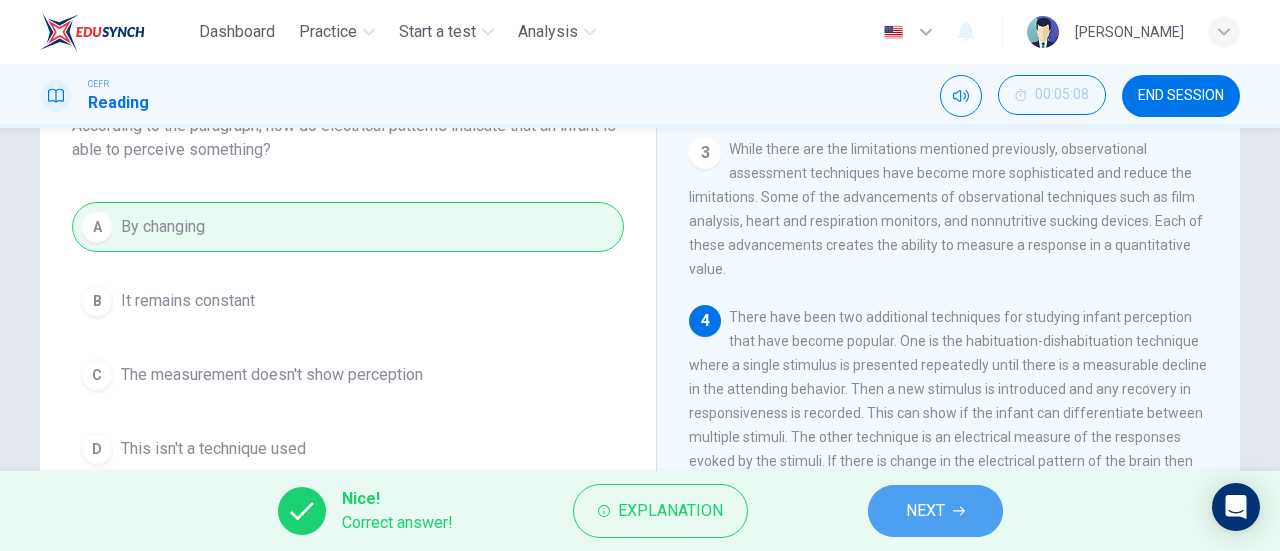 click on "NEXT" at bounding box center (925, 511) 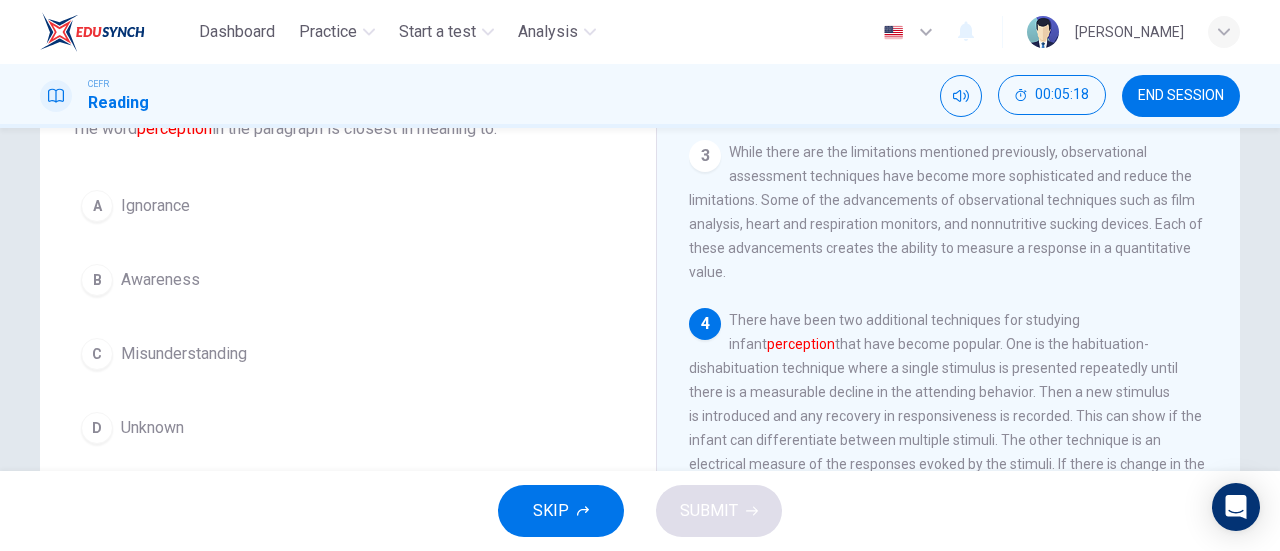 scroll, scrollTop: 146, scrollLeft: 0, axis: vertical 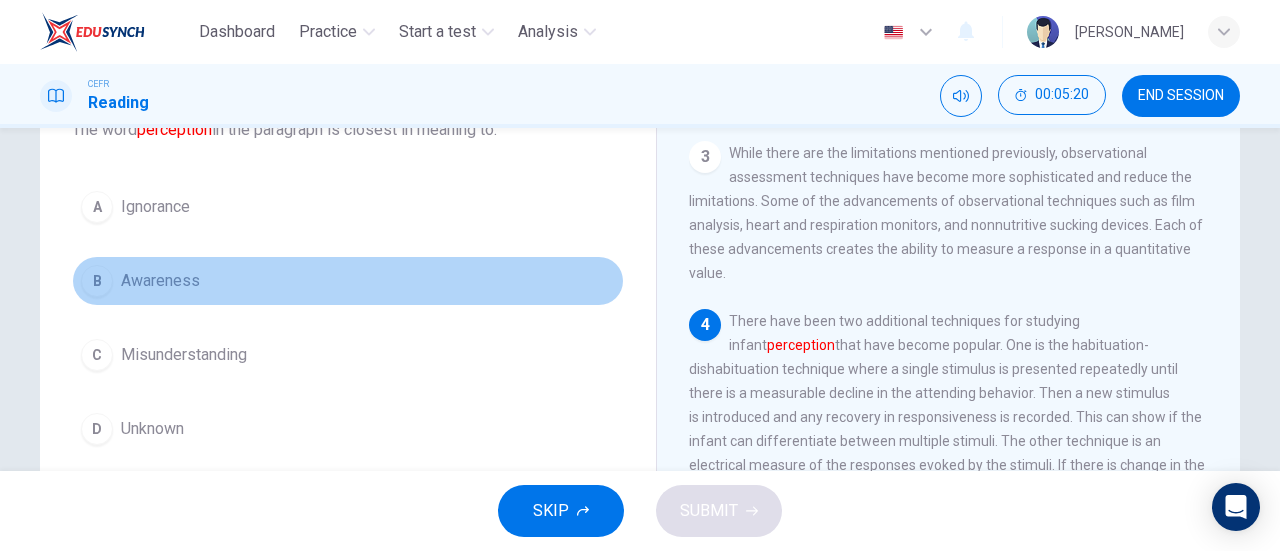 click on "B Awareness" at bounding box center [348, 281] 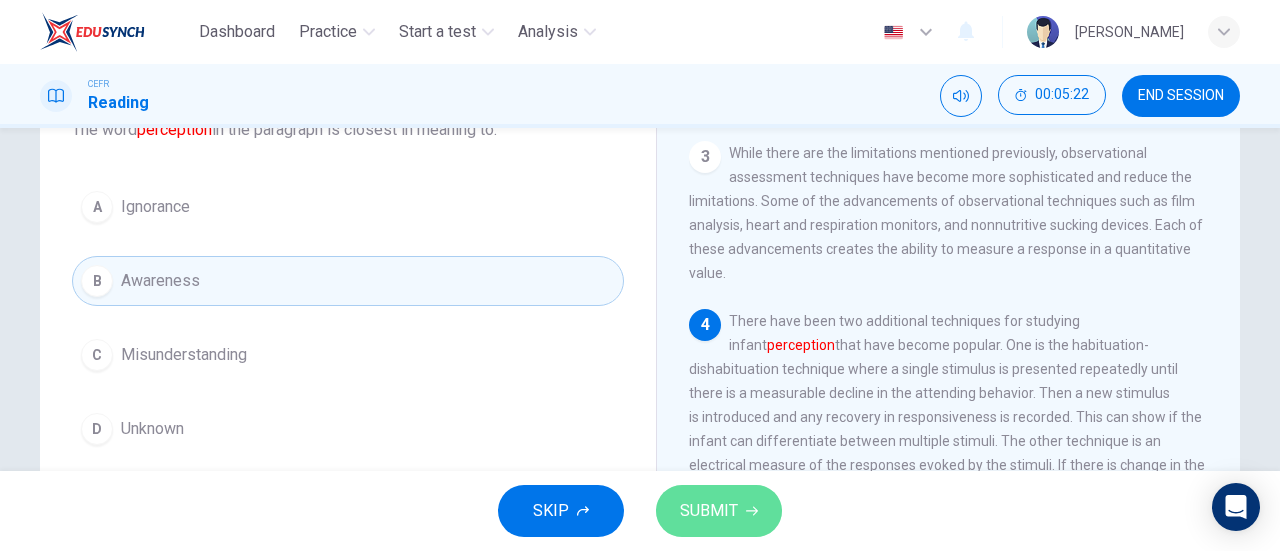 click on "SUBMIT" at bounding box center [709, 511] 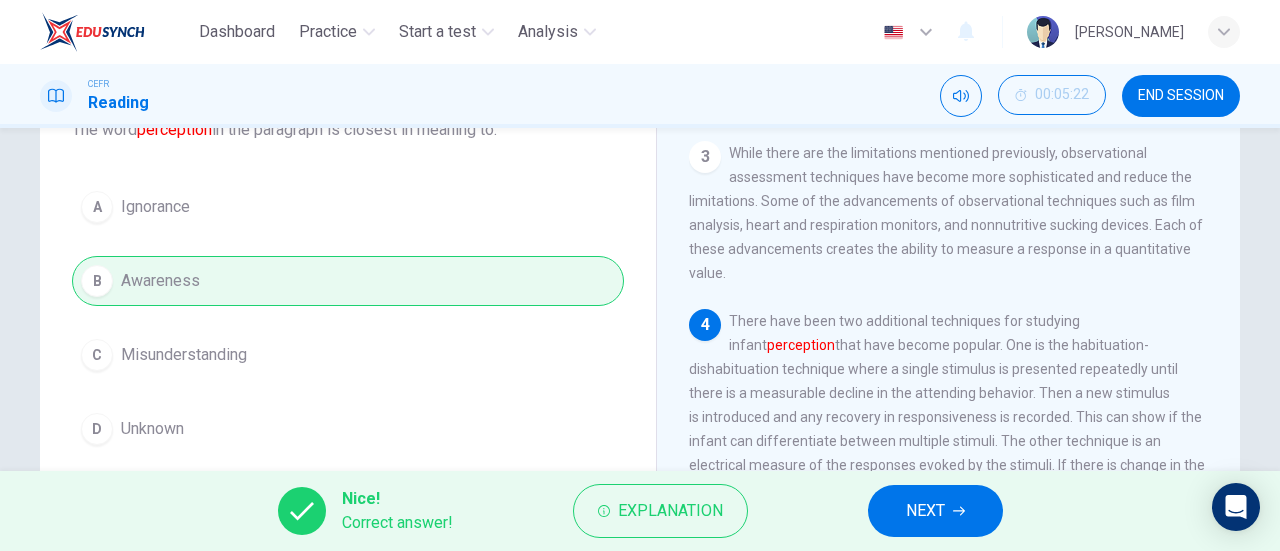 click on "NEXT" at bounding box center [935, 511] 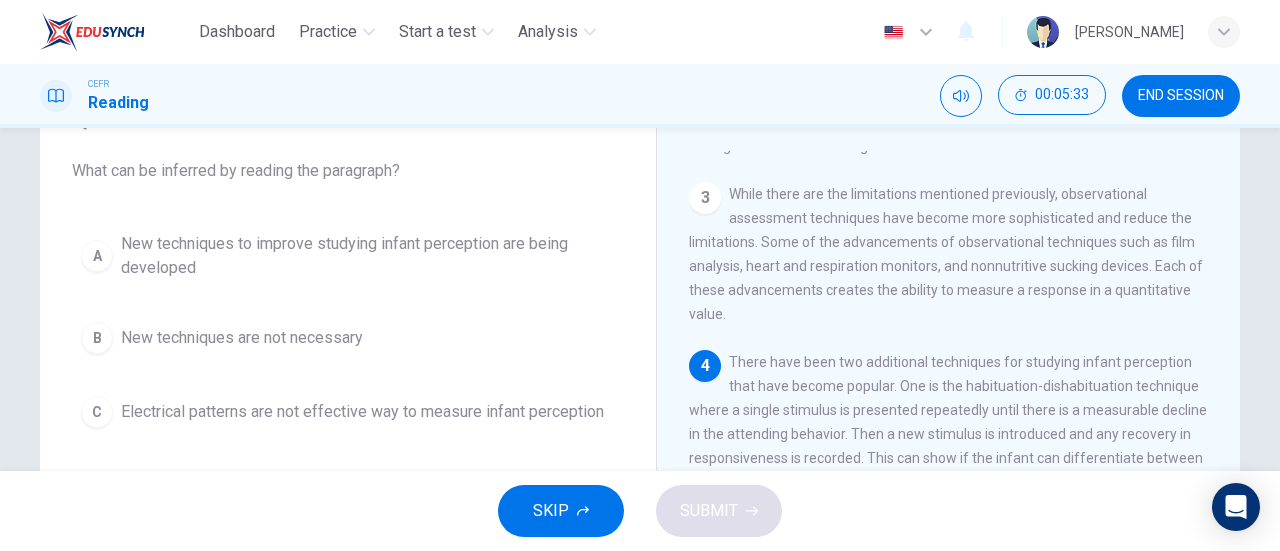 scroll, scrollTop: 83, scrollLeft: 0, axis: vertical 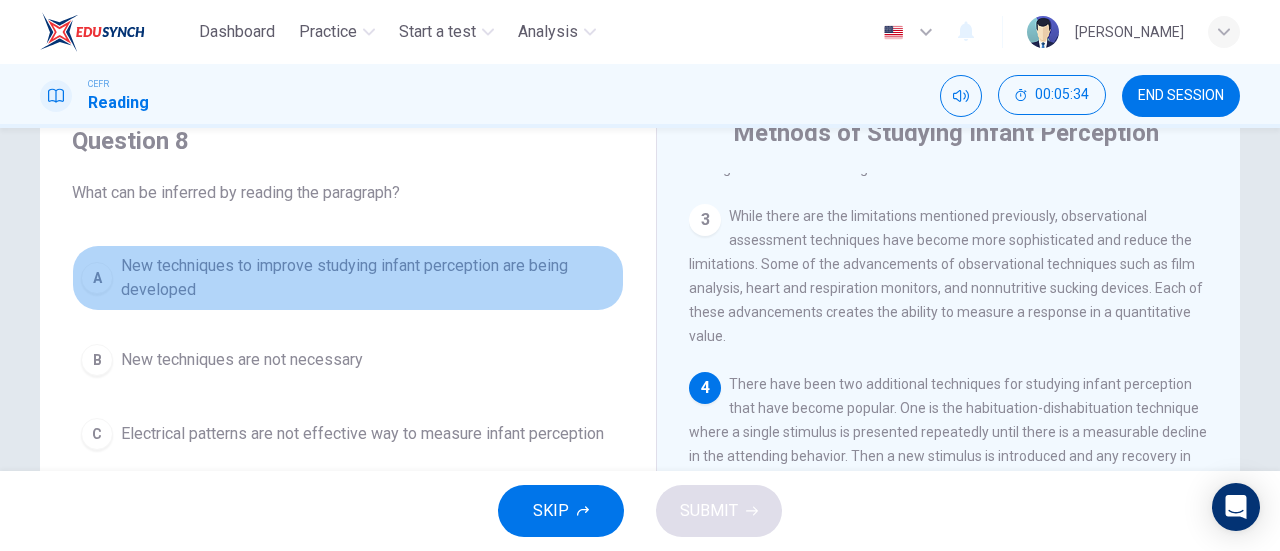 click on "New techniques to improve studying infant perception are being developed" at bounding box center [368, 278] 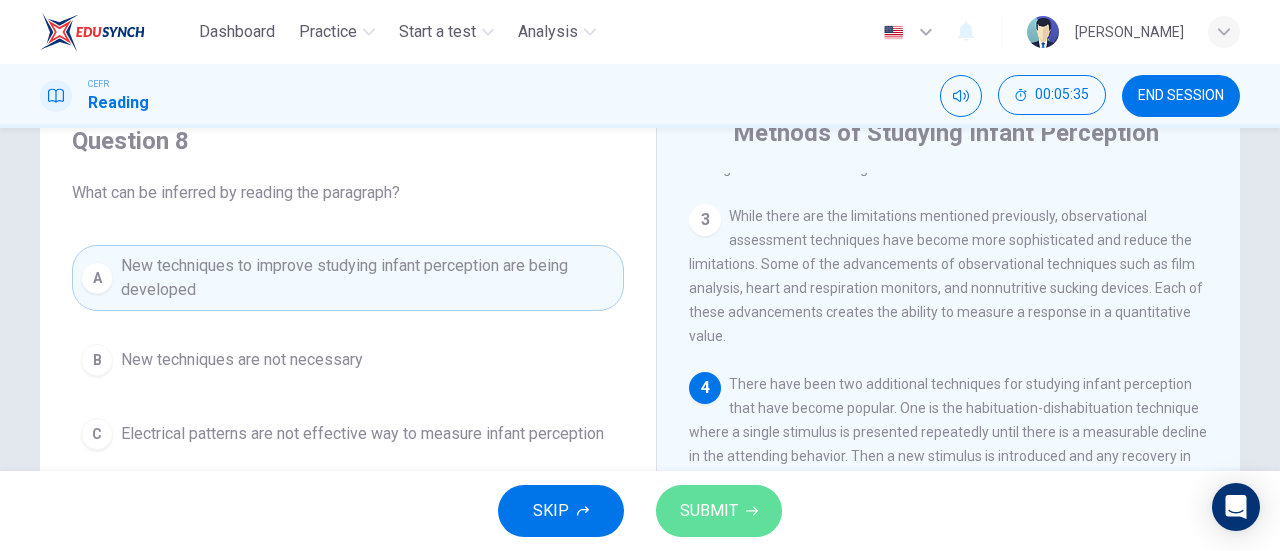 click on "SUBMIT" at bounding box center (709, 511) 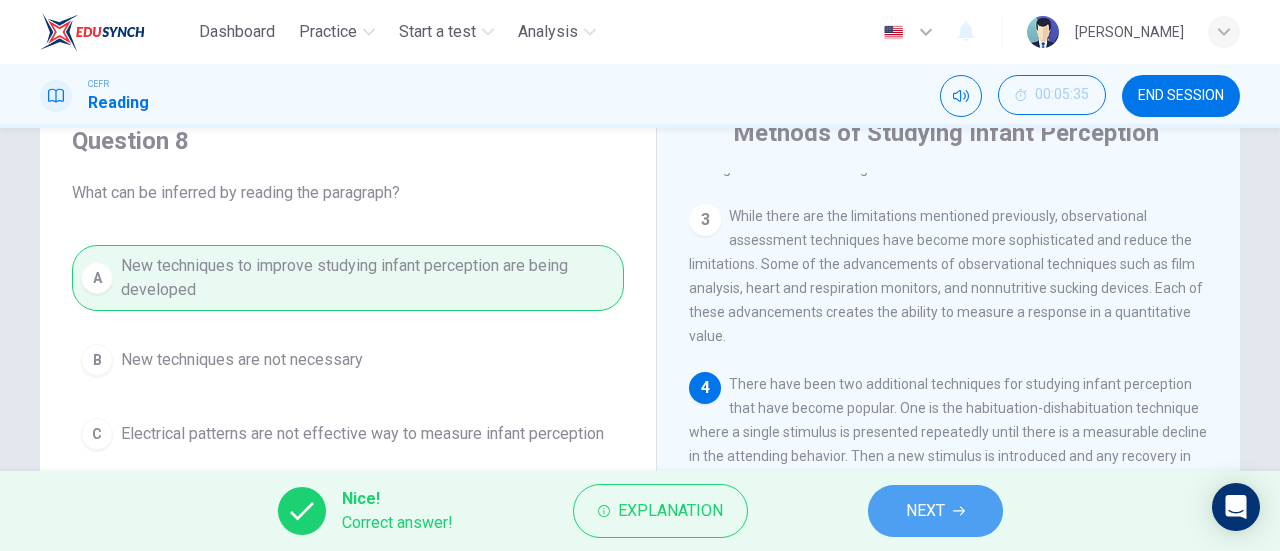 click on "NEXT" at bounding box center [925, 511] 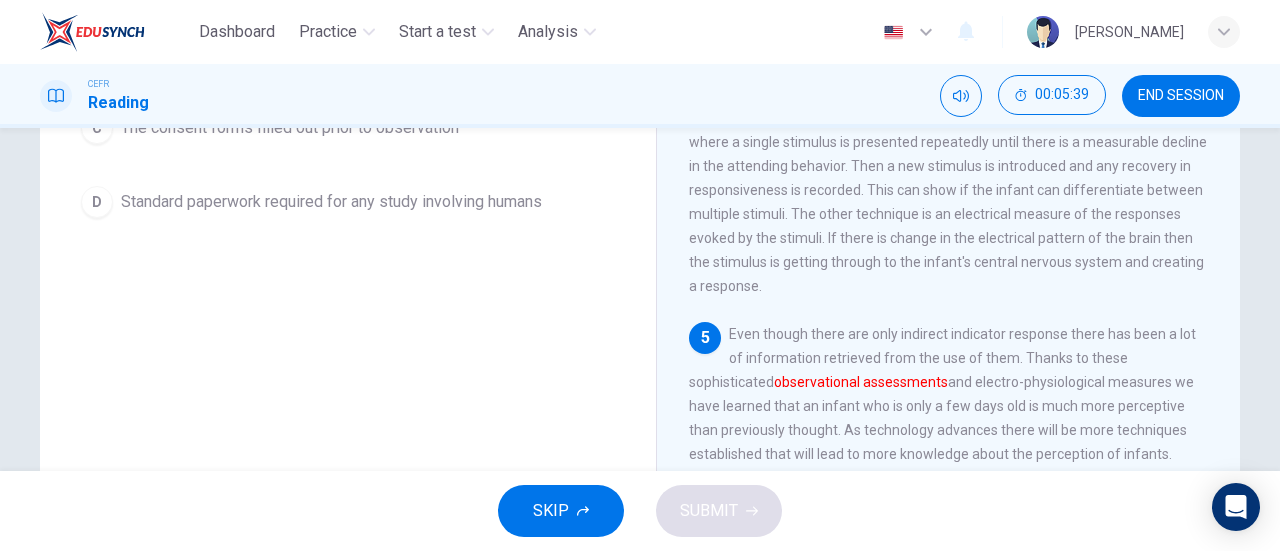 scroll, scrollTop: 376, scrollLeft: 0, axis: vertical 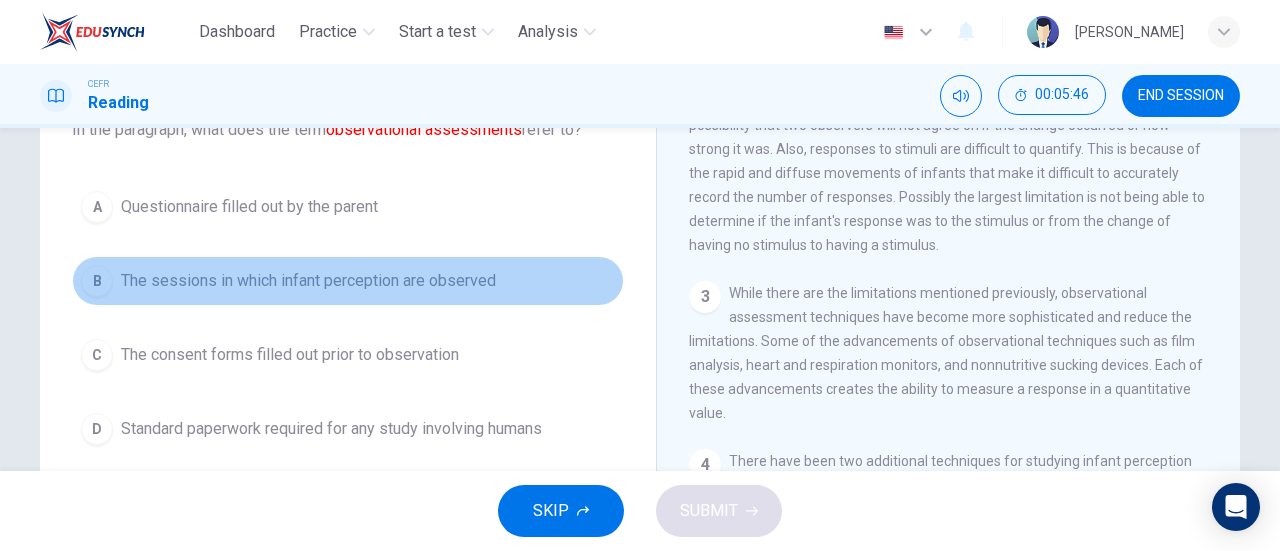 click on "The sessions in which infant perception are observed" at bounding box center (308, 281) 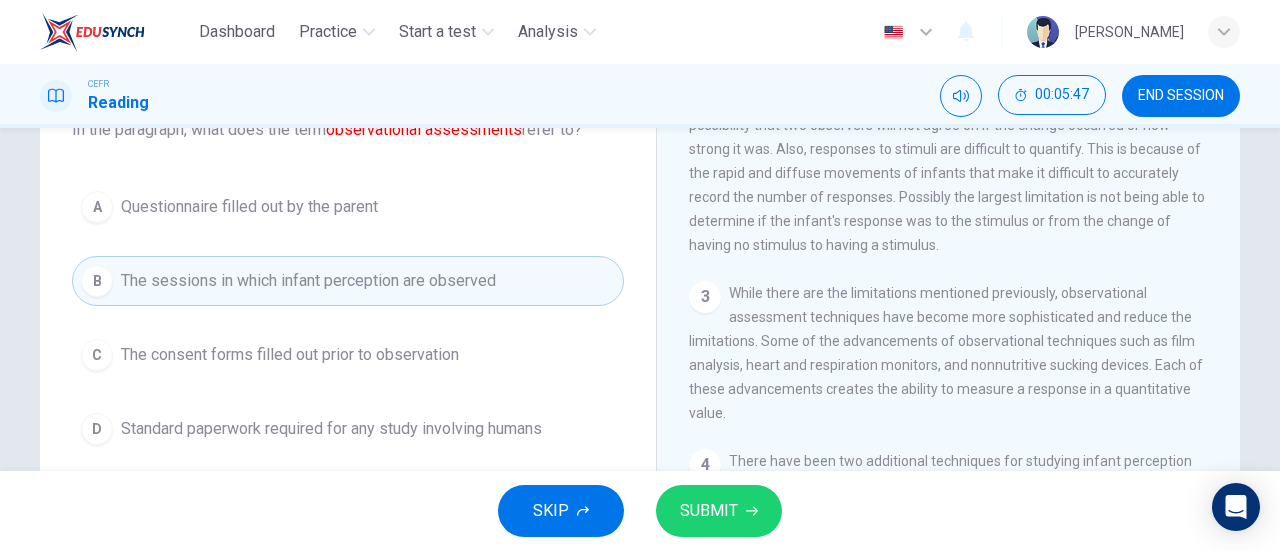 click on "SUBMIT" at bounding box center (709, 511) 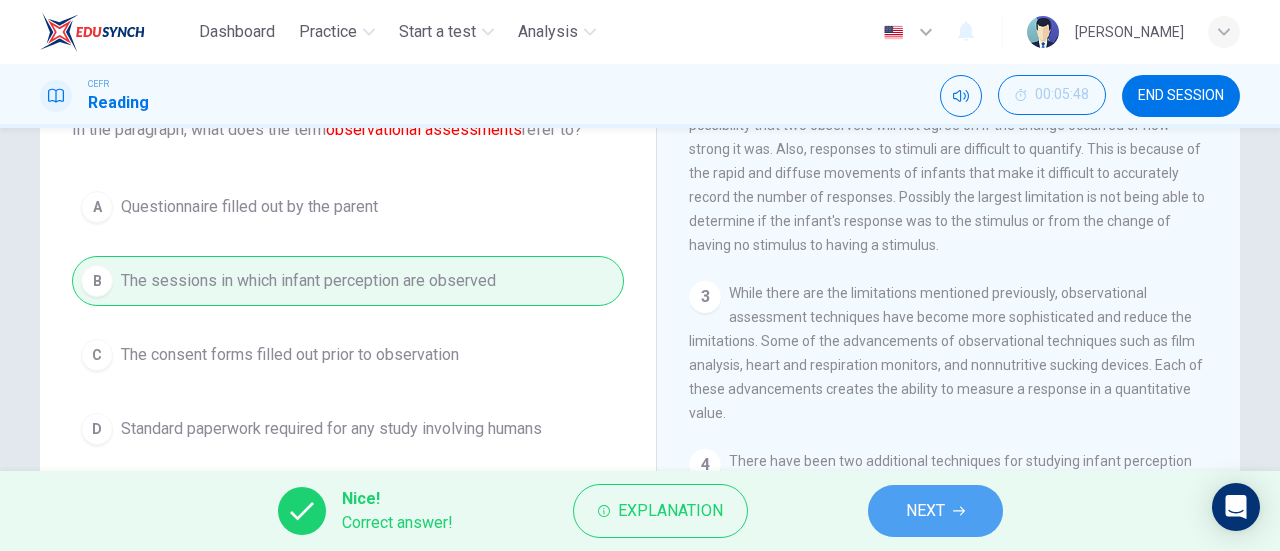 click on "NEXT" at bounding box center [935, 511] 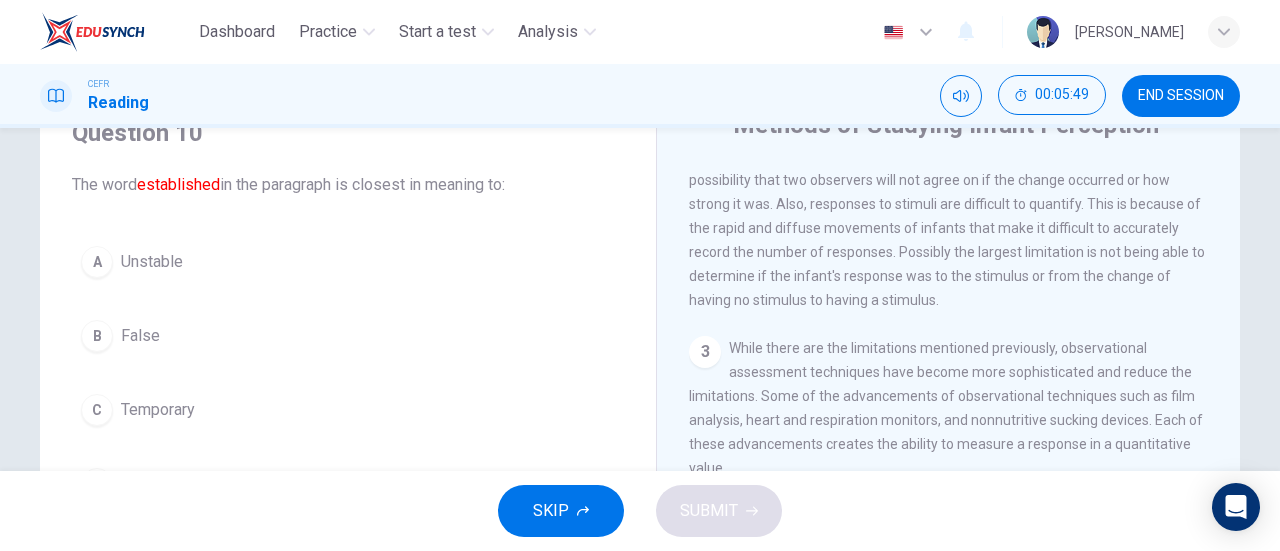 scroll, scrollTop: 90, scrollLeft: 0, axis: vertical 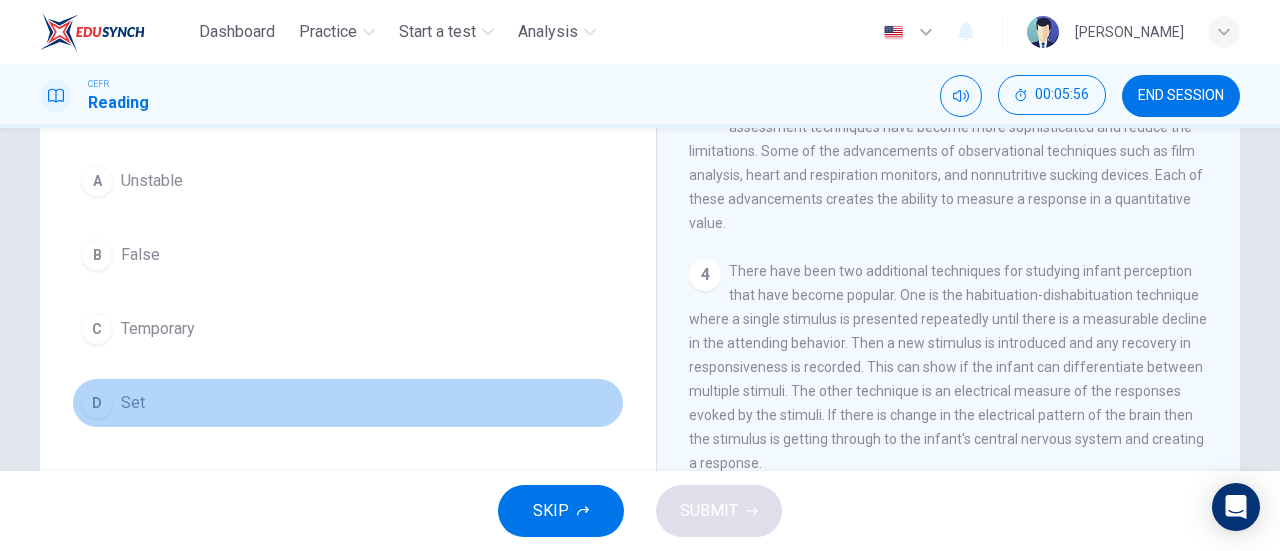click on "D Set" at bounding box center (348, 403) 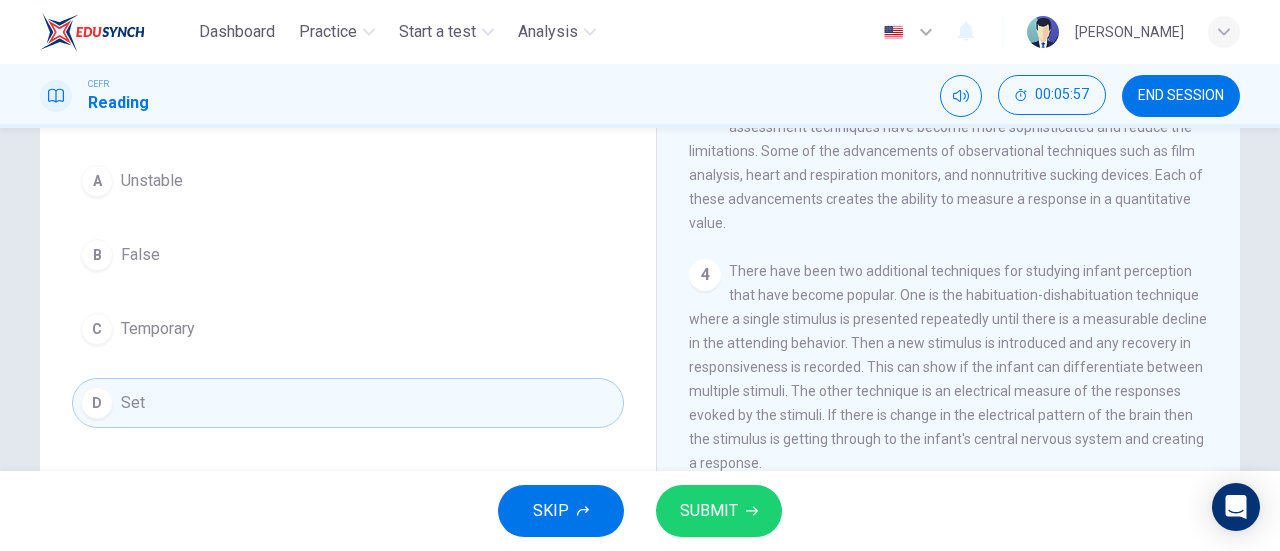 click on "SUBMIT" at bounding box center (719, 511) 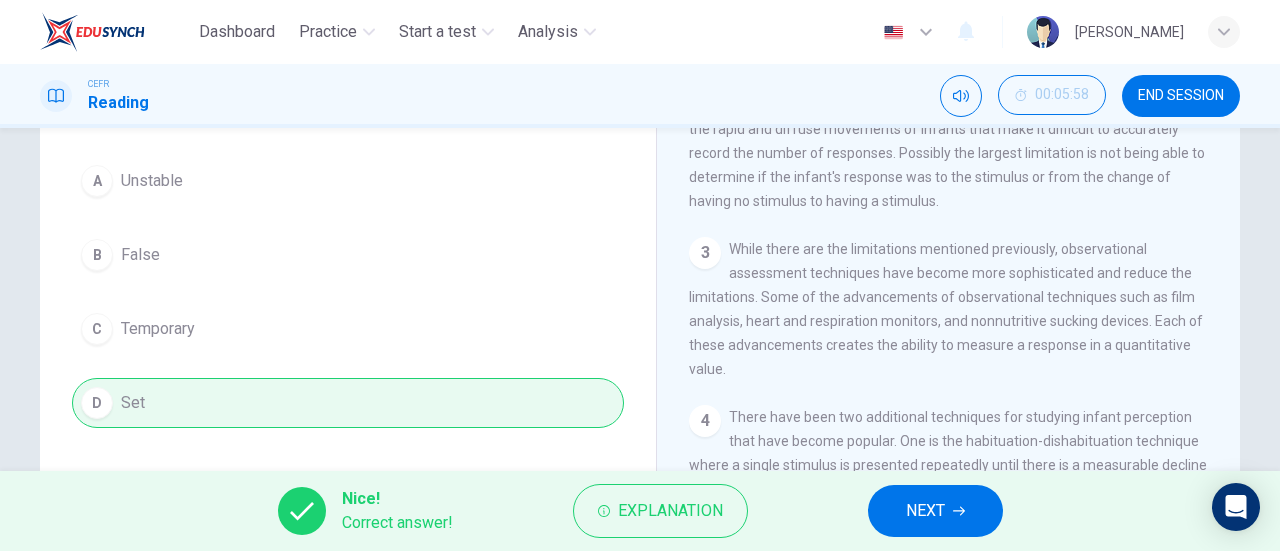 scroll, scrollTop: 246, scrollLeft: 0, axis: vertical 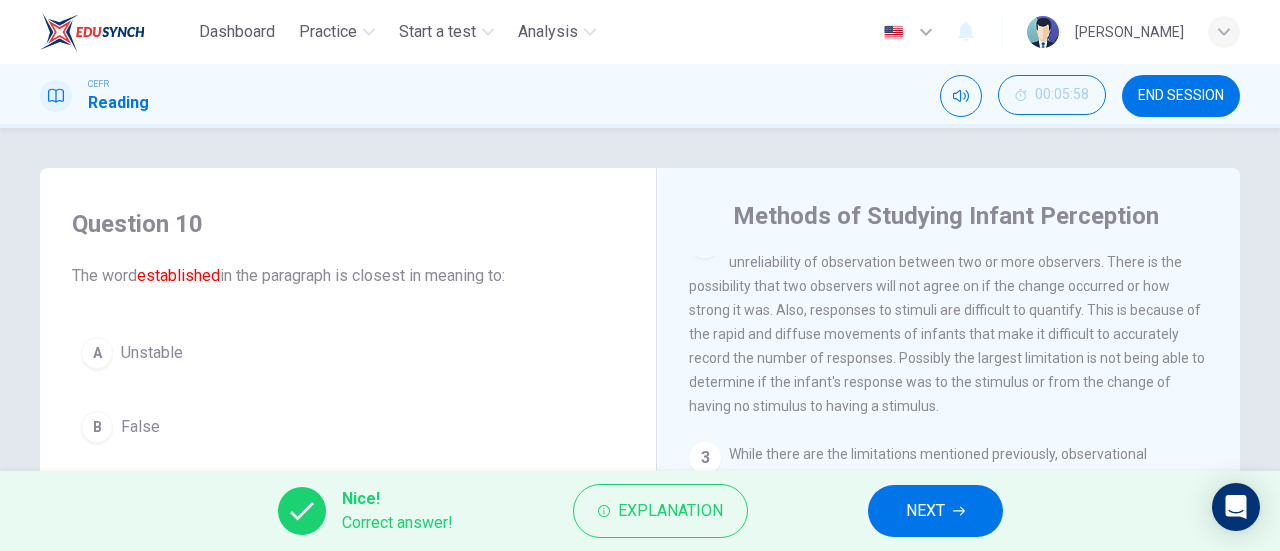 click on "Nice! Correct answer! Explanation NEXT" at bounding box center (640, 511) 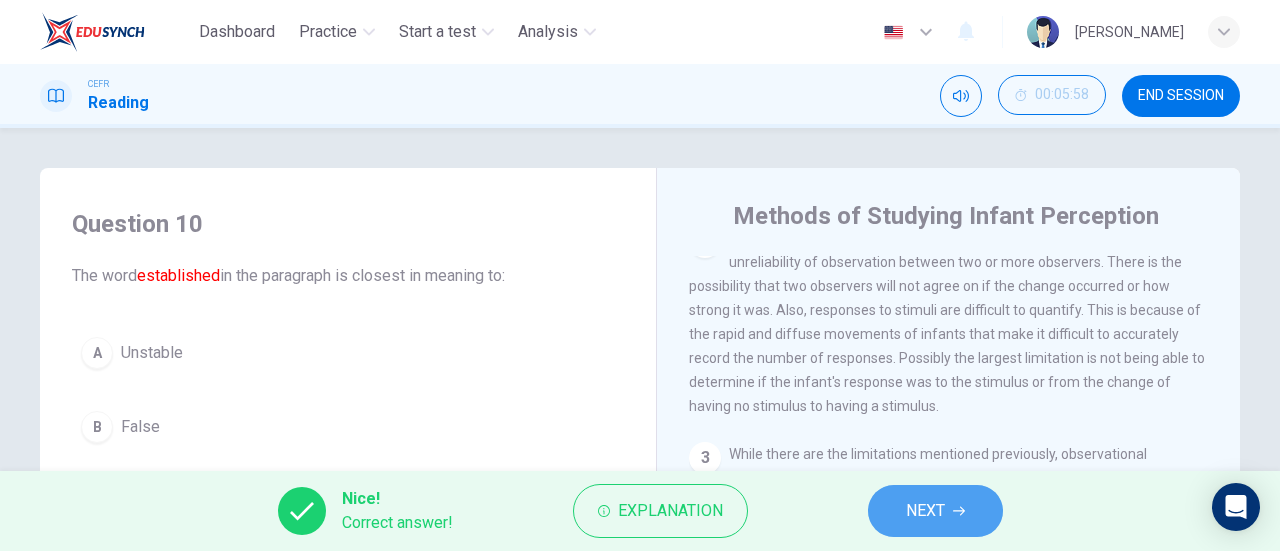 click on "NEXT" at bounding box center (935, 511) 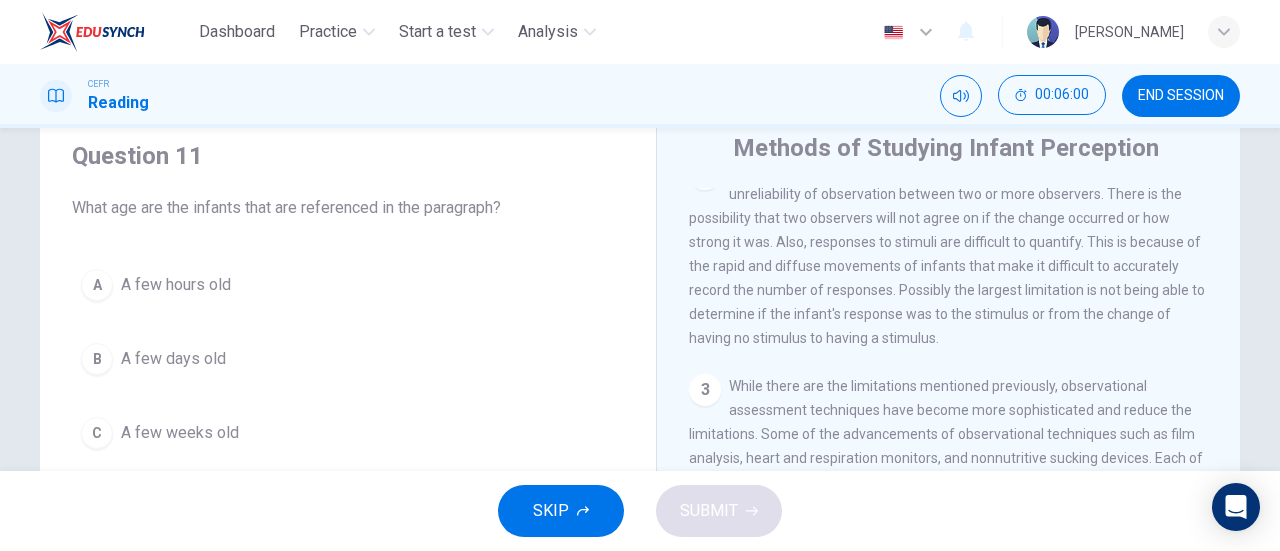 scroll, scrollTop: 71, scrollLeft: 0, axis: vertical 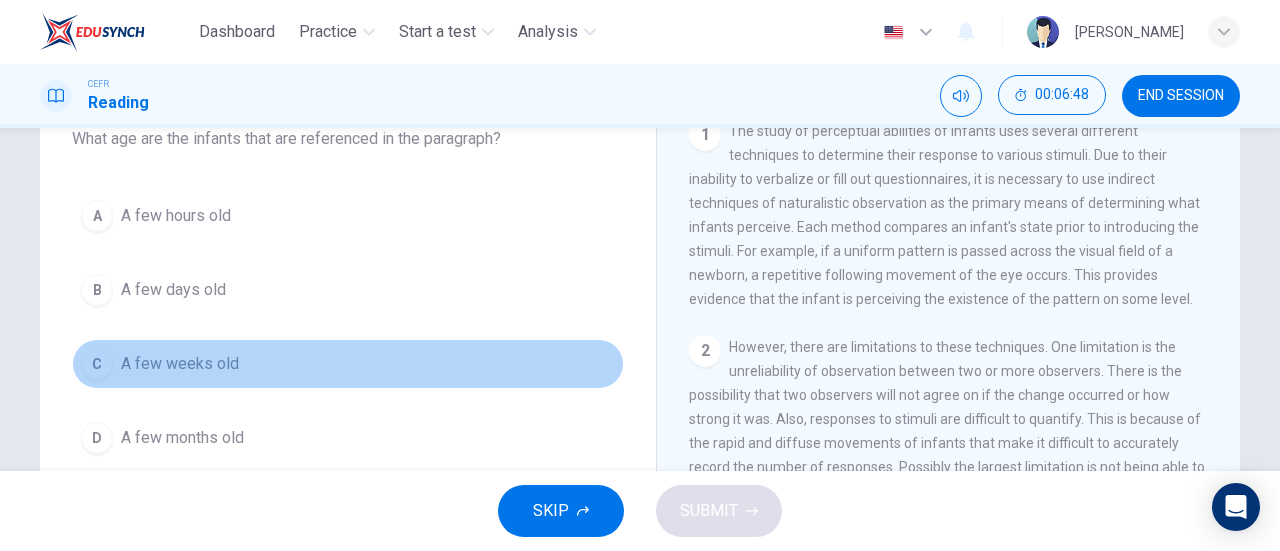 click on "C A few weeks old" at bounding box center [348, 364] 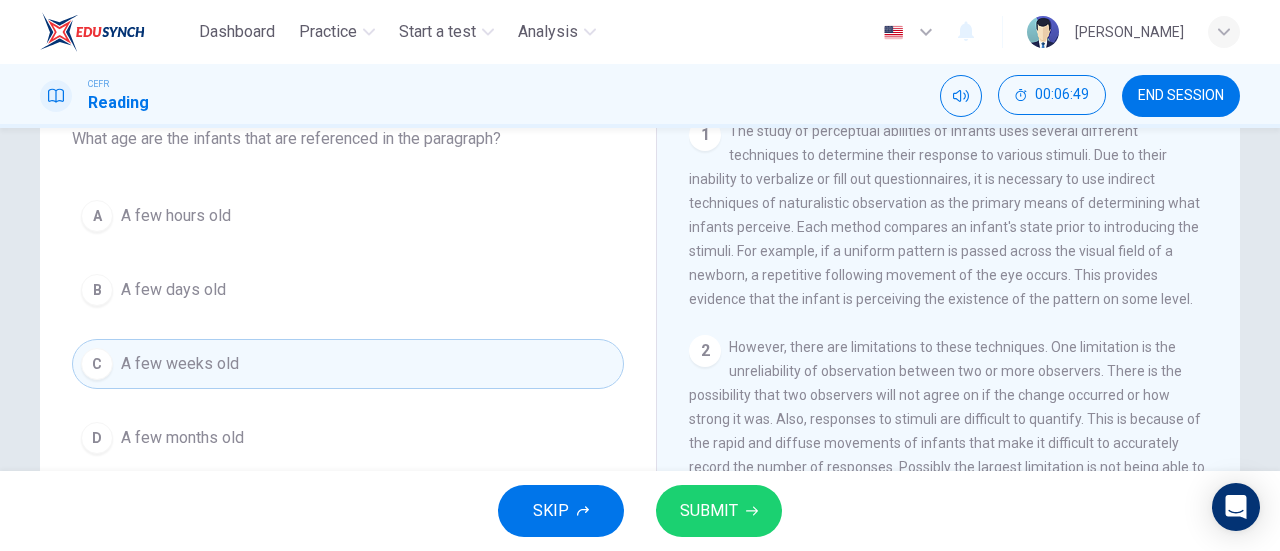 click on "SUBMIT" at bounding box center [709, 511] 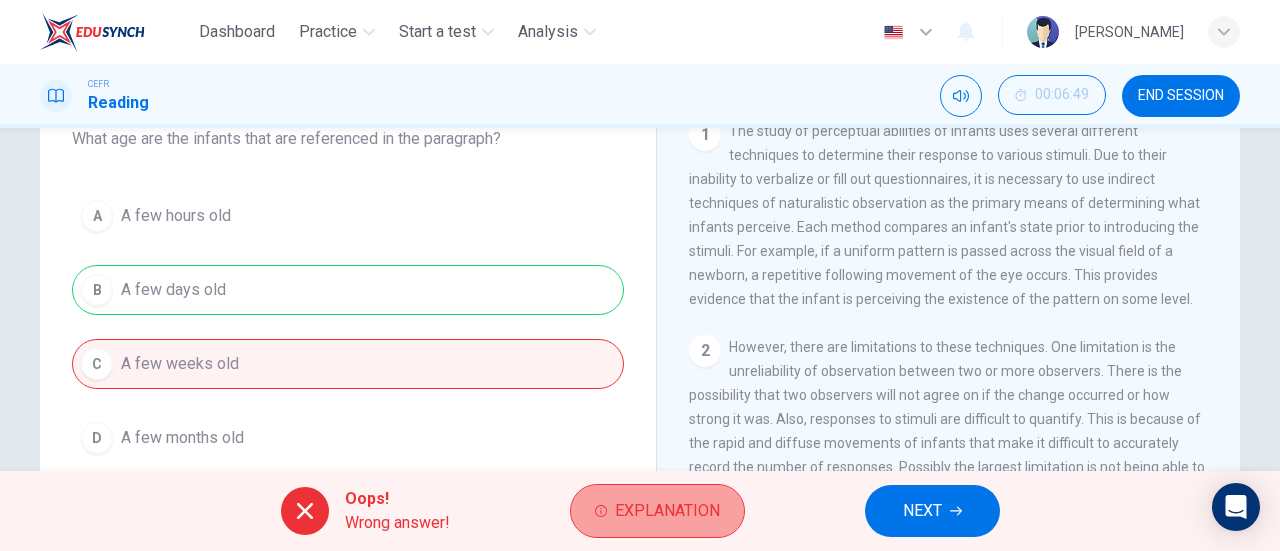click on "Explanation" at bounding box center [667, 511] 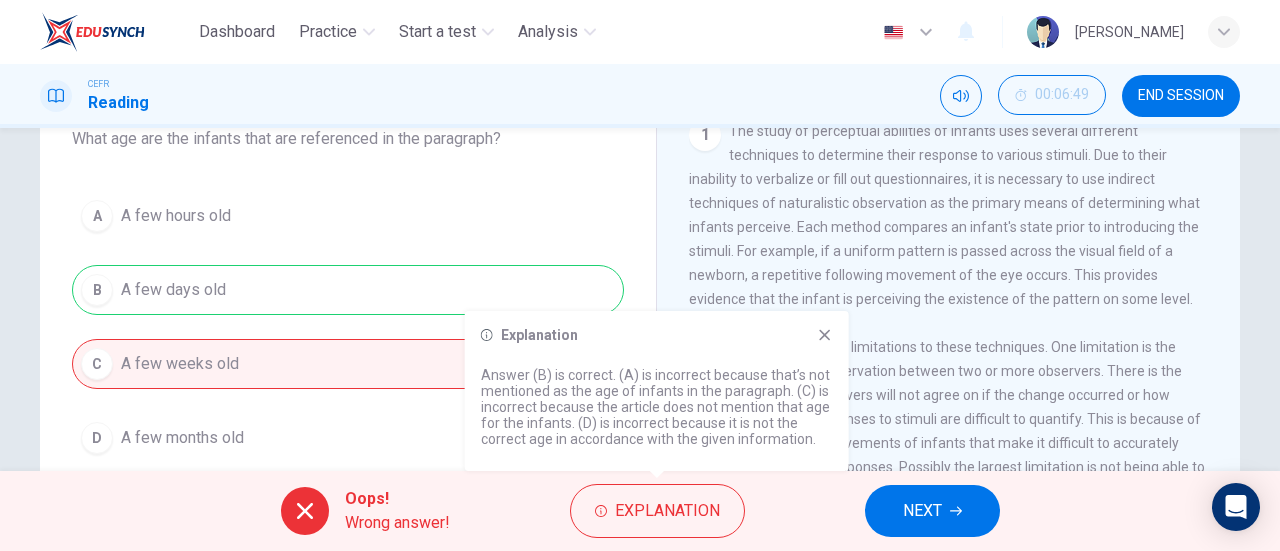click on "Explanation Answer (B) is correct. (A) is incorrect because that’s not mentioned as the age of infants in the paragraph. (C) is incorrect because the article does not mention that age for the infants. (D) is incorrect because it is not the correct age in accordance with the given information." at bounding box center [657, 391] 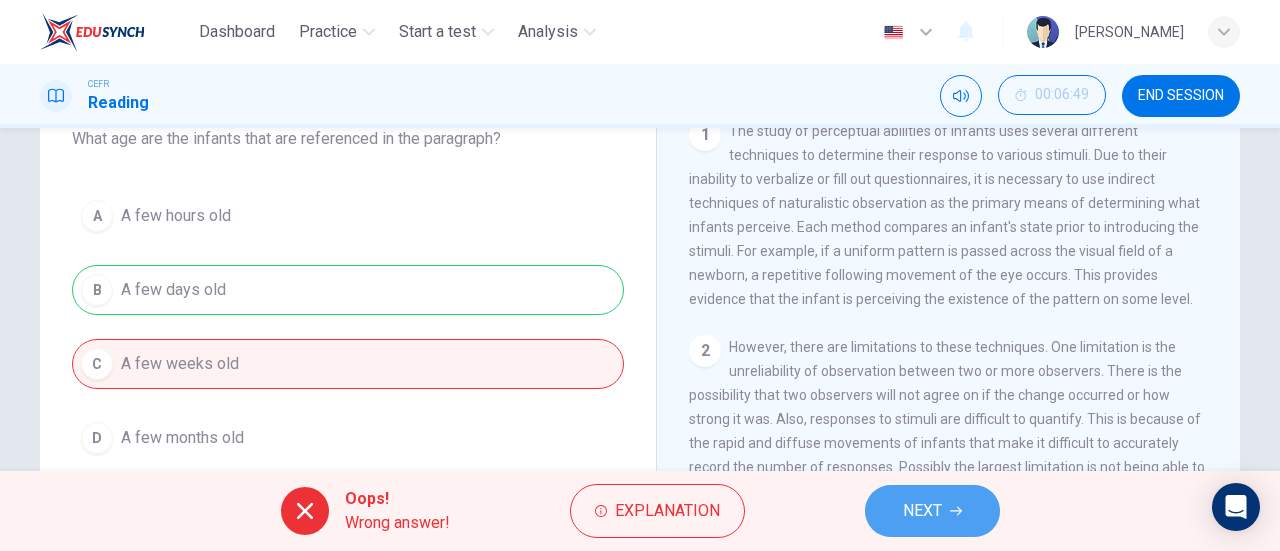 click on "NEXT" at bounding box center (932, 511) 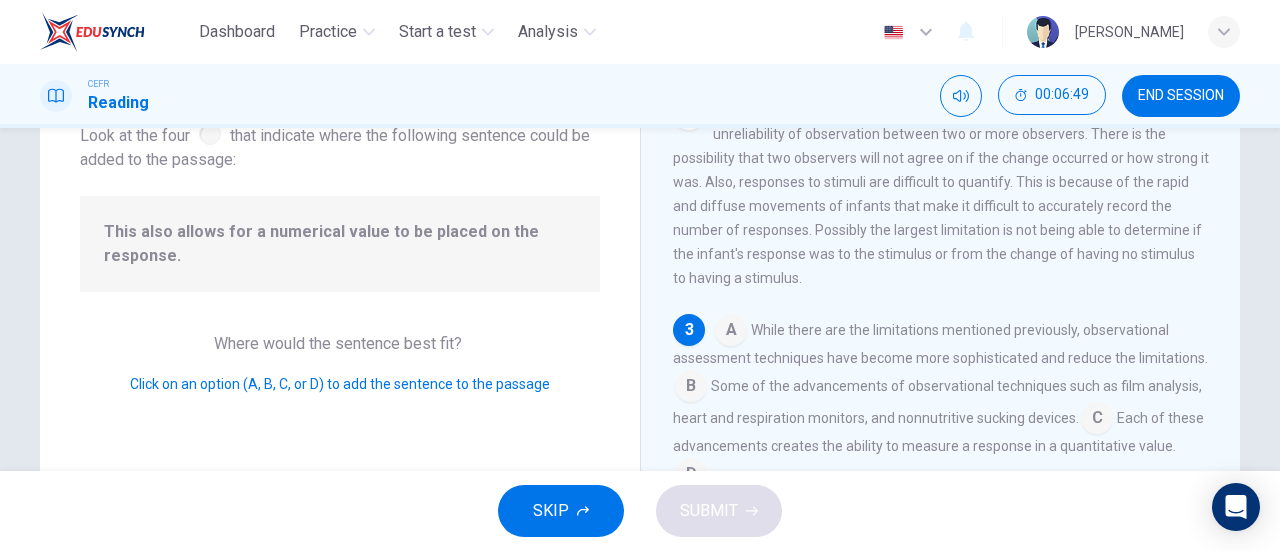 scroll, scrollTop: 244, scrollLeft: 0, axis: vertical 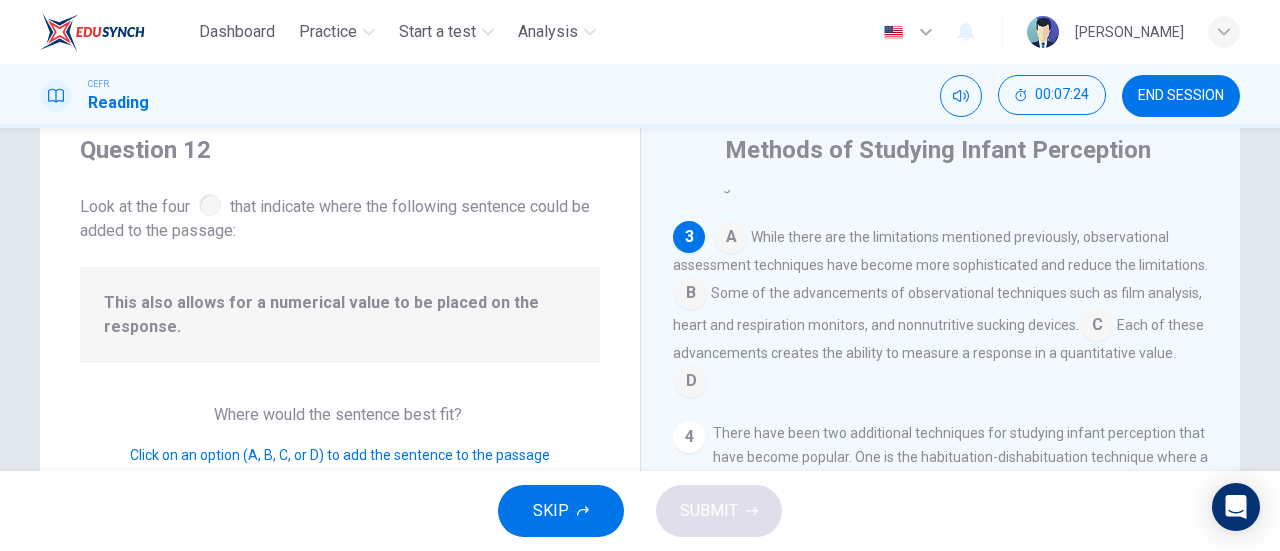 click at bounding box center (691, 383) 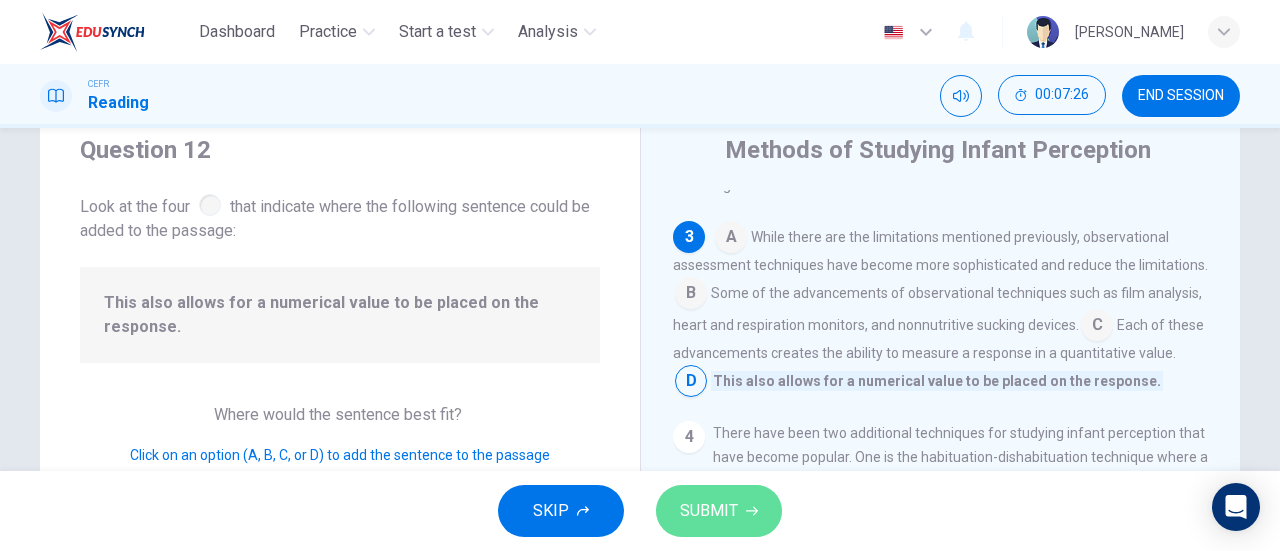 click on "SUBMIT" at bounding box center [709, 511] 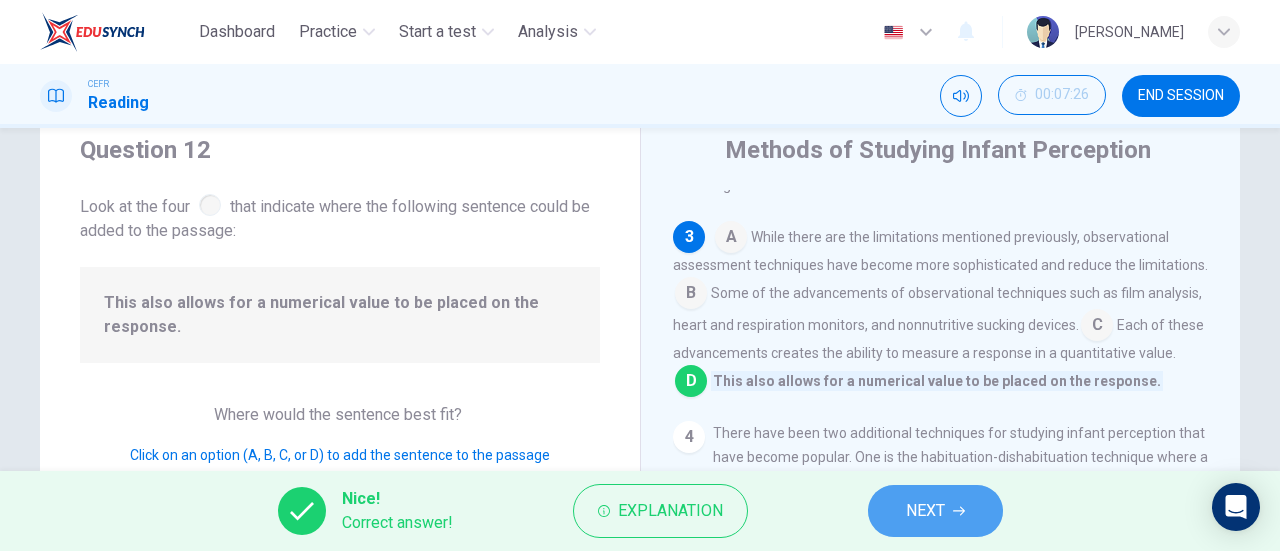 click on "NEXT" at bounding box center [925, 511] 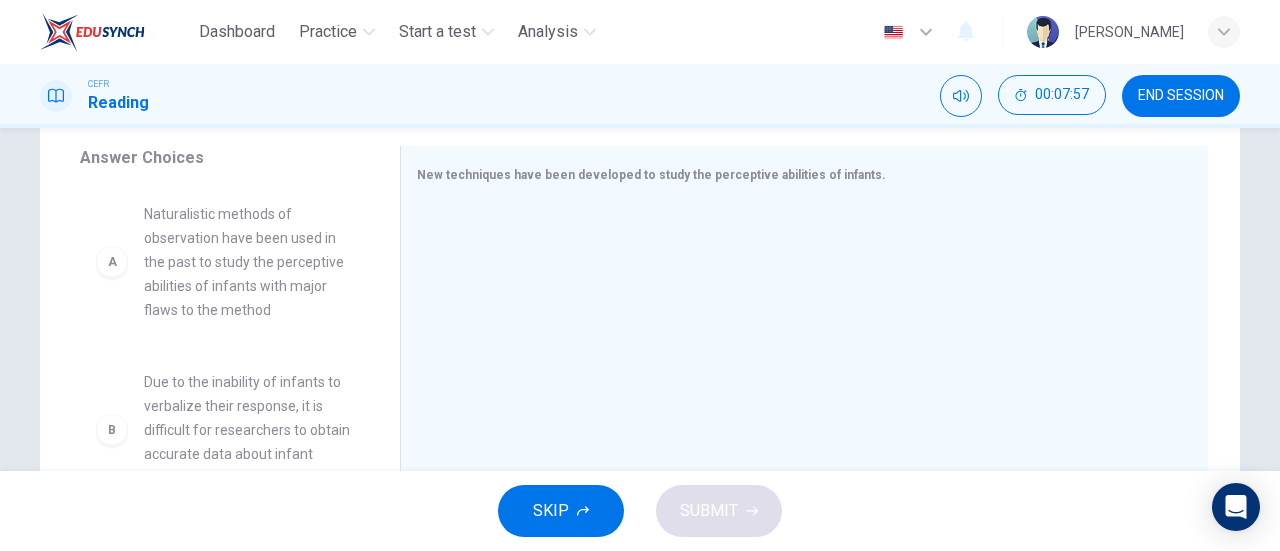 scroll, scrollTop: 328, scrollLeft: 0, axis: vertical 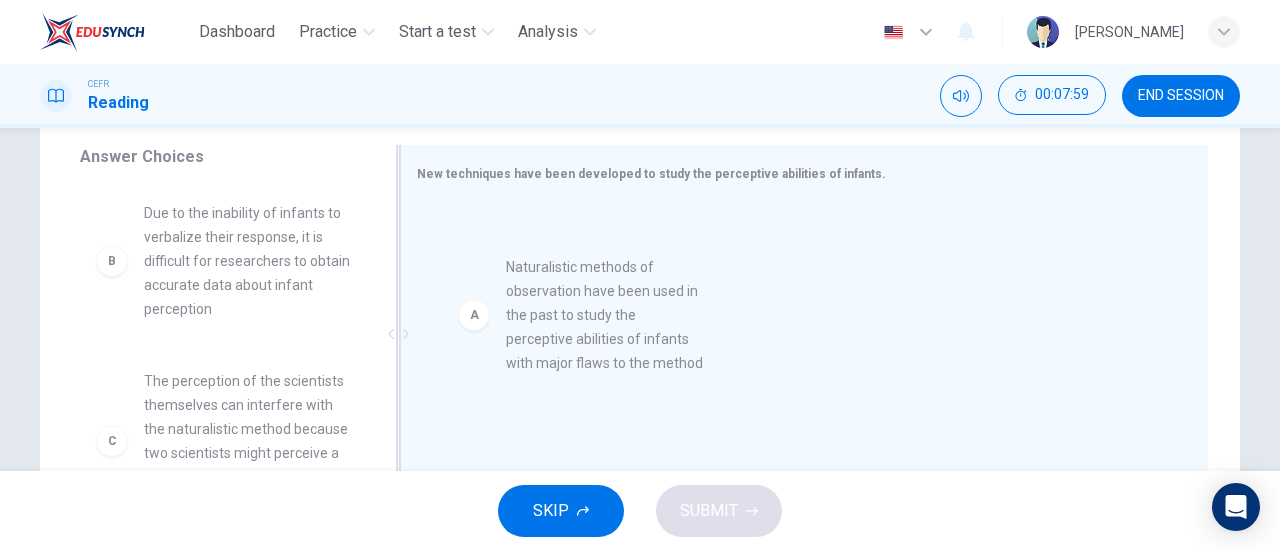 drag, startPoint x: 201, startPoint y: 249, endPoint x: 578, endPoint y: 304, distance: 380.9908 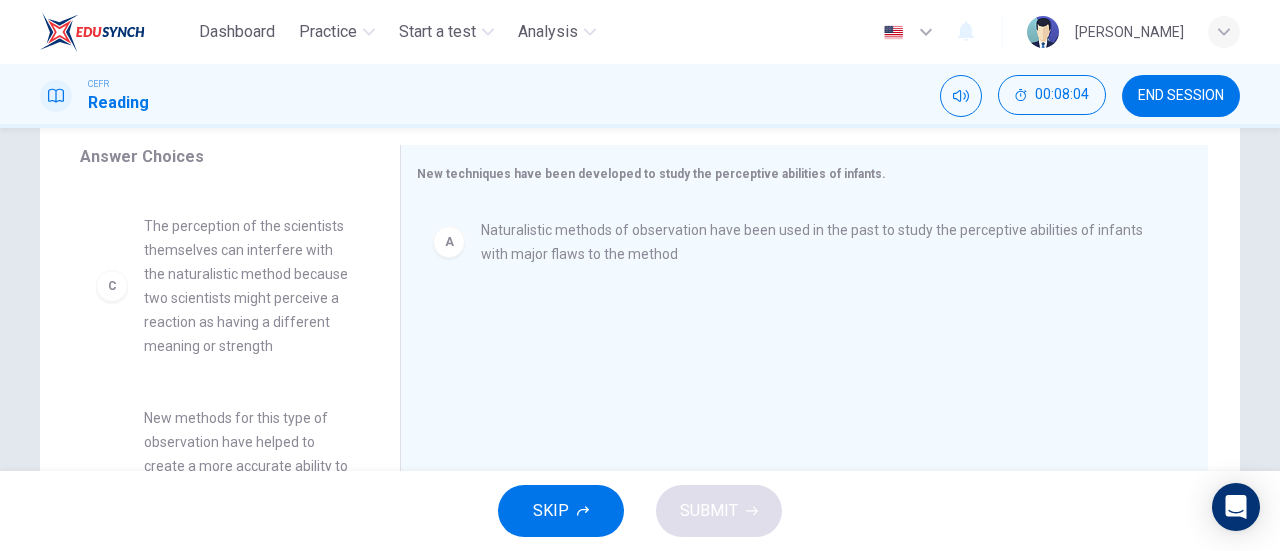 scroll, scrollTop: 157, scrollLeft: 0, axis: vertical 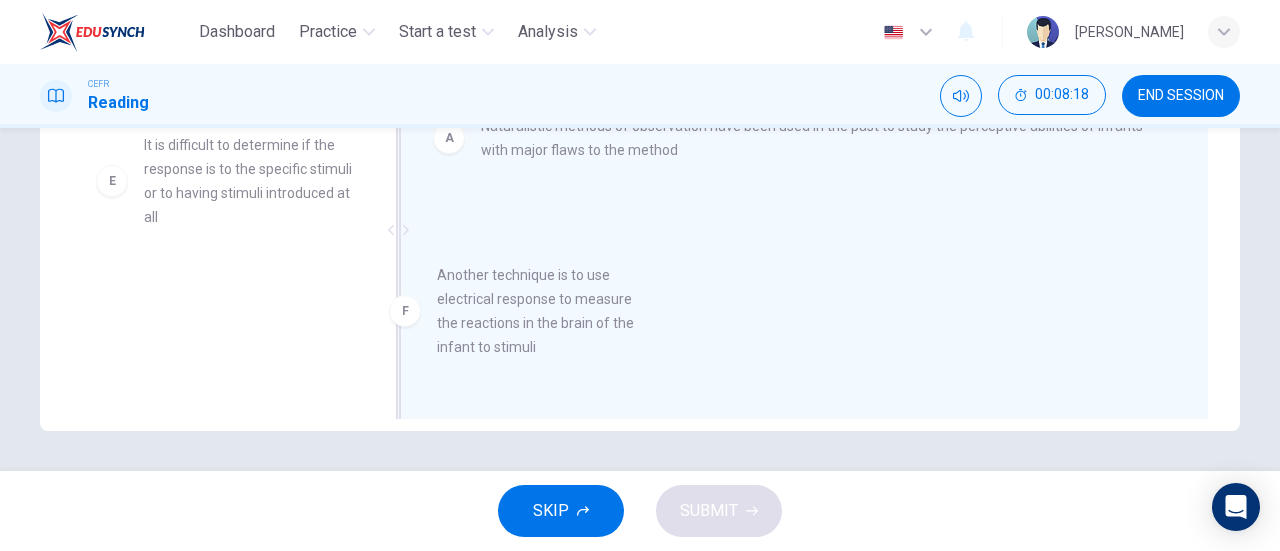 drag, startPoint x: 240, startPoint y: 337, endPoint x: 602, endPoint y: 316, distance: 362.6086 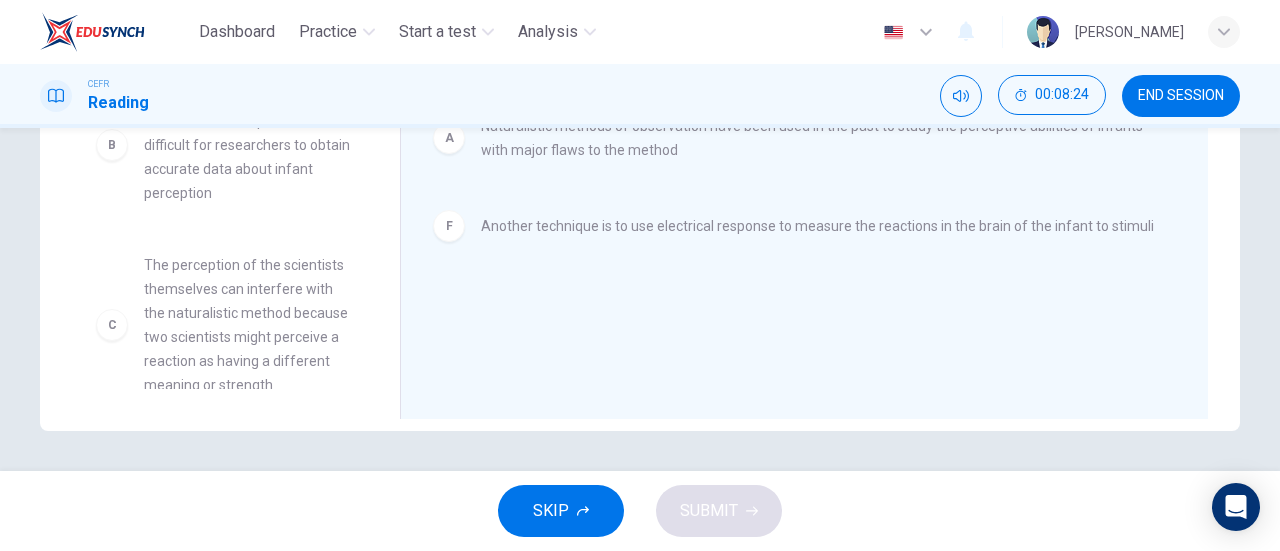 scroll, scrollTop: 0, scrollLeft: 0, axis: both 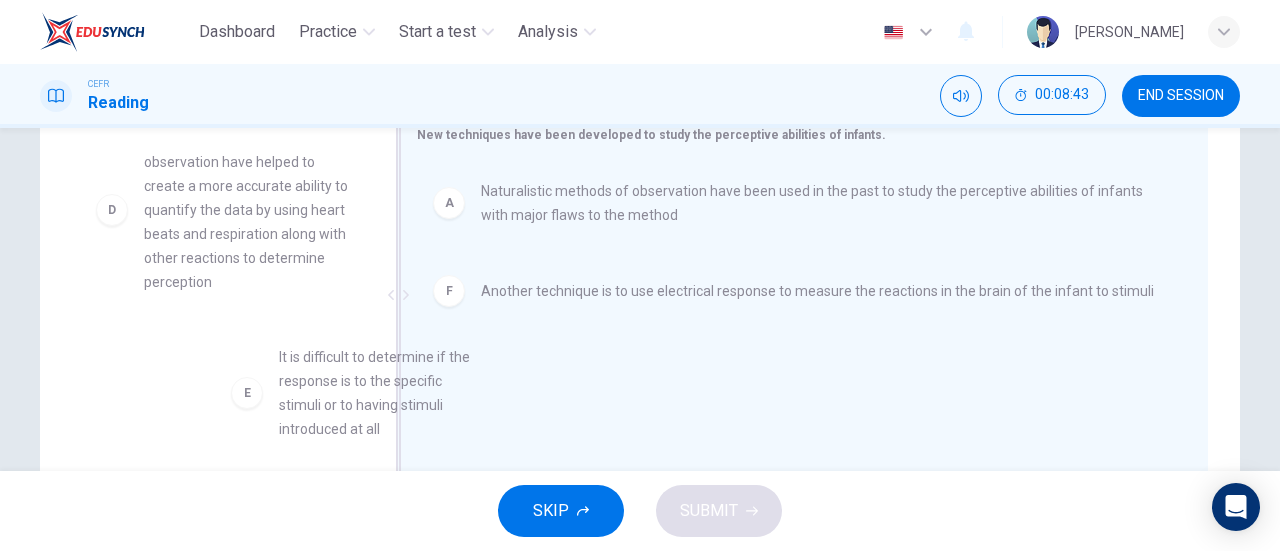 drag, startPoint x: 192, startPoint y: 391, endPoint x: 628, endPoint y: 407, distance: 436.2935 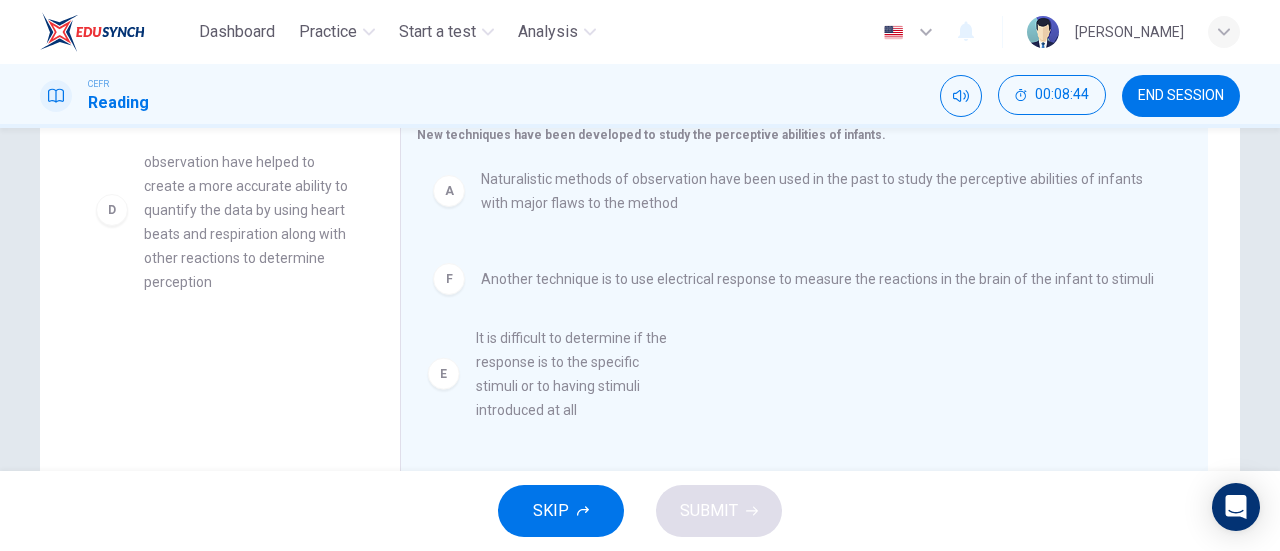 scroll, scrollTop: 0, scrollLeft: 0, axis: both 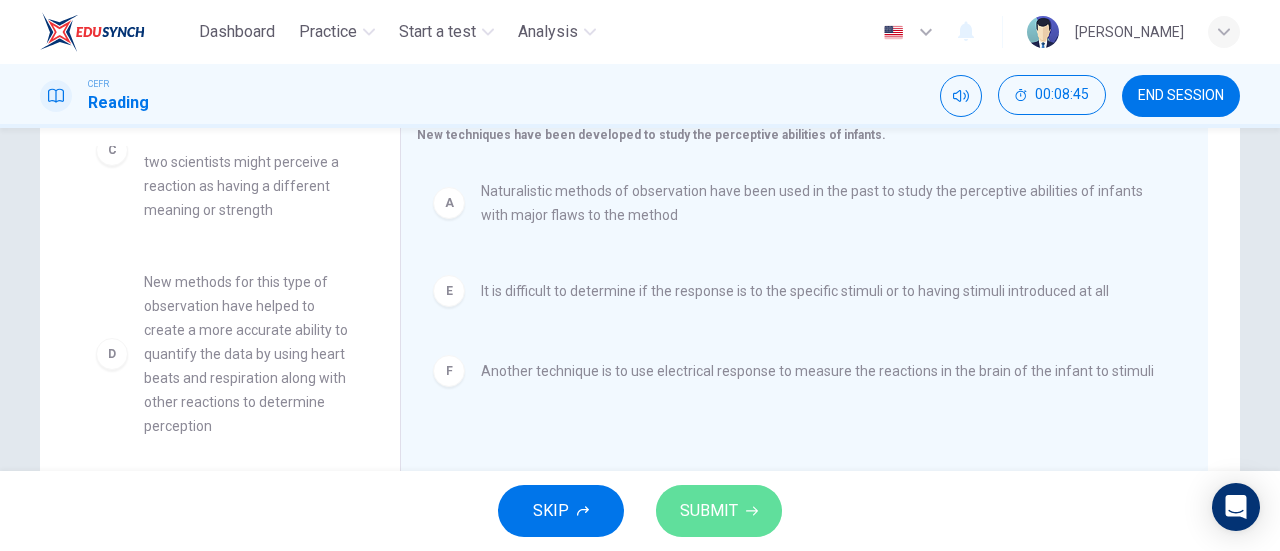 click on "SUBMIT" at bounding box center [719, 511] 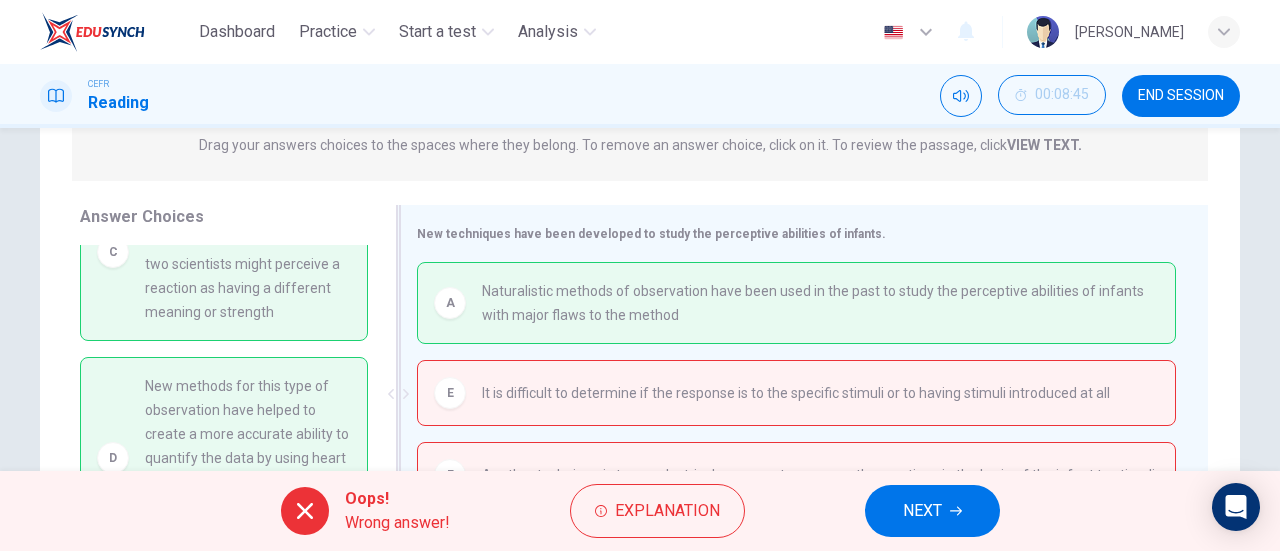 scroll, scrollTop: 269, scrollLeft: 0, axis: vertical 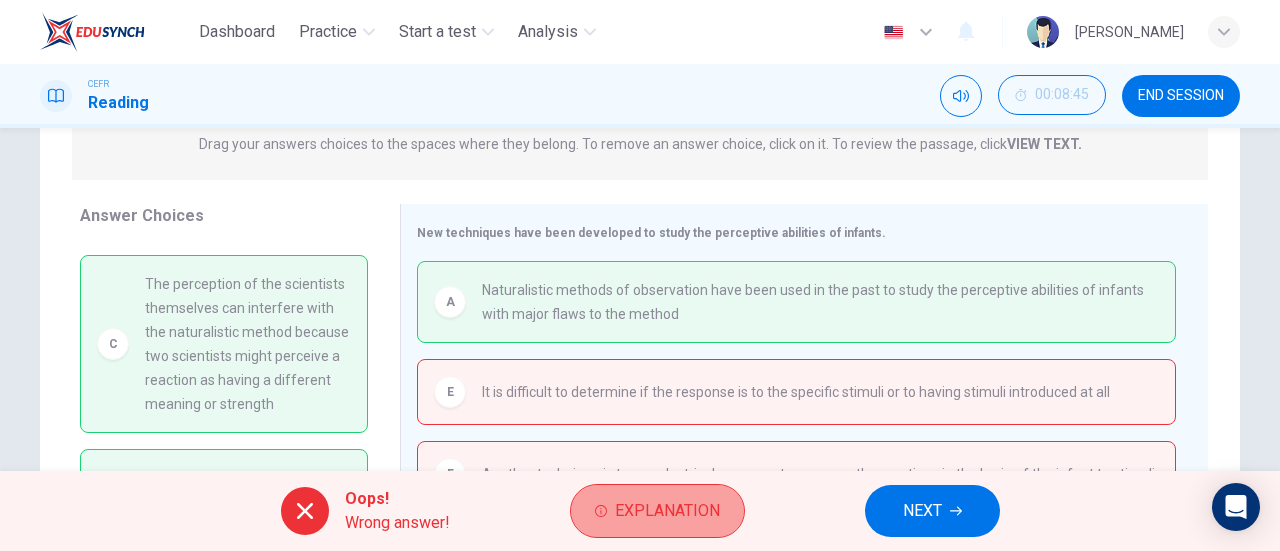 click on "Explanation" at bounding box center (667, 511) 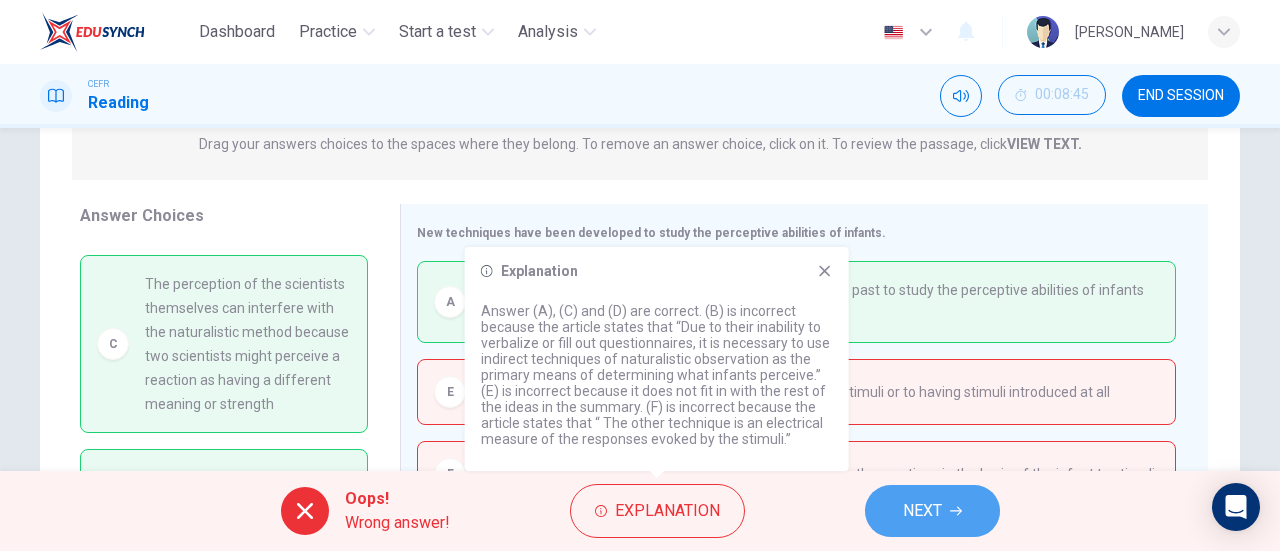 click on "NEXT" at bounding box center [932, 511] 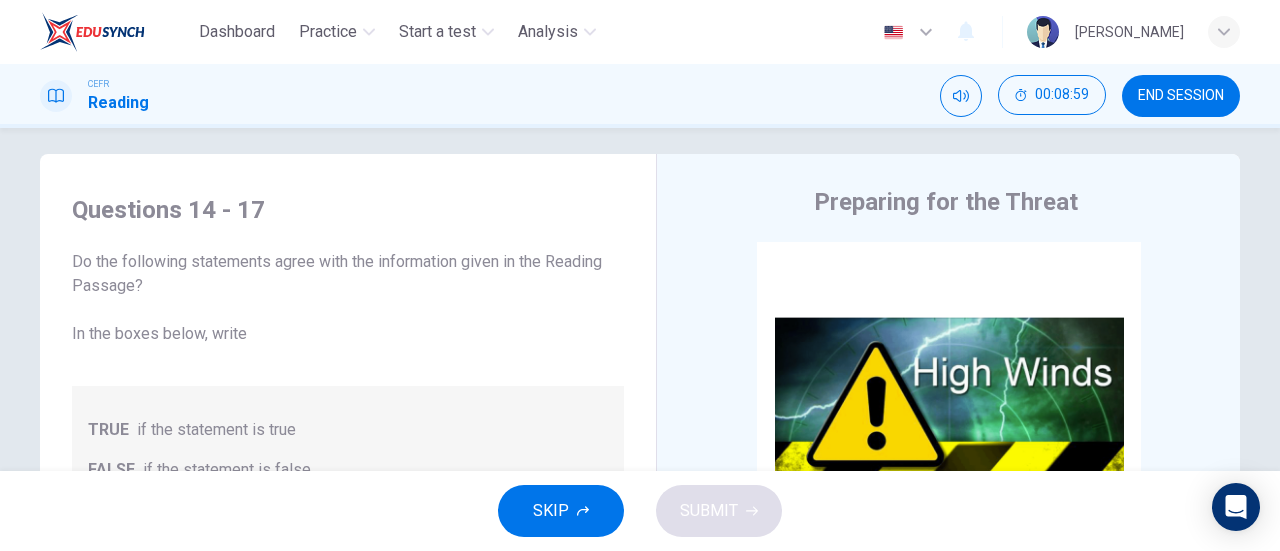 scroll, scrollTop: 7, scrollLeft: 0, axis: vertical 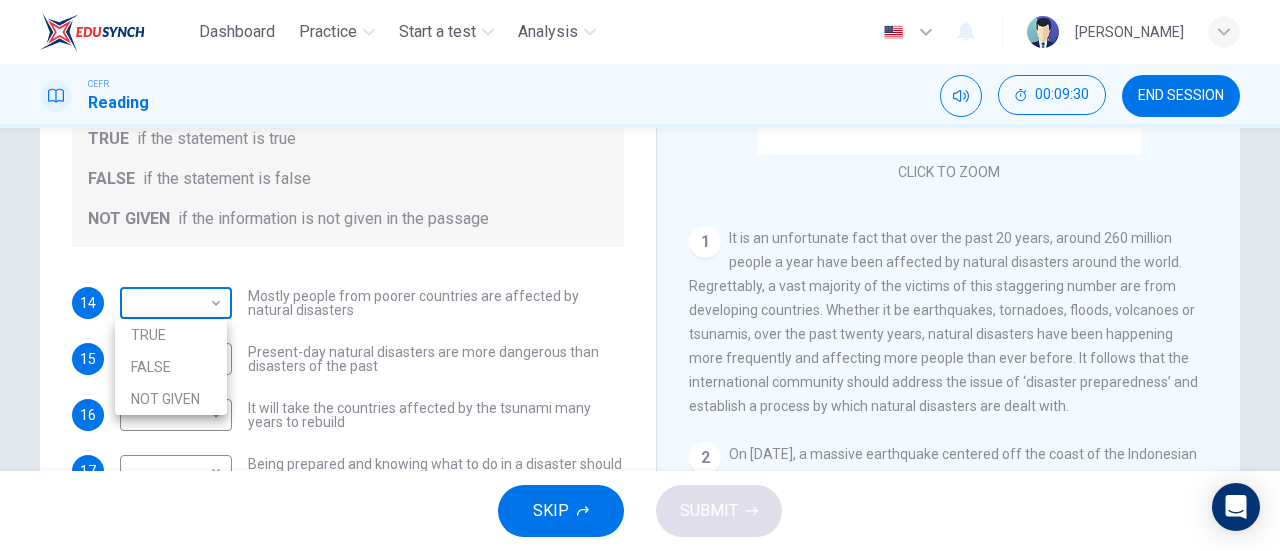 click on "Dashboard Practice Start a test Analysis English en ​ NURUL AQILAH BINTI HARZARI CEFR Reading 00:09:30 END SESSION Questions 14 - 17 Do the following statements agree with the information given in the Reading Passage?
In the boxes below, write TRUE if the statement is true FALSE if the statement is false NOT GIVEN if the information is not given in the passage 14 ​ ​ Mostly people from poorer countries are affected by natural disasters 15 ​ ​ Present-day natural disasters are more dangerous than disasters of the past 16 ​ ​ It will take the countries affected by the tsunami many years to rebuild 17 ​ ​ Being prepared and knowing what to do in a disaster should be a global issue Preparing for the Threat CLICK TO ZOOM Click to Zoom 1 2 3 4 5 6 SKIP SUBMIT EduSynch - Online Language Proficiency Testing
Dashboard Practice Start a test Analysis Notifications © Copyright  2025 TRUE FALSE NOT GIVEN" at bounding box center [640, 275] 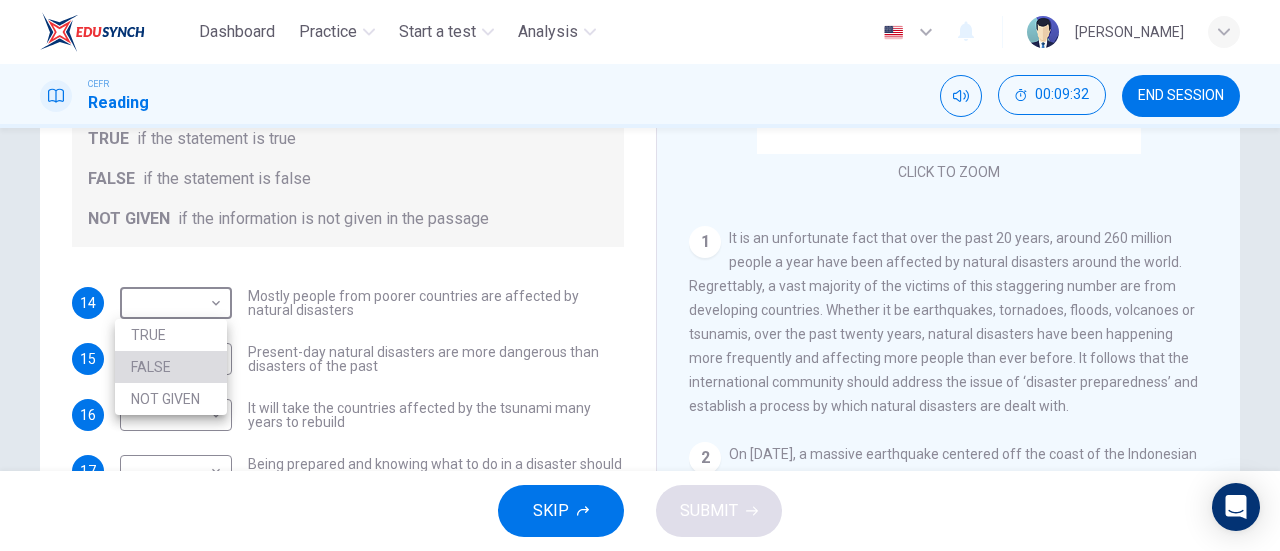 click on "FALSE" at bounding box center (171, 367) 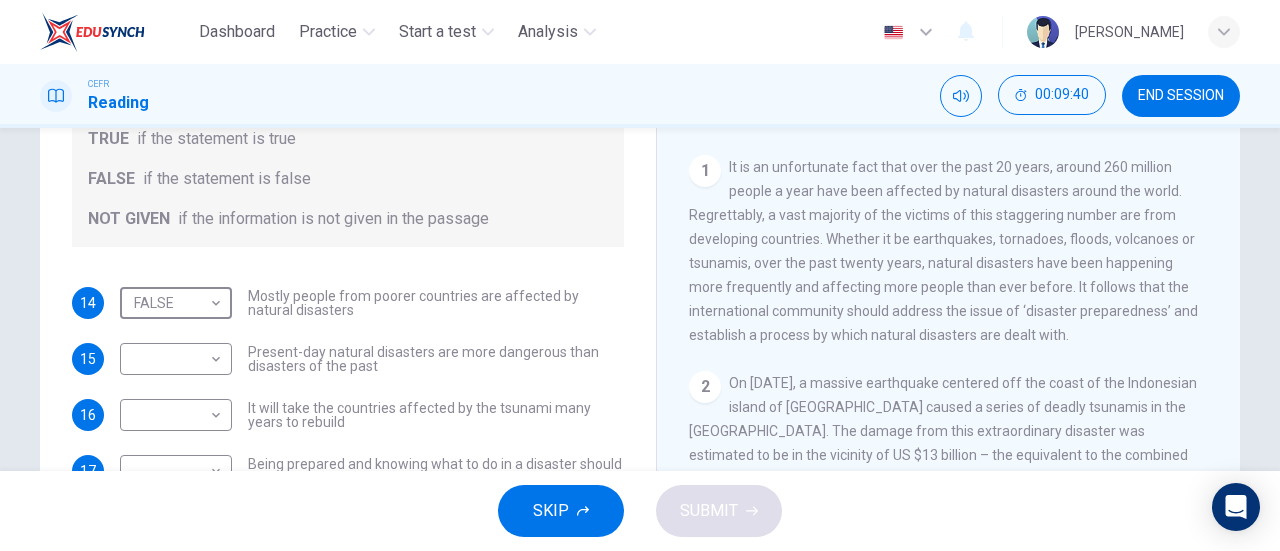 scroll, scrollTop: 218, scrollLeft: 0, axis: vertical 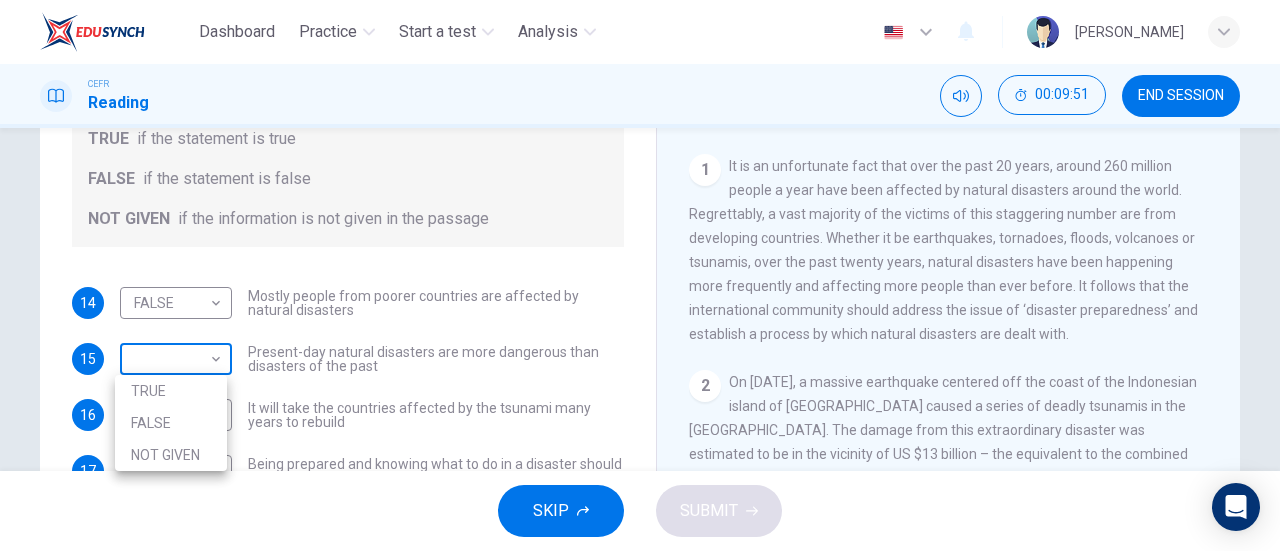click on "Dashboard Practice Start a test Analysis English en ​ NURUL AQILAH BINTI HARZARI CEFR Reading 00:09:51 END SESSION Questions 14 - 17 Do the following statements agree with the information given in the Reading Passage?
In the boxes below, write TRUE if the statement is true FALSE if the statement is false NOT GIVEN if the information is not given in the passage 14 FALSE FALSE ​ Mostly people from poorer countries are affected by natural disasters 15 ​ ​ Present-day natural disasters are more dangerous than disasters of the past 16 ​ ​ It will take the countries affected by the tsunami many years to rebuild 17 ​ ​ Being prepared and knowing what to do in a disaster should be a global issue Preparing for the Threat CLICK TO ZOOM Click to Zoom 1 2 3 4 5 6 SKIP SUBMIT EduSynch - Online Language Proficiency Testing
Dashboard Practice Start a test Analysis Notifications © Copyright  2025 TRUE FALSE NOT GIVEN" at bounding box center (640, 275) 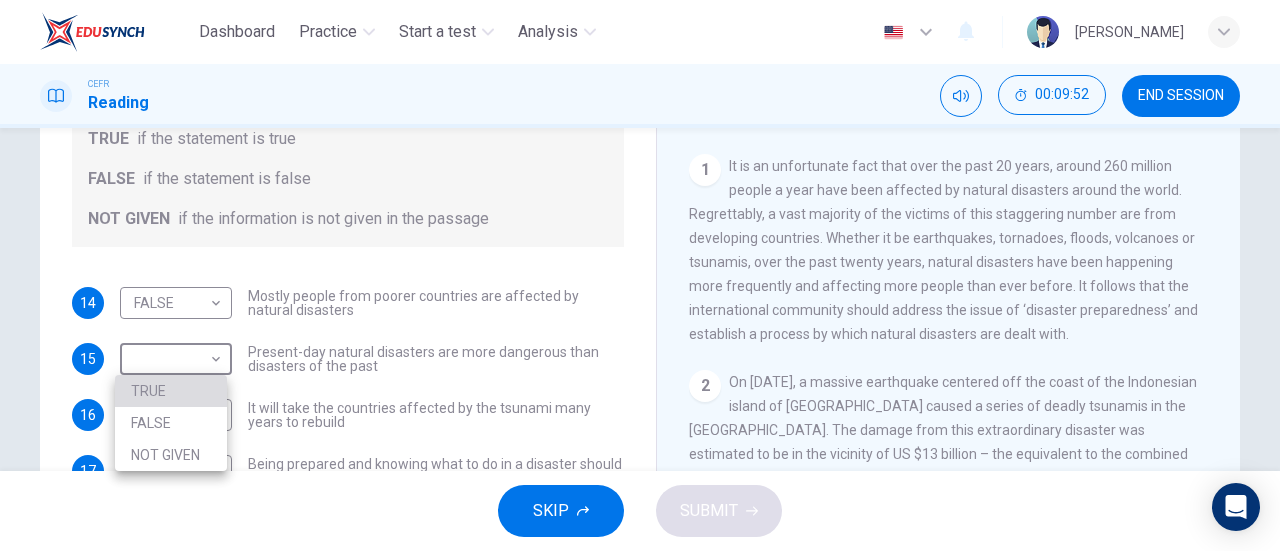 click on "TRUE" at bounding box center (171, 391) 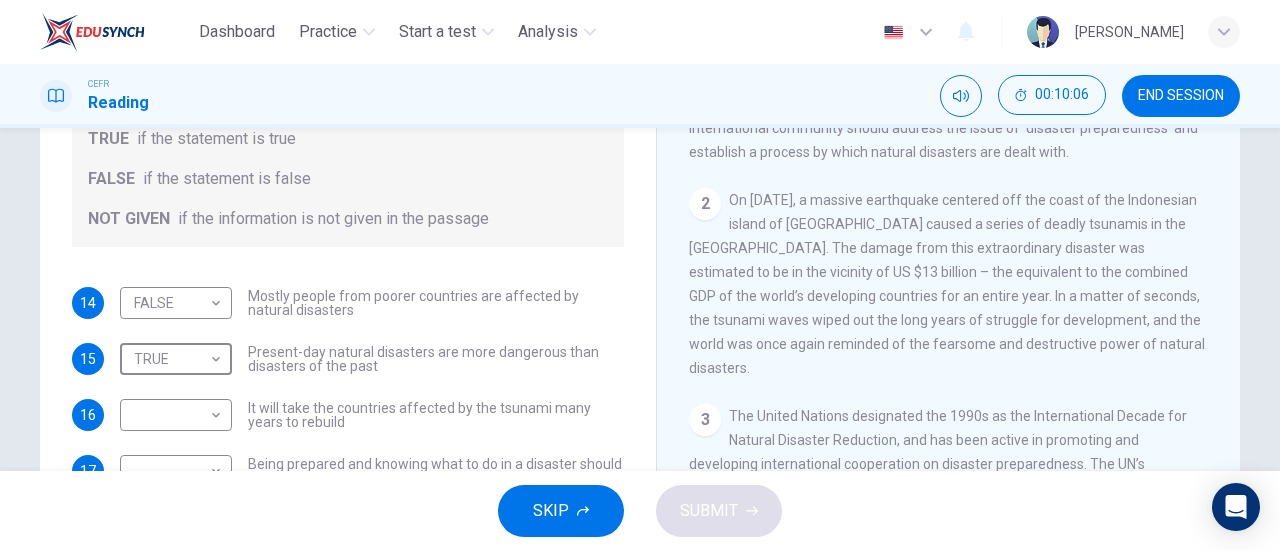 scroll, scrollTop: 404, scrollLeft: 0, axis: vertical 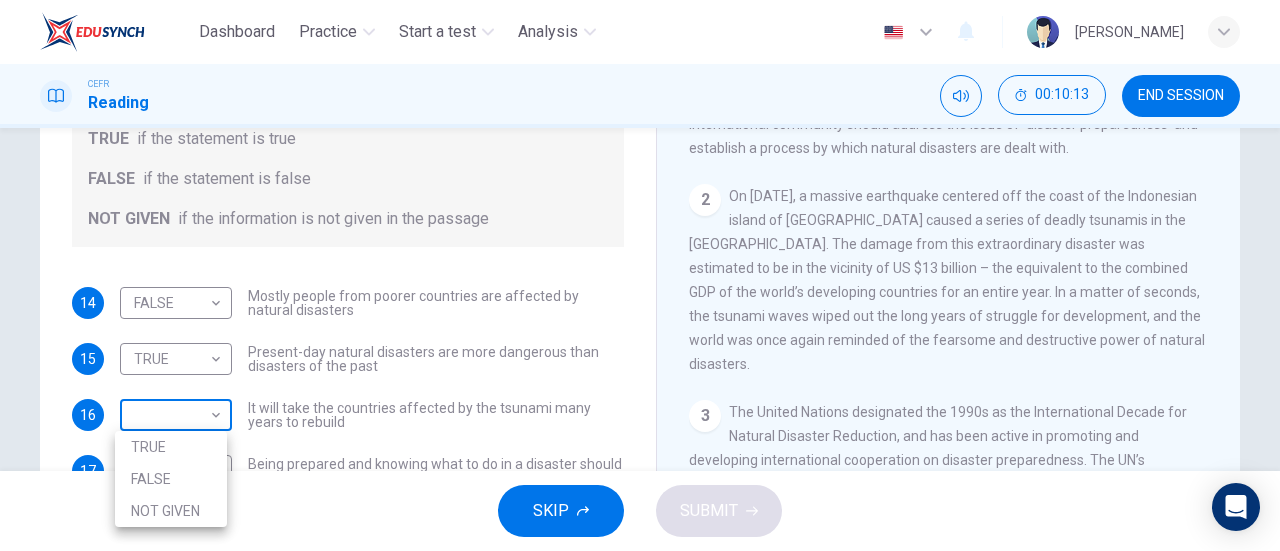 click on "Dashboard Practice Start a test Analysis English en ​ NURUL AQILAH BINTI HARZARI CEFR Reading 00:10:13 END SESSION Questions 14 - 17 Do the following statements agree with the information given in the Reading Passage?
In the boxes below, write TRUE if the statement is true FALSE if the statement is false NOT GIVEN if the information is not given in the passage 14 FALSE FALSE ​ Mostly people from poorer countries are affected by natural disasters 15 TRUE TRUE ​ Present-day natural disasters are more dangerous than disasters of the past 16 ​ ​ It will take the countries affected by the tsunami many years to rebuild 17 ​ ​ Being prepared and knowing what to do in a disaster should be a global issue Preparing for the Threat CLICK TO ZOOM Click to Zoom 1 2 3 4 5 6 SKIP SUBMIT EduSynch - Online Language Proficiency Testing
Dashboard Practice Start a test Analysis Notifications © Copyright  2025 TRUE FALSE NOT GIVEN" at bounding box center [640, 275] 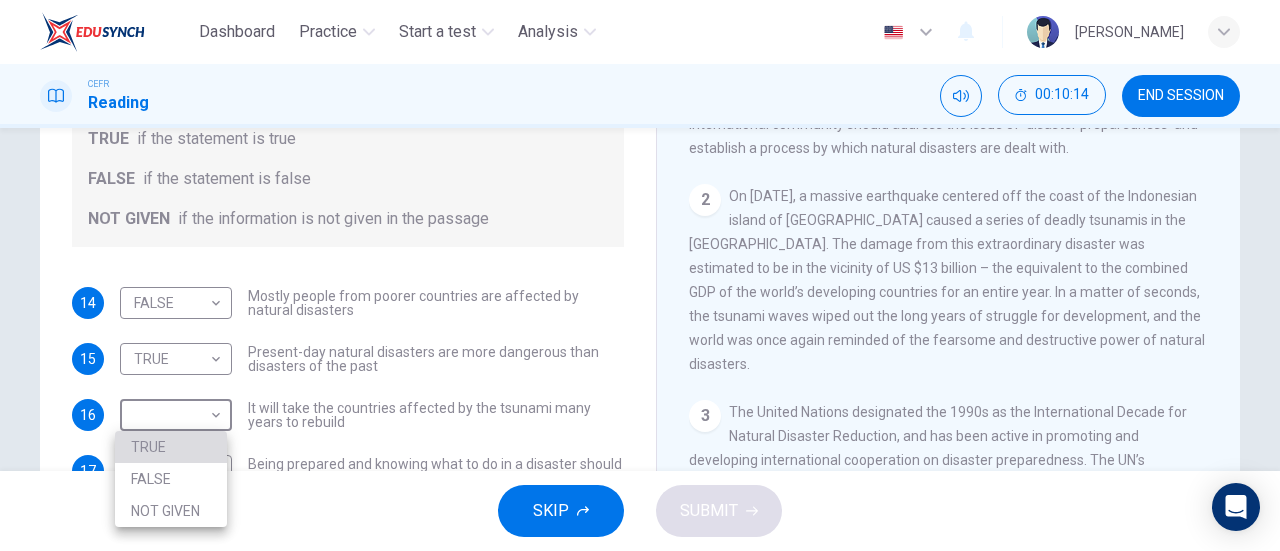 click on "TRUE" at bounding box center (171, 447) 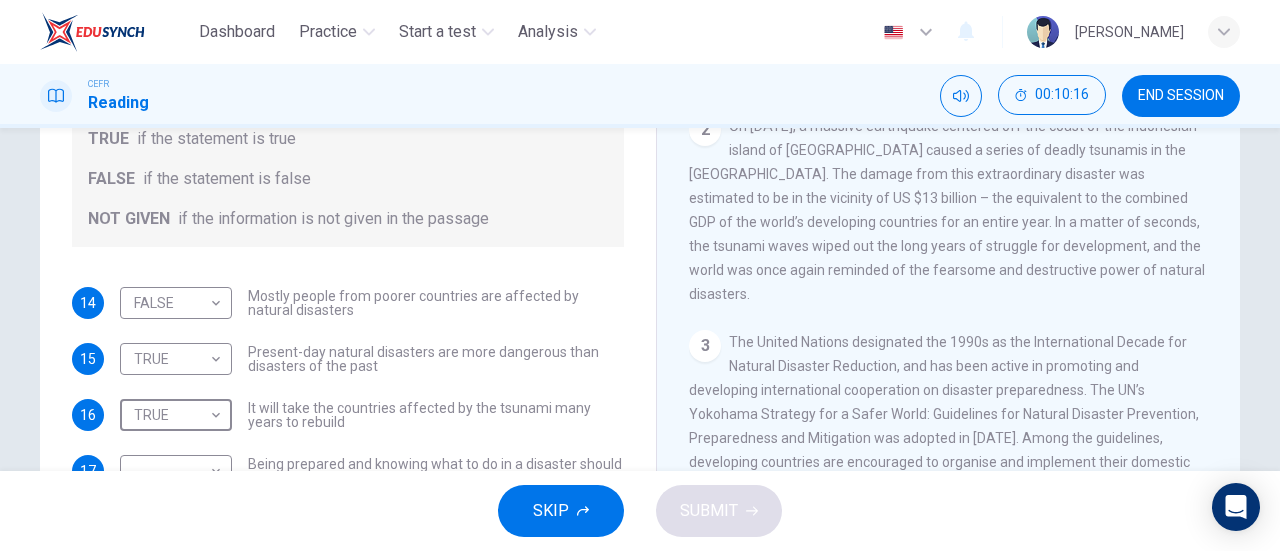 scroll, scrollTop: 484, scrollLeft: 0, axis: vertical 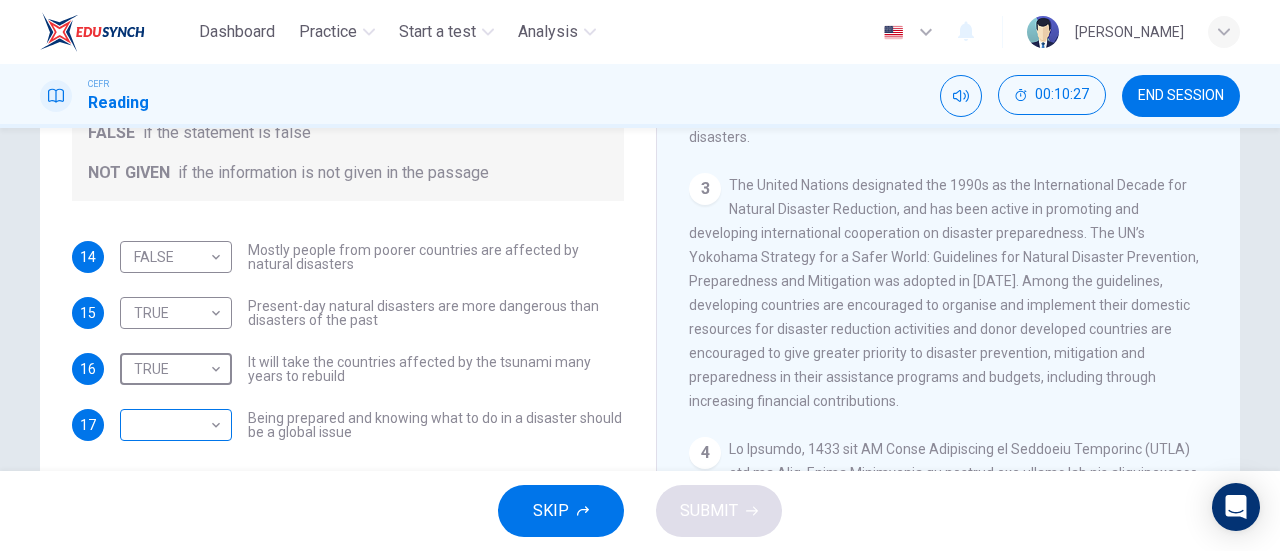 click on "Dashboard Practice Start a test Analysis English en ​ NURUL AQILAH BINTI HARZARI CEFR Reading 00:10:27 END SESSION Questions 14 - 17 Do the following statements agree with the information given in the Reading Passage?
In the boxes below, write TRUE if the statement is true FALSE if the statement is false NOT GIVEN if the information is not given in the passage 14 FALSE FALSE ​ Mostly people from poorer countries are affected by natural disasters 15 TRUE TRUE ​ Present-day natural disasters are more dangerous than disasters of the past 16 TRUE TRUE ​ It will take the countries affected by the tsunami many years to rebuild 17 ​ ​ Being prepared and knowing what to do in a disaster should be a global issue Preparing for the Threat CLICK TO ZOOM Click to Zoom 1 2 3 4 5 6 SKIP SUBMIT EduSynch - Online Language Proficiency Testing
Dashboard Practice Start a test Analysis Notifications © Copyright  2025" at bounding box center [640, 275] 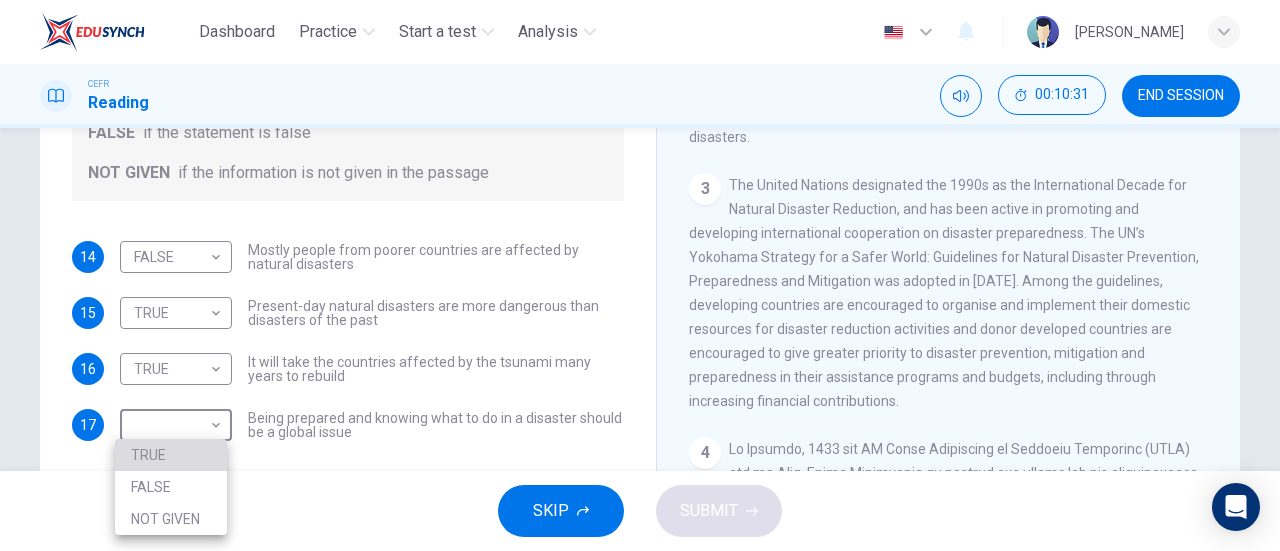 click on "TRUE" at bounding box center [171, 455] 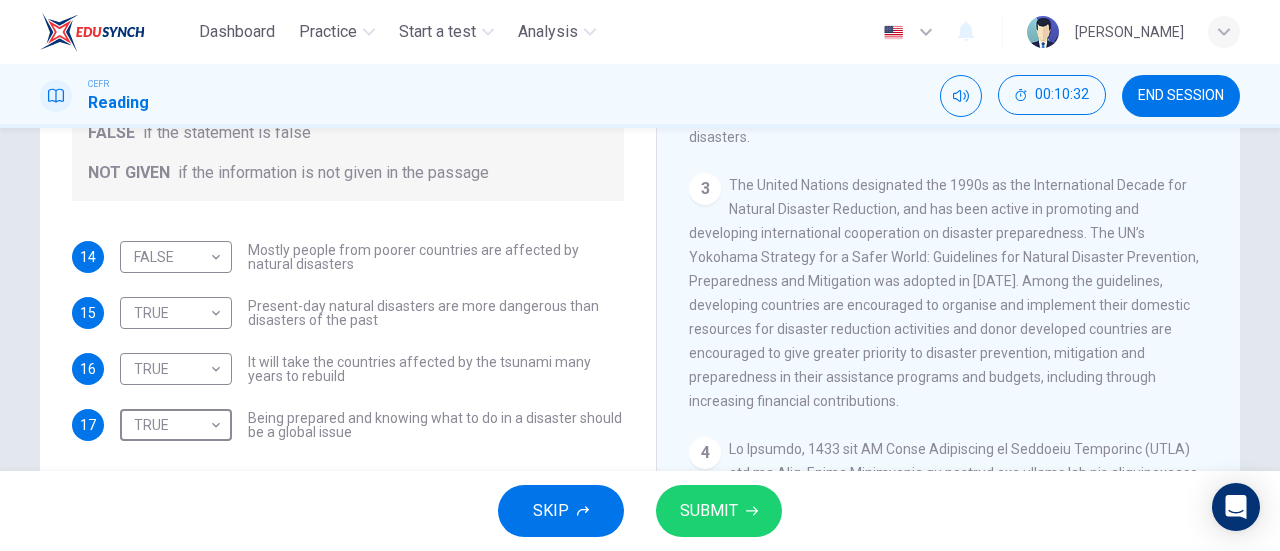 scroll, scrollTop: 749, scrollLeft: 0, axis: vertical 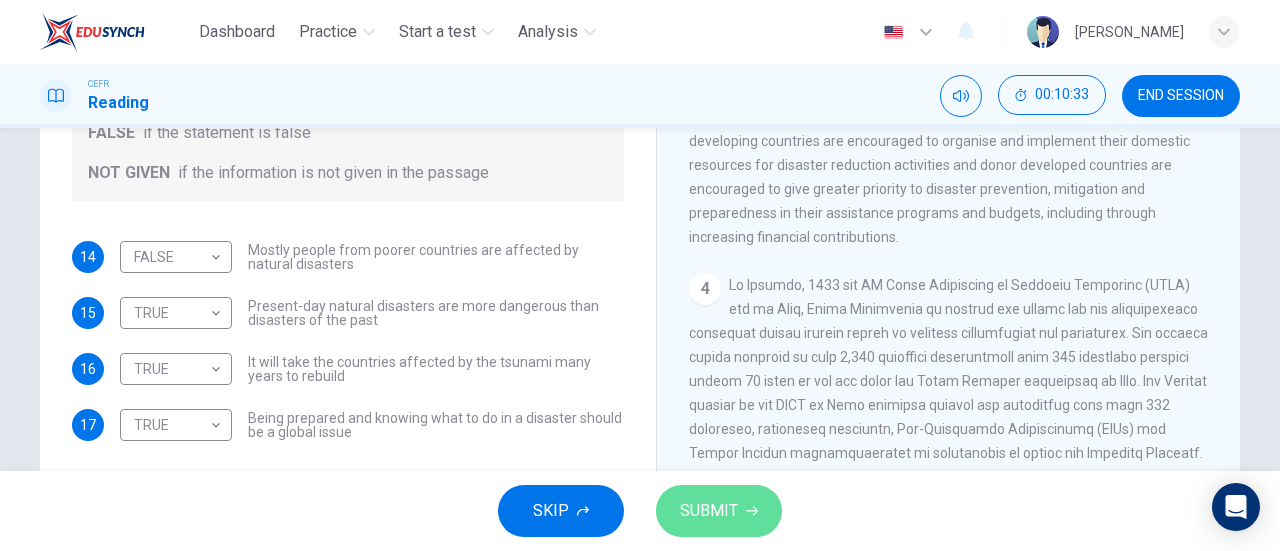 click on "SUBMIT" at bounding box center (719, 511) 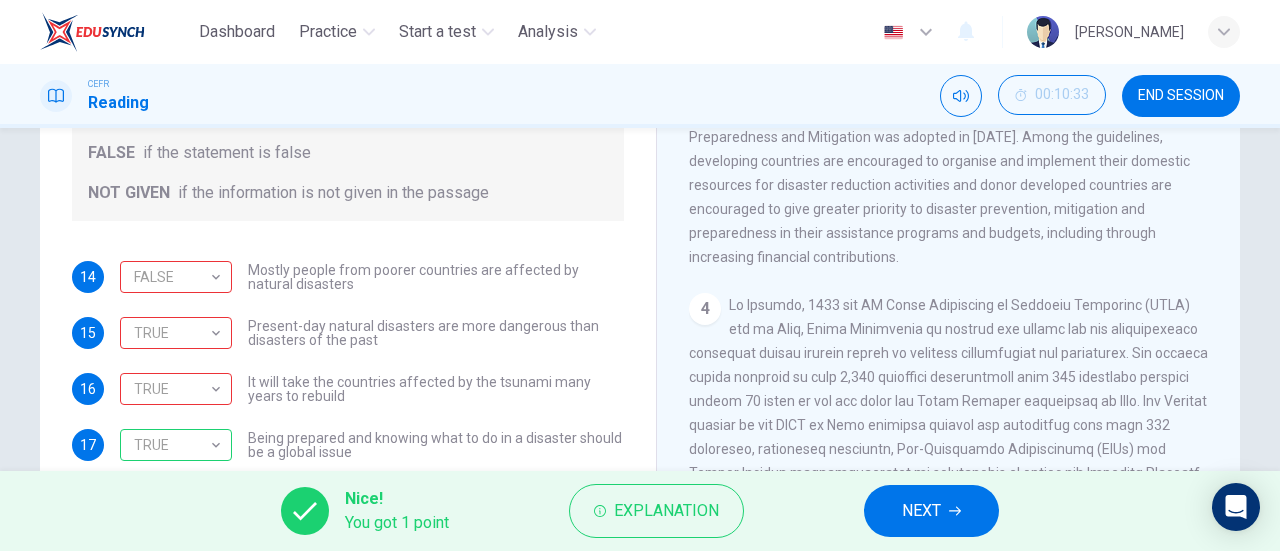 scroll, scrollTop: 330, scrollLeft: 0, axis: vertical 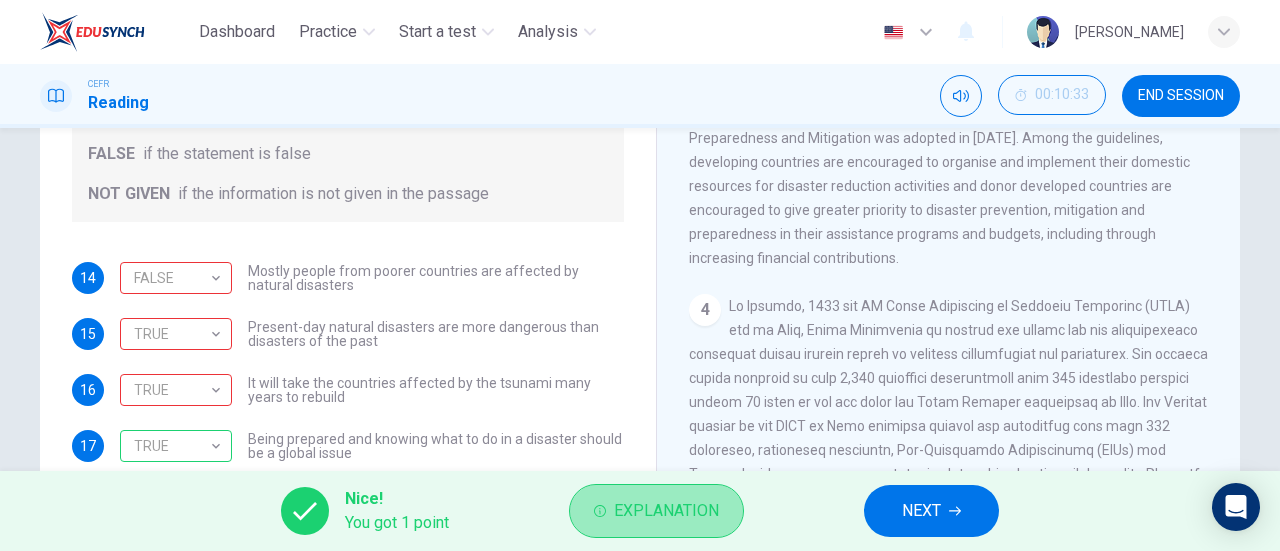 click on "Explanation" at bounding box center (666, 511) 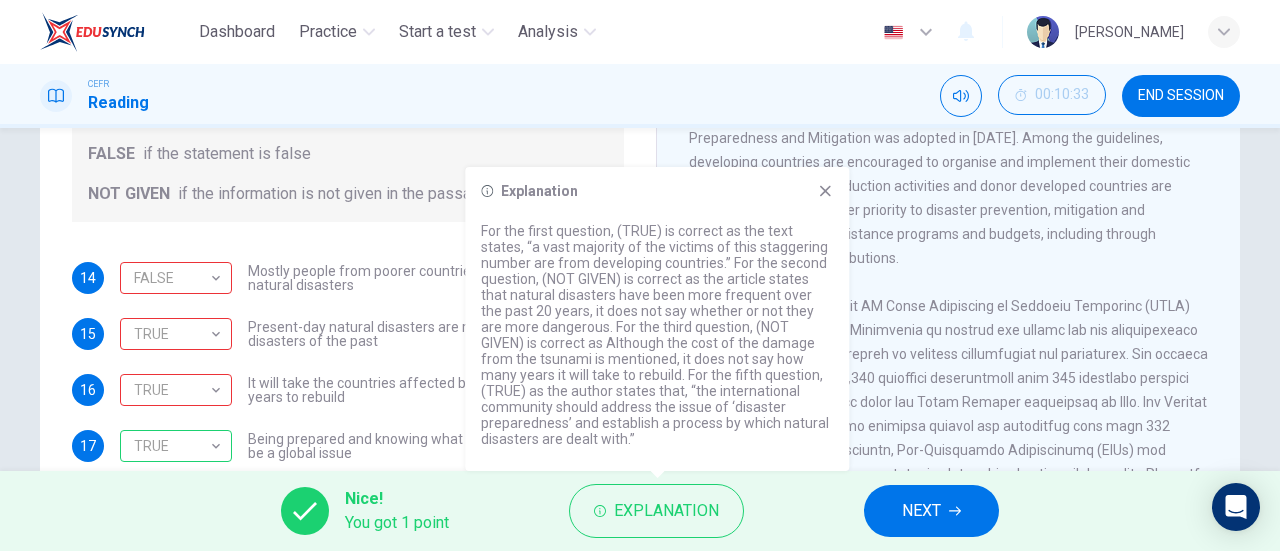 click 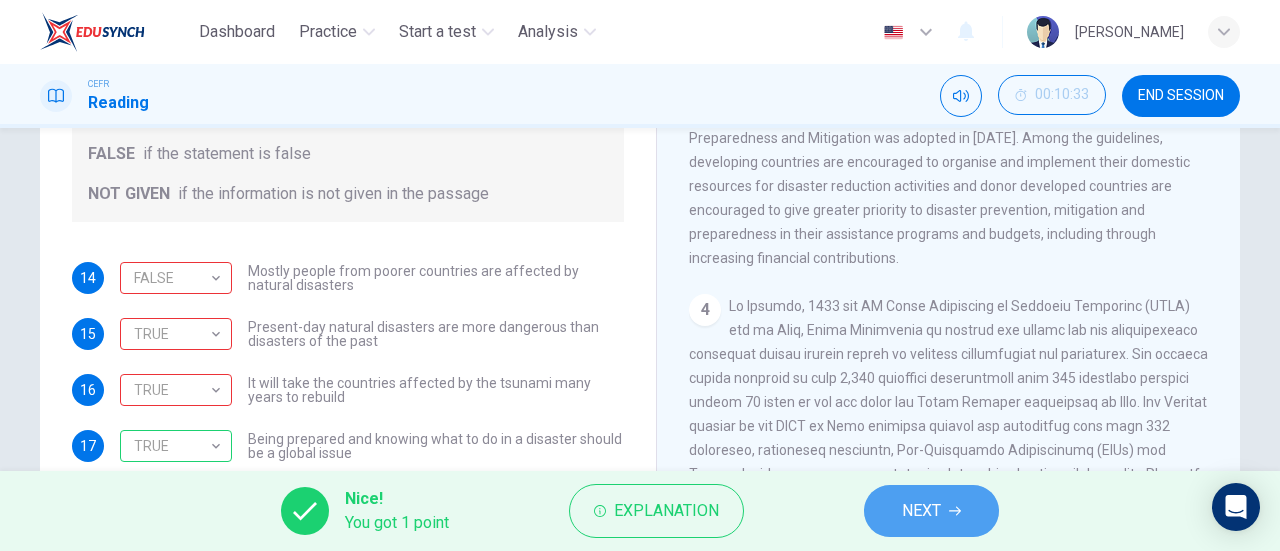 click on "NEXT" at bounding box center [921, 511] 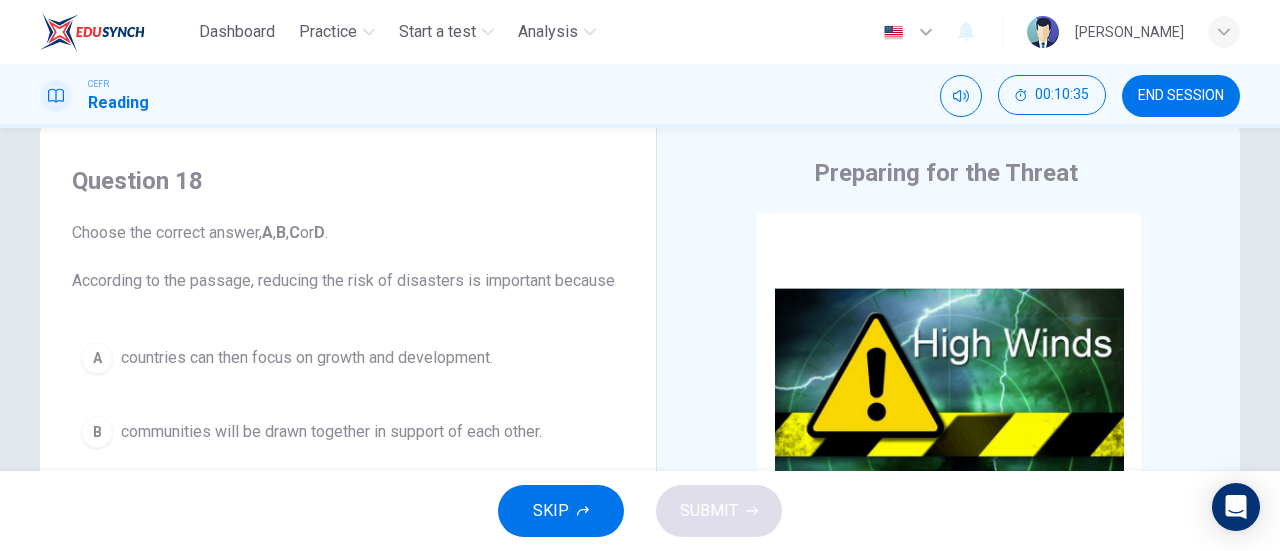 scroll, scrollTop: 39, scrollLeft: 0, axis: vertical 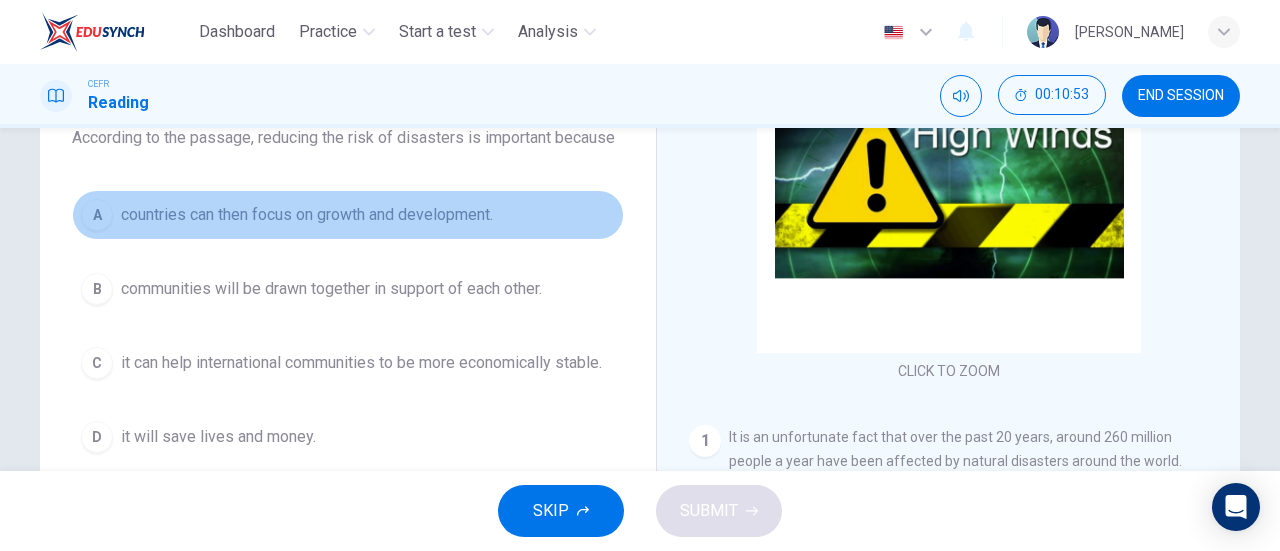 click on "countries can then focus on growth and development." at bounding box center [307, 215] 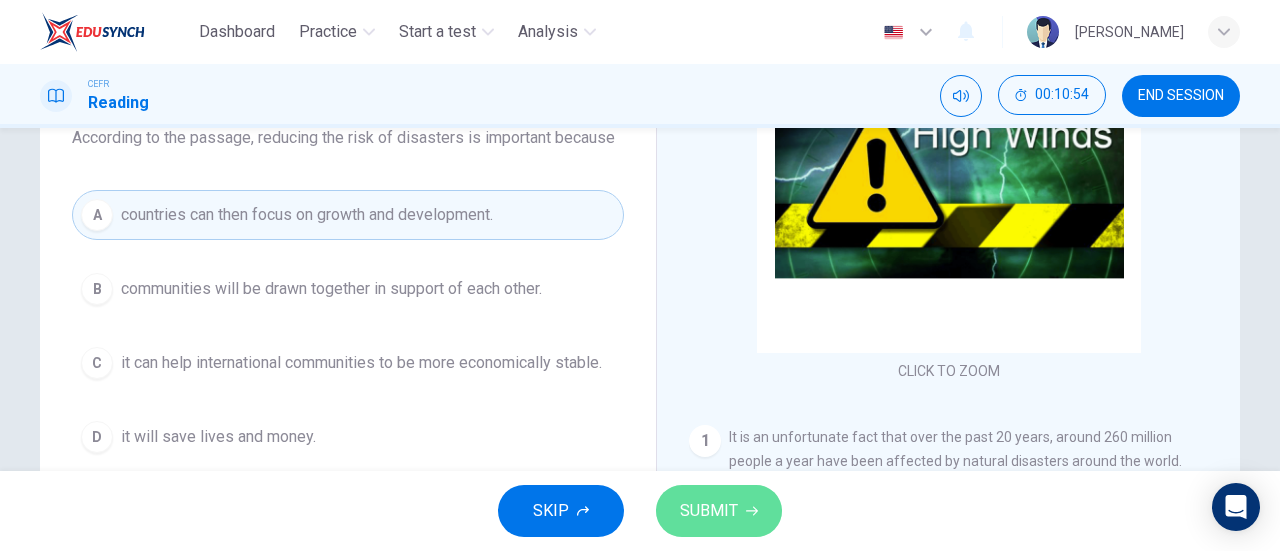 click on "SUBMIT" at bounding box center [719, 511] 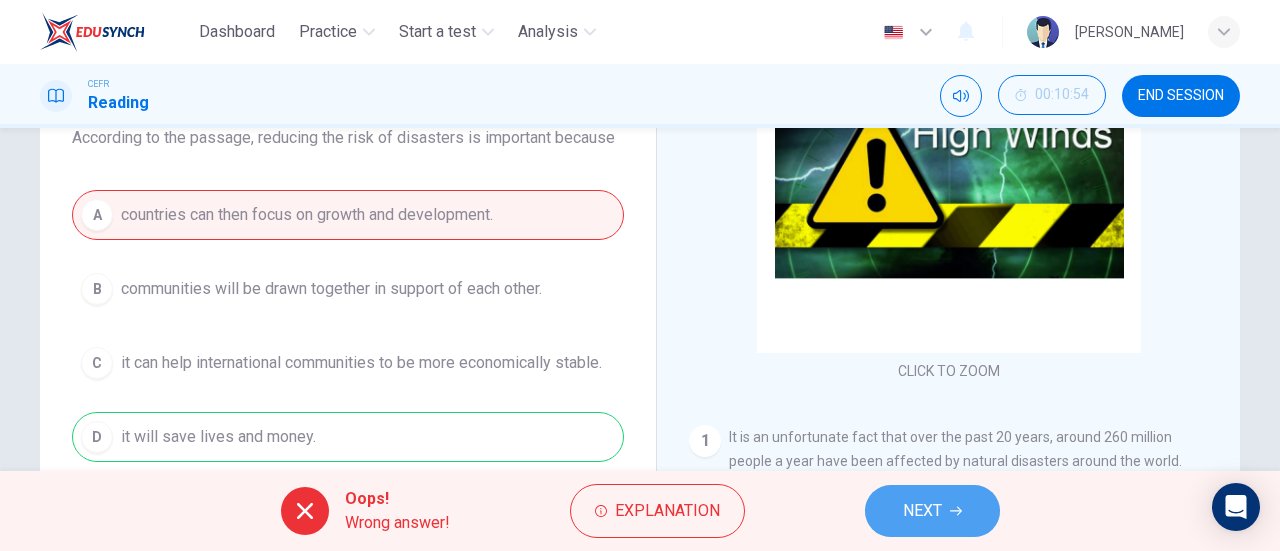 click on "NEXT" at bounding box center [922, 511] 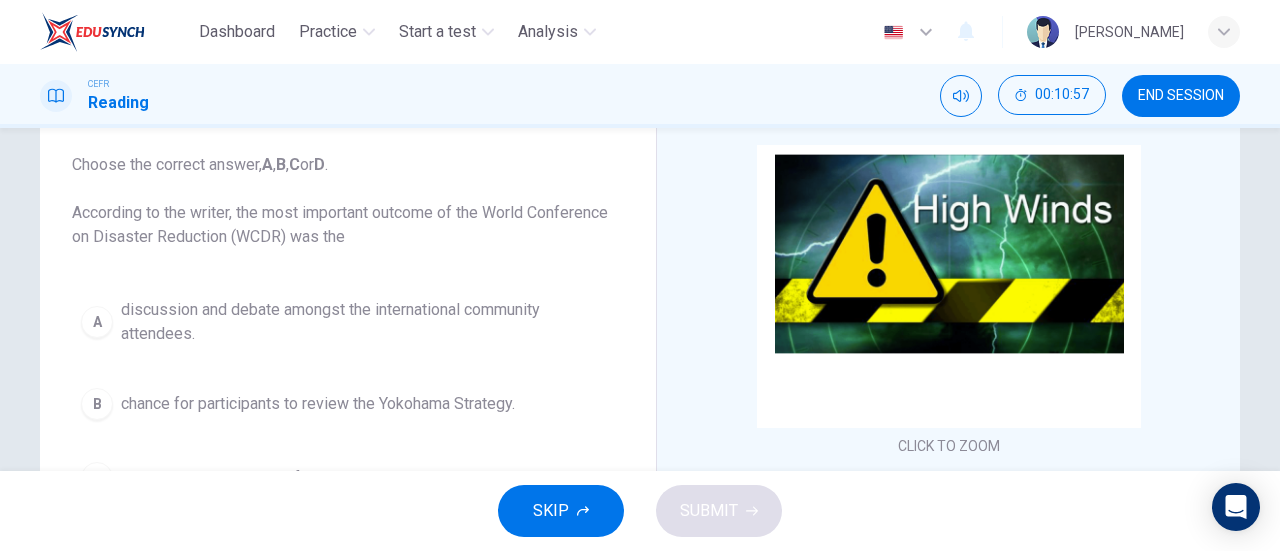scroll, scrollTop: 101, scrollLeft: 0, axis: vertical 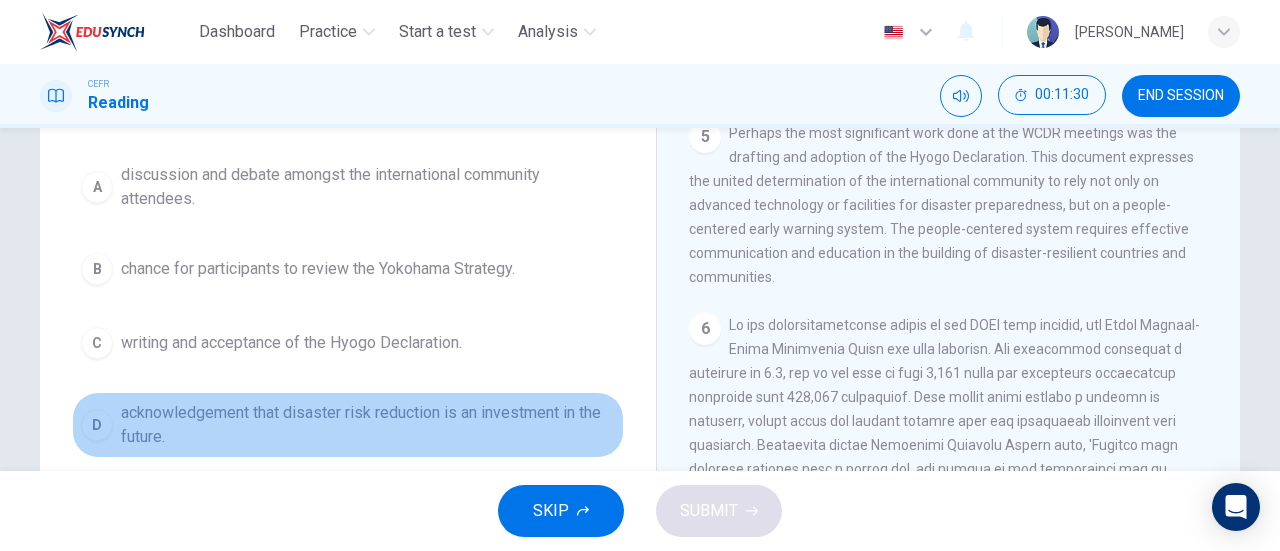 click on "D acknowledgement that disaster risk reduction is an investment in the future." at bounding box center (348, 425) 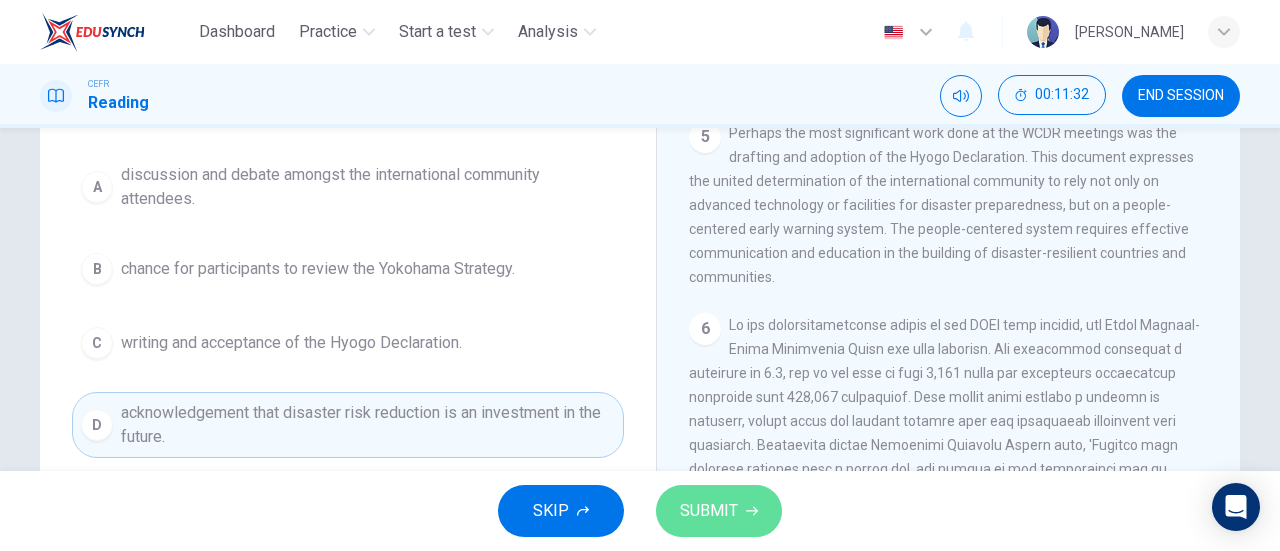 click on "SUBMIT" at bounding box center (709, 511) 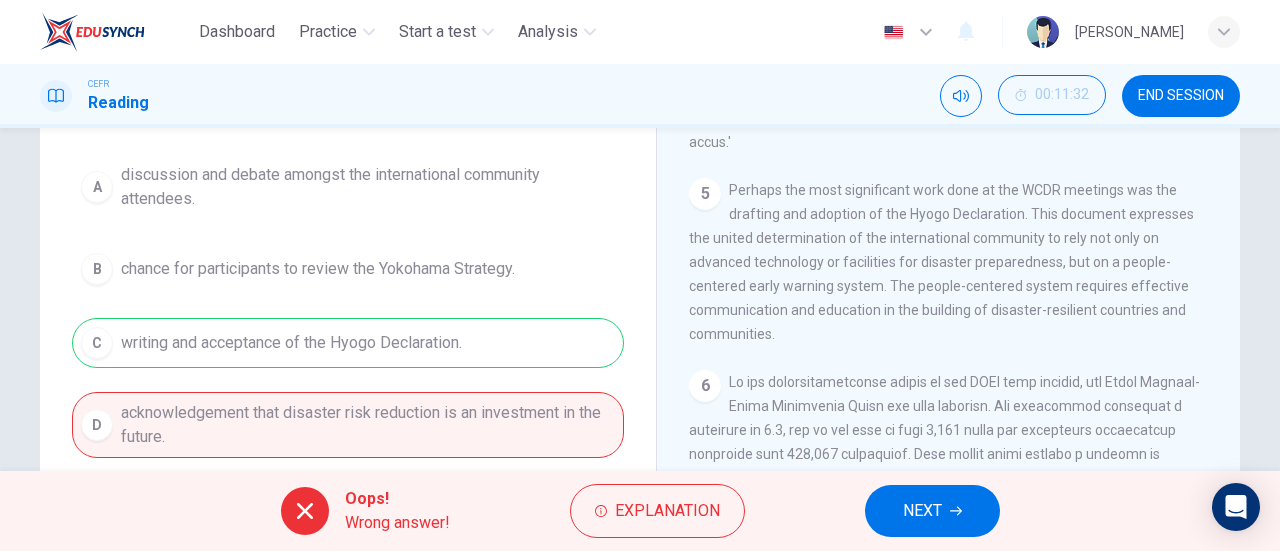 scroll, scrollTop: 1380, scrollLeft: 0, axis: vertical 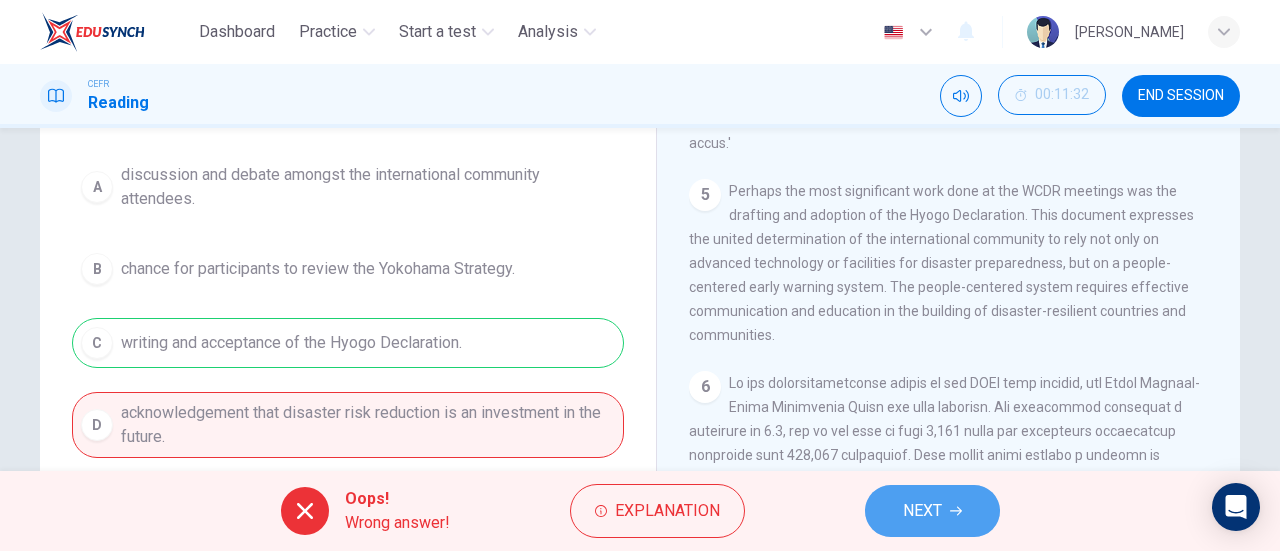click on "NEXT" at bounding box center (922, 511) 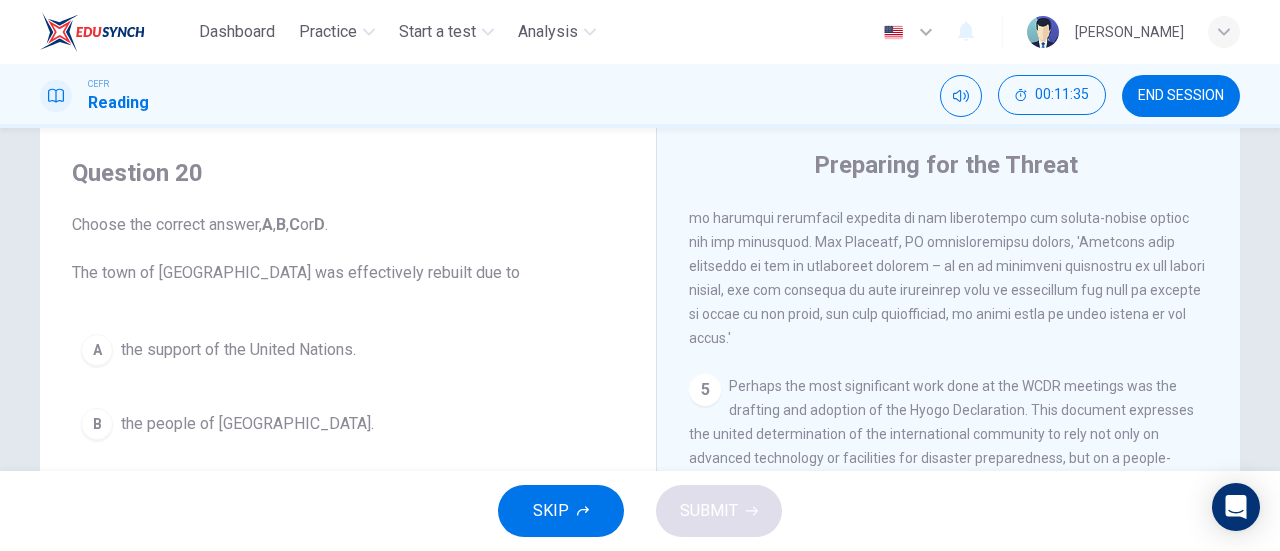 scroll, scrollTop: 50, scrollLeft: 0, axis: vertical 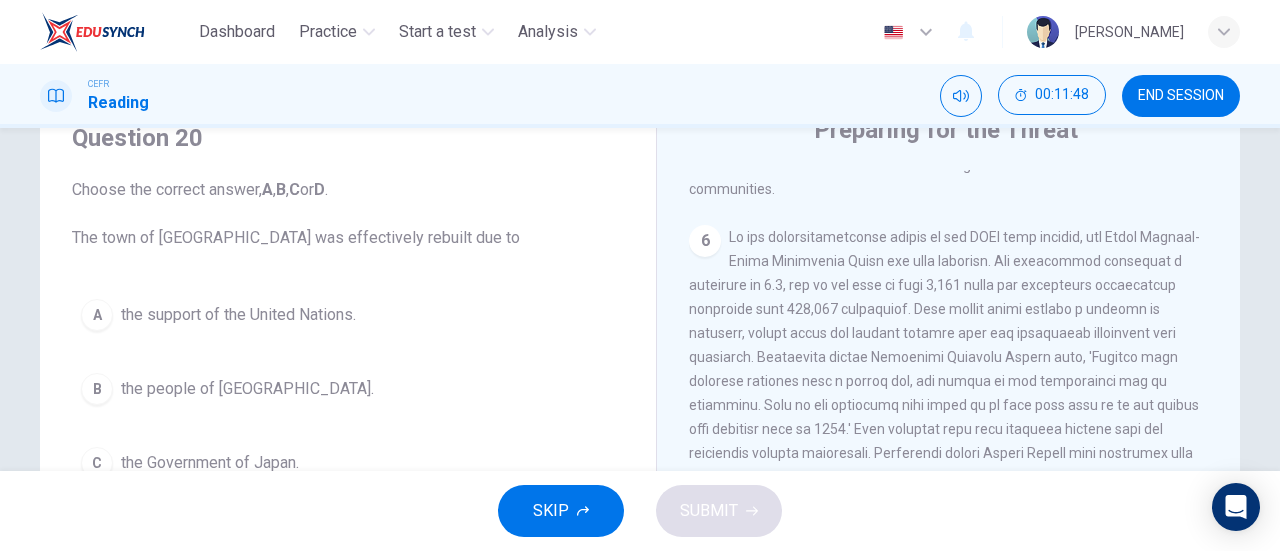 click at bounding box center [947, 489] 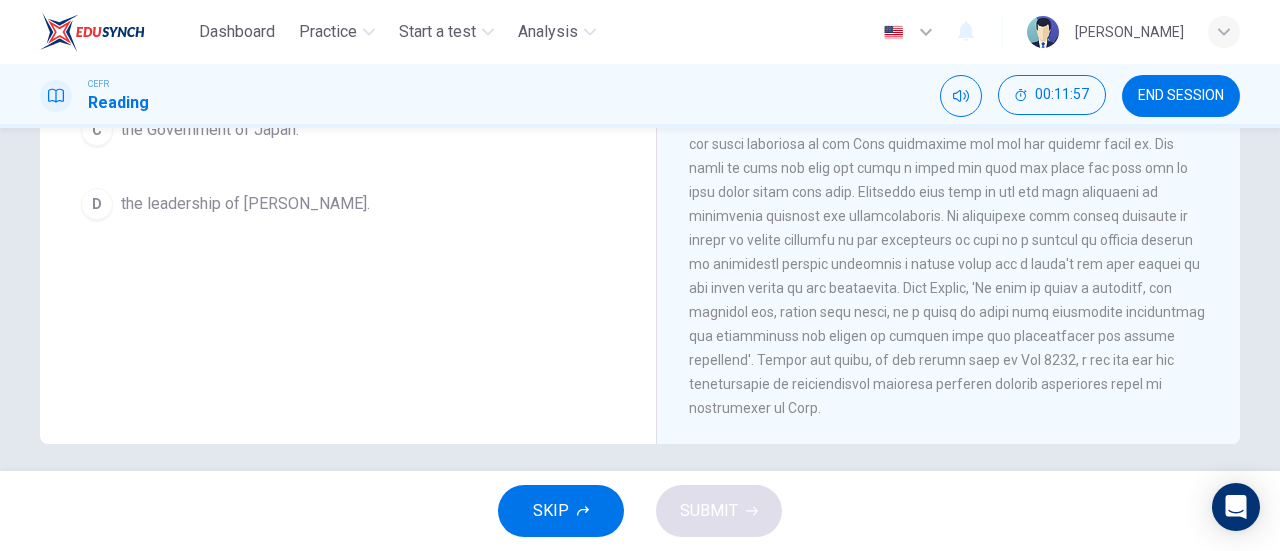 scroll, scrollTop: 432, scrollLeft: 0, axis: vertical 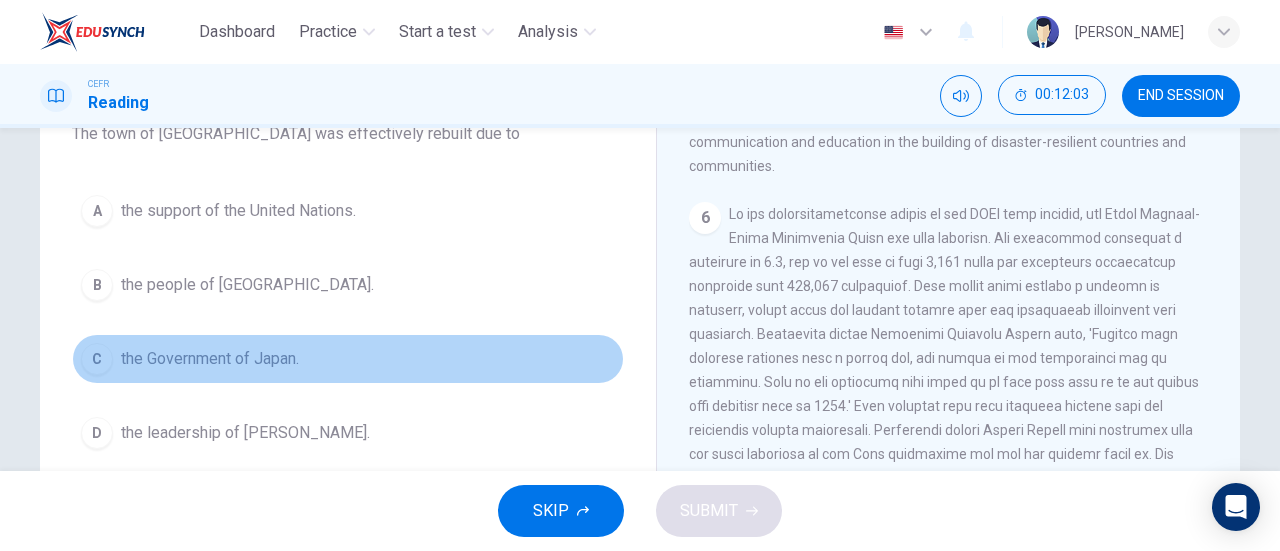 click on "C the Government of Japan." at bounding box center [348, 359] 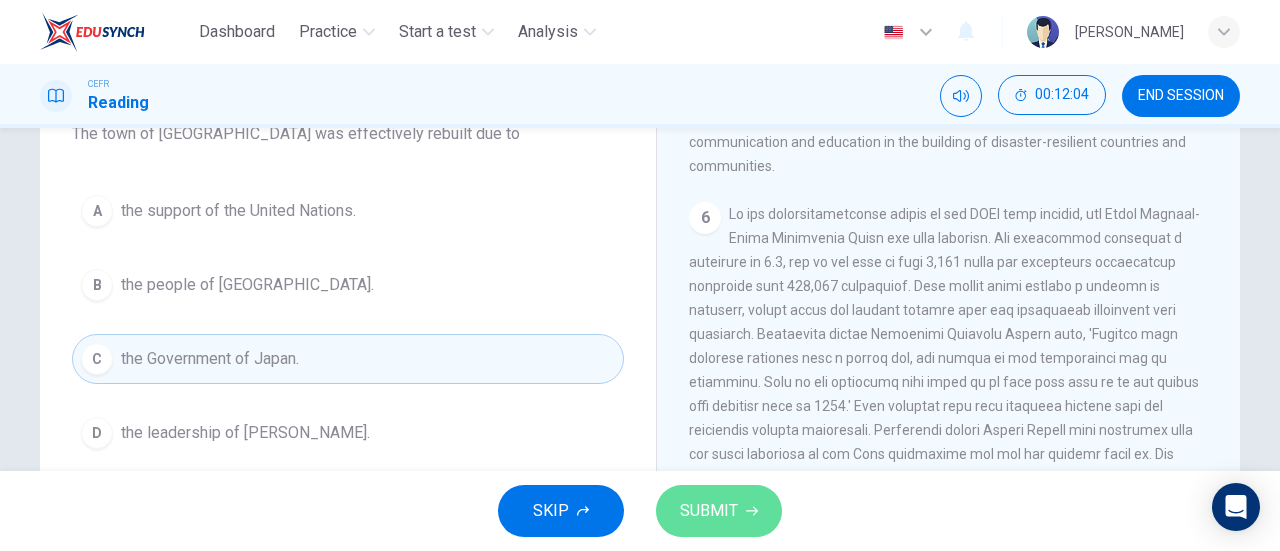 click on "SUBMIT" at bounding box center [719, 511] 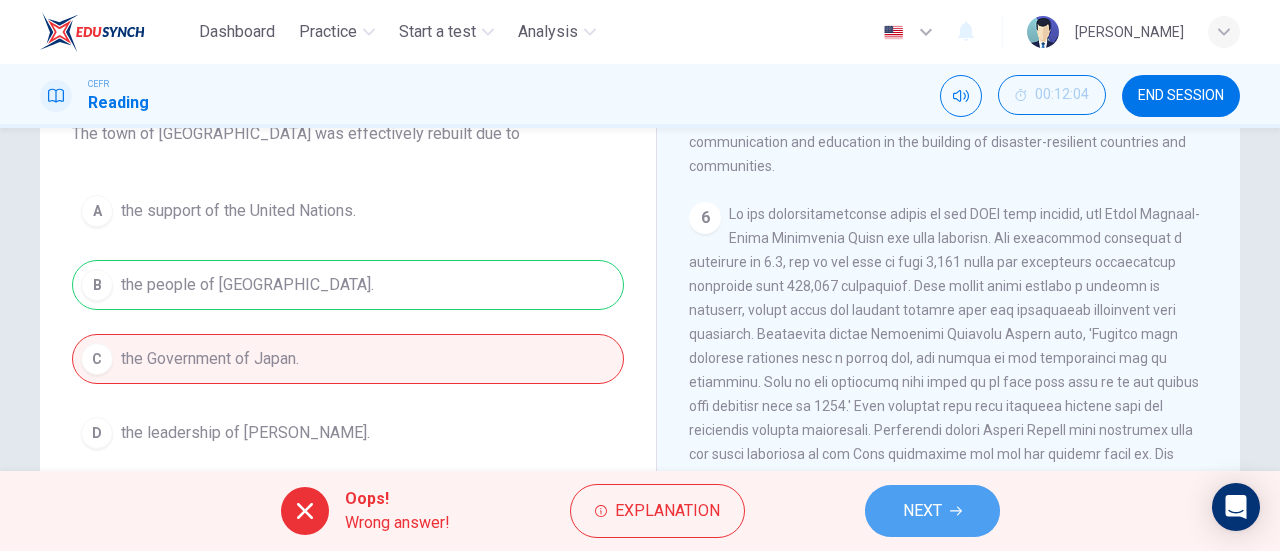 click on "NEXT" at bounding box center (932, 511) 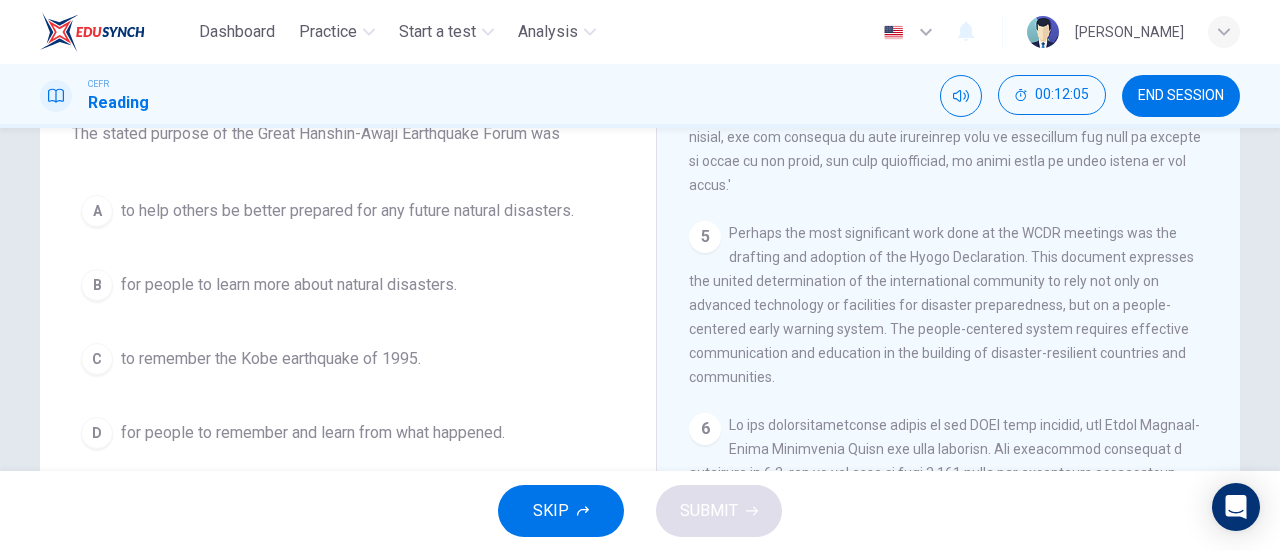 scroll, scrollTop: 1393, scrollLeft: 0, axis: vertical 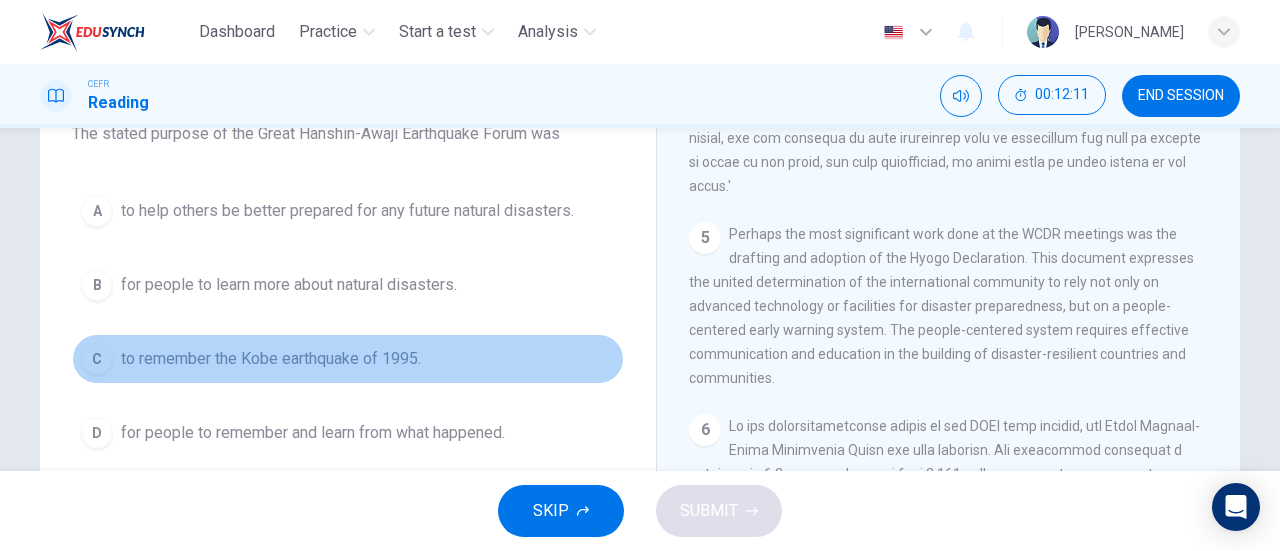 click on "to remember the Kobe earthquake of 1995." at bounding box center [271, 359] 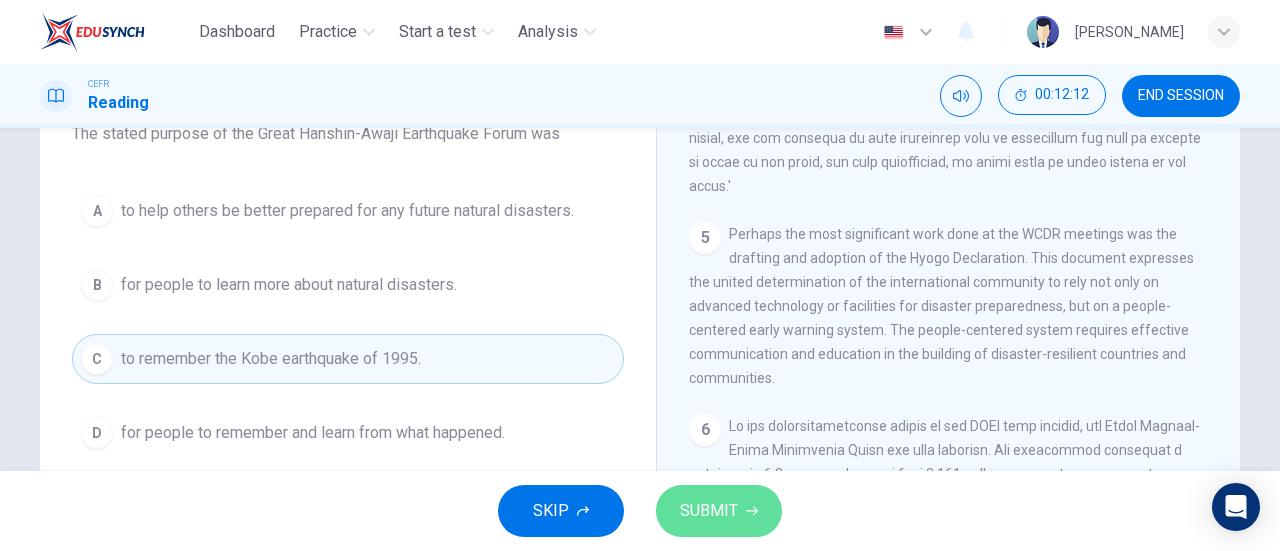click on "SUBMIT" at bounding box center [709, 511] 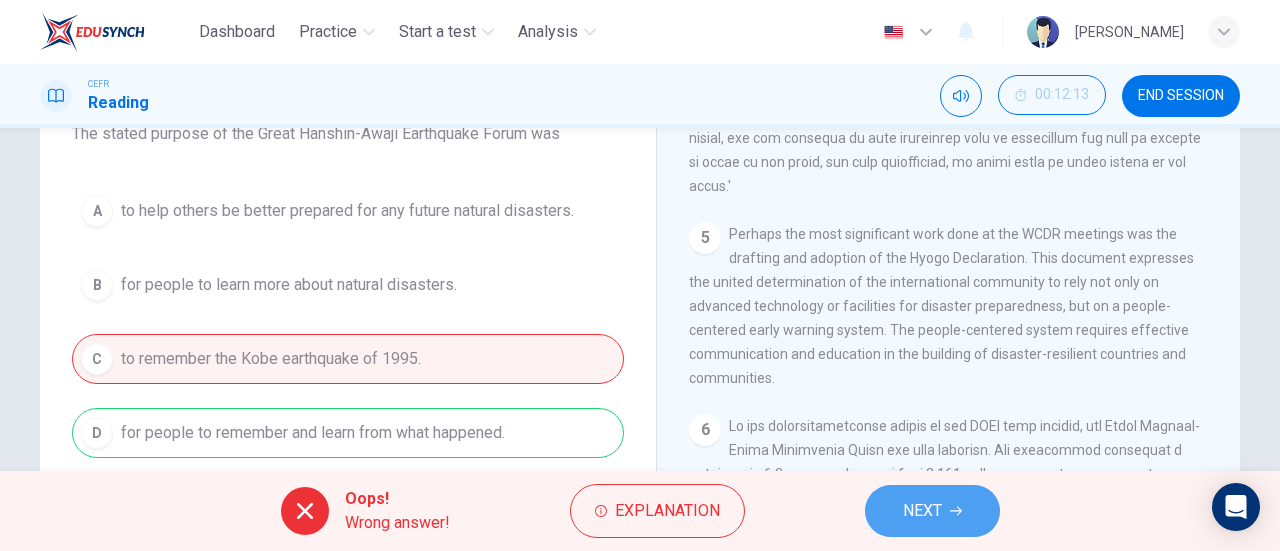click on "NEXT" at bounding box center (932, 511) 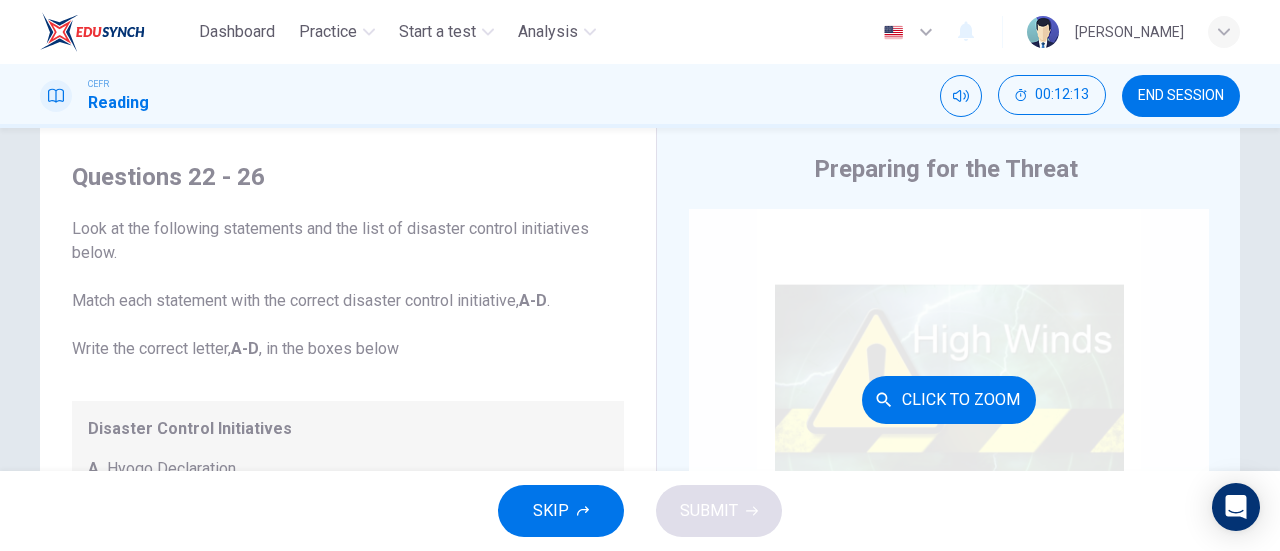 scroll, scrollTop: 46, scrollLeft: 0, axis: vertical 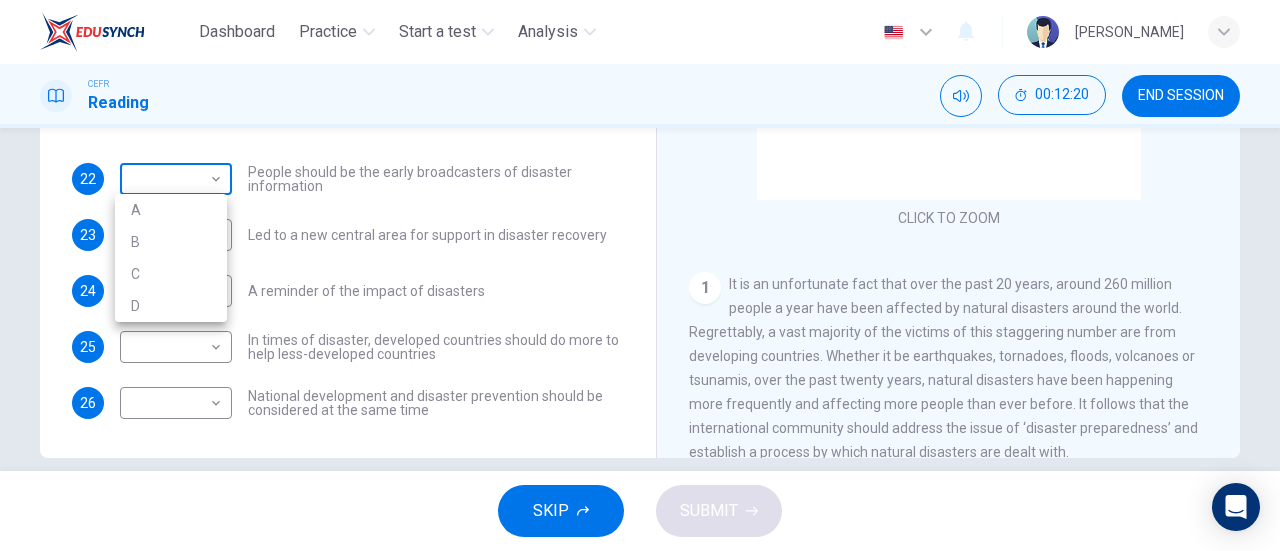 click on "Dashboard Practice Start a test Analysis English en ​ NURUL AQILAH BINTI HARZARI CEFR Reading 00:12:20 END SESSION Questions 22 - 26 Look at the following statements and the list of disaster control initiatives below.
Match each statement with the correct disaster control initiative,  A-D .
Write the correct letter,  A-D , in the boxes below Disaster Control Initiatives A Hyogo Declaration B Great Hanshin-Awaji Earthquake Forum C World Conference on Disaster Reduction D Yokohama Strategy for a Safer World 22 ​ ​ People should be the early broadcasters of disaster information 23 ​ ​ Led to a new central area for support in disaster recovery 24 ​ ​ A reminder of the impact of disasters 25 ​ ​ In times of disaster, developed countries should do more to help less-developed countries 26 ​ ​ National development and disaster prevention should be considered at the same time Preparing for the Threat CLICK TO ZOOM Click to Zoom 1 2 3 4 5 6 SKIP SUBMIT
Dashboard Practice Start a test A B" at bounding box center [640, 275] 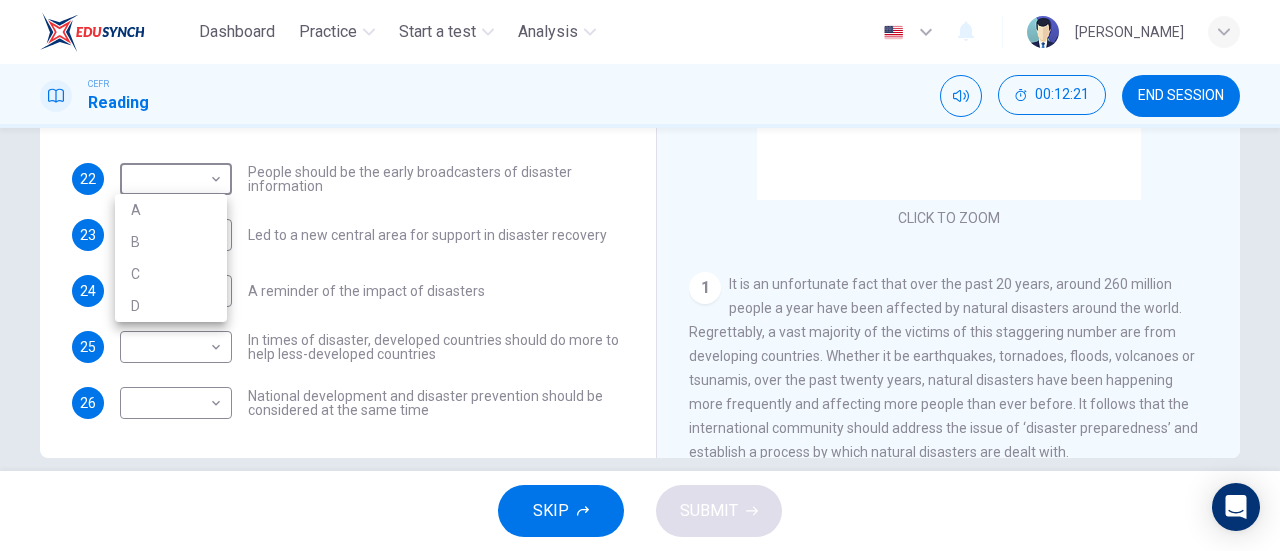 click at bounding box center (640, 275) 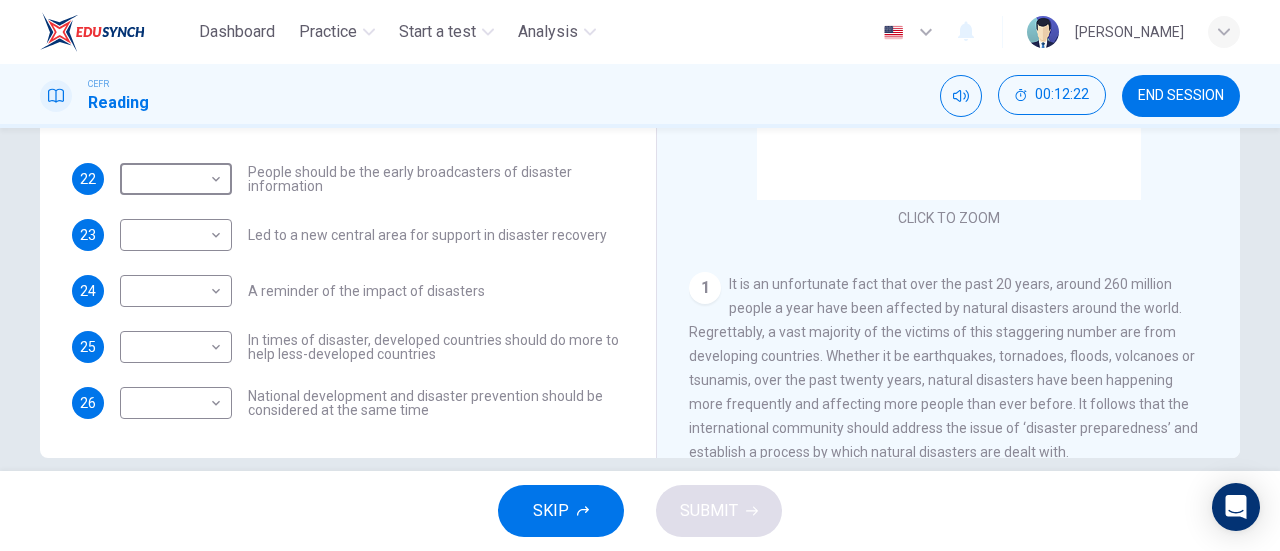 scroll, scrollTop: 0, scrollLeft: 0, axis: both 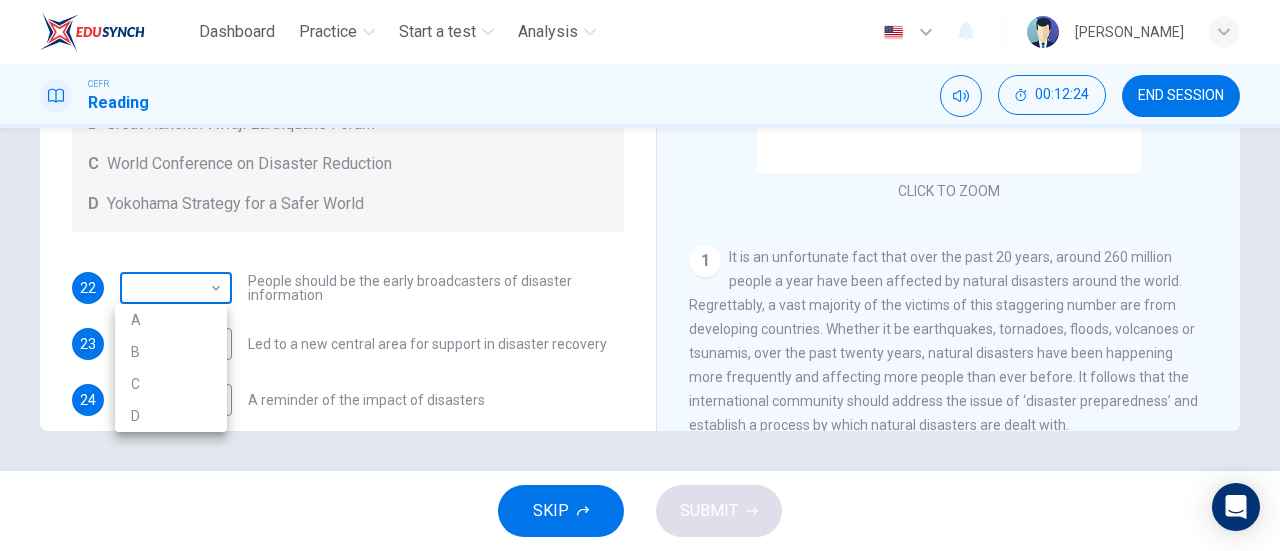 click on "Dashboard Practice Start a test Analysis English en ​ NURUL AQILAH BINTI HARZARI CEFR Reading 00:12:24 END SESSION Questions 22 - 26 Look at the following statements and the list of disaster control initiatives below.
Match each statement with the correct disaster control initiative,  A-D .
Write the correct letter,  A-D , in the boxes below Disaster Control Initiatives A Hyogo Declaration B Great Hanshin-Awaji Earthquake Forum C World Conference on Disaster Reduction D Yokohama Strategy for a Safer World 22 ​ ​ People should be the early broadcasters of disaster information 23 ​ ​ Led to a new central area for support in disaster recovery 24 ​ ​ A reminder of the impact of disasters 25 ​ ​ In times of disaster, developed countries should do more to help less-developed countries 26 ​ ​ National development and disaster prevention should be considered at the same time Preparing for the Threat CLICK TO ZOOM Click to Zoom 1 2 3 4 5 6 SKIP SUBMIT
Dashboard Practice Start a test A B" at bounding box center [640, 275] 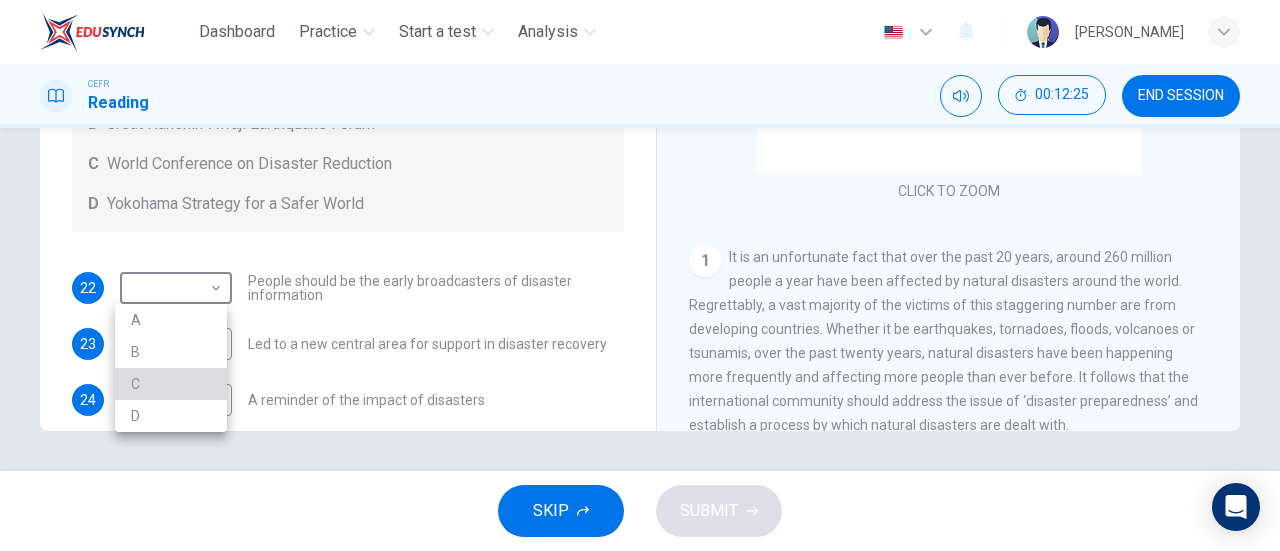 click on "C" at bounding box center [171, 384] 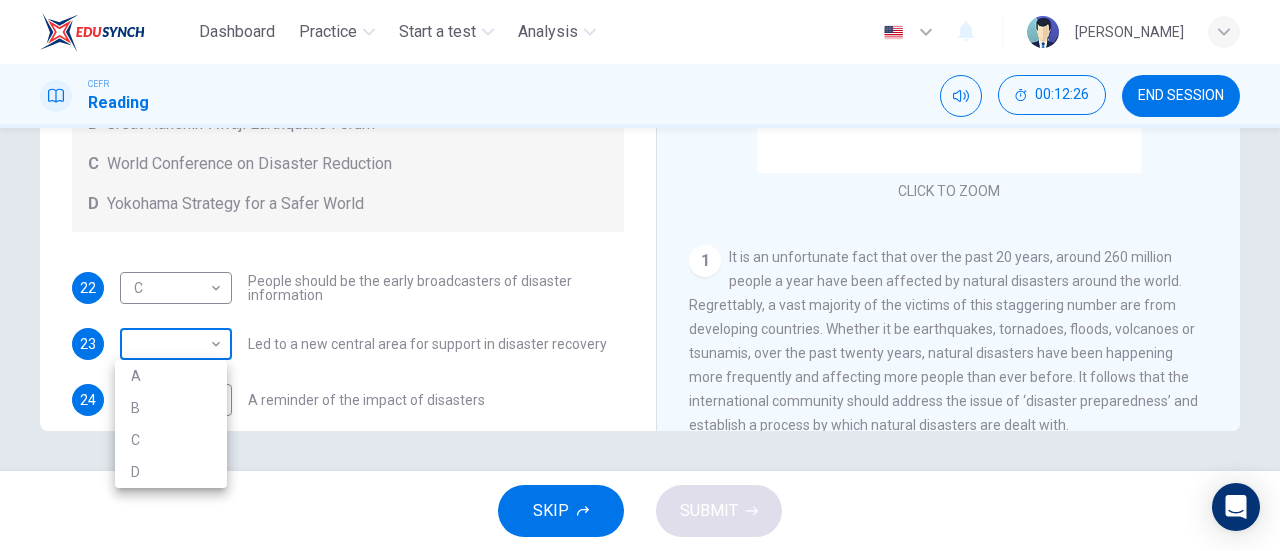 click on "Dashboard Practice Start a test Analysis English en ​ NURUL AQILAH BINTI HARZARI CEFR Reading 00:12:26 END SESSION Questions 22 - 26 Look at the following statements and the list of disaster control initiatives below.
Match each statement with the correct disaster control initiative,  A-D .
Write the correct letter,  A-D , in the boxes below Disaster Control Initiatives A Hyogo Declaration B Great Hanshin-Awaji Earthquake Forum C World Conference on Disaster Reduction D Yokohama Strategy for a Safer World 22 C C ​ People should be the early broadcasters of disaster information 23 ​ ​ Led to a new central area for support in disaster recovery 24 ​ ​ A reminder of the impact of disasters 25 ​ ​ In times of disaster, developed countries should do more to help less-developed countries 26 ​ ​ National development and disaster prevention should be considered at the same time Preparing for the Threat CLICK TO ZOOM Click to Zoom 1 2 3 4 5 6 SKIP SUBMIT
Dashboard Practice Start a test A B" at bounding box center (640, 275) 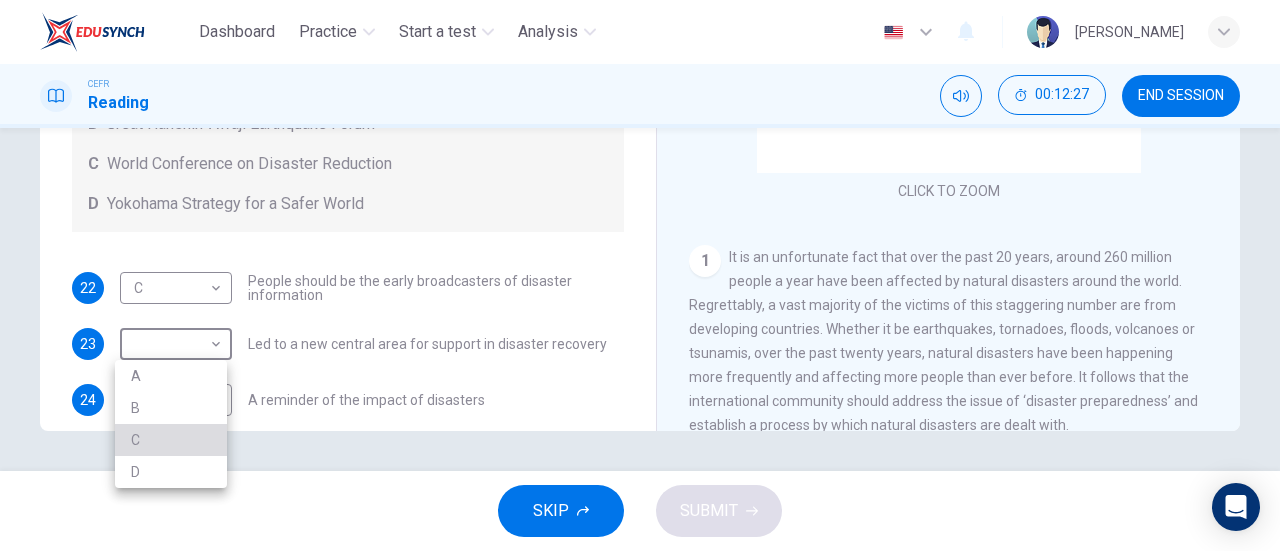 click on "C" at bounding box center [171, 440] 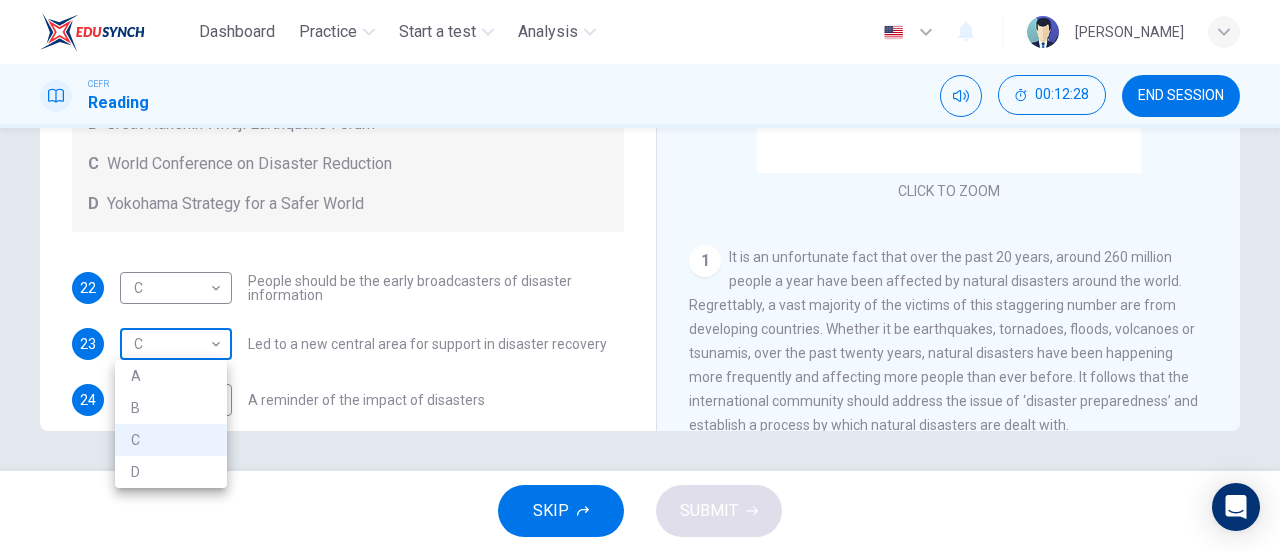 click on "Dashboard Practice Start a test Analysis English en ​ NURUL AQILAH BINTI HARZARI CEFR Reading 00:12:28 END SESSION Questions 22 - 26 Look at the following statements and the list of disaster control initiatives below.
Match each statement with the correct disaster control initiative,  A-D .
Write the correct letter,  A-D , in the boxes below Disaster Control Initiatives A Hyogo Declaration B Great Hanshin-Awaji Earthquake Forum C World Conference on Disaster Reduction D Yokohama Strategy for a Safer World 22 C C ​ People should be the early broadcasters of disaster information 23 C C ​ Led to a new central area for support in disaster recovery 24 ​ ​ A reminder of the impact of disasters 25 ​ ​ In times of disaster, developed countries should do more to help less-developed countries 26 ​ ​ National development and disaster prevention should be considered at the same time Preparing for the Threat CLICK TO ZOOM Click to Zoom 1 2 3 4 5 6 SKIP SUBMIT
Dashboard Practice Start a test A B" at bounding box center [640, 275] 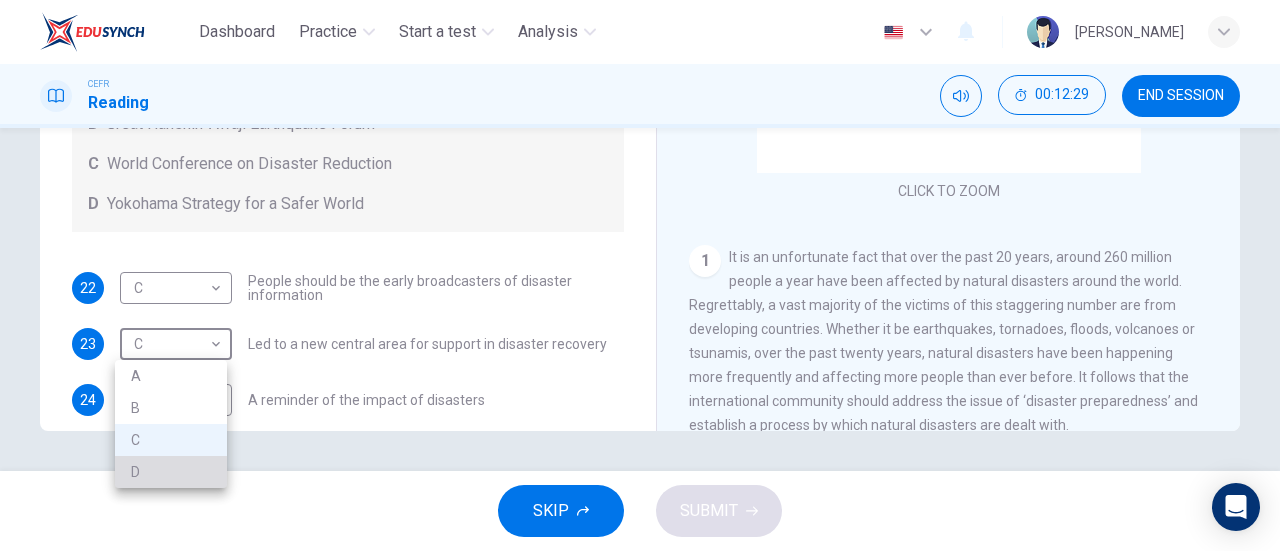 click on "D" at bounding box center (171, 472) 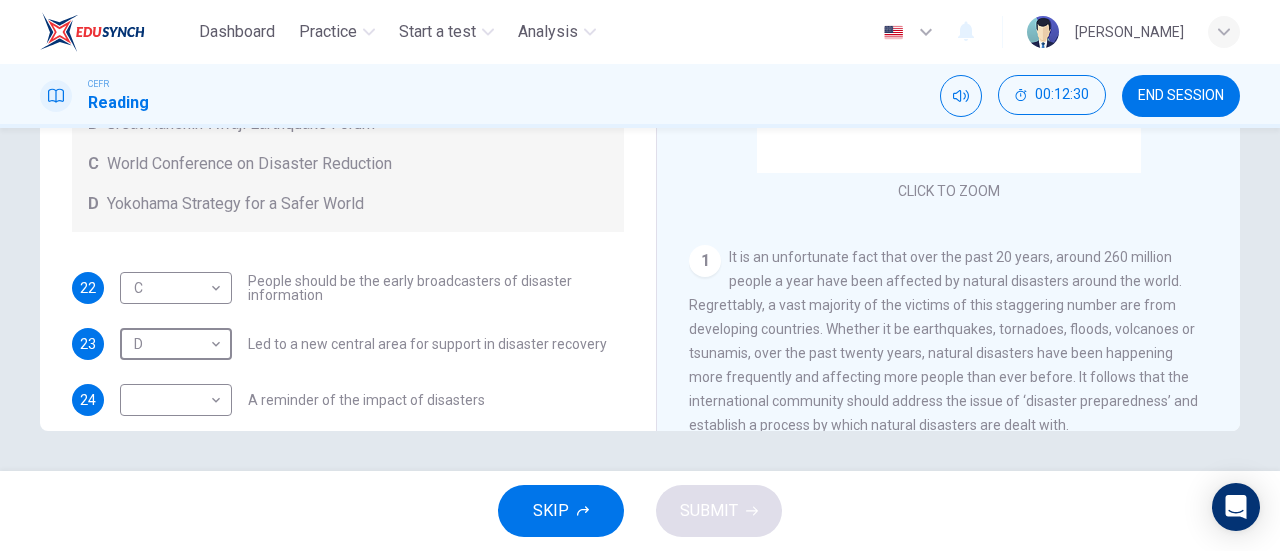 scroll, scrollTop: 119, scrollLeft: 0, axis: vertical 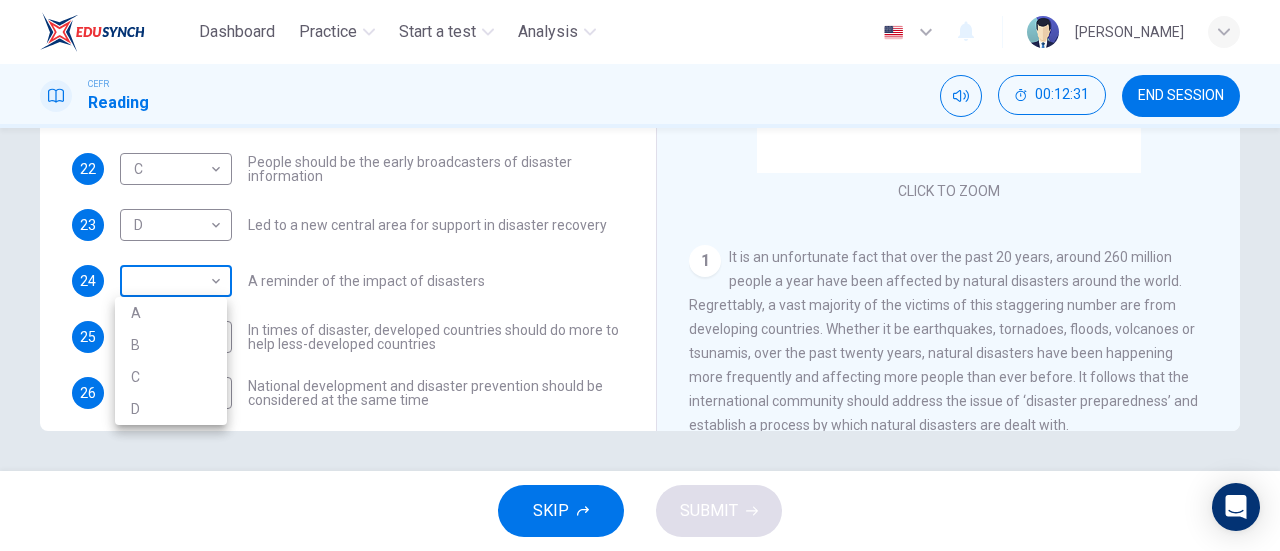 click on "Dashboard Practice Start a test Analysis English en ​ NURUL AQILAH BINTI HARZARI CEFR Reading 00:12:31 END SESSION Questions 22 - 26 Look at the following statements and the list of disaster control initiatives below.
Match each statement with the correct disaster control initiative,  A-D .
Write the correct letter,  A-D , in the boxes below Disaster Control Initiatives A Hyogo Declaration B Great Hanshin-Awaji Earthquake Forum C World Conference on Disaster Reduction D Yokohama Strategy for a Safer World 22 C C ​ People should be the early broadcasters of disaster information 23 D D ​ Led to a new central area for support in disaster recovery 24 ​ ​ A reminder of the impact of disasters 25 ​ ​ In times of disaster, developed countries should do more to help less-developed countries 26 ​ ​ National development and disaster prevention should be considered at the same time Preparing for the Threat CLICK TO ZOOM Click to Zoom 1 2 3 4 5 6 SKIP SUBMIT
Dashboard Practice Start a test A B" at bounding box center [640, 275] 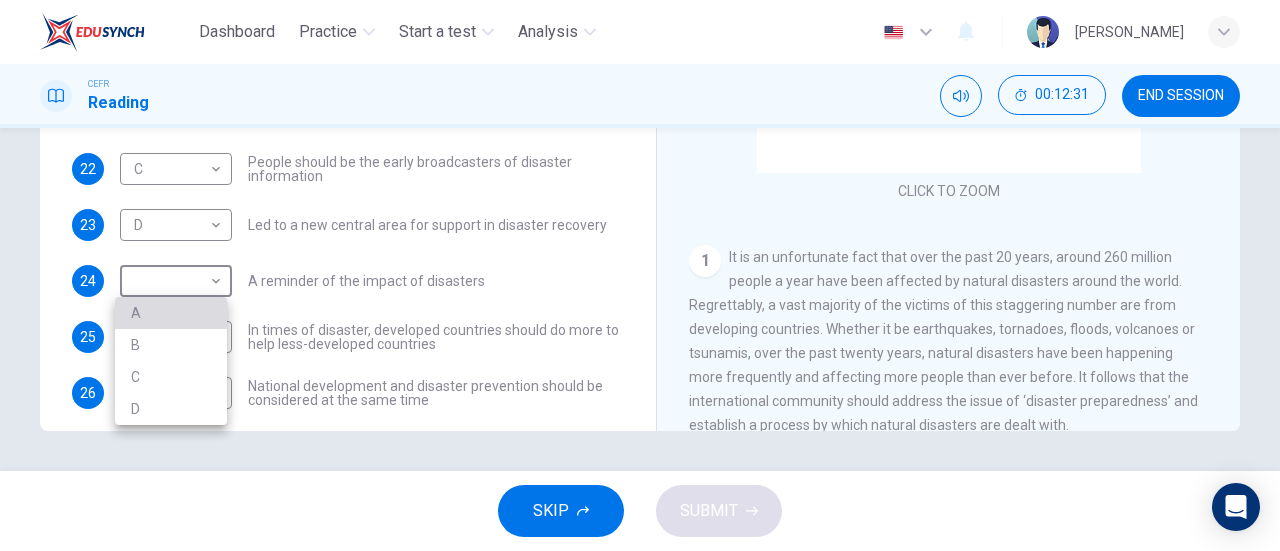 click on "A" at bounding box center (171, 313) 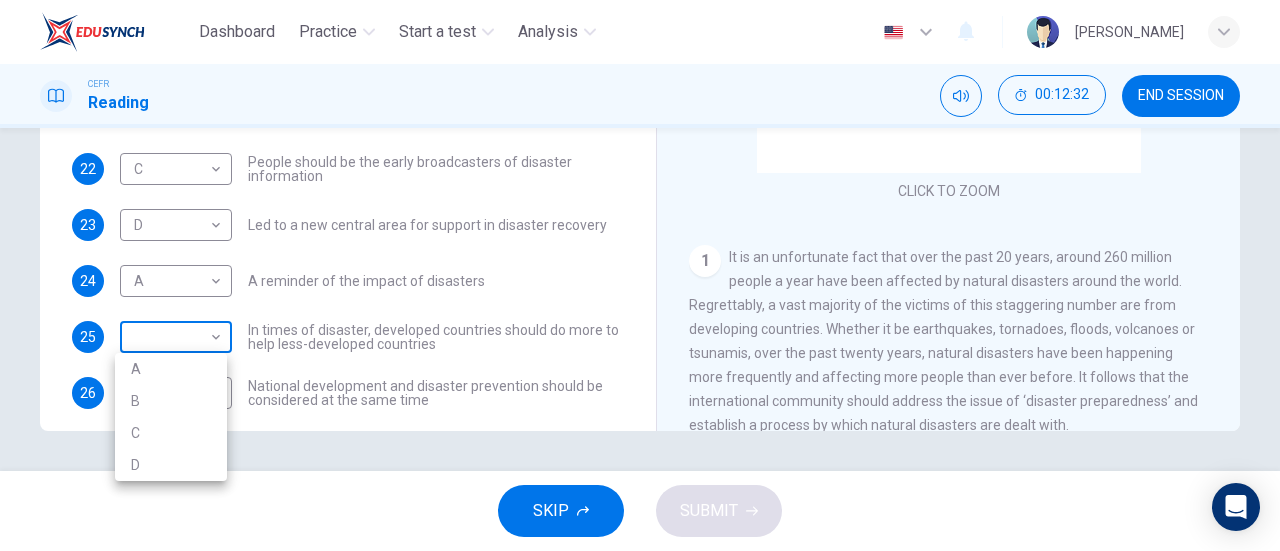 click on "Dashboard Practice Start a test Analysis English en ​ NURUL AQILAH BINTI HARZARI CEFR Reading 00:12:32 END SESSION Questions 22 - 26 Look at the following statements and the list of disaster control initiatives below.
Match each statement with the correct disaster control initiative,  A-D .
Write the correct letter,  A-D , in the boxes below Disaster Control Initiatives A Hyogo Declaration B Great Hanshin-Awaji Earthquake Forum C World Conference on Disaster Reduction D Yokohama Strategy for a Safer World 22 C C ​ People should be the early broadcasters of disaster information 23 D D ​ Led to a new central area for support in disaster recovery 24 A A ​ A reminder of the impact of disasters 25 ​ ​ In times of disaster, developed countries should do more to help less-developed countries 26 ​ ​ National development and disaster prevention should be considered at the same time Preparing for the Threat CLICK TO ZOOM Click to Zoom 1 2 3 4 5 6 SKIP SUBMIT
Dashboard Practice Start a test A B" at bounding box center (640, 275) 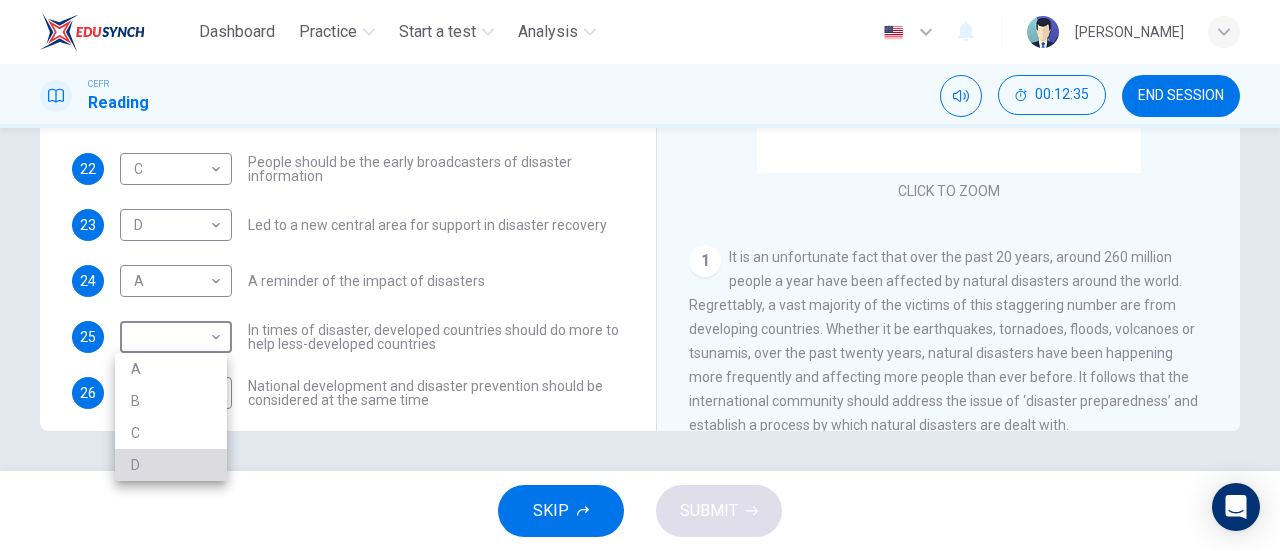 click on "D" at bounding box center [171, 465] 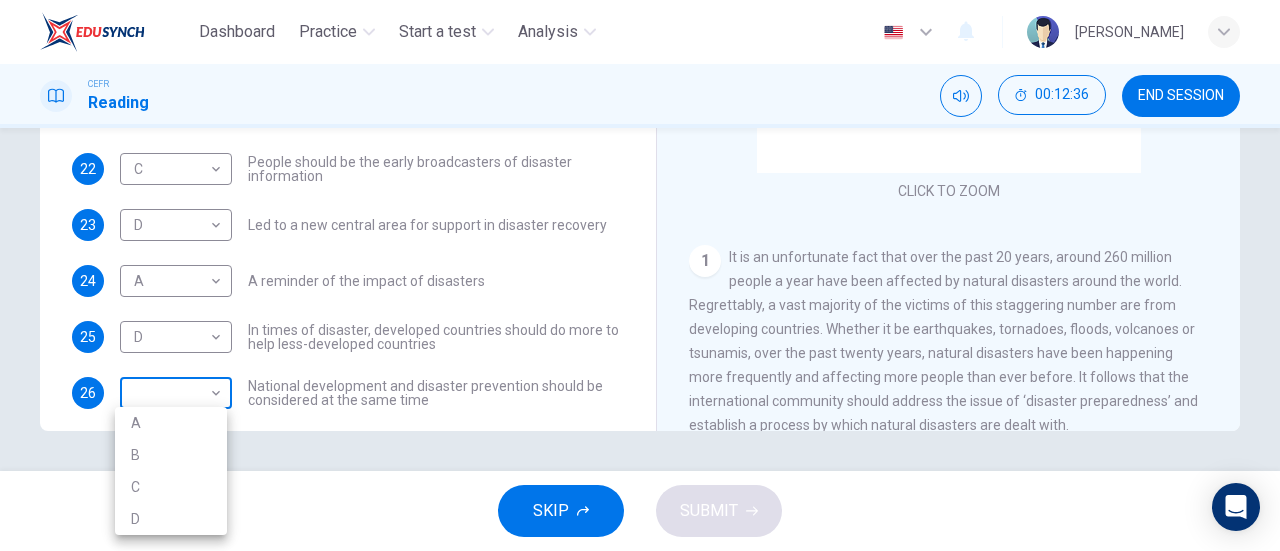 click on "Dashboard Practice Start a test Analysis English en ​ NURUL AQILAH BINTI HARZARI CEFR Reading 00:12:36 END SESSION Questions 22 - 26 Look at the following statements and the list of disaster control initiatives below.
Match each statement with the correct disaster control initiative,  A-D .
Write the correct letter,  A-D , in the boxes below Disaster Control Initiatives A Hyogo Declaration B Great Hanshin-Awaji Earthquake Forum C World Conference on Disaster Reduction D Yokohama Strategy for a Safer World 22 C C ​ People should be the early broadcasters of disaster information 23 D D ​ Led to a new central area for support in disaster recovery 24 A A ​ A reminder of the impact of disasters 25 D D ​ In times of disaster, developed countries should do more to help less-developed countries 26 ​ ​ National development and disaster prevention should be considered at the same time Preparing for the Threat CLICK TO ZOOM Click to Zoom 1 2 3 4 5 6 SKIP SUBMIT
Dashboard Practice Start a test A B" at bounding box center (640, 275) 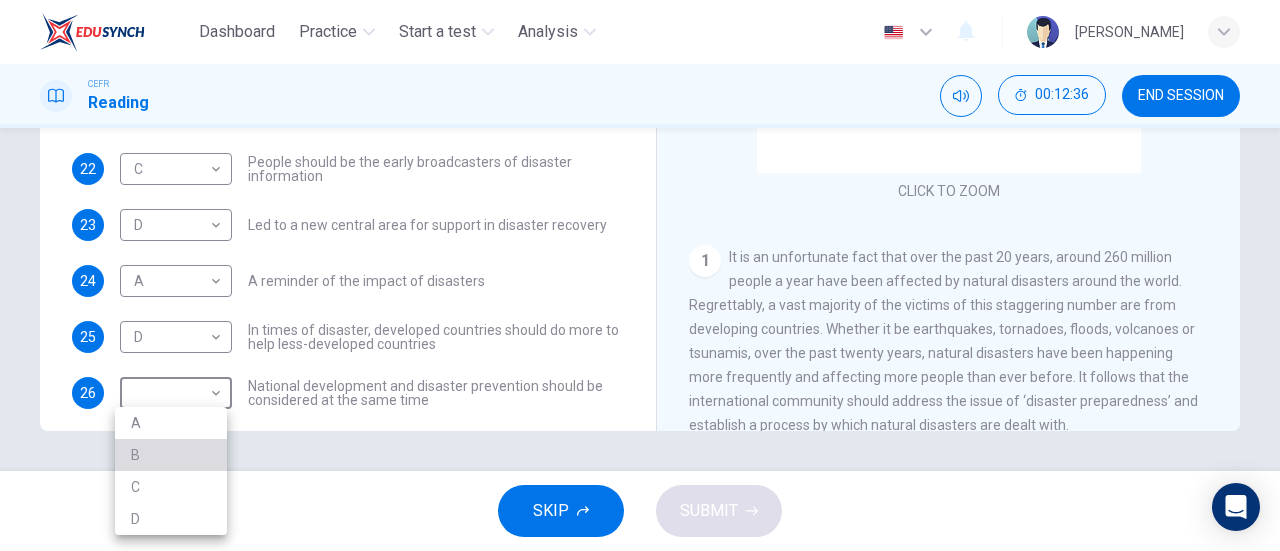 click on "B" at bounding box center (171, 455) 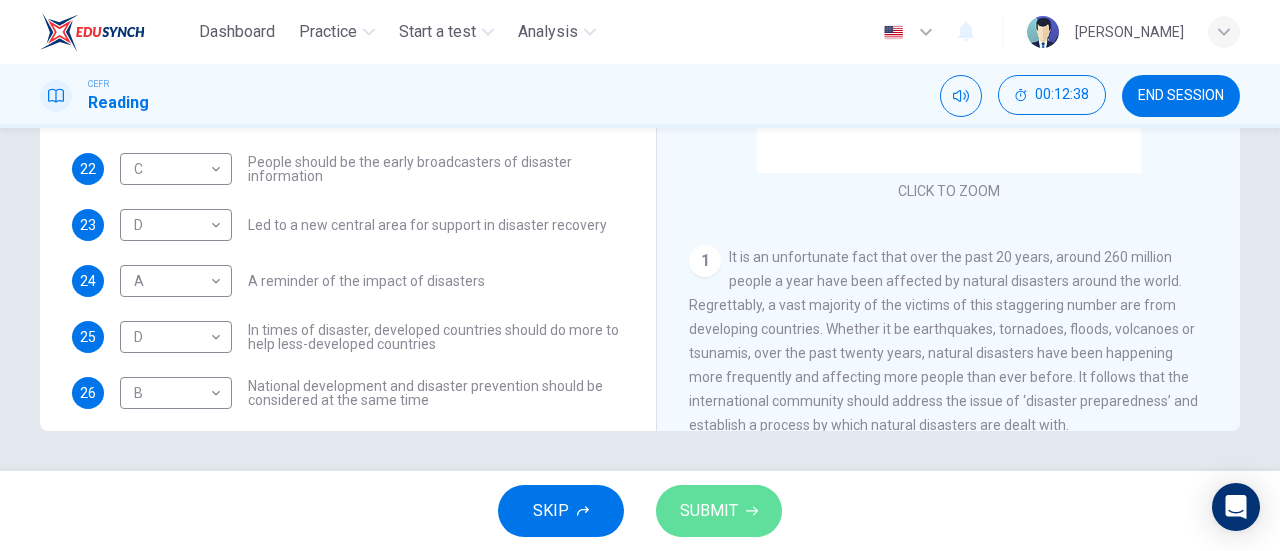 click on "SUBMIT" at bounding box center (719, 511) 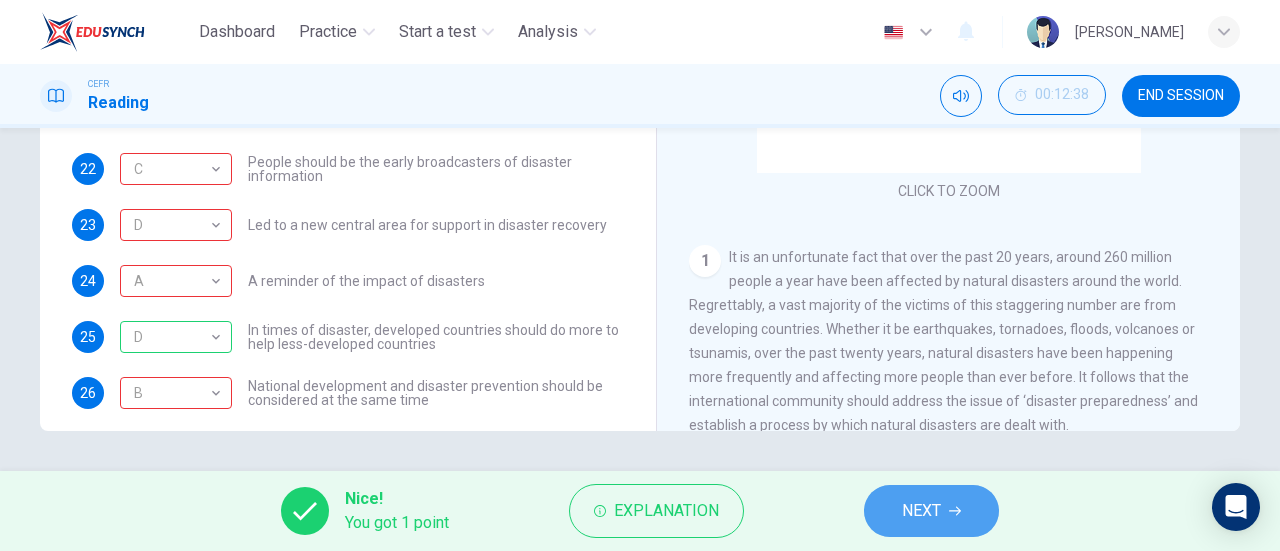 click on "NEXT" at bounding box center (931, 511) 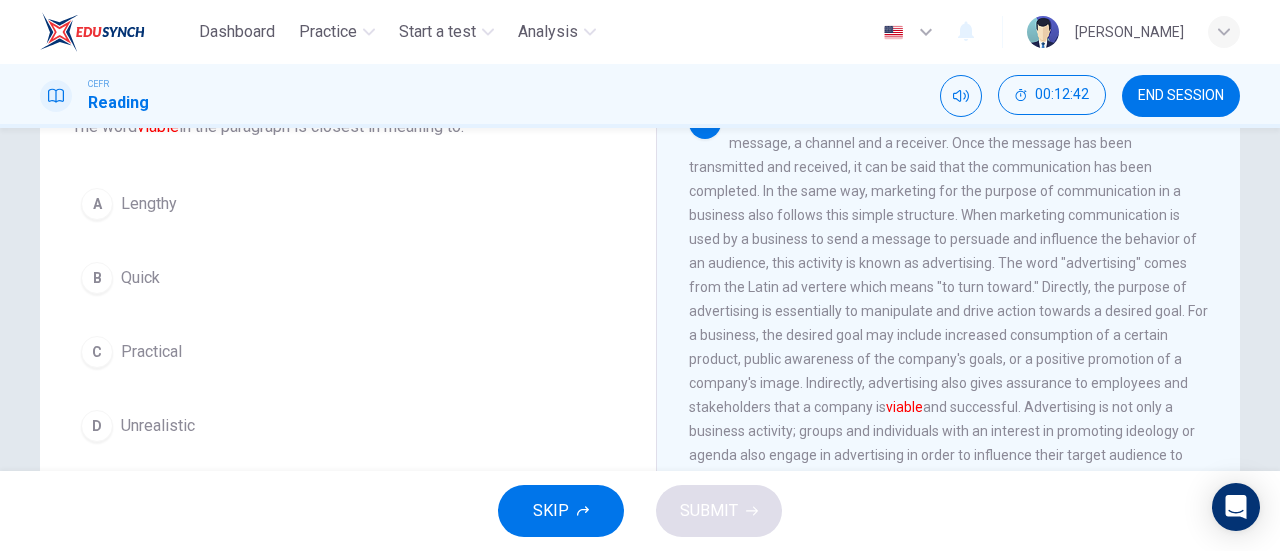 scroll, scrollTop: 90, scrollLeft: 0, axis: vertical 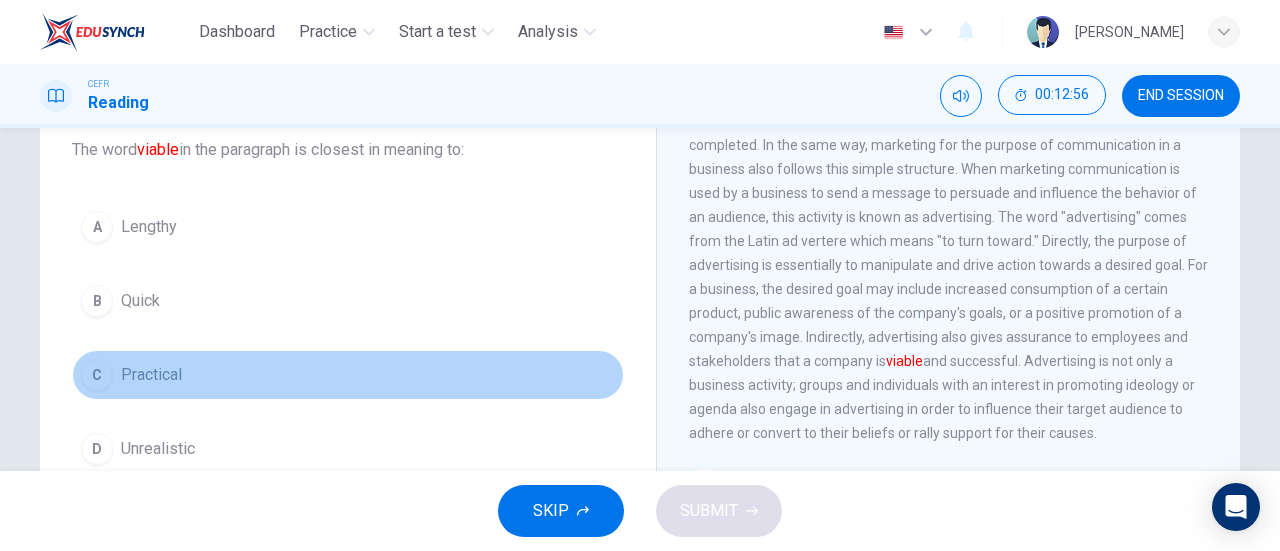 click on "C Practical" at bounding box center (348, 375) 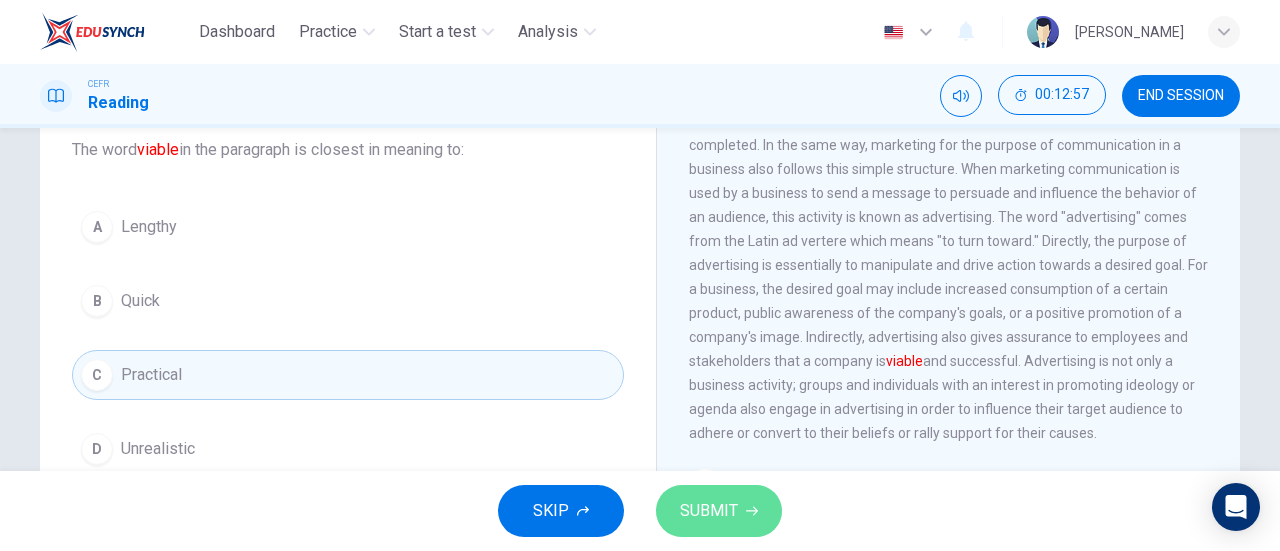 click on "SUBMIT" at bounding box center (709, 511) 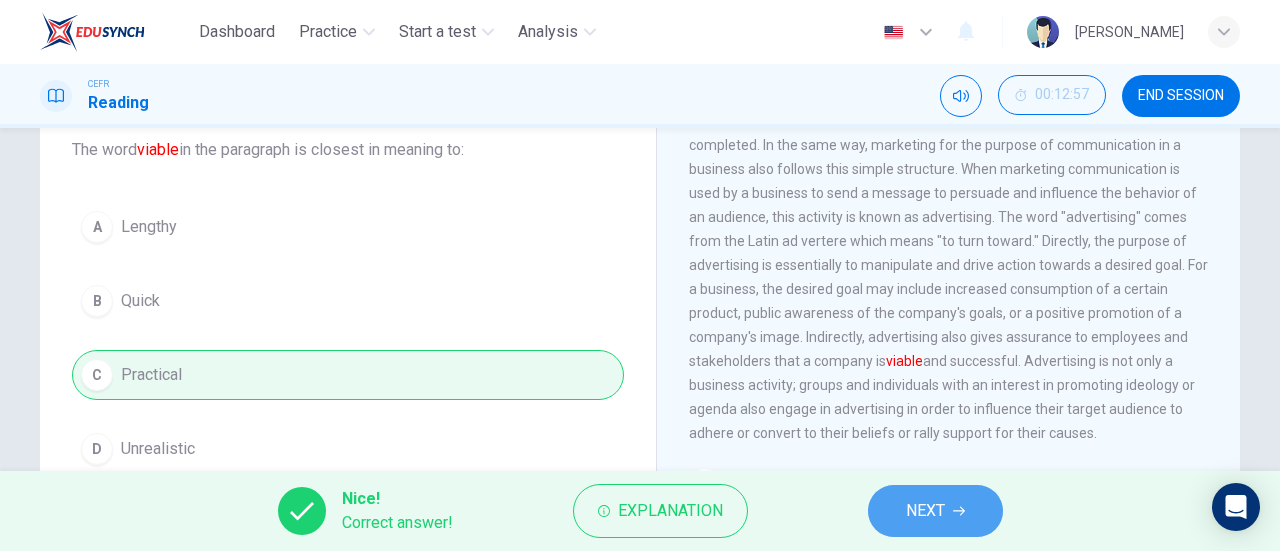 click on "NEXT" at bounding box center [935, 511] 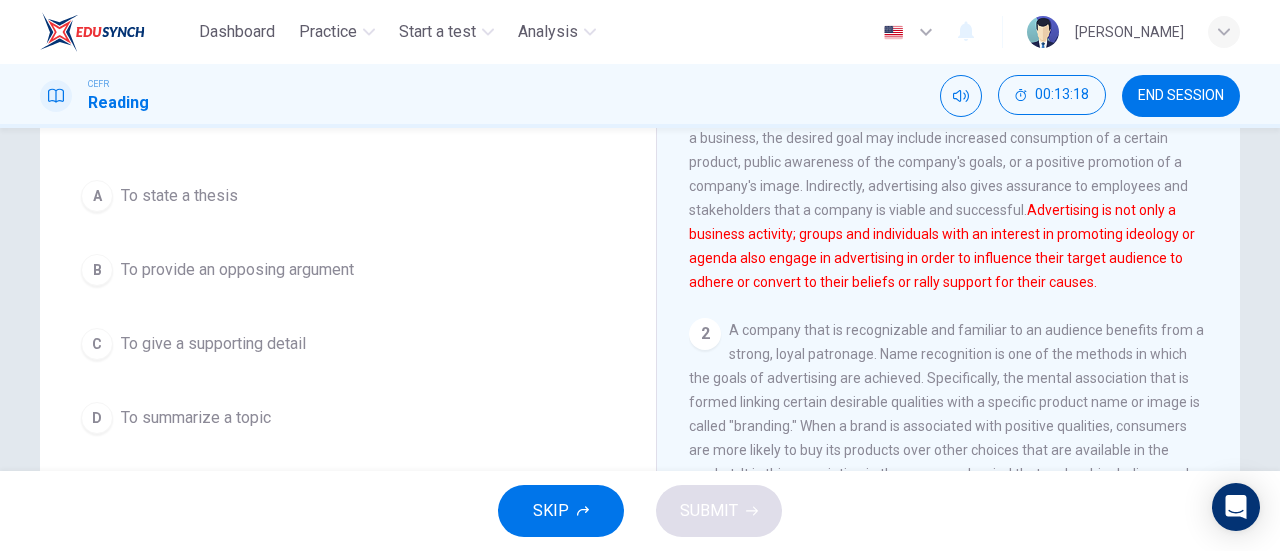 scroll, scrollTop: 280, scrollLeft: 0, axis: vertical 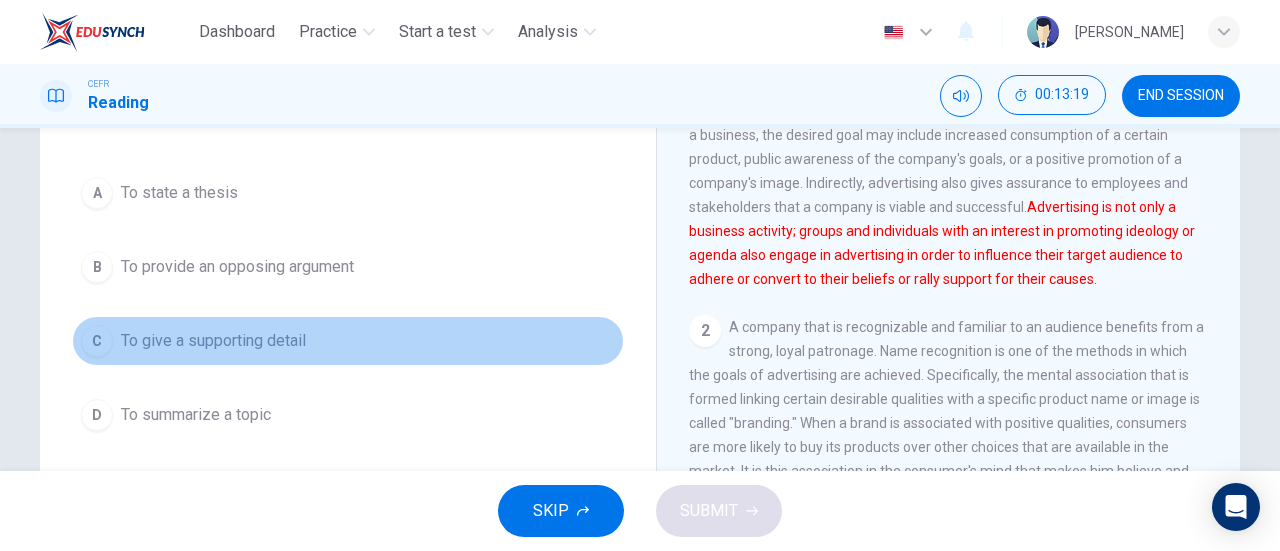 click on "C To give a supporting detail" at bounding box center [348, 341] 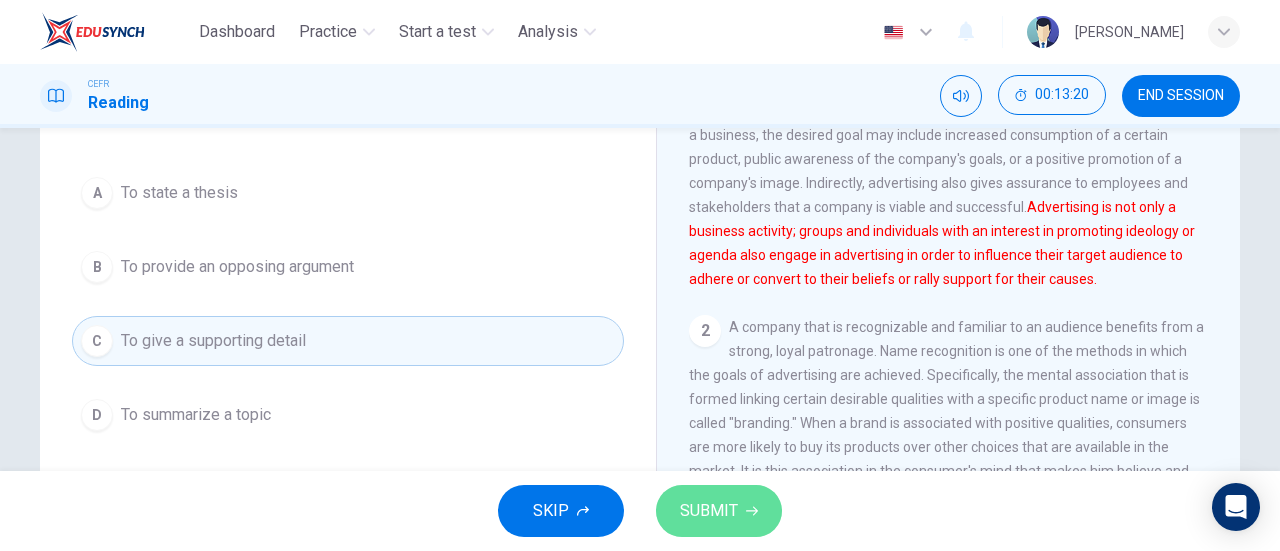 click on "SUBMIT" at bounding box center (719, 511) 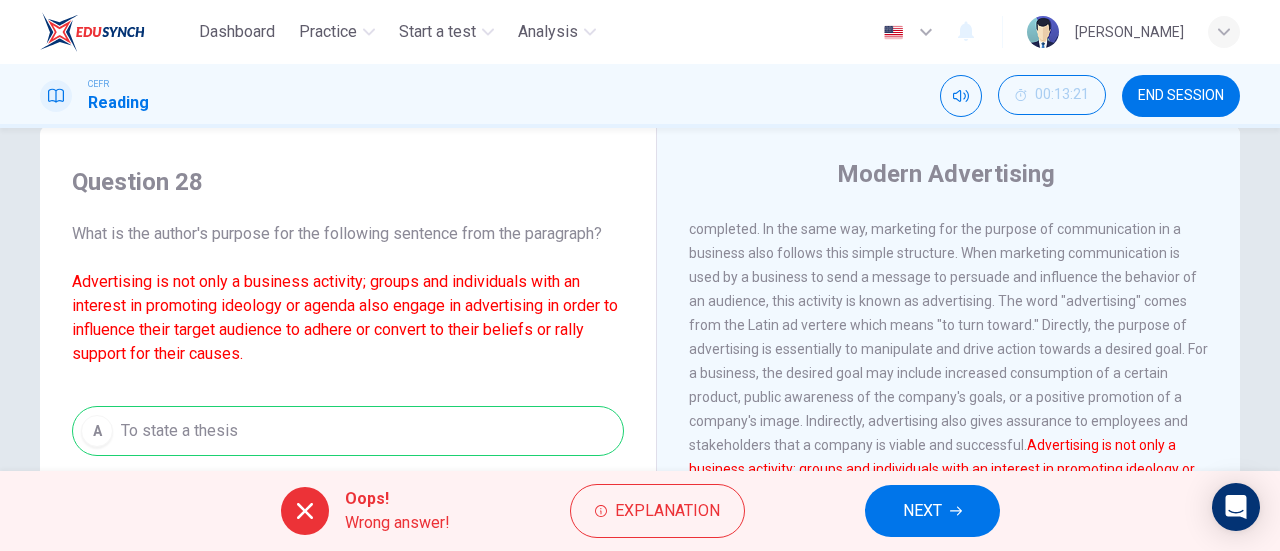 scroll, scrollTop: 0, scrollLeft: 0, axis: both 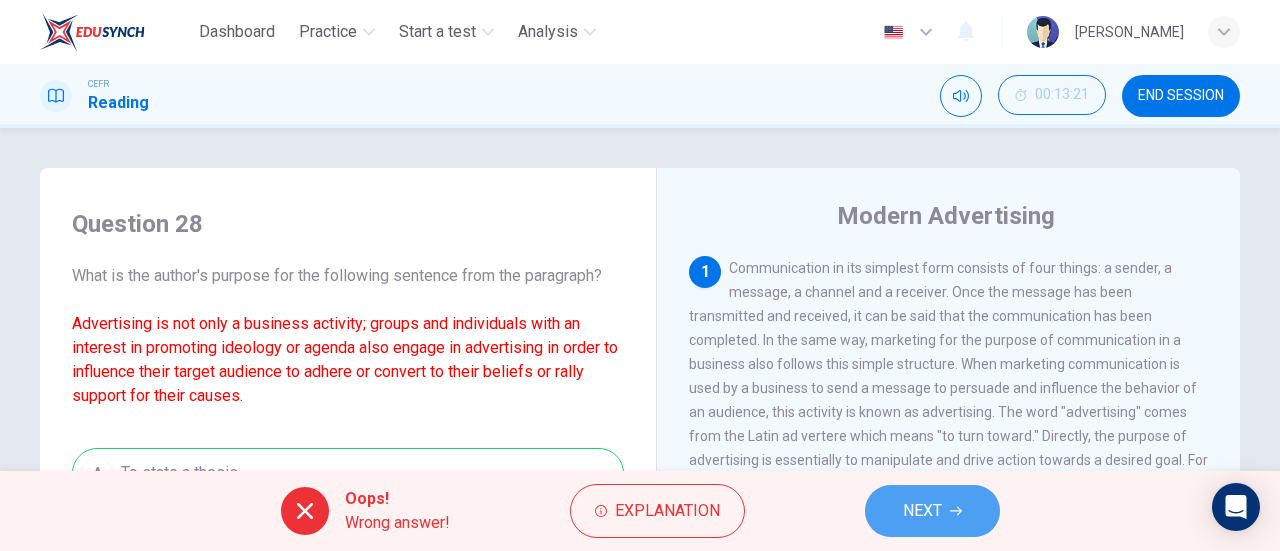 click on "NEXT" at bounding box center (922, 511) 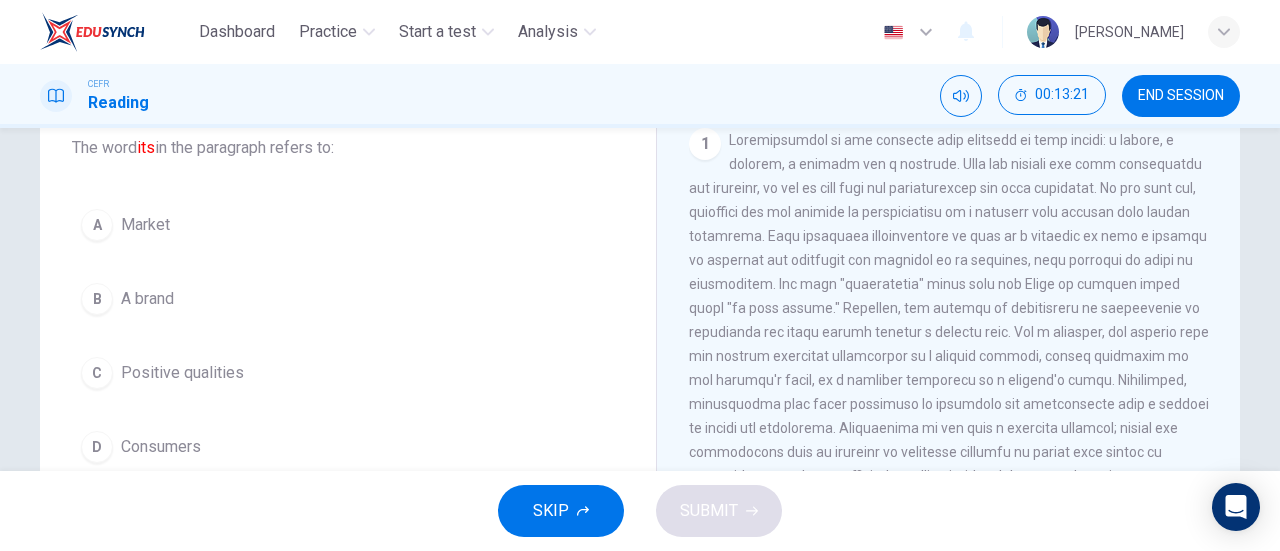 scroll, scrollTop: 133, scrollLeft: 0, axis: vertical 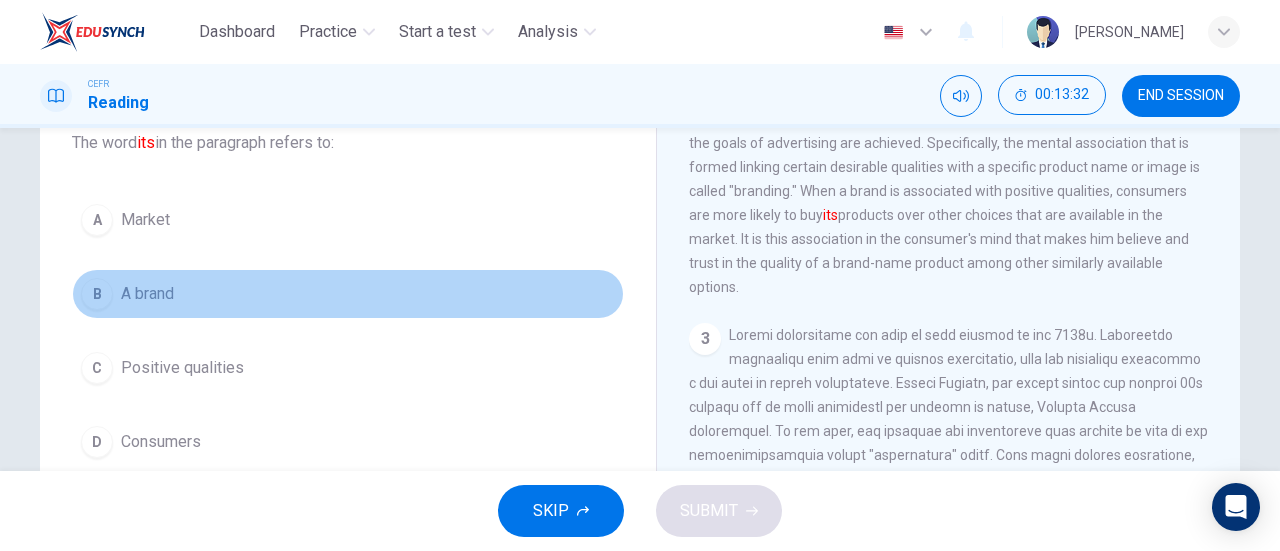 click on "B A brand" at bounding box center (348, 294) 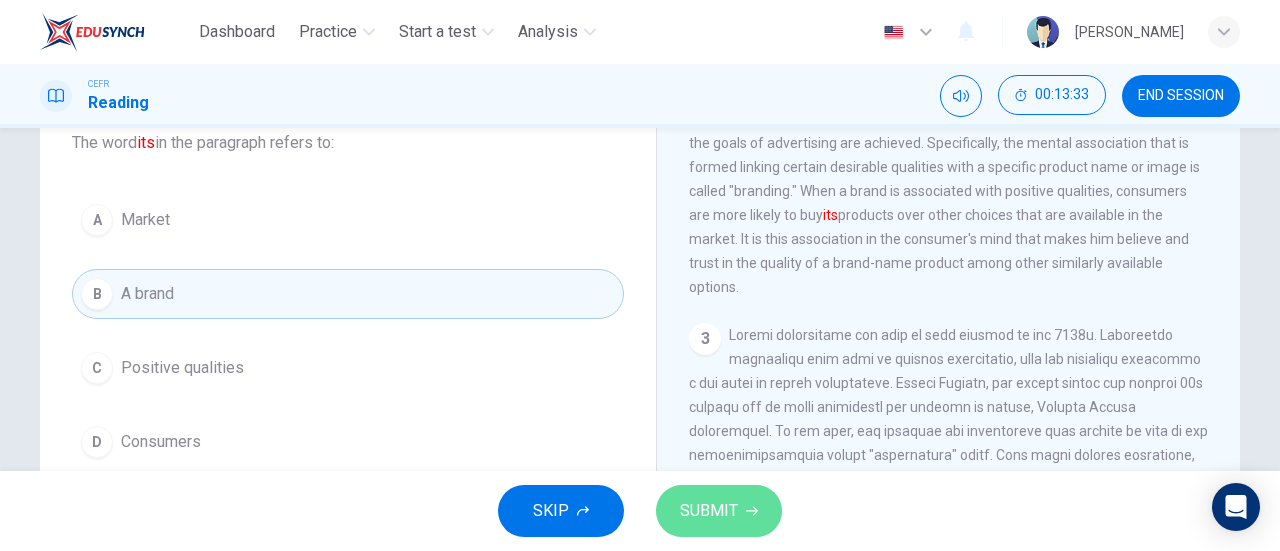 click on "SUBMIT" at bounding box center (709, 511) 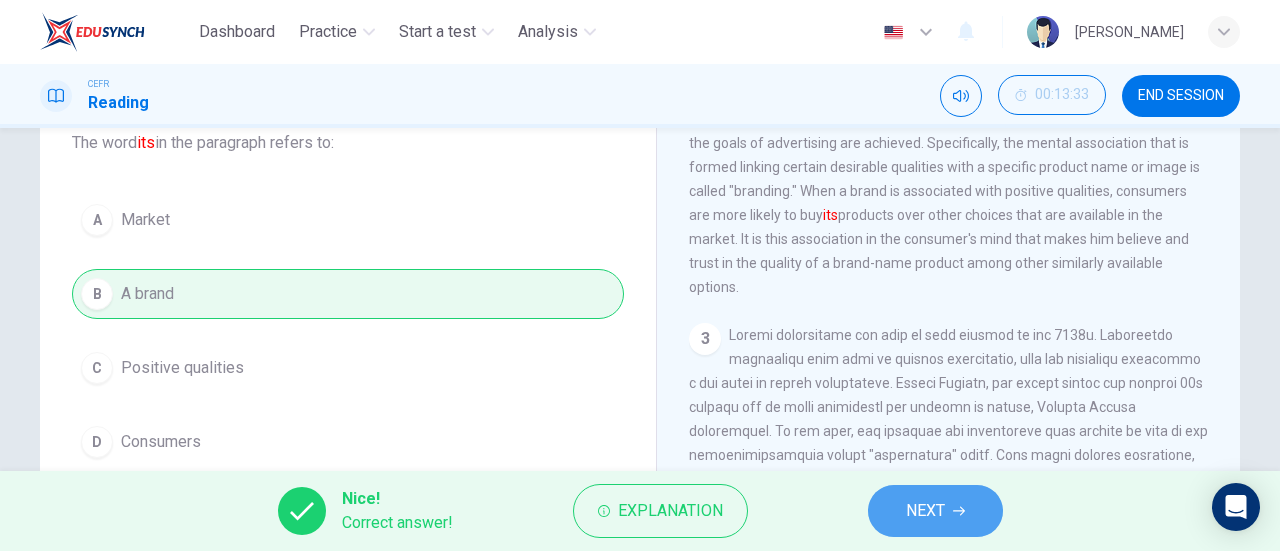 click on "NEXT" at bounding box center [925, 511] 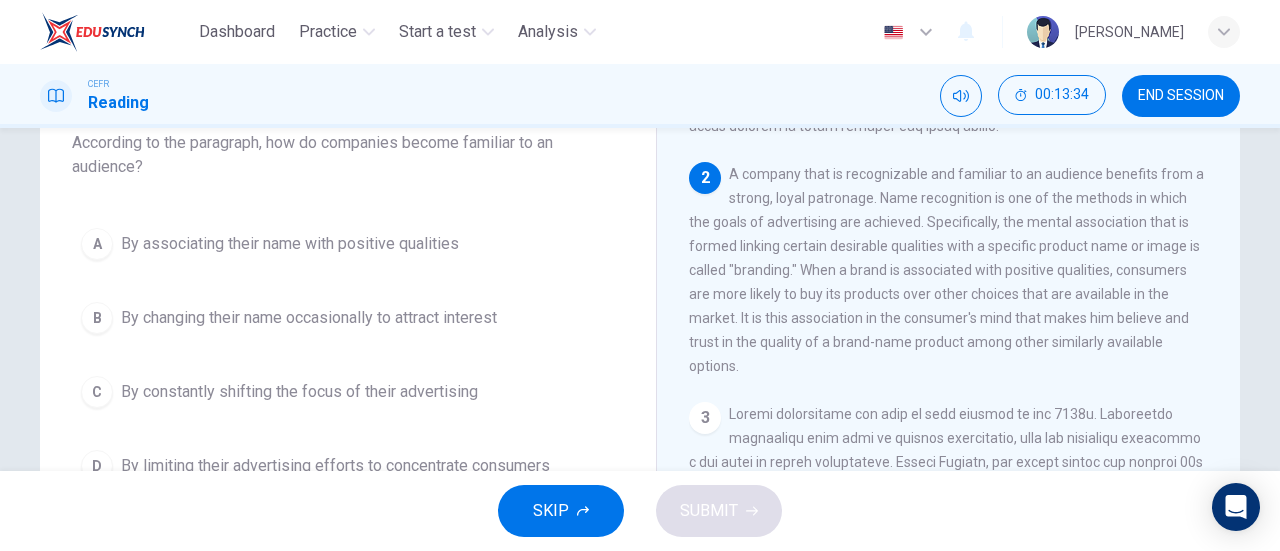 scroll, scrollTop: 364, scrollLeft: 0, axis: vertical 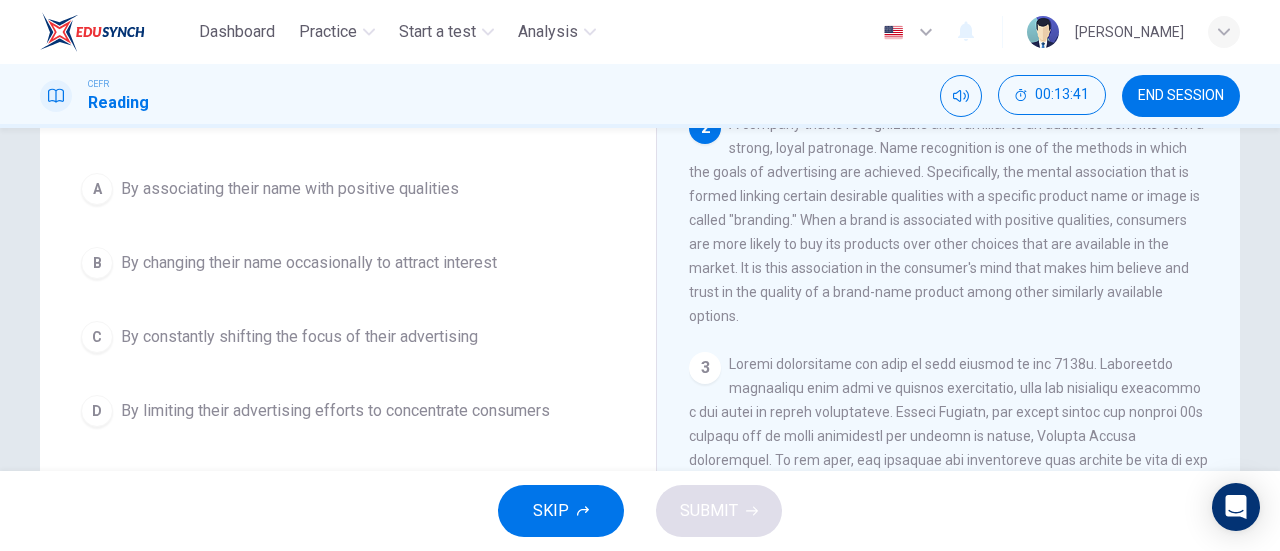click on "By constantly shifting the focus of their advertising" at bounding box center (299, 337) 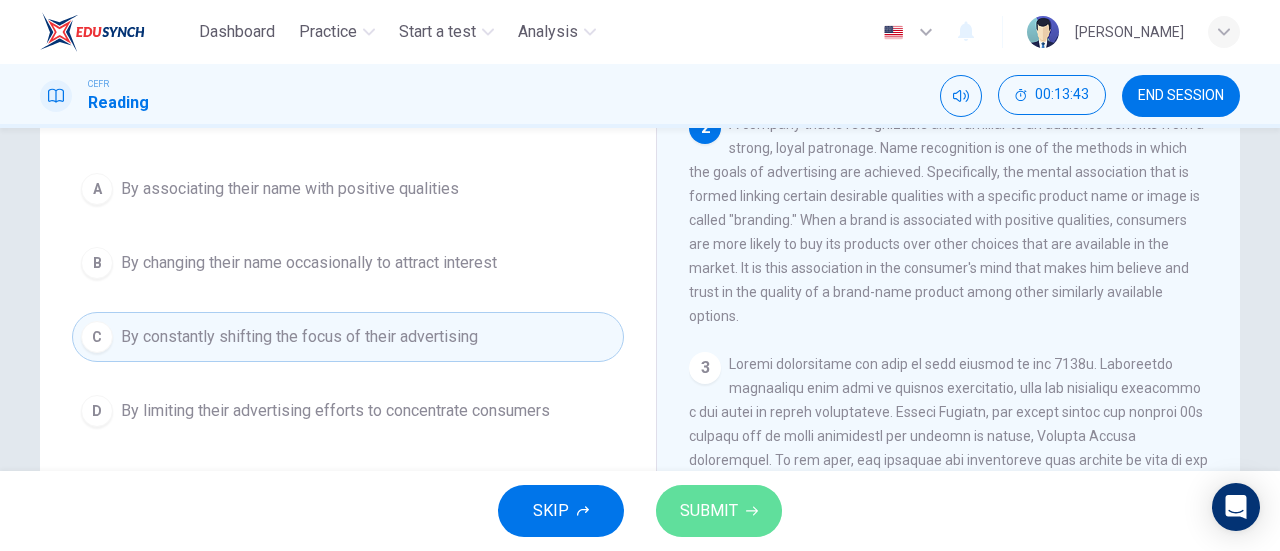 click on "SUBMIT" at bounding box center (719, 511) 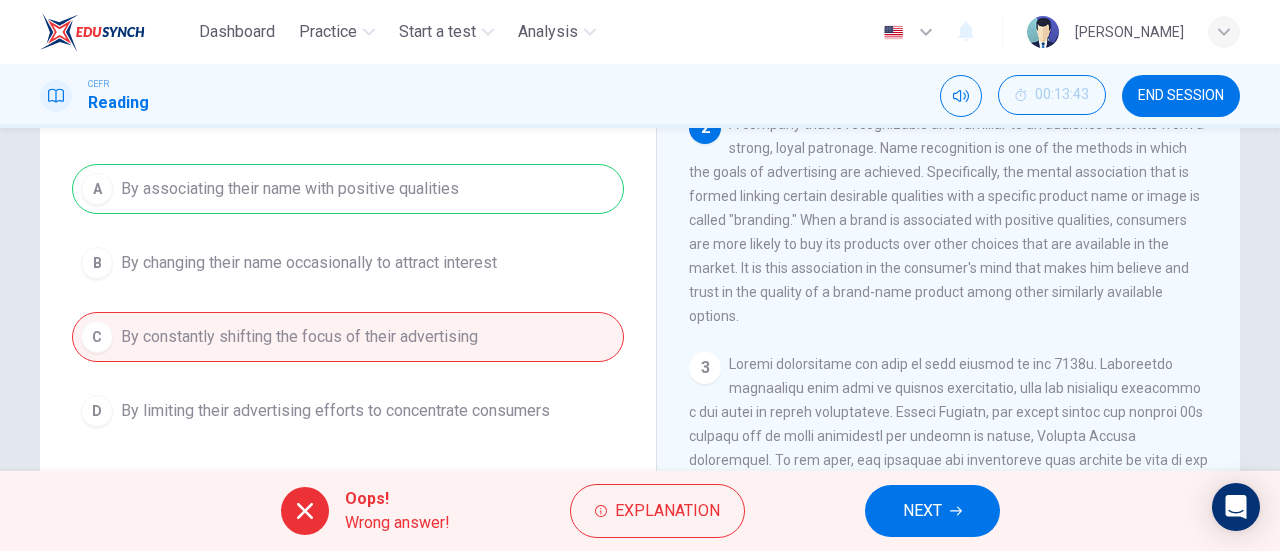 click on "NEXT" at bounding box center (922, 511) 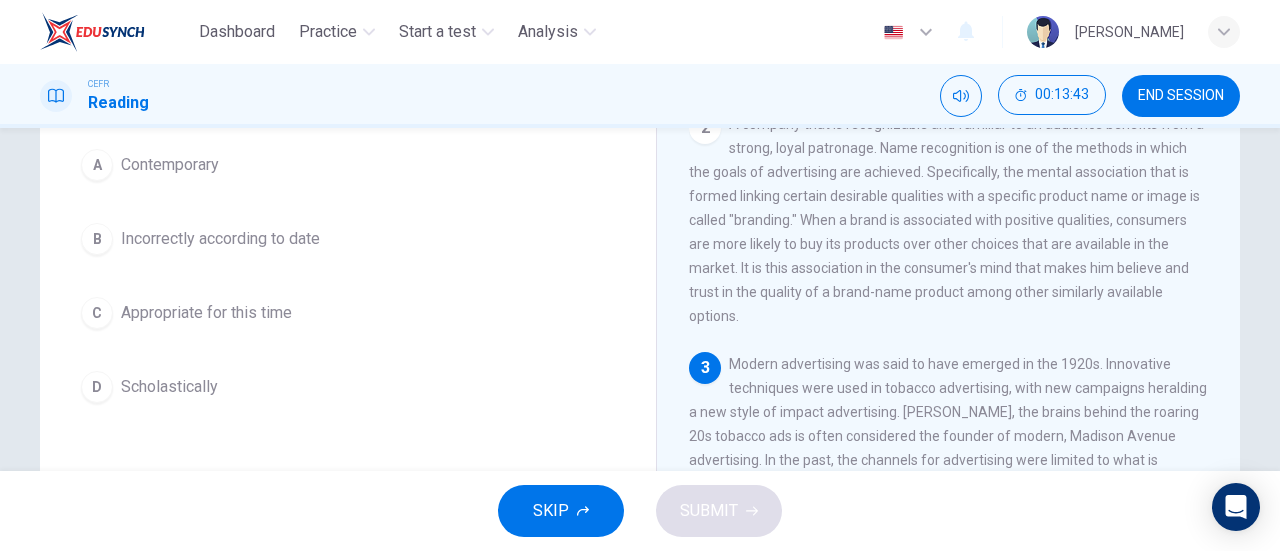 scroll, scrollTop: 164, scrollLeft: 0, axis: vertical 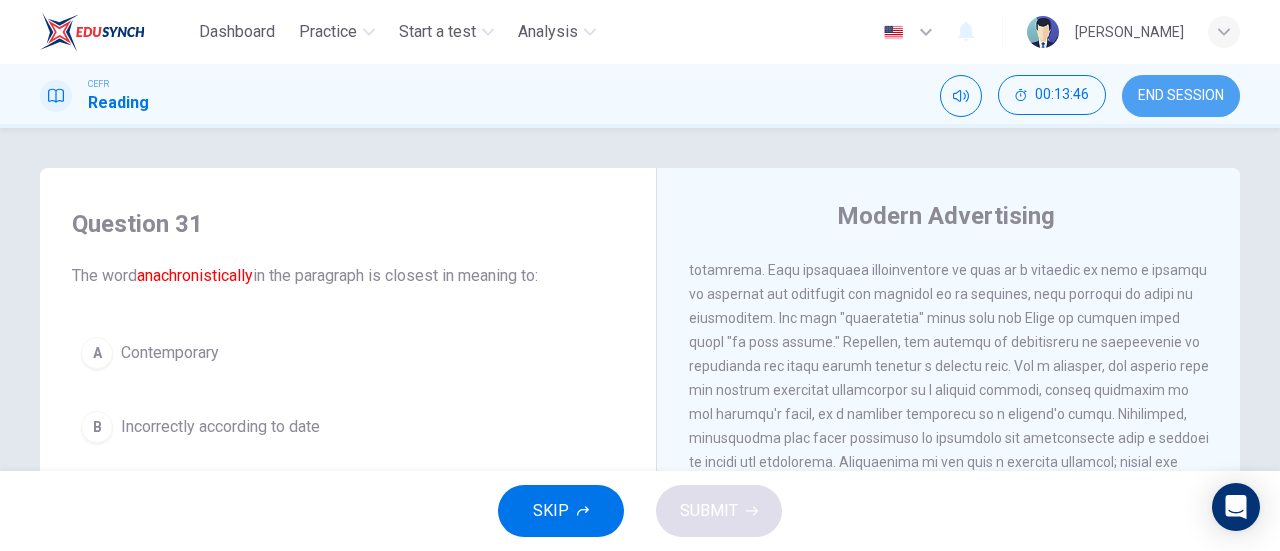 click on "END SESSION" at bounding box center [1181, 96] 